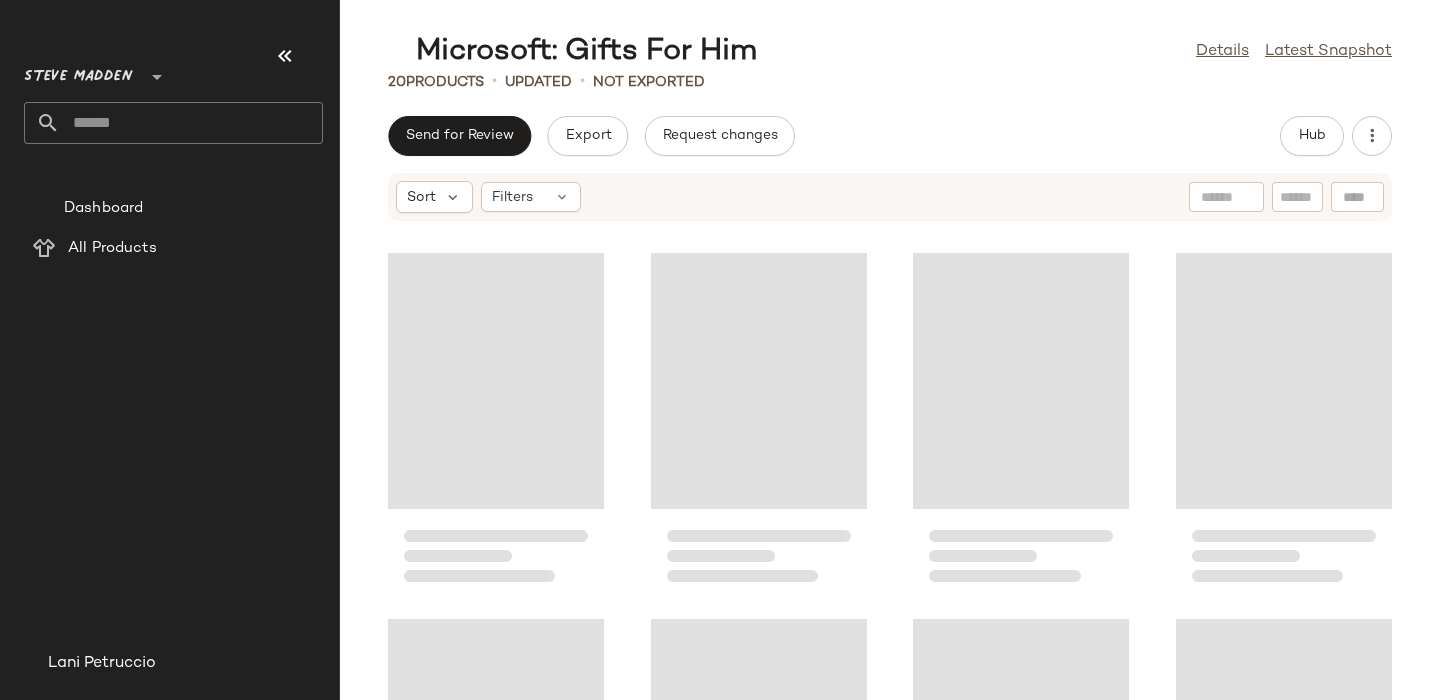scroll, scrollTop: 0, scrollLeft: 0, axis: both 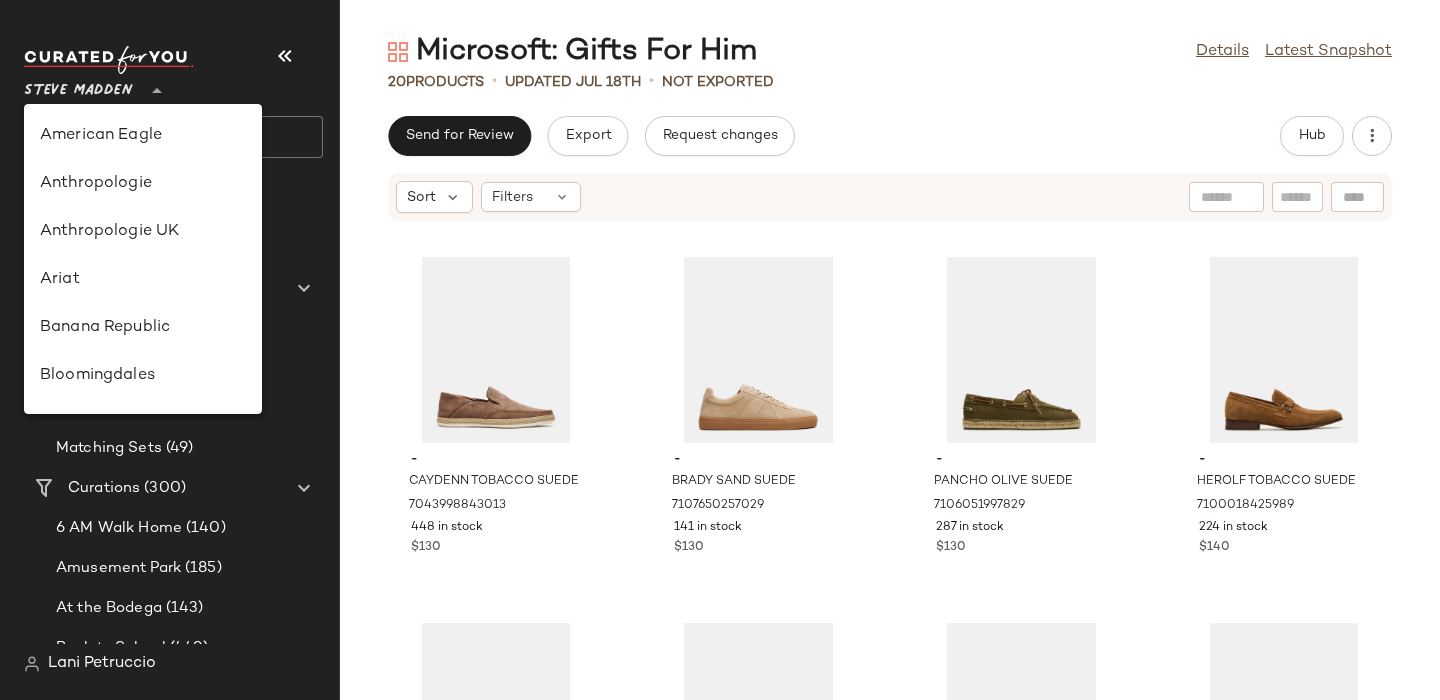 click on "Steve Madden" at bounding box center [78, 86] 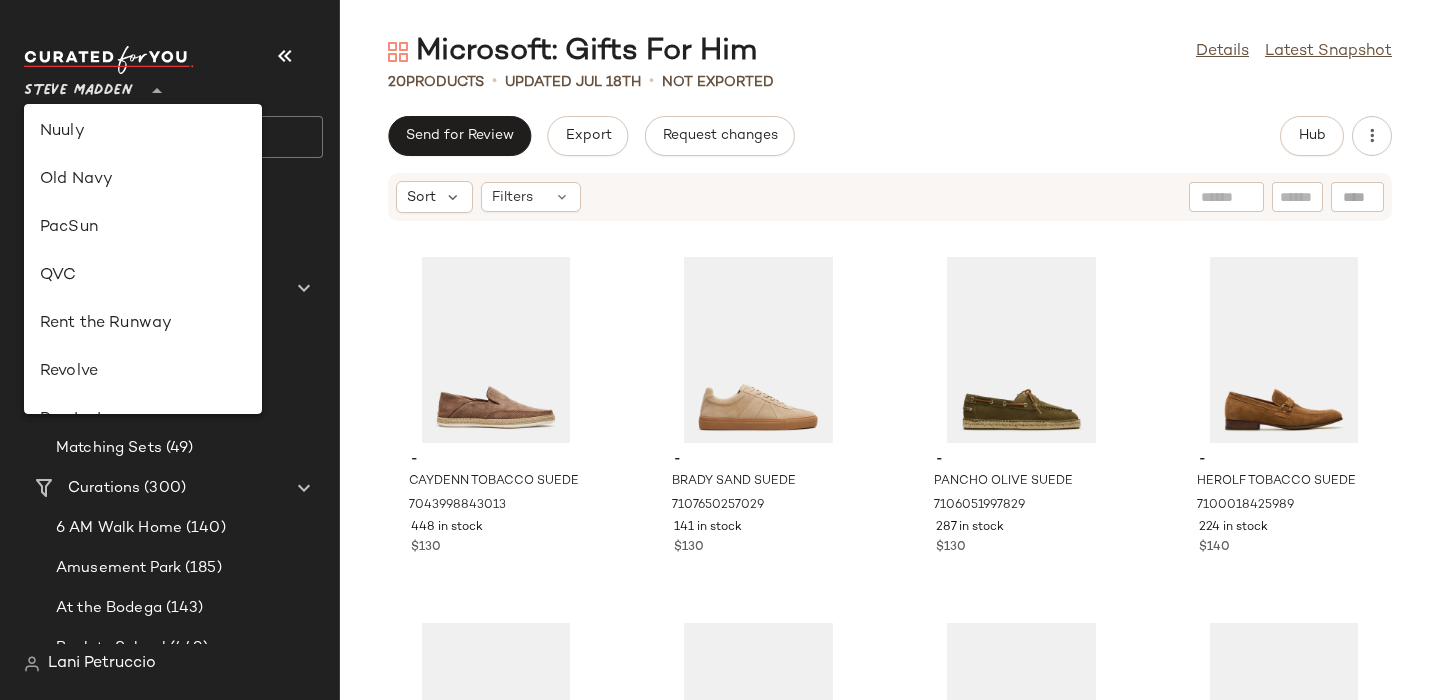 scroll, scrollTop: 782, scrollLeft: 0, axis: vertical 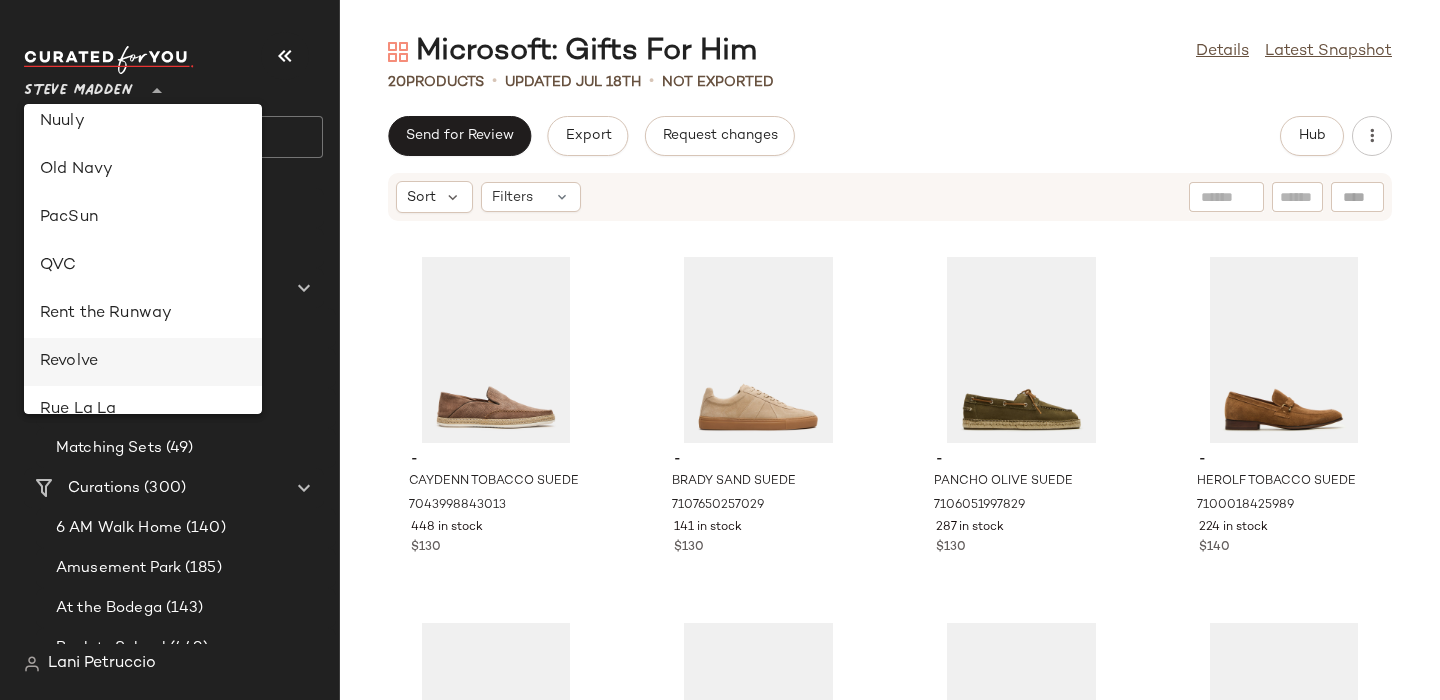 click on "Revolve" at bounding box center [143, 362] 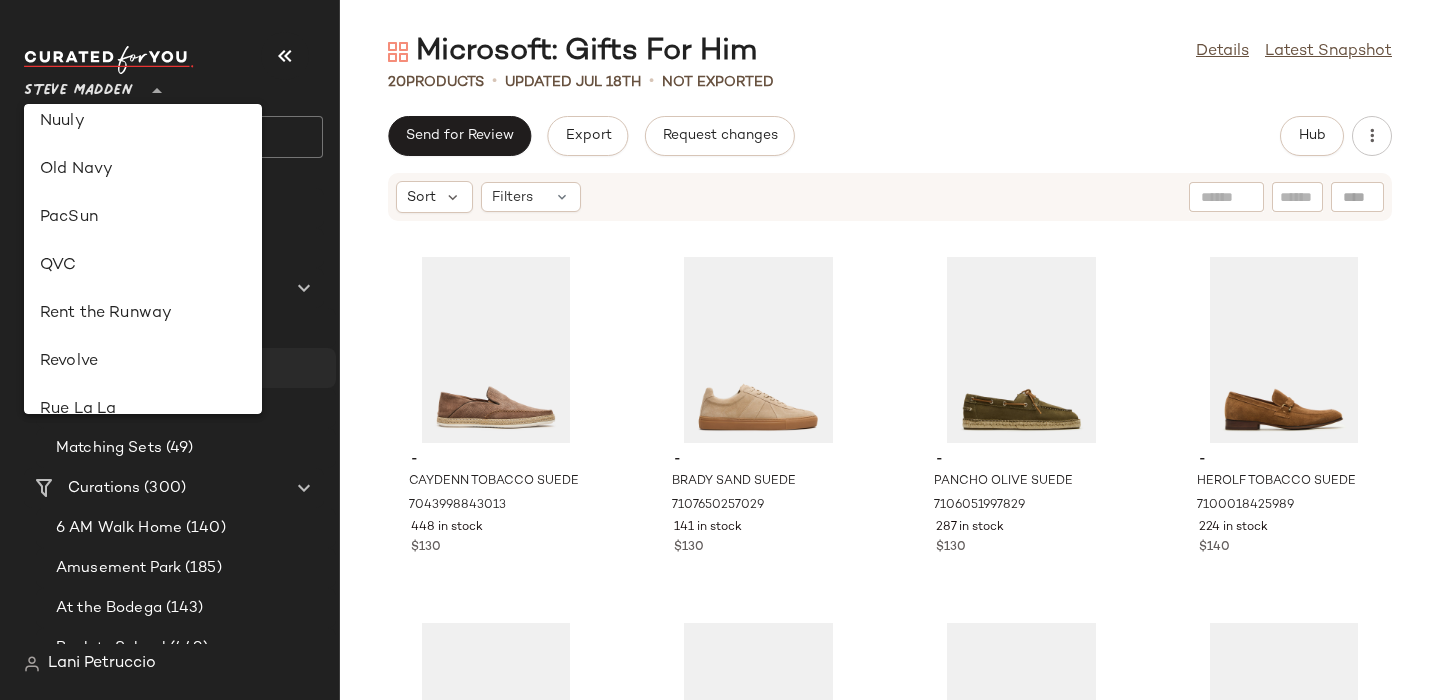 type on "**" 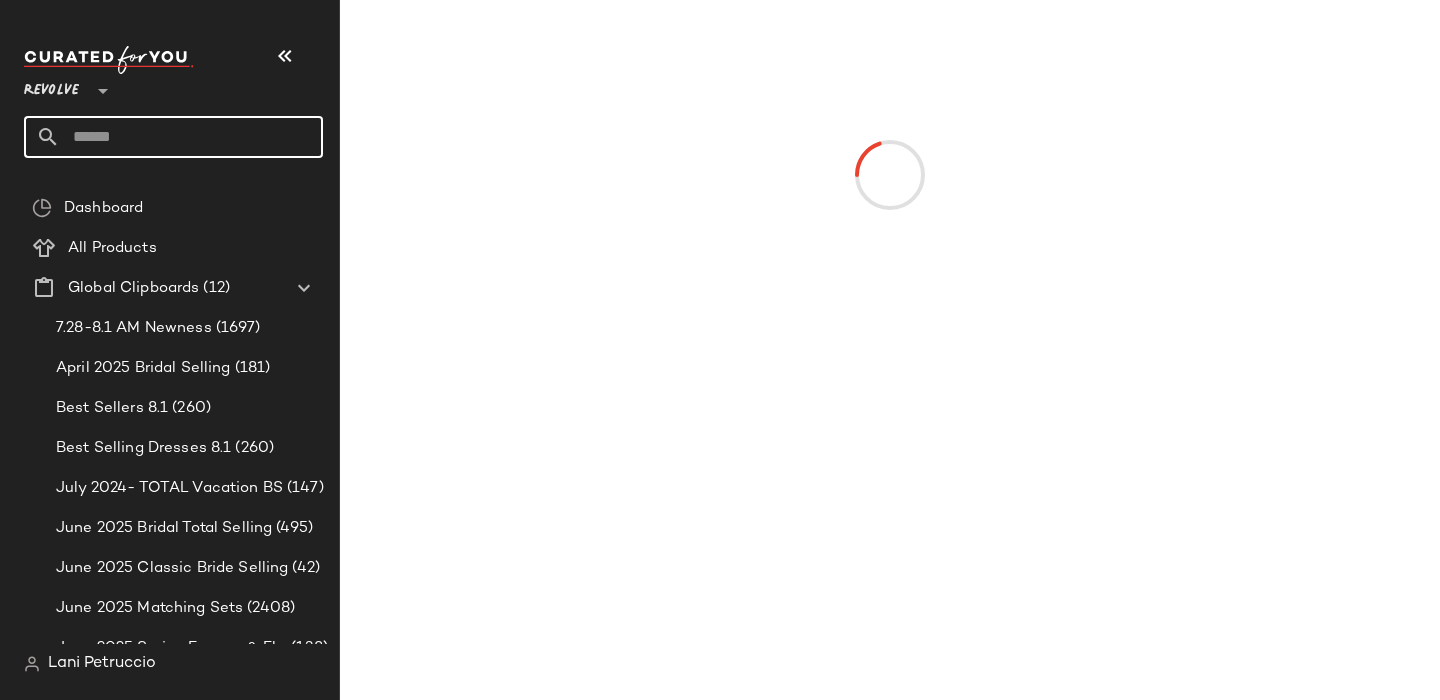 click 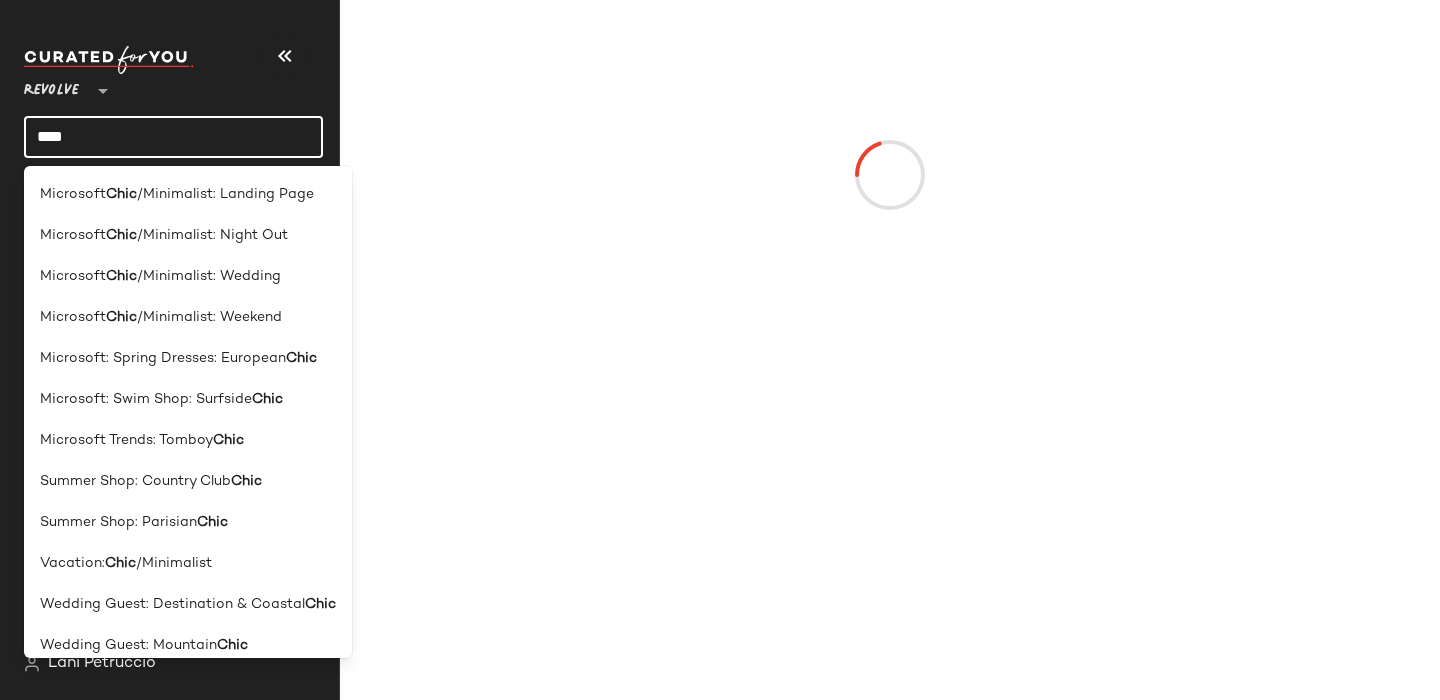 click on "/Minimalist: Landing Page" at bounding box center (225, 194) 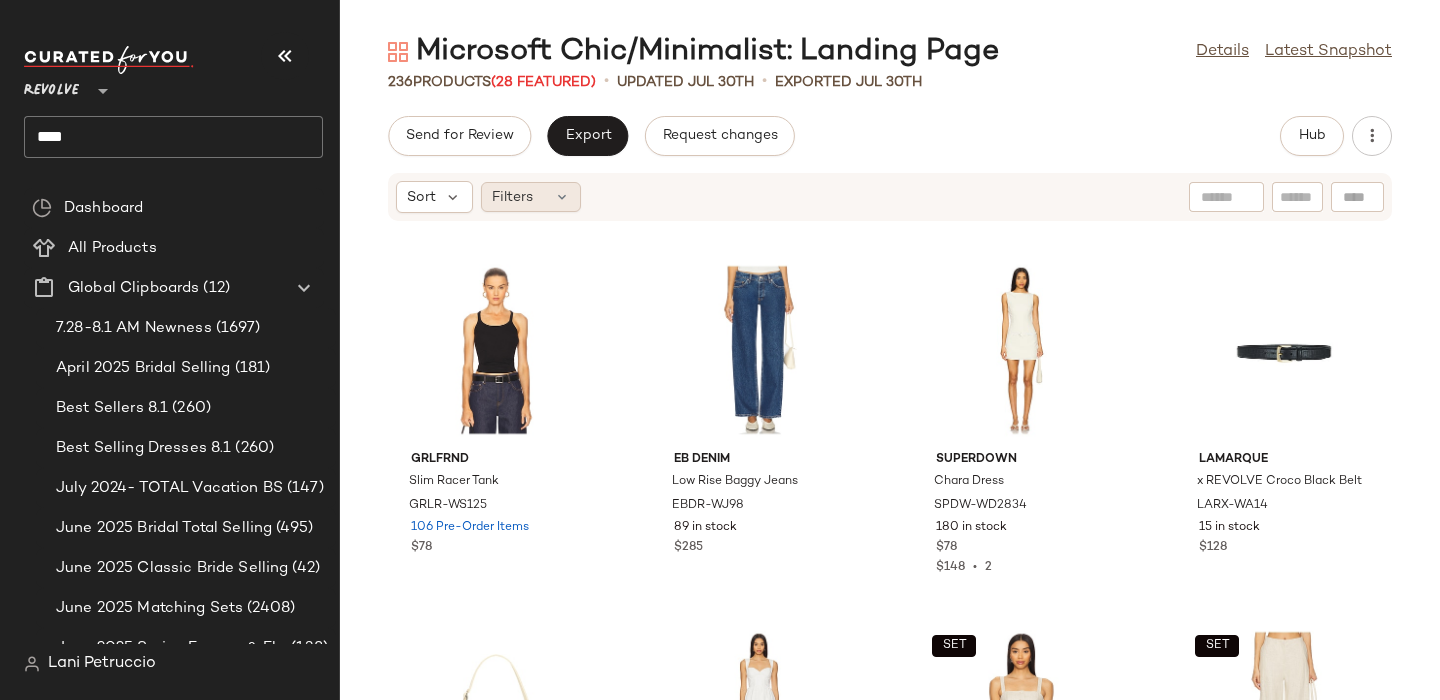 click on "Filters" at bounding box center [512, 197] 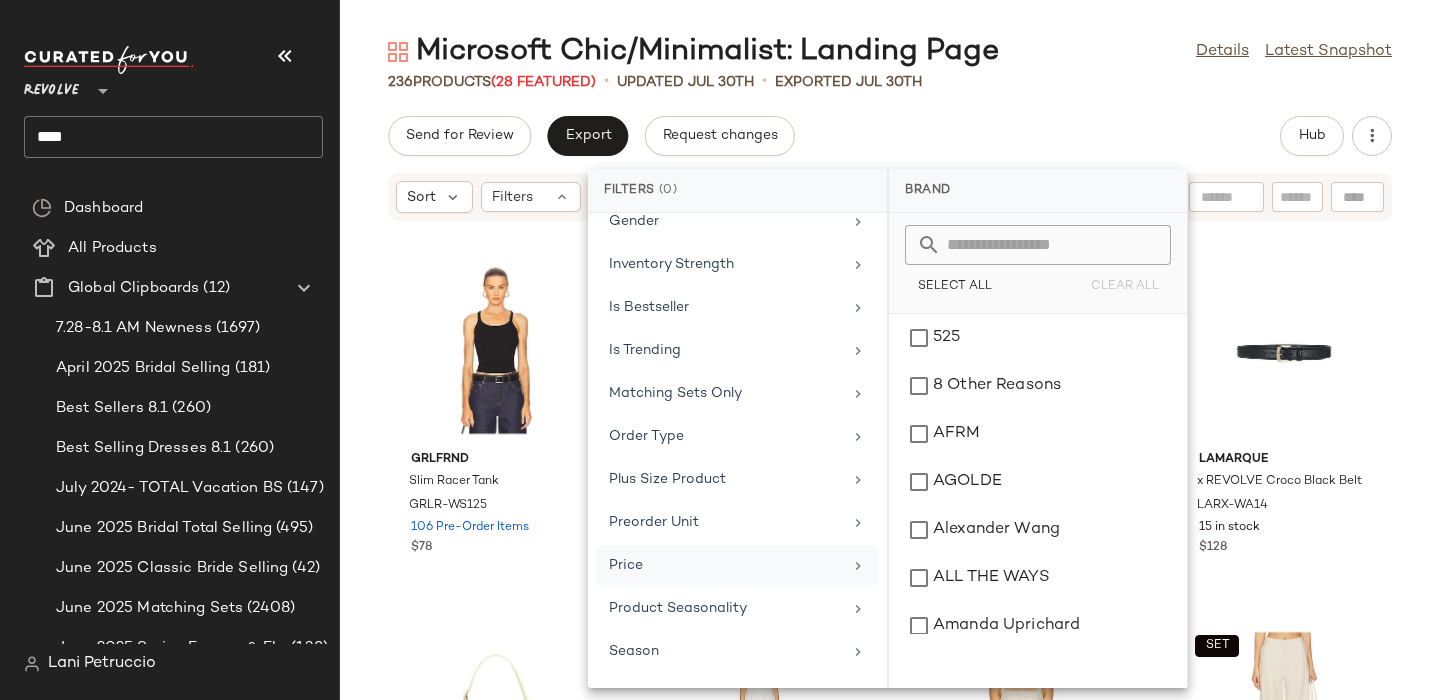 scroll, scrollTop: 917, scrollLeft: 0, axis: vertical 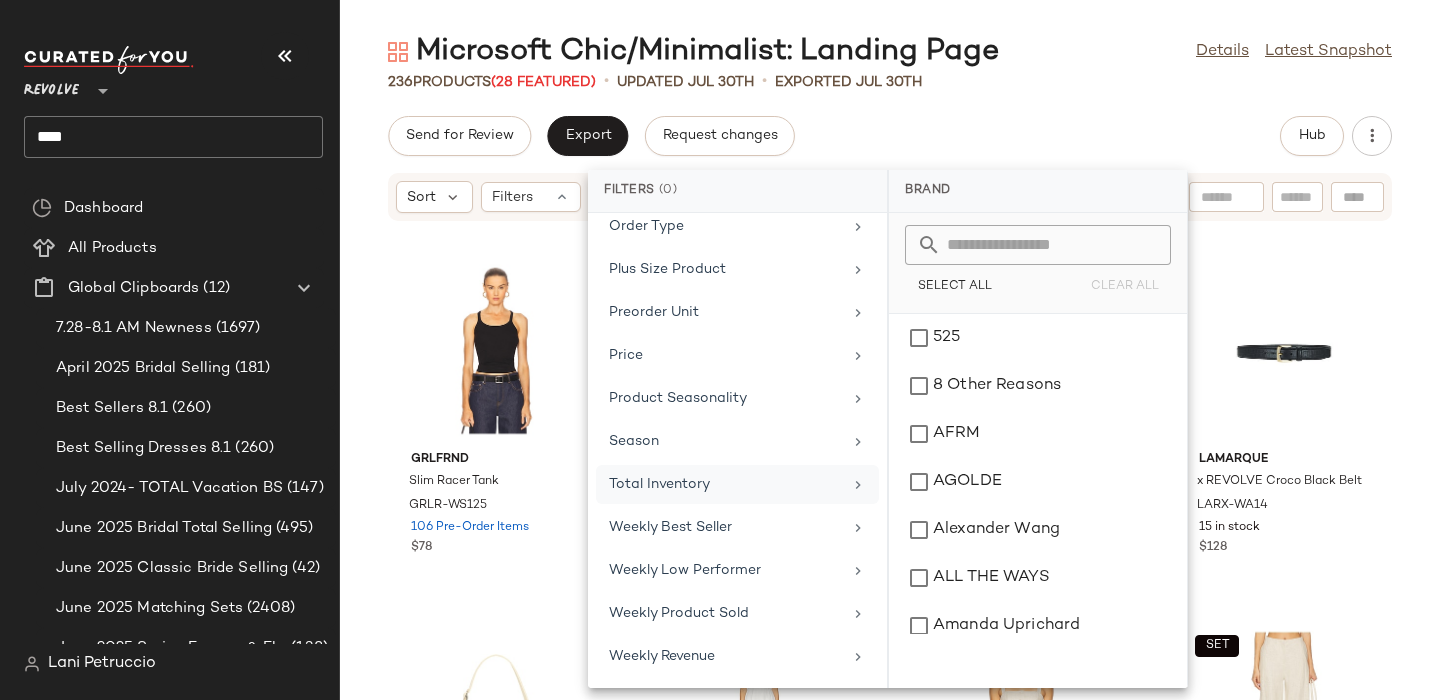 click on "Total Inventory" at bounding box center (725, 484) 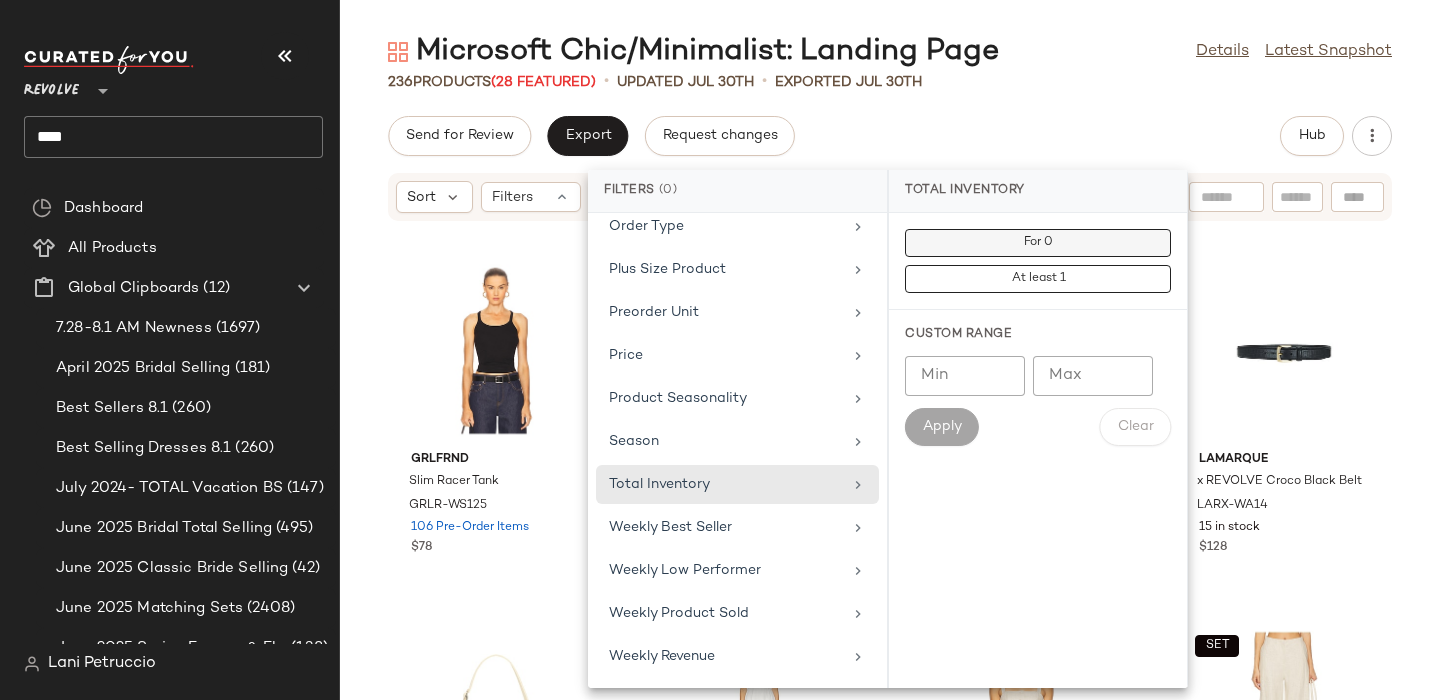 click on "For 0" 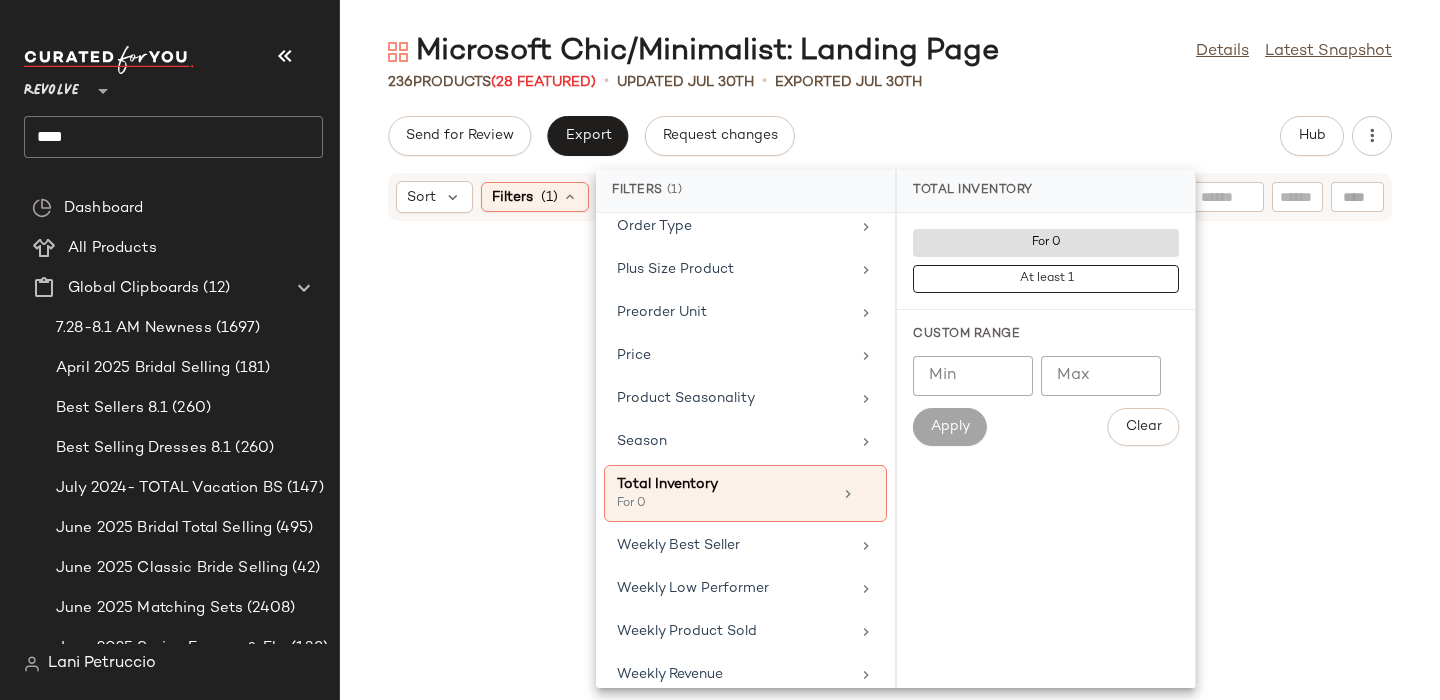 click on "236   Products  (28 Featured)  •   updated Jul 30th  •  Exported Jul 30th" 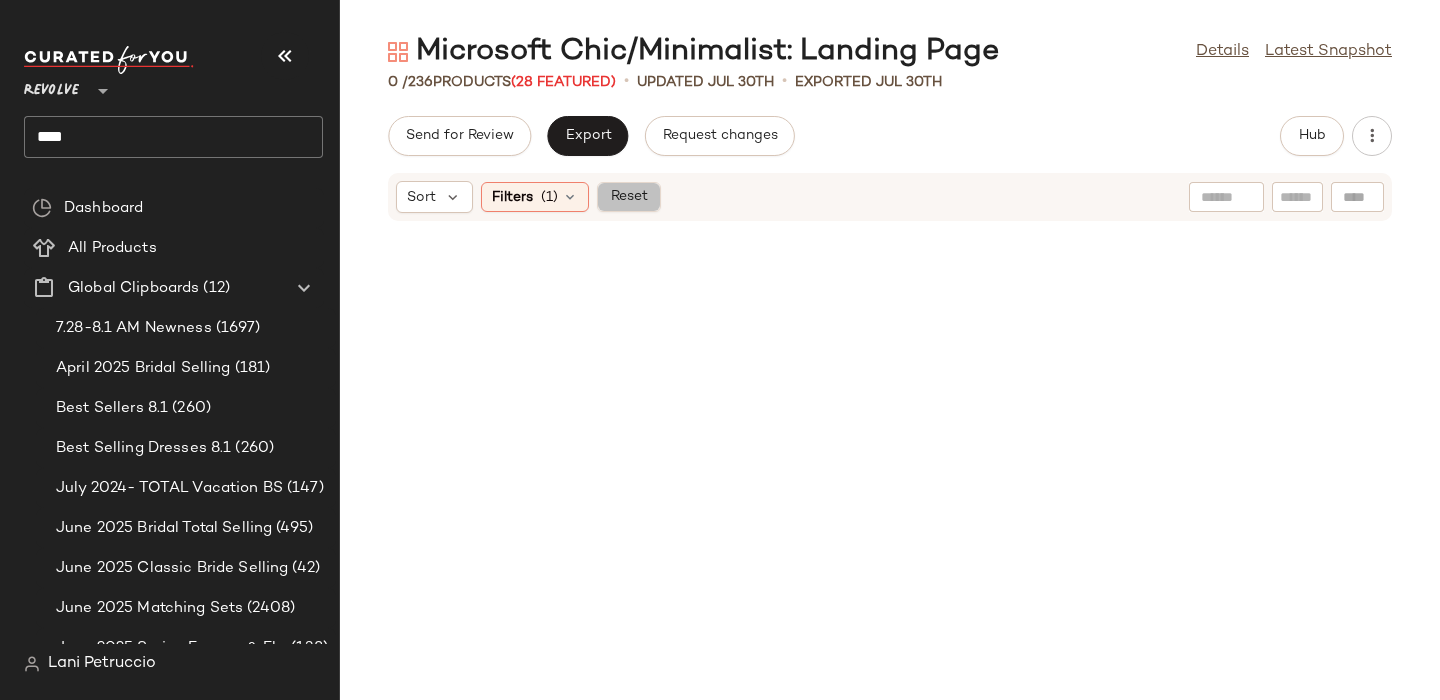 click on "Reset" 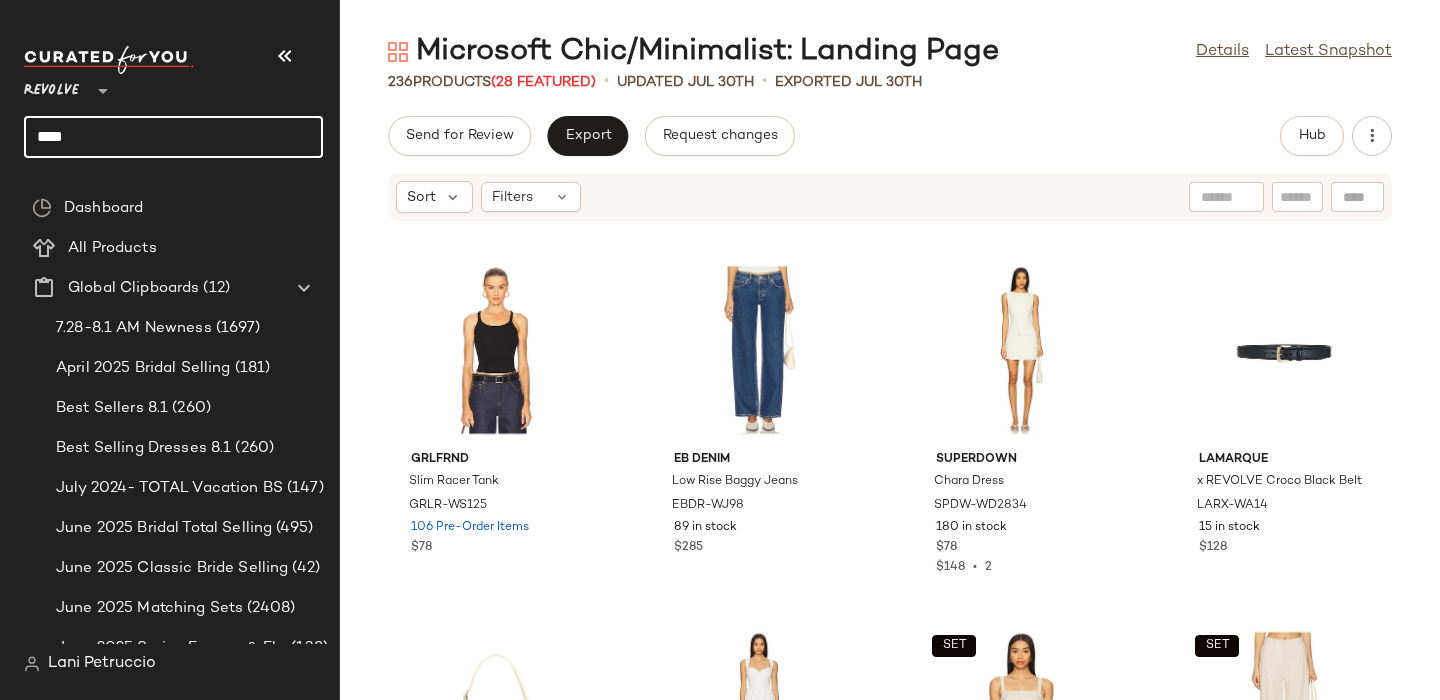 click on "****" 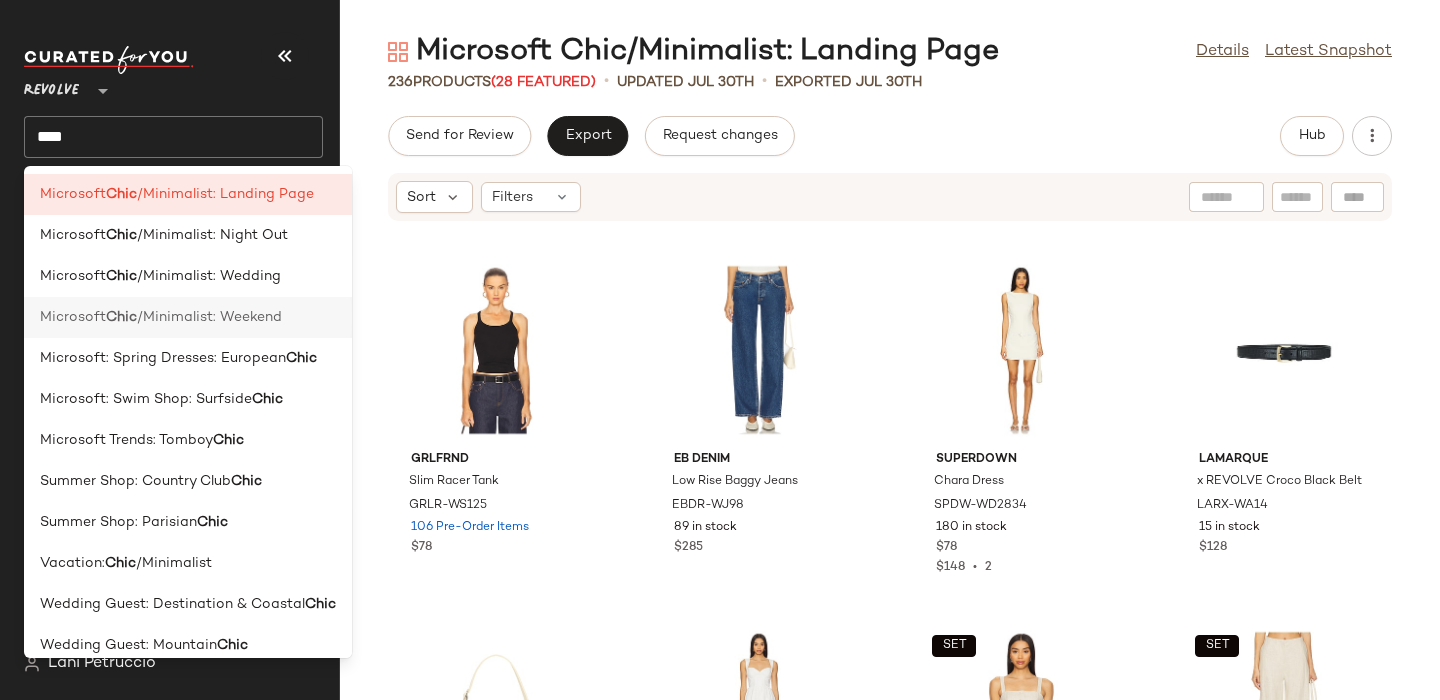 click on "Microsoft" at bounding box center [73, 317] 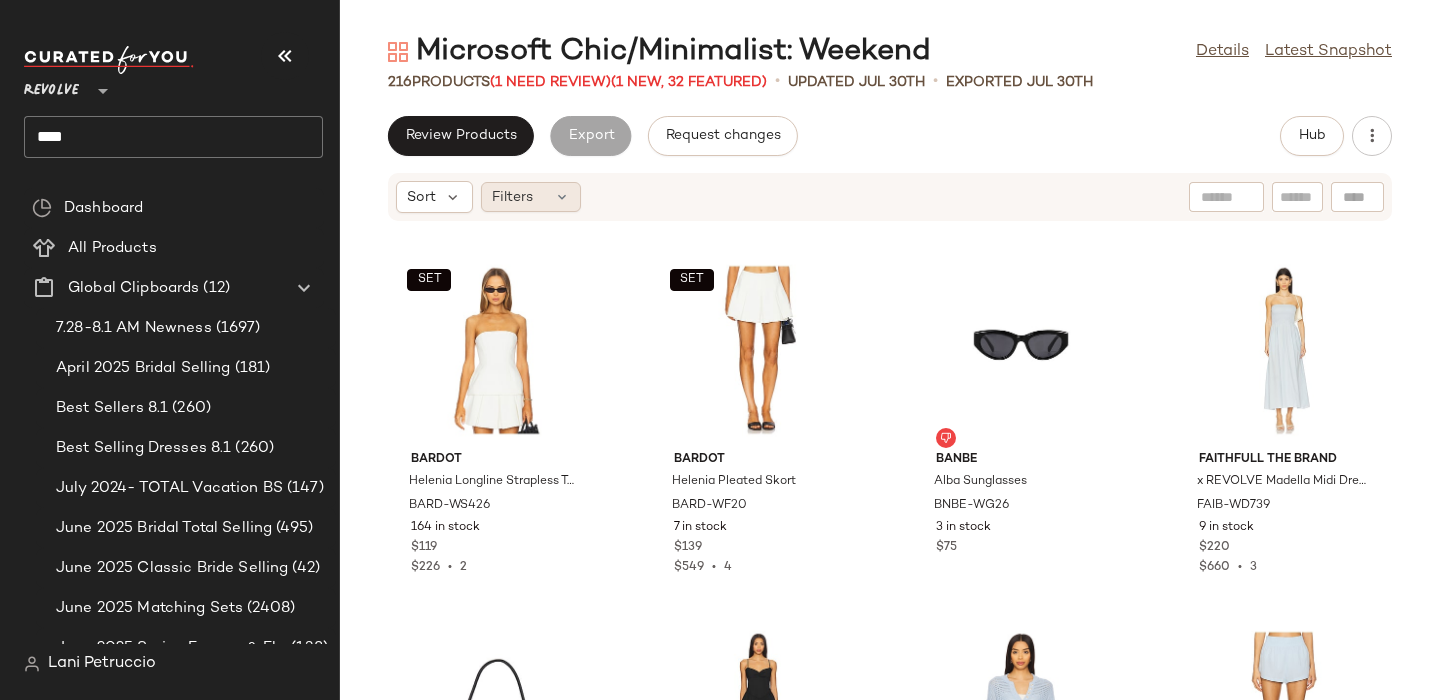 click on "Filters" at bounding box center [512, 197] 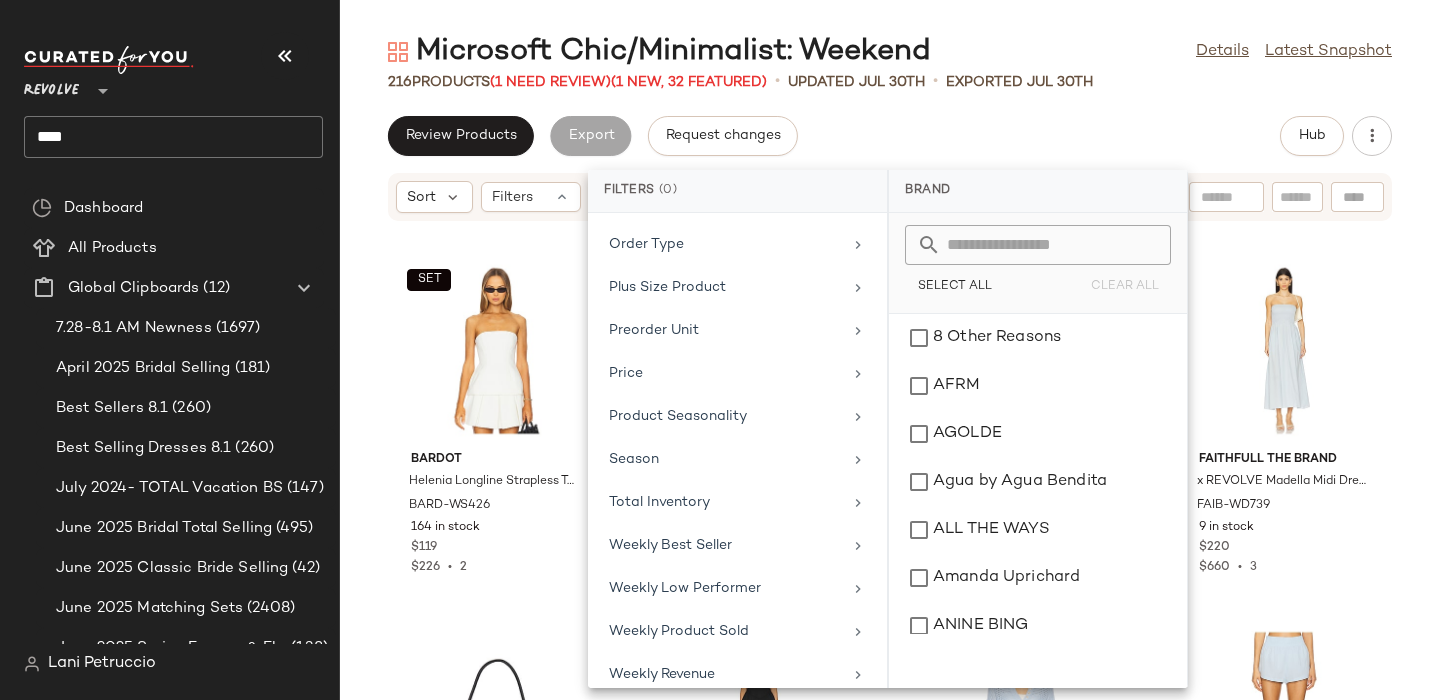 scroll, scrollTop: 917, scrollLeft: 0, axis: vertical 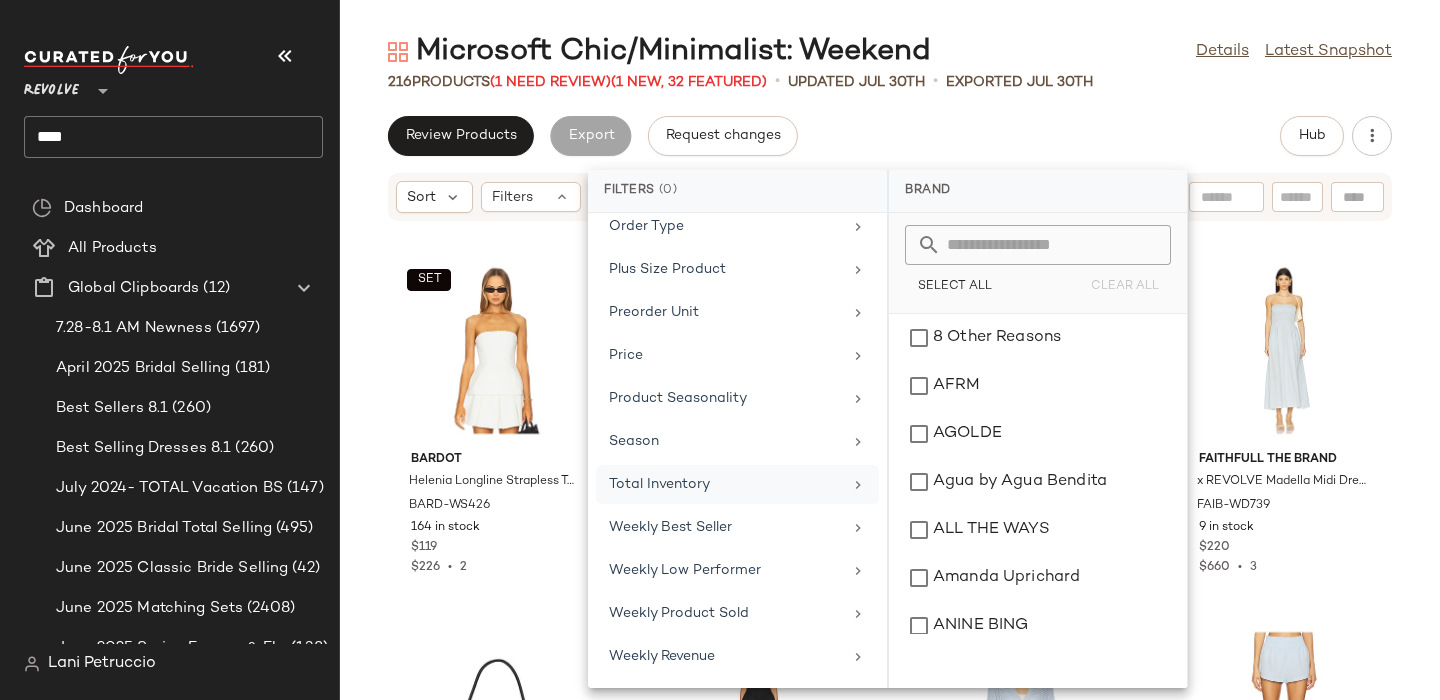 click on "Total Inventory" at bounding box center [725, 484] 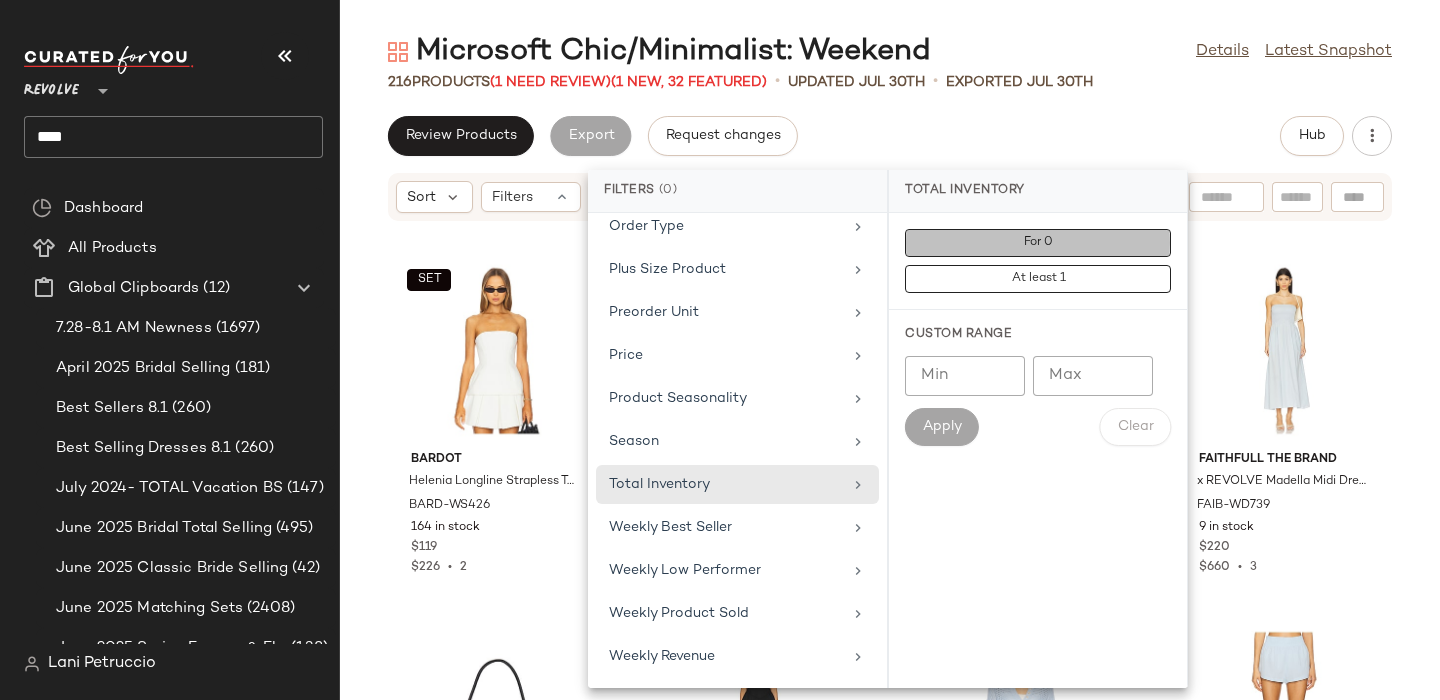 click on "For 0" 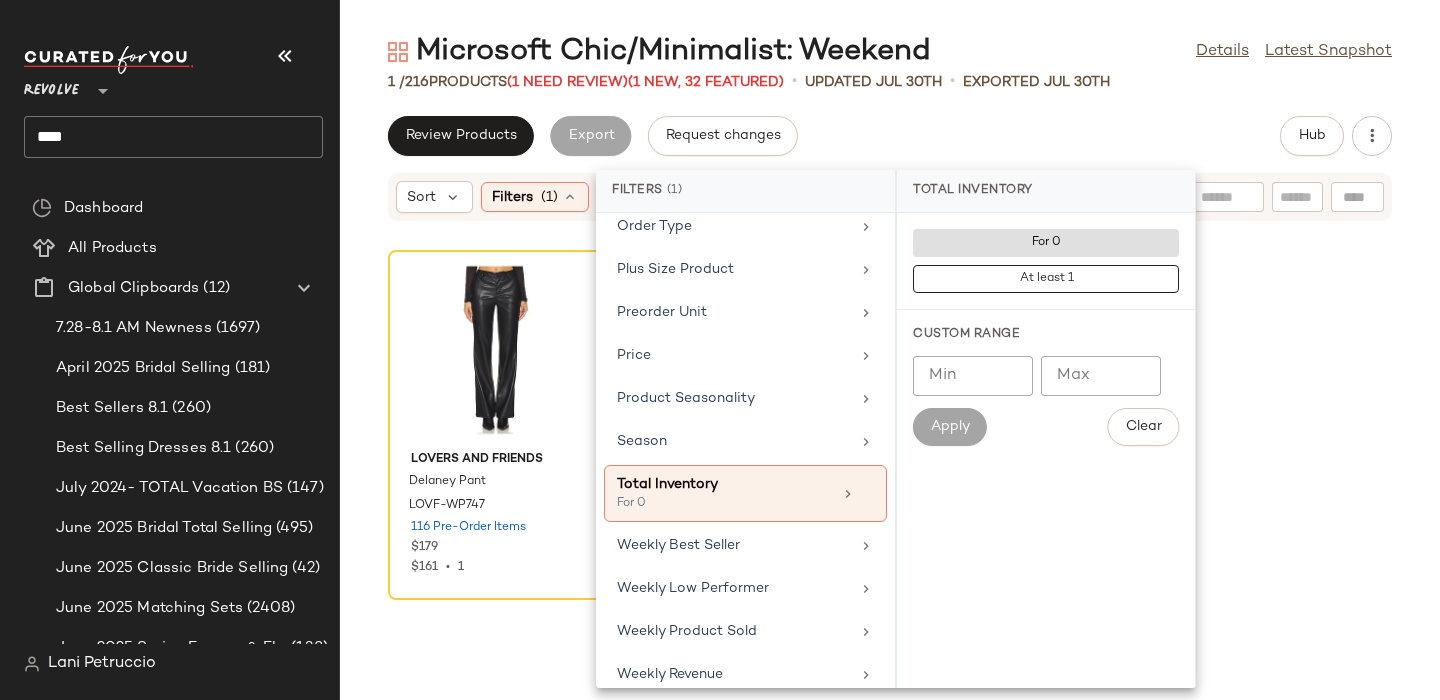 click on "Review Products   Export   Request changes   Hub" 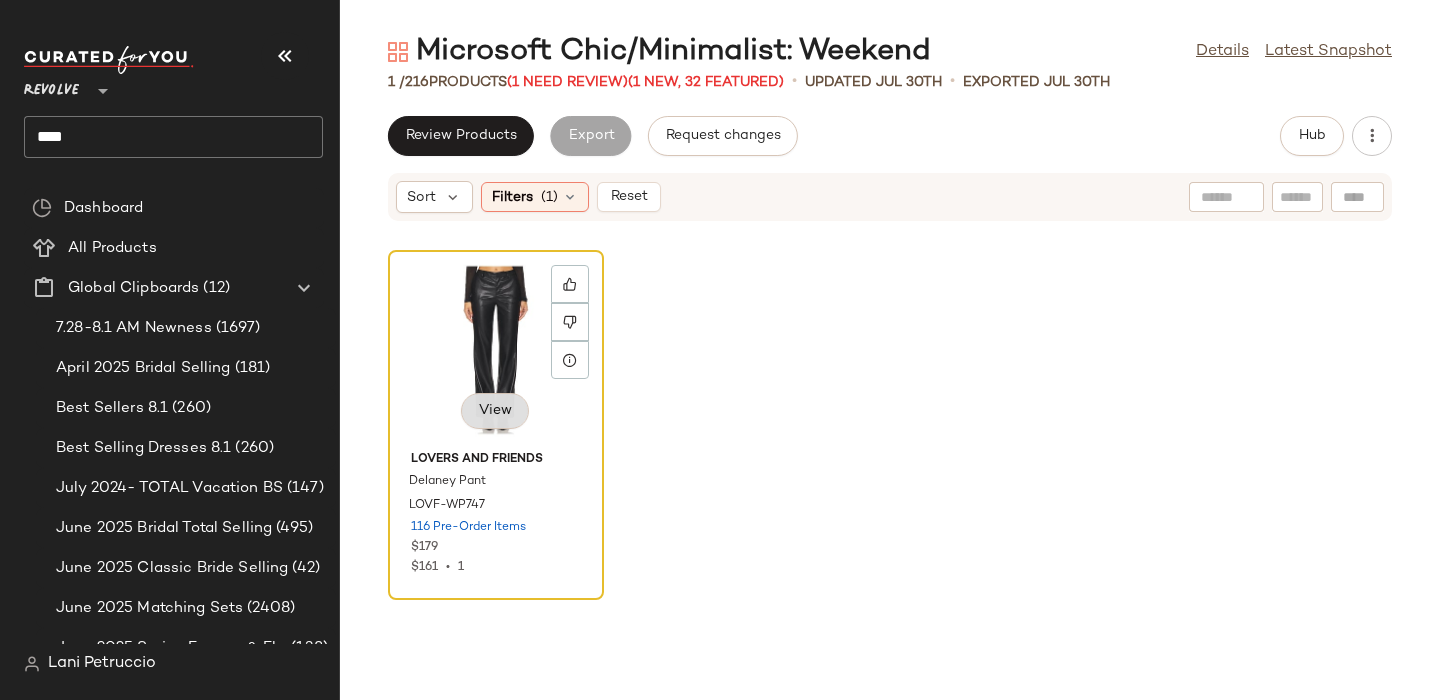 click on "View" 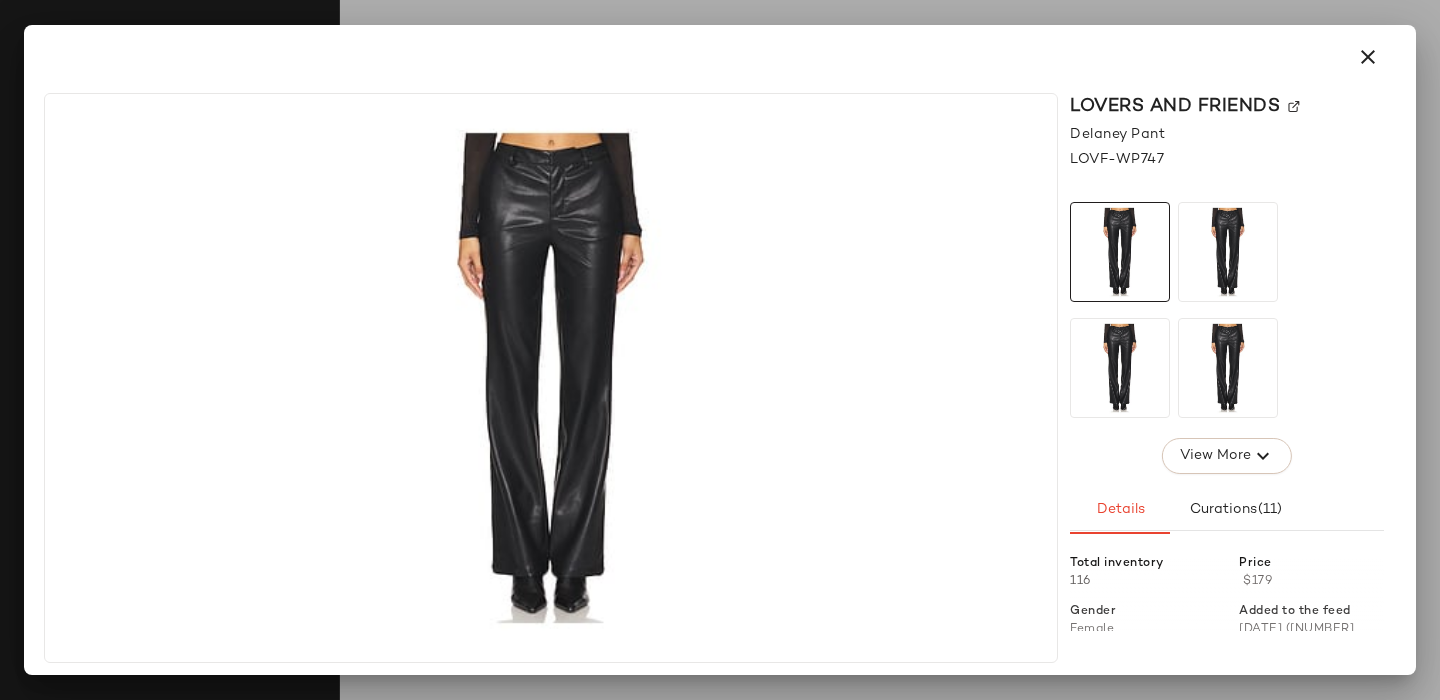 click on "Lovers and Friends" at bounding box center [1227, 106] 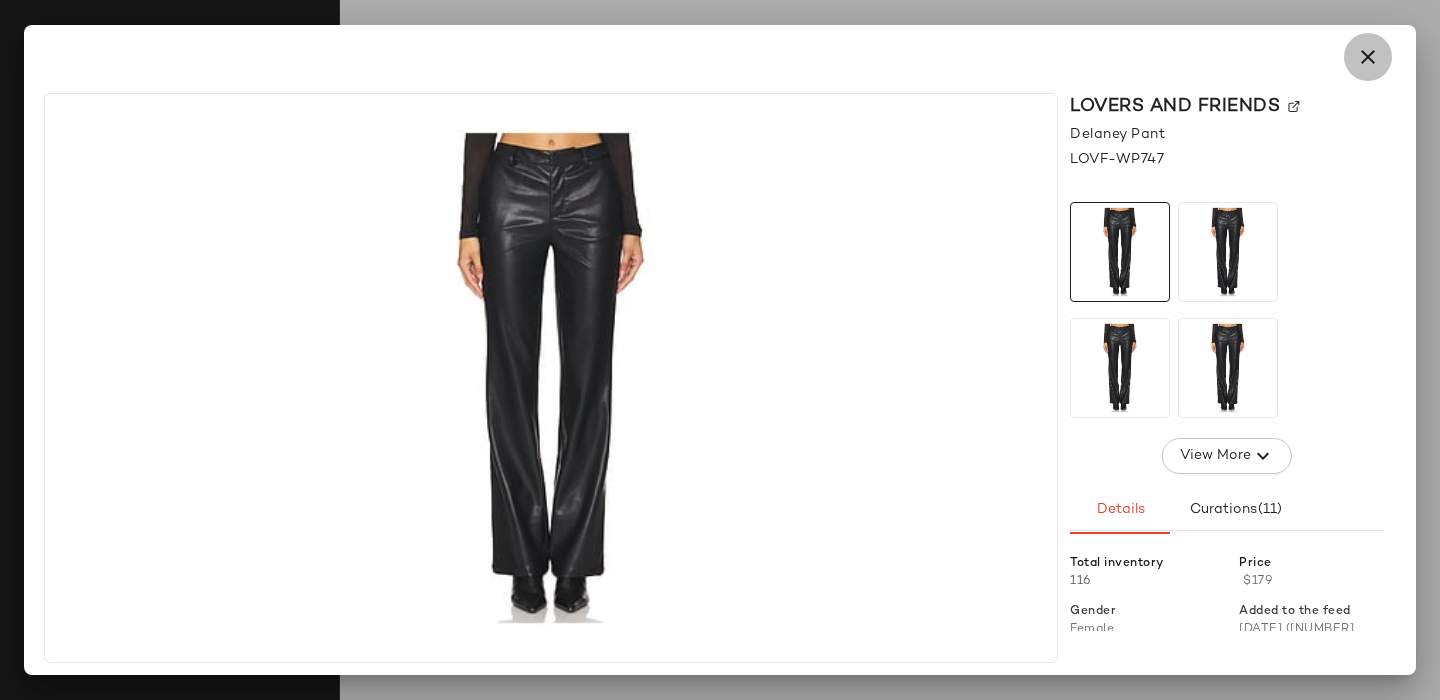 click at bounding box center (1368, 57) 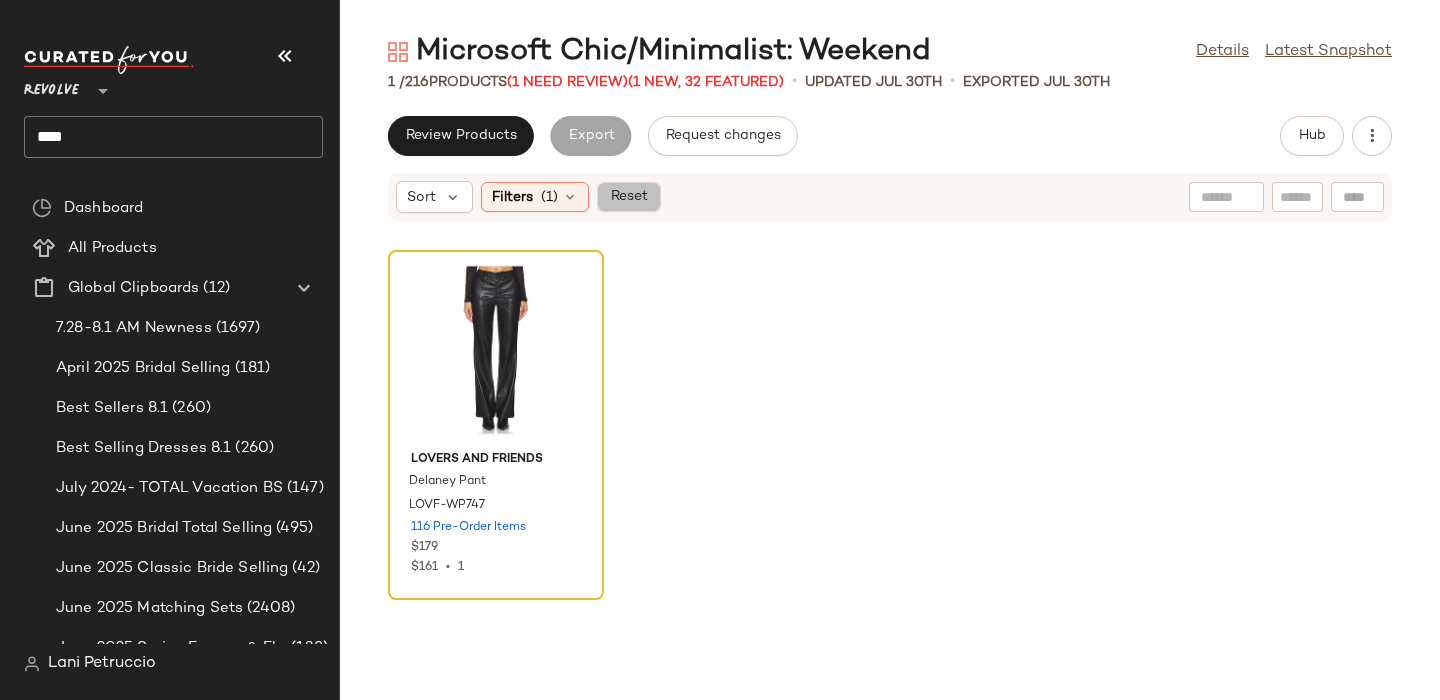 click on "Reset" 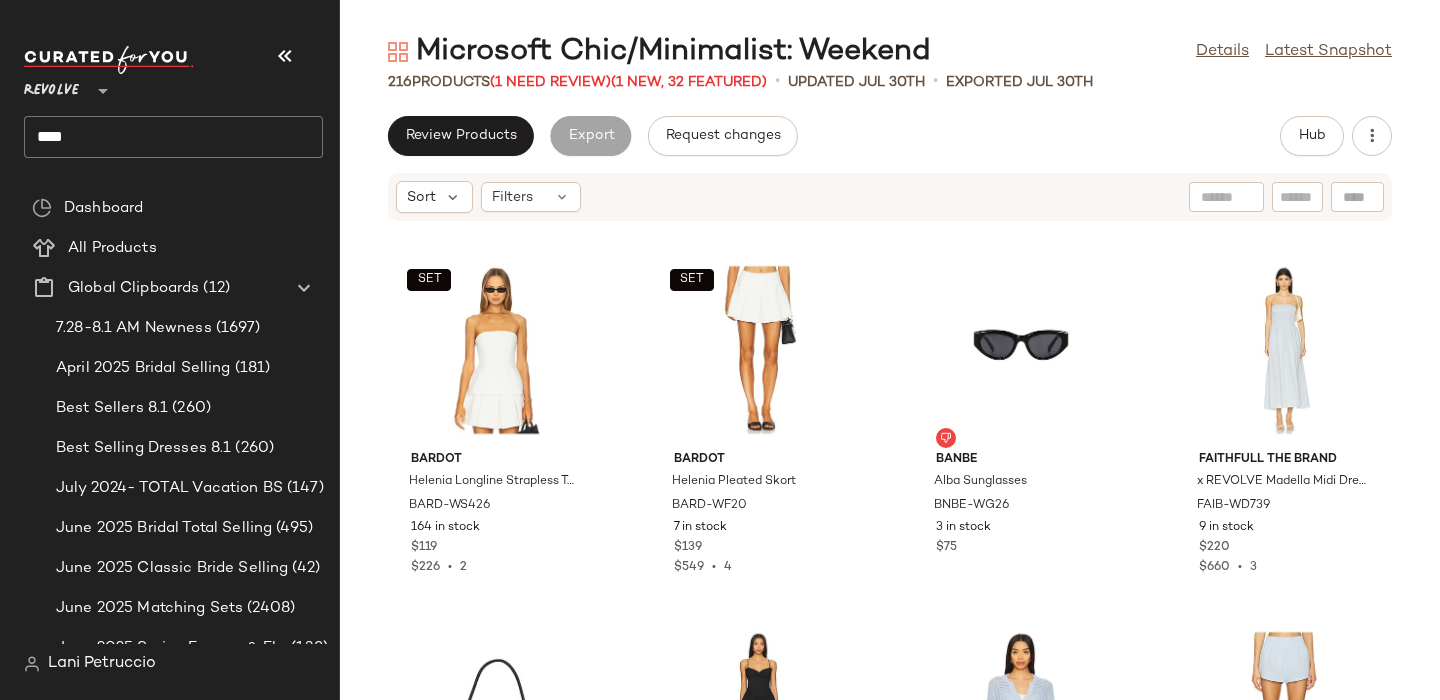 click on "****" 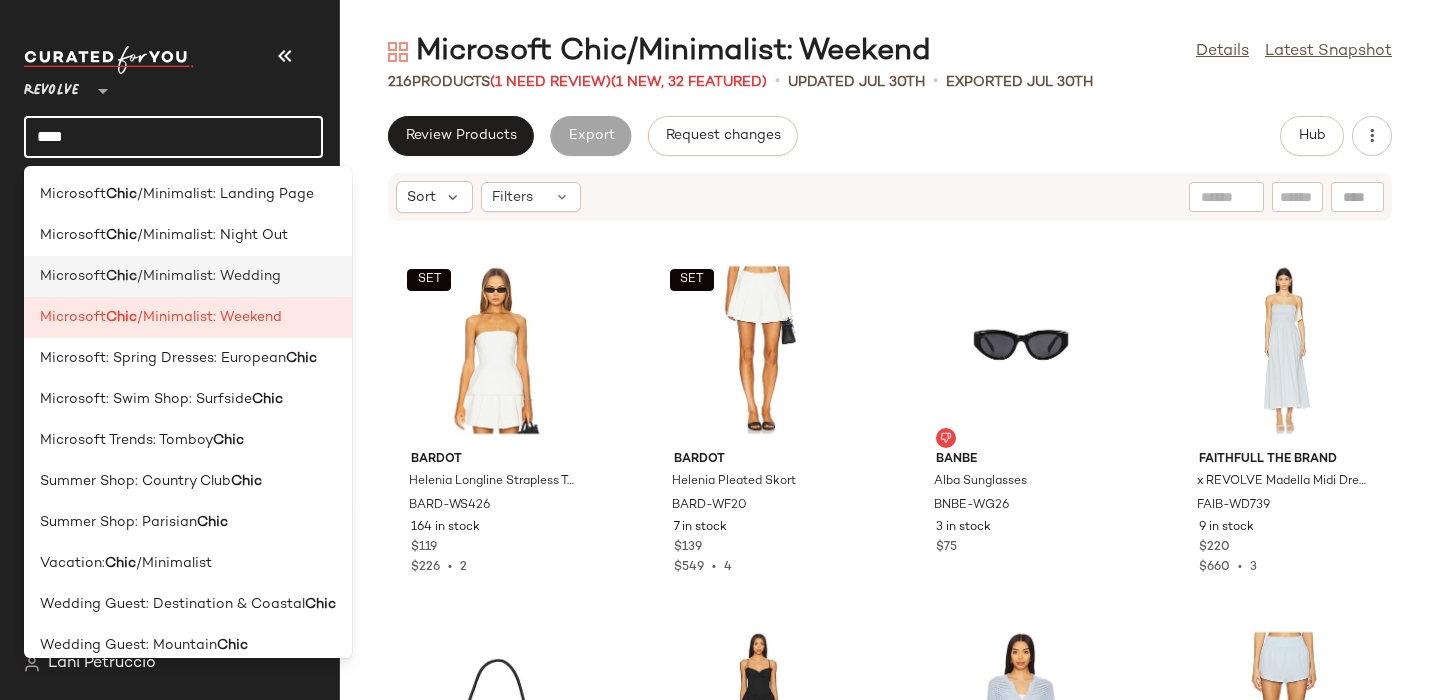 click on "Microsoft" at bounding box center [73, 276] 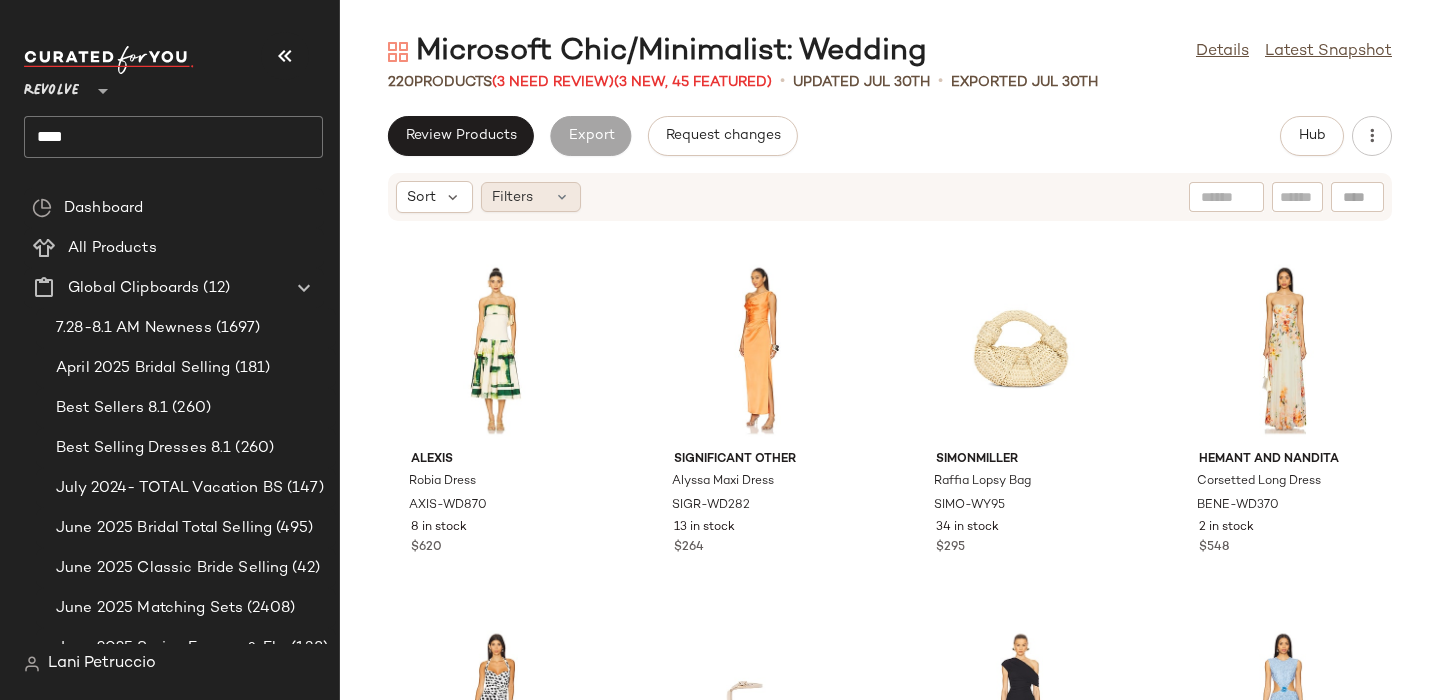 click on "Filters" at bounding box center (512, 197) 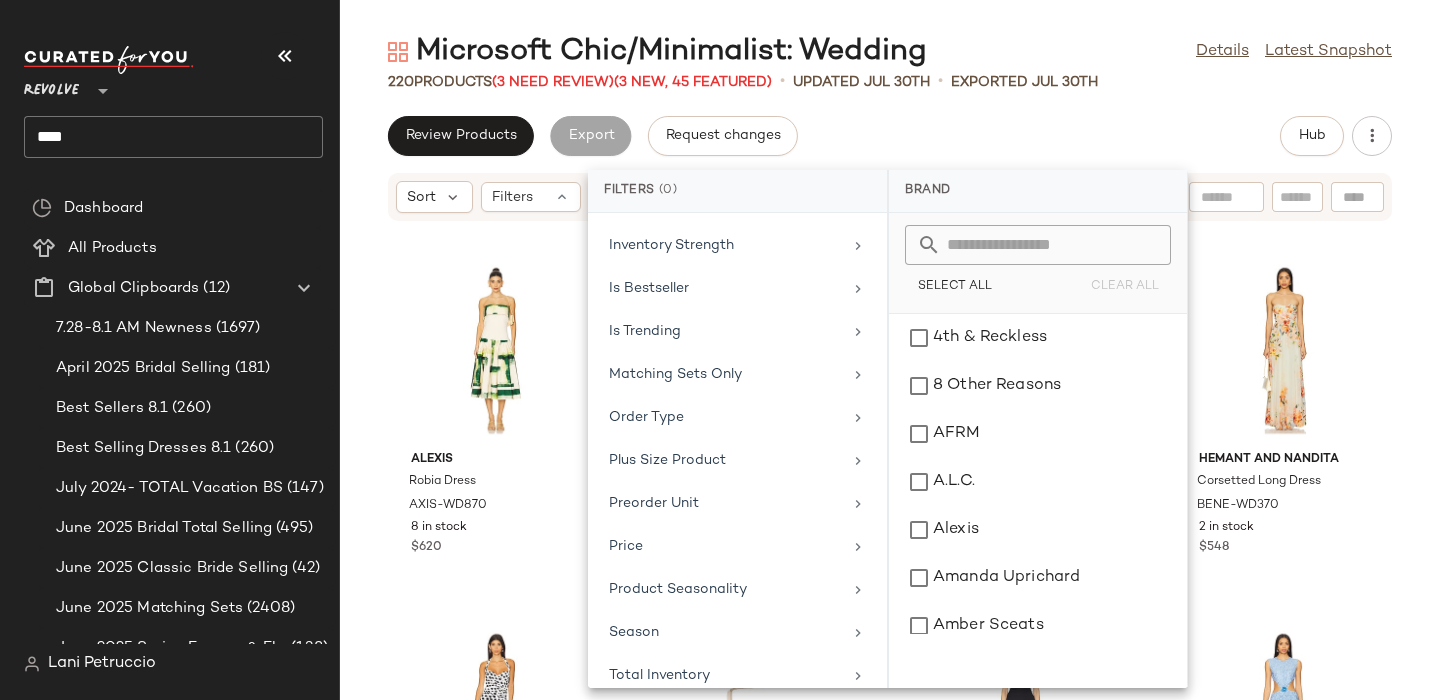 scroll, scrollTop: 917, scrollLeft: 0, axis: vertical 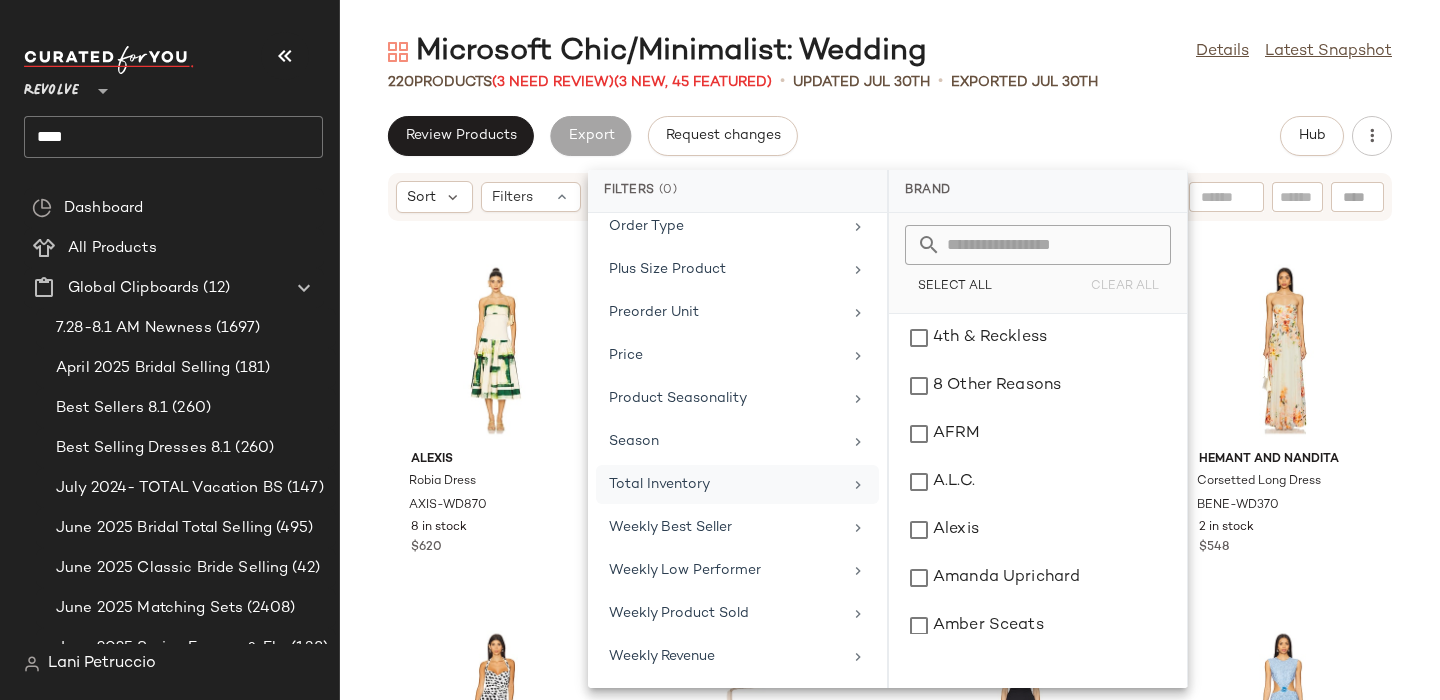 click on "Total Inventory" at bounding box center [725, 484] 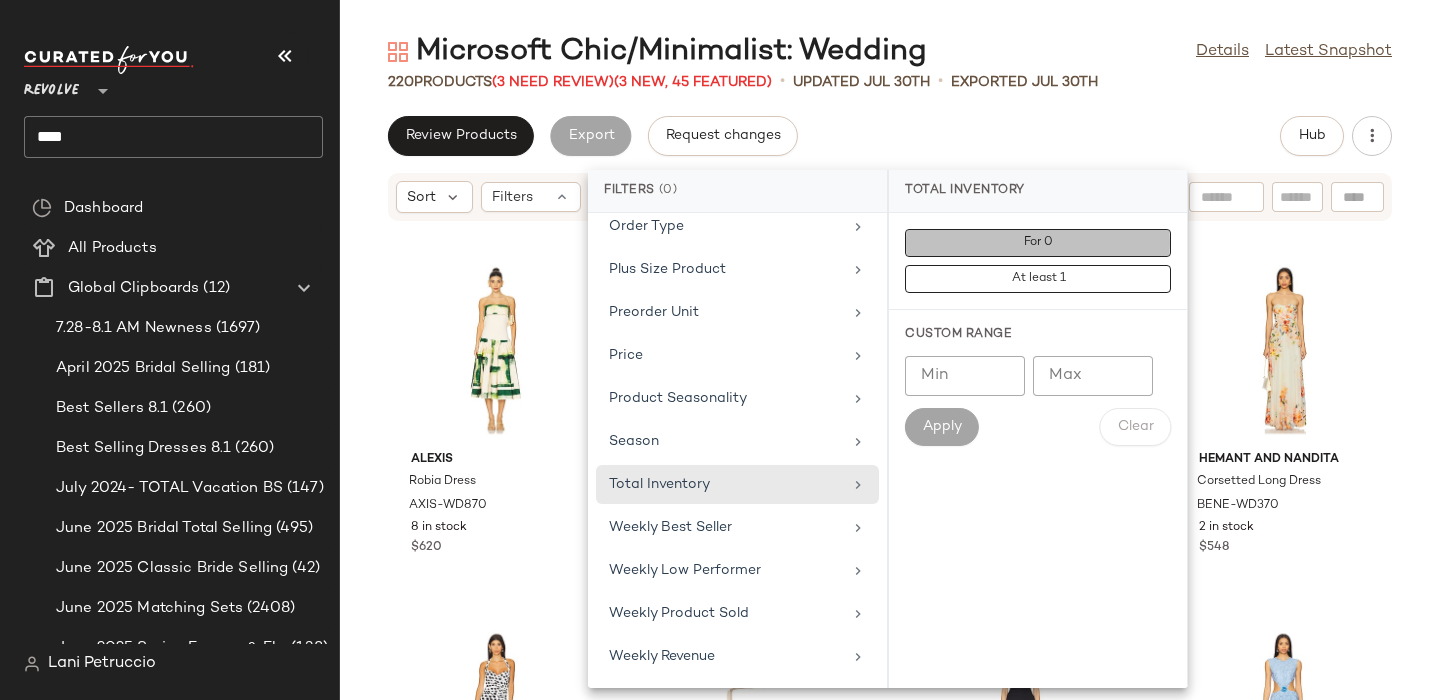click on "For 0" 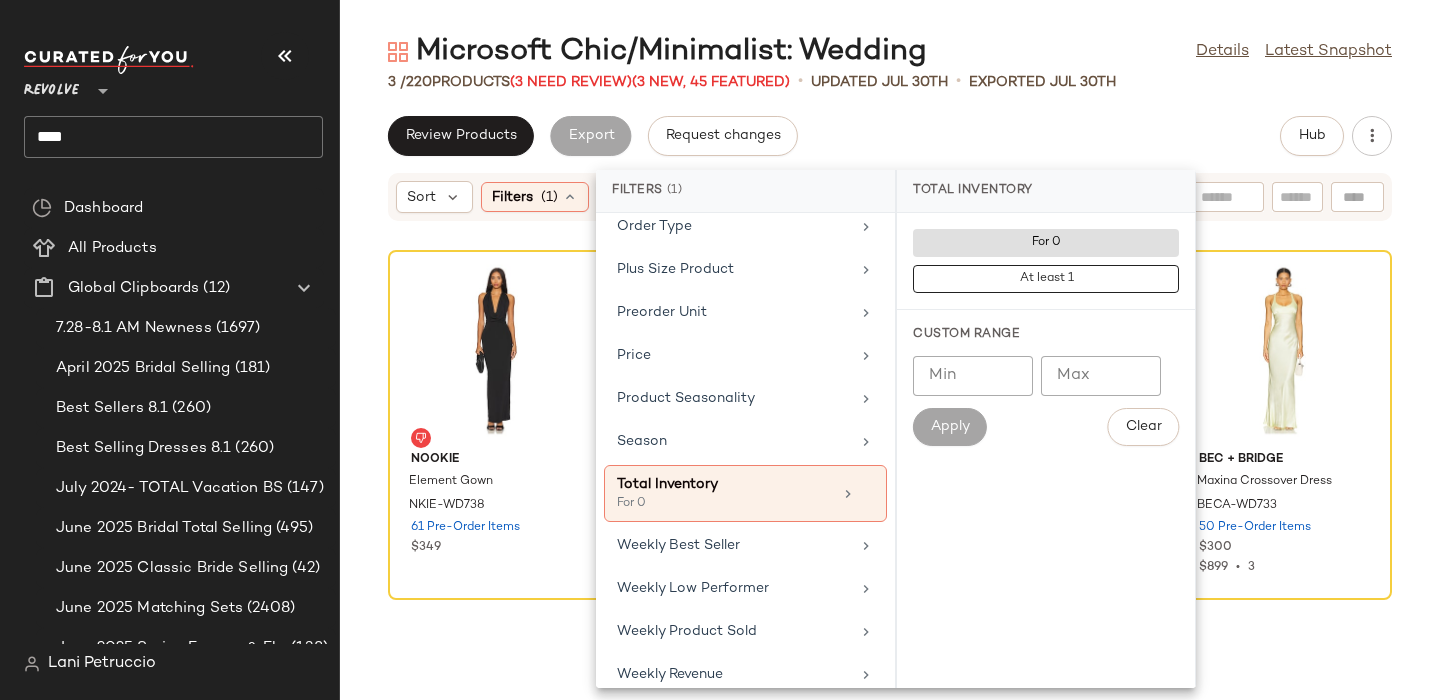 click on "Microsoft Chic/Minimalist: Wedding  Details   Latest Snapshot  3 /  220   Products   (3 Need Review)  (3 New, 45 Featured)  •   updated Jul 30th  •  Exported Jul 30th  Review Products   Export   Request changes   Hub  Sort  Filters  (1)   Reset  Nookie Element Gown NKIE-WD738 61 Pre-Order Items $349 Michael Costello x REVOLVE Nathalia Gown MELR-WD1182 88 in stock $289 $289  •  1 Bec + Bridge Maxina Crossover Dress BECA-WD733 50 Pre-Order Items $300 $899  •  3" at bounding box center (890, 366) 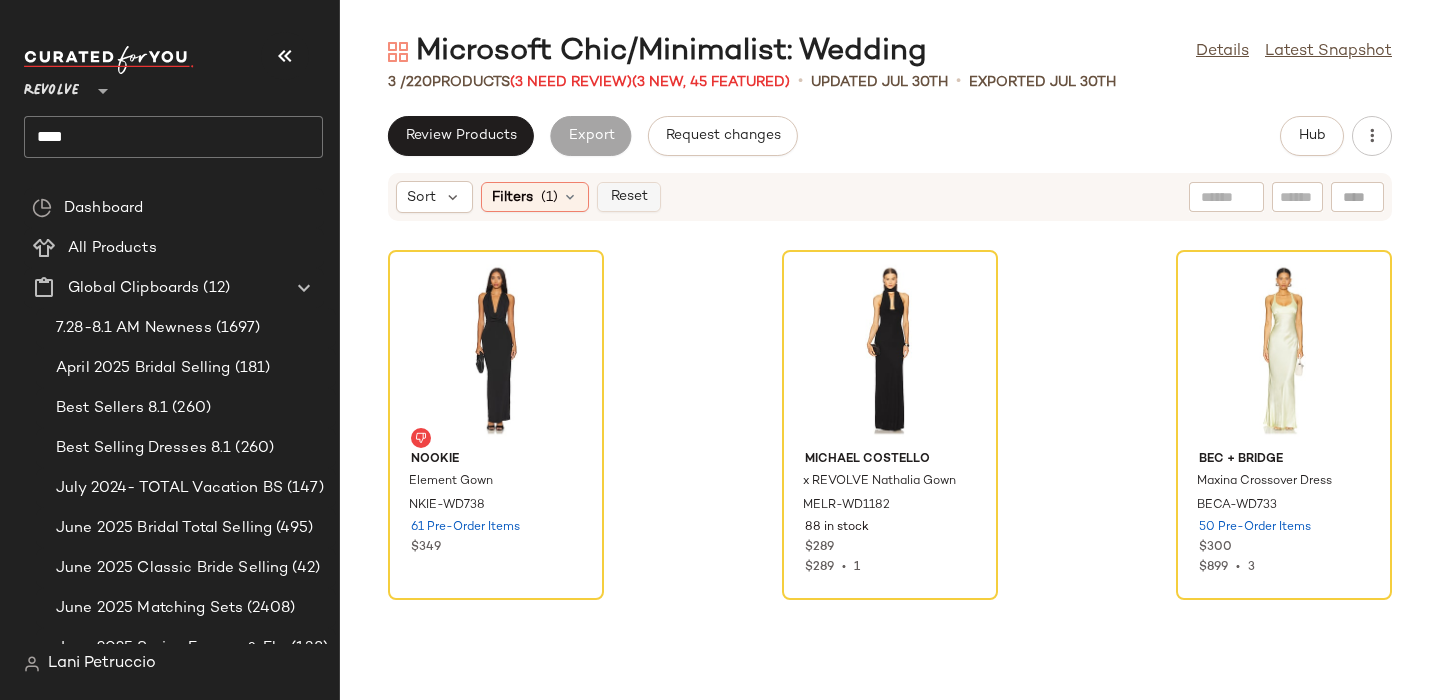 click on "Reset" 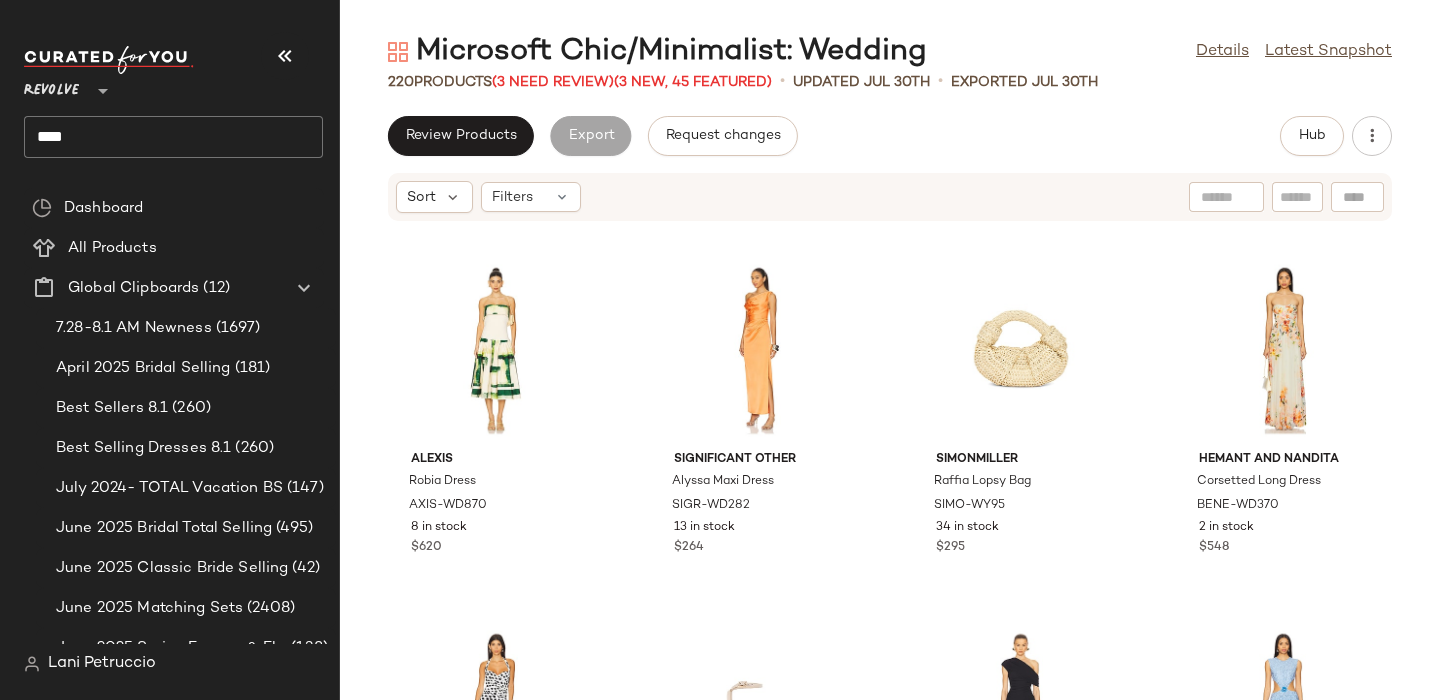 click on "****" 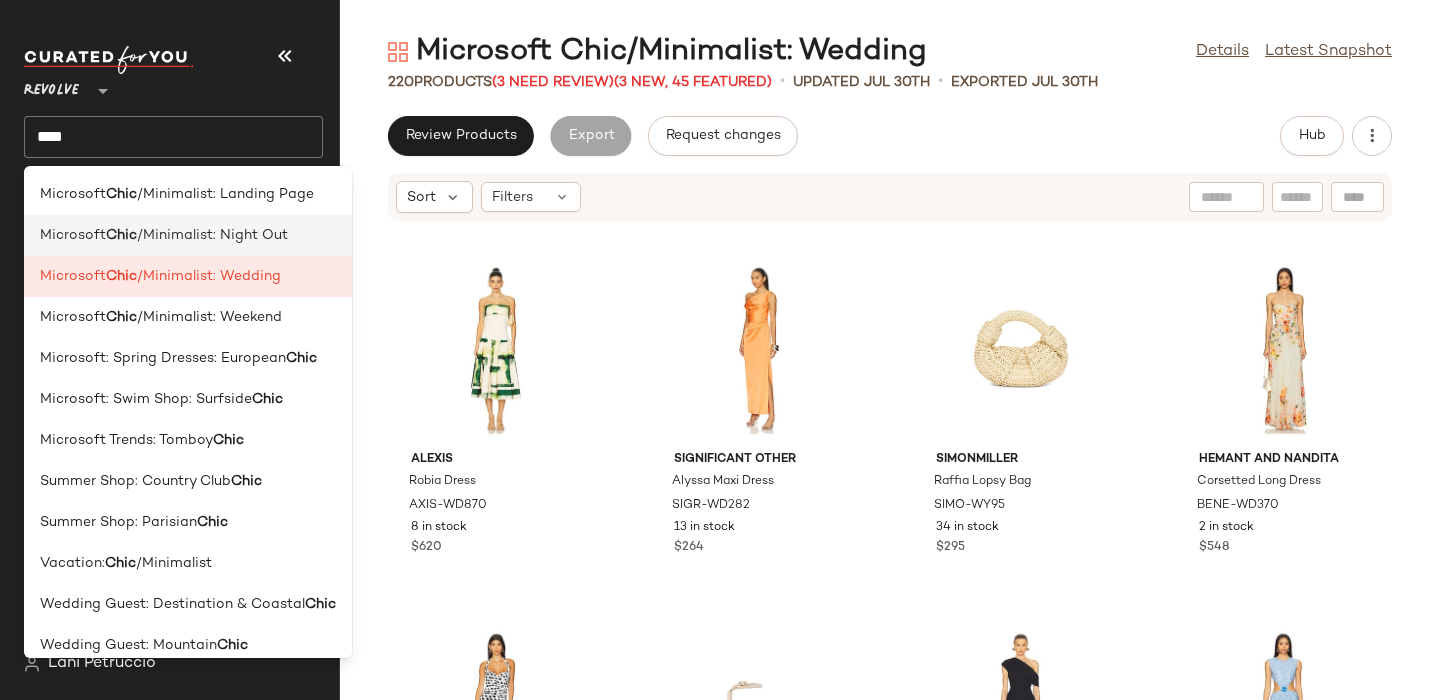 click on "Microsoft  Chic /Minimalist: Night Out" 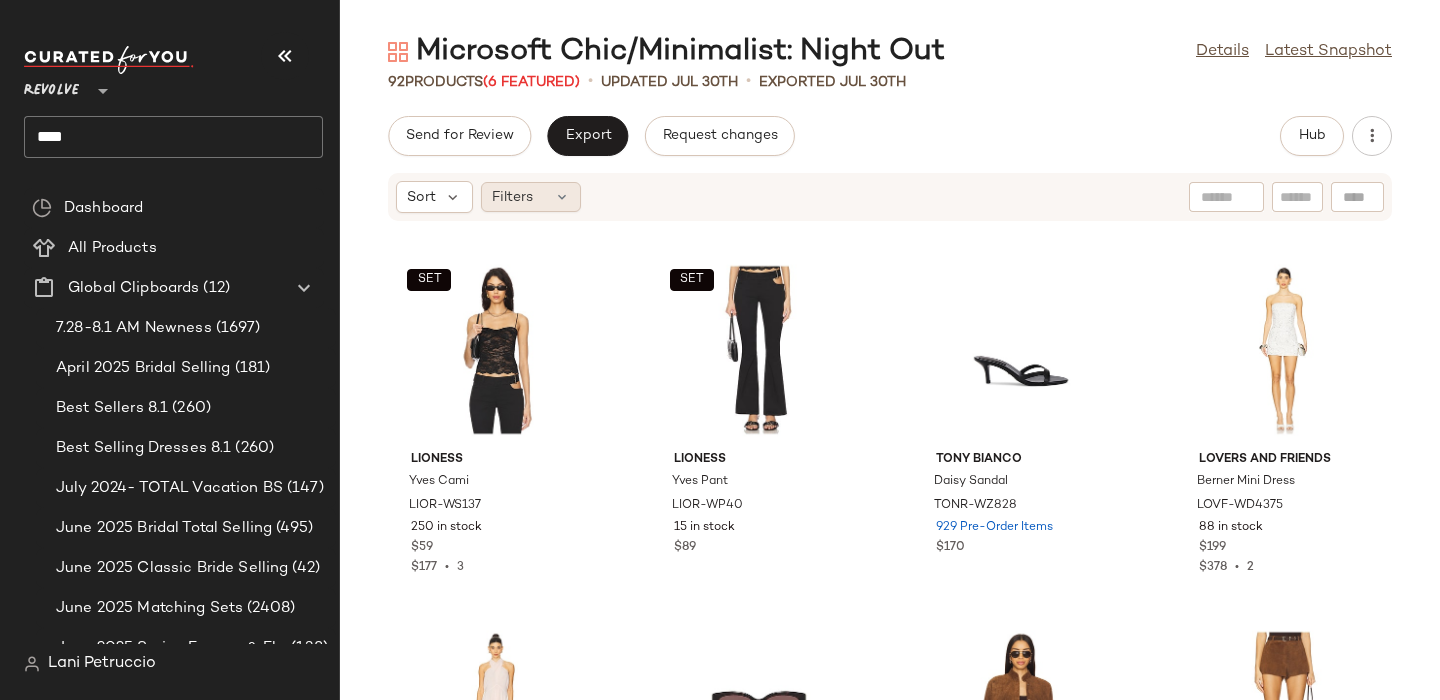 click on "Filters" 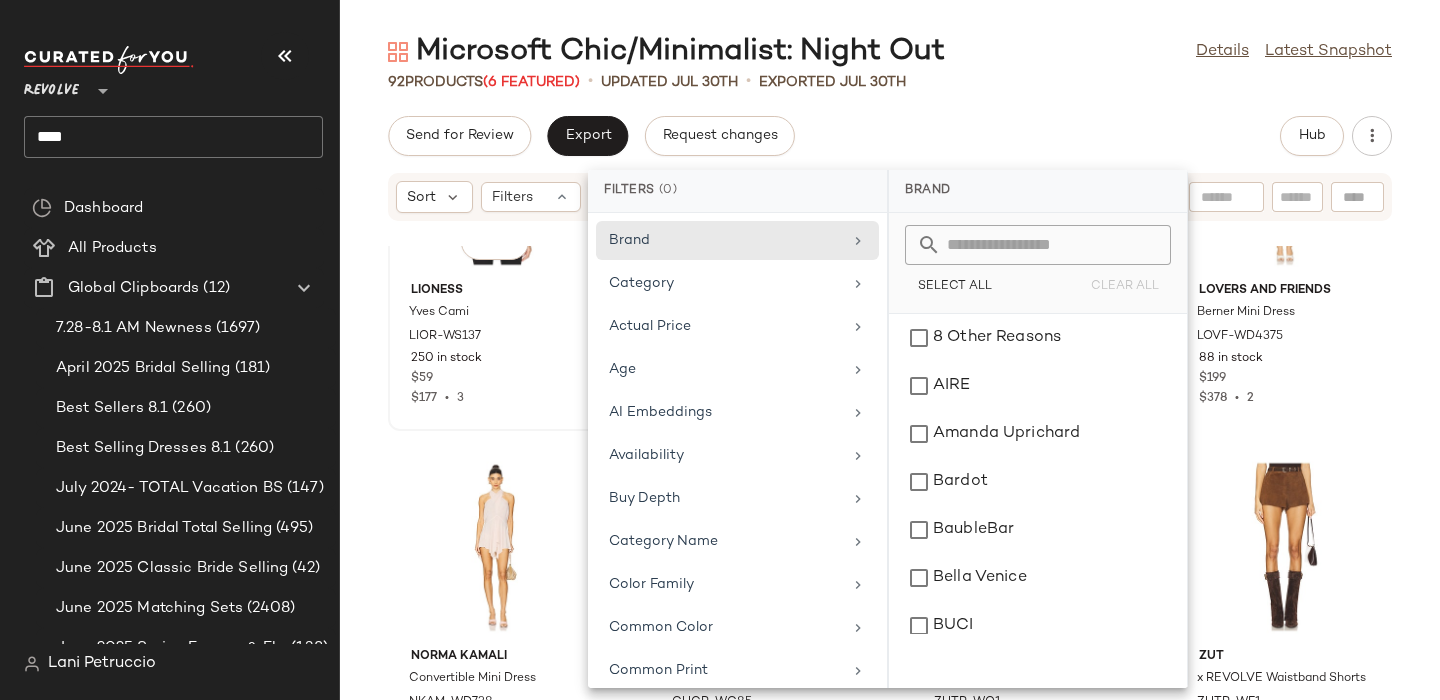 scroll, scrollTop: 219, scrollLeft: 0, axis: vertical 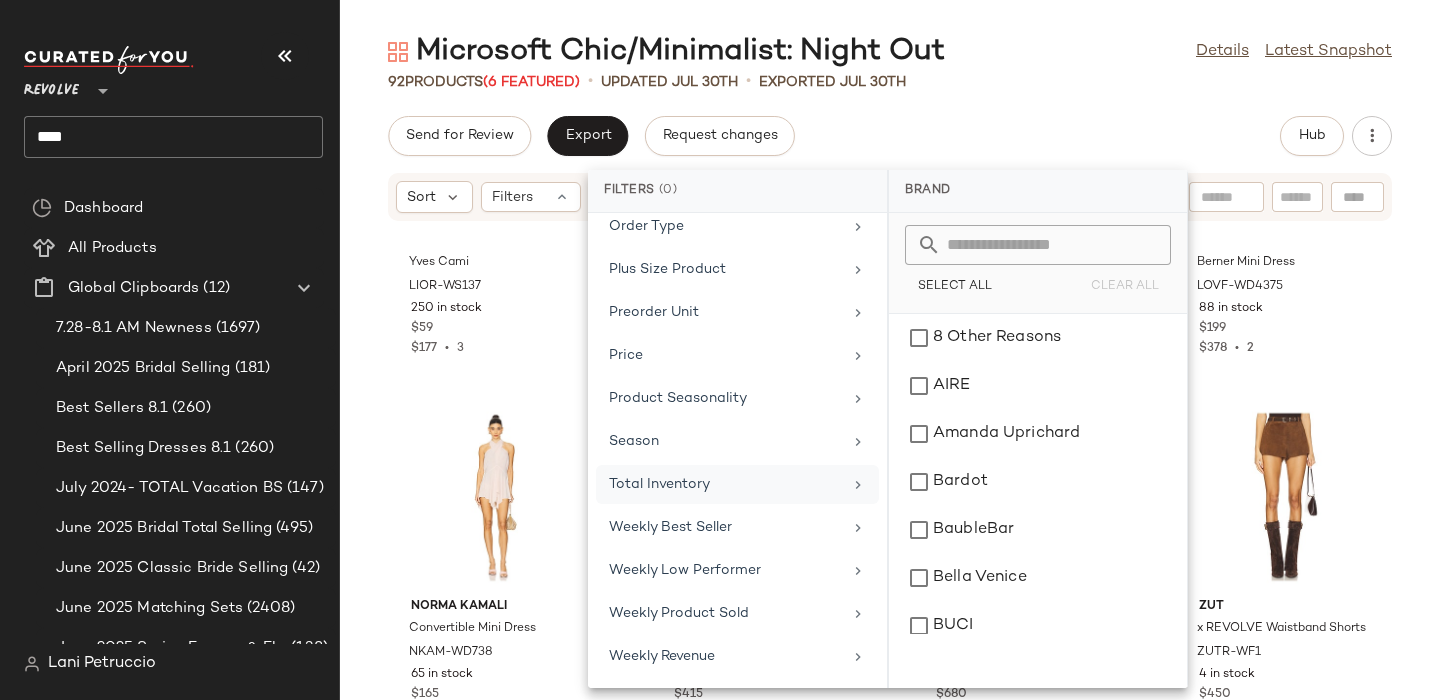click on "Total Inventory" at bounding box center [725, 484] 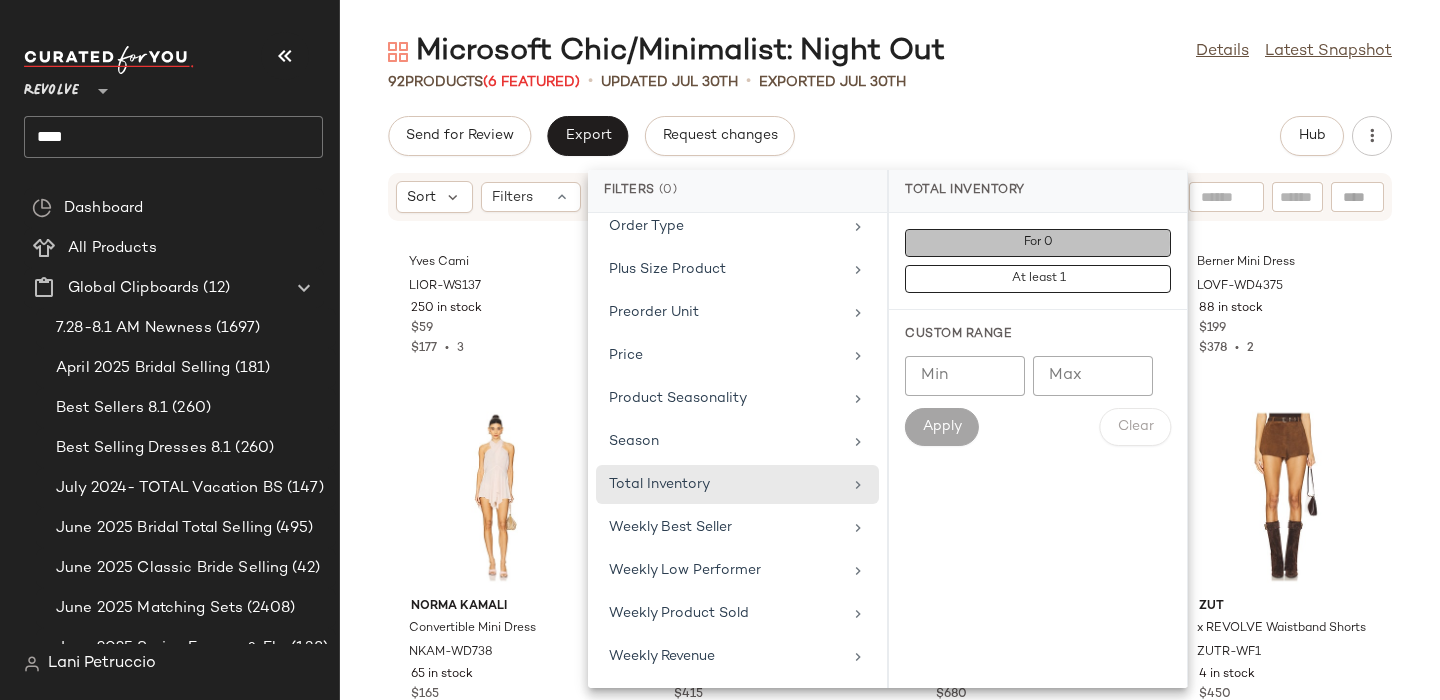 click on "For 0" 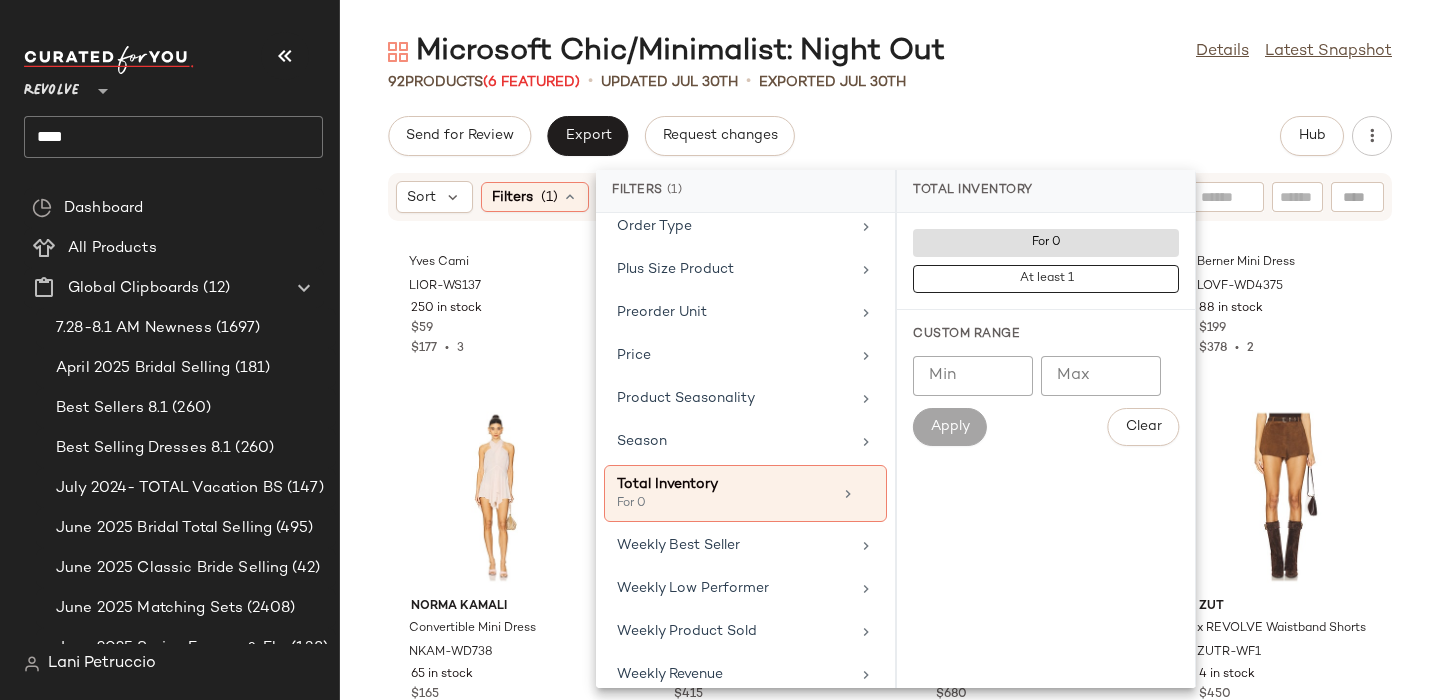 click on "Send for Review   Export   Request changes   Hub" 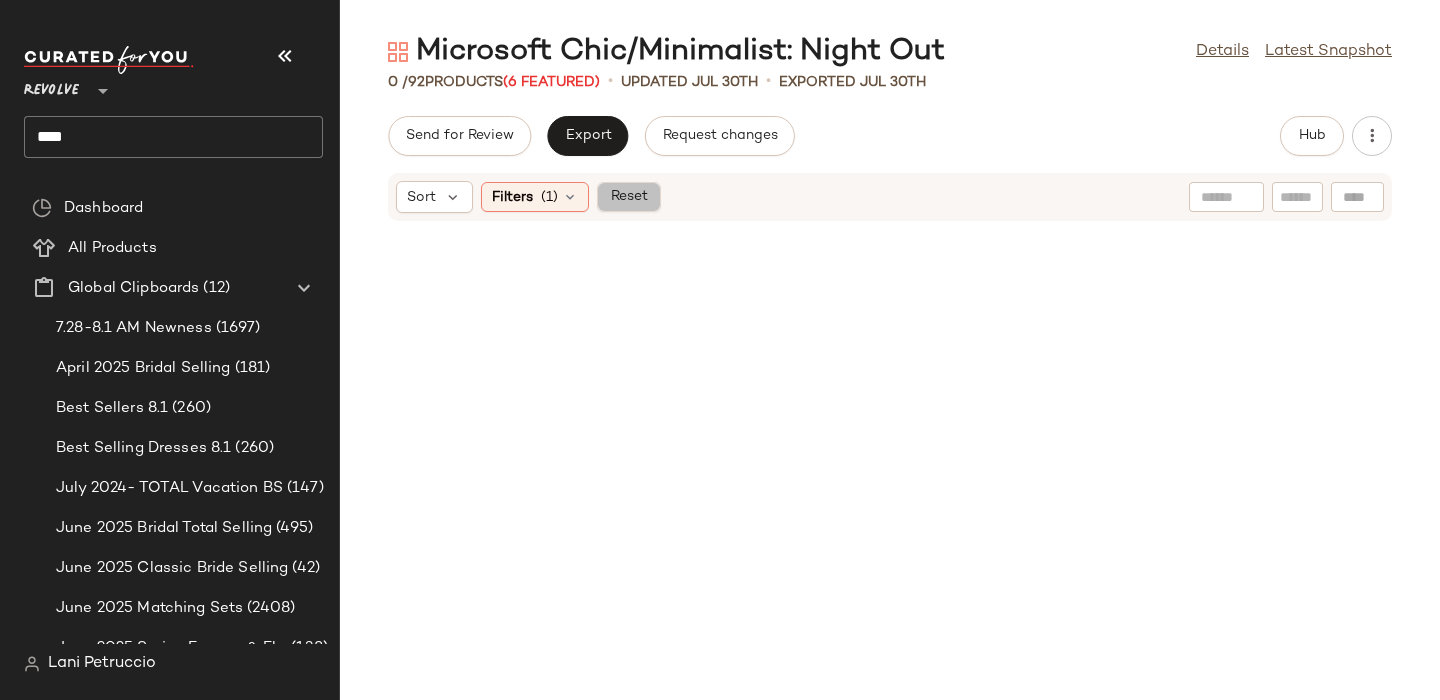 click on "Reset" 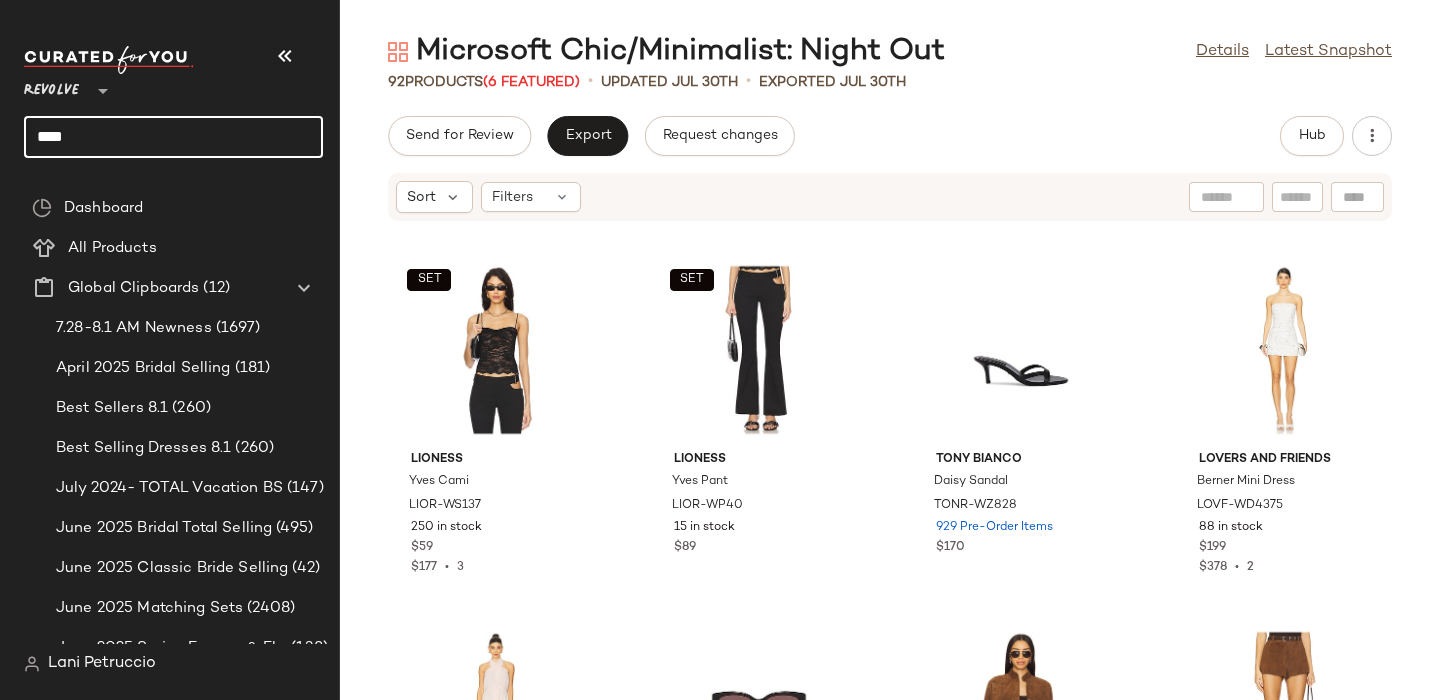 click on "****" 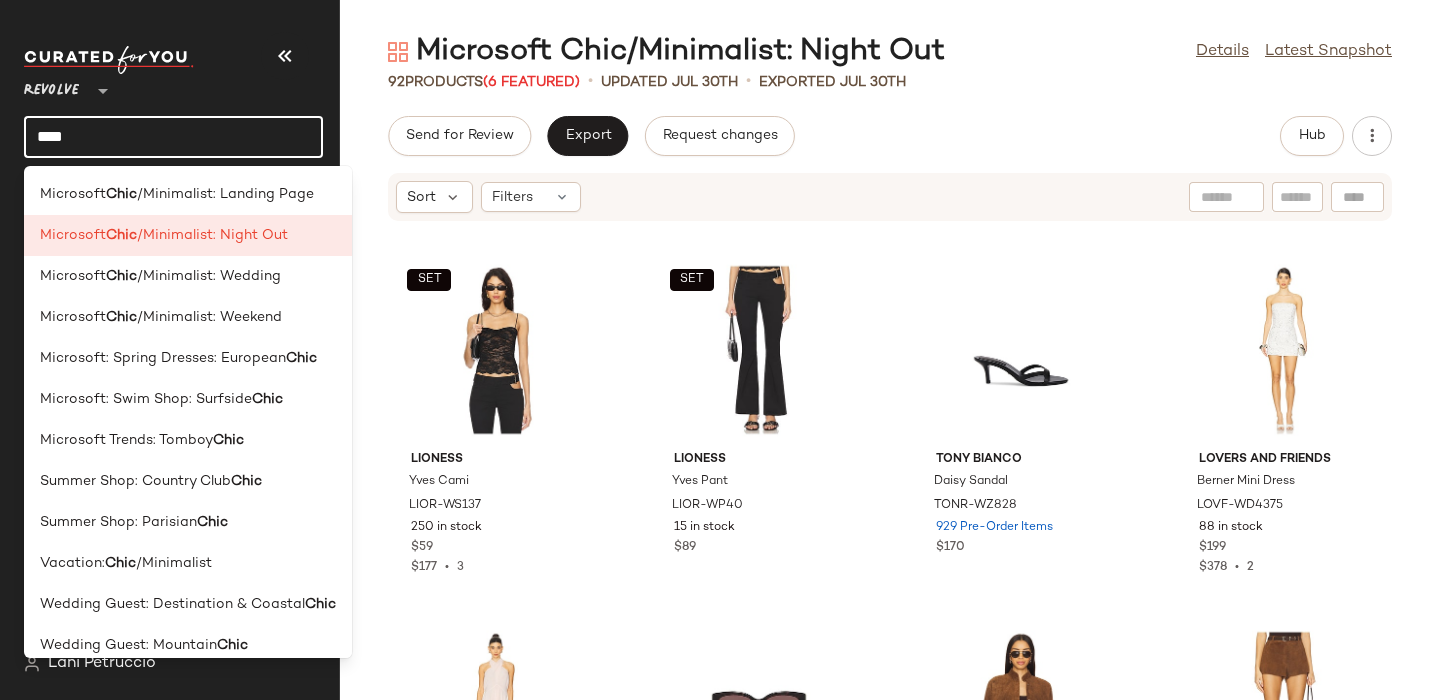 click on "****" 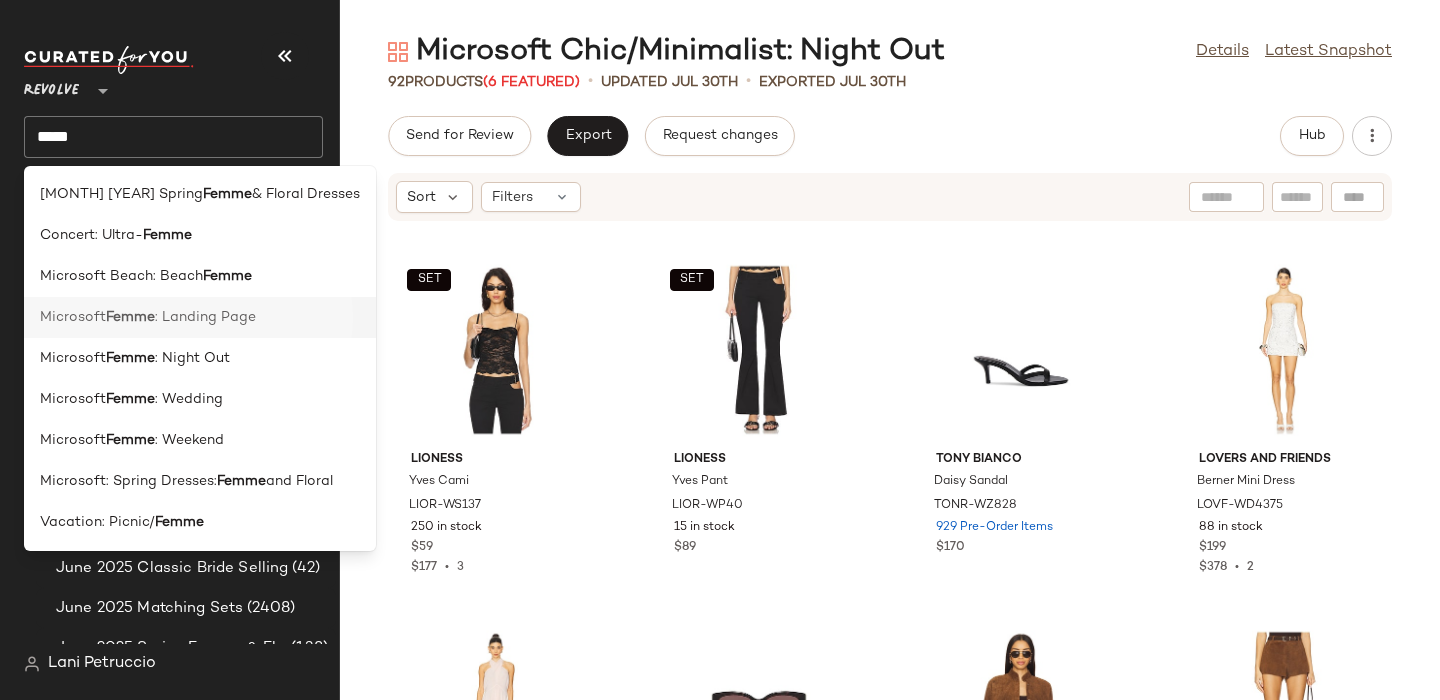 click on "Femme" at bounding box center [130, 317] 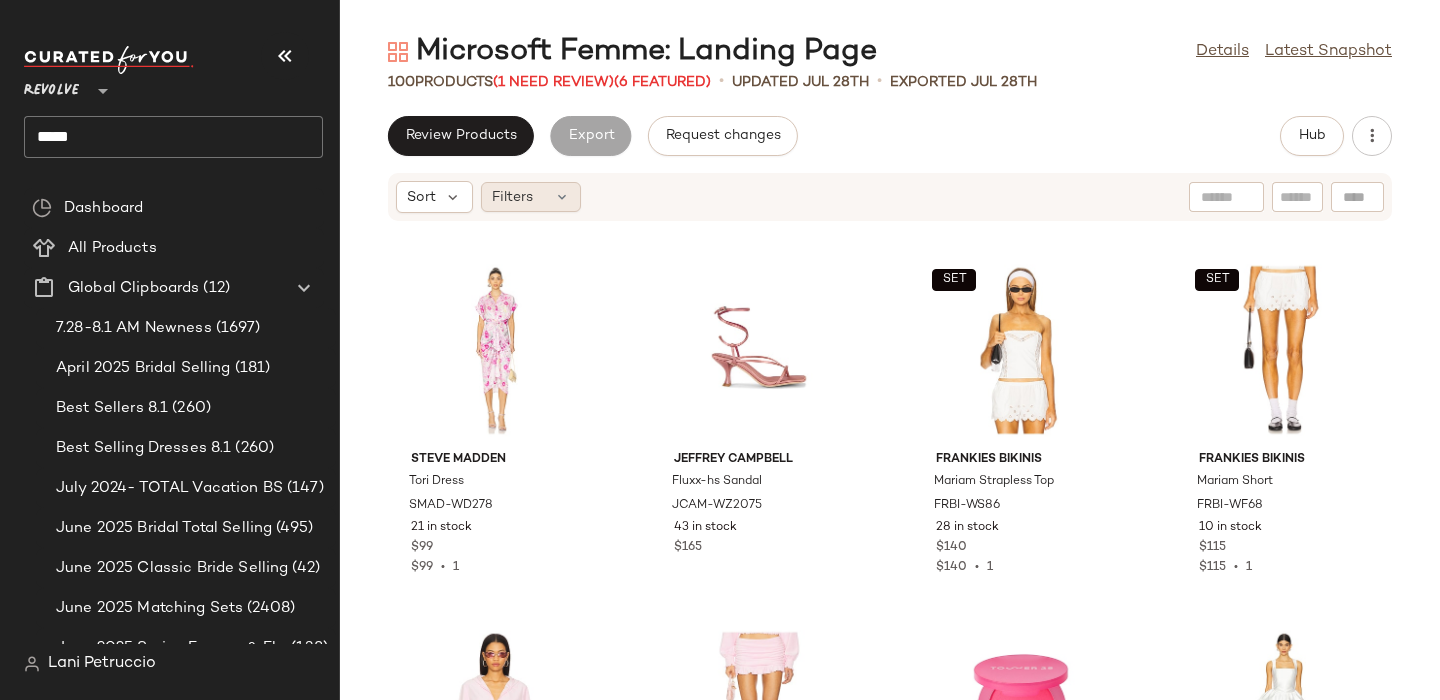 click on "Filters" 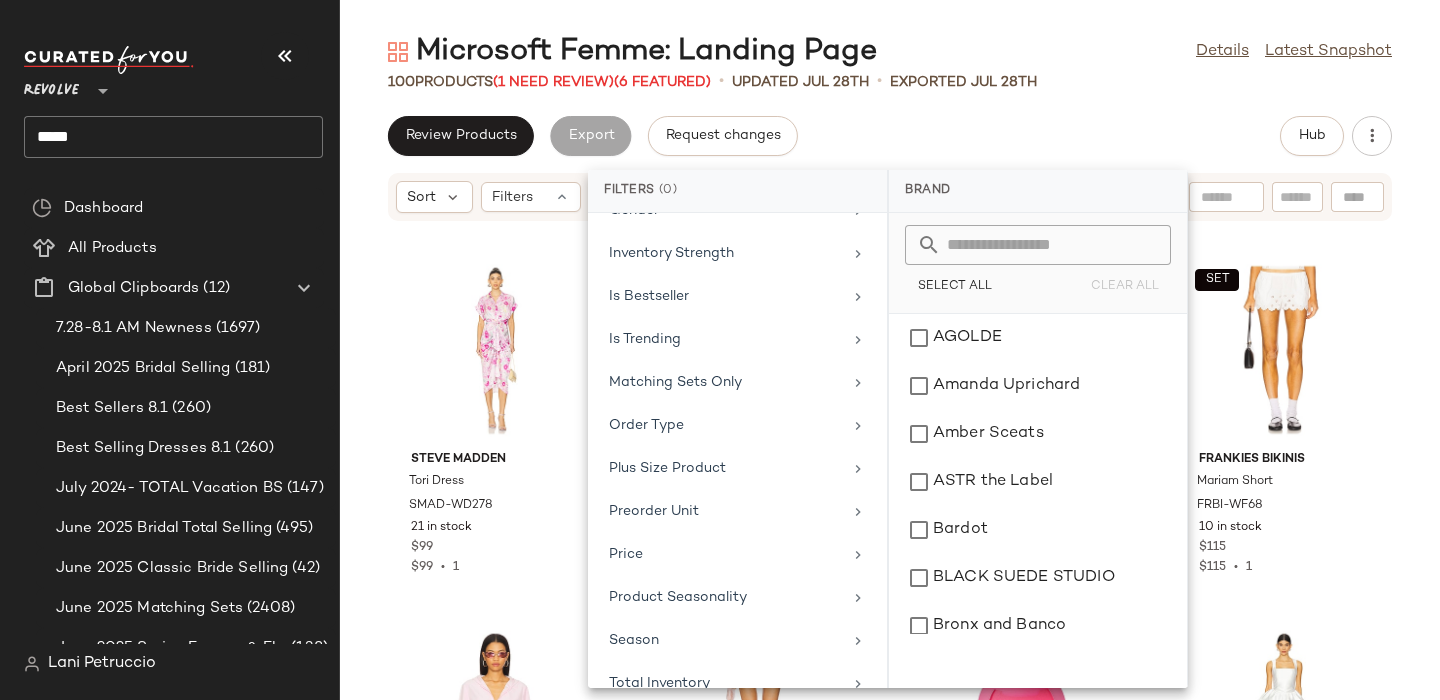 scroll, scrollTop: 917, scrollLeft: 0, axis: vertical 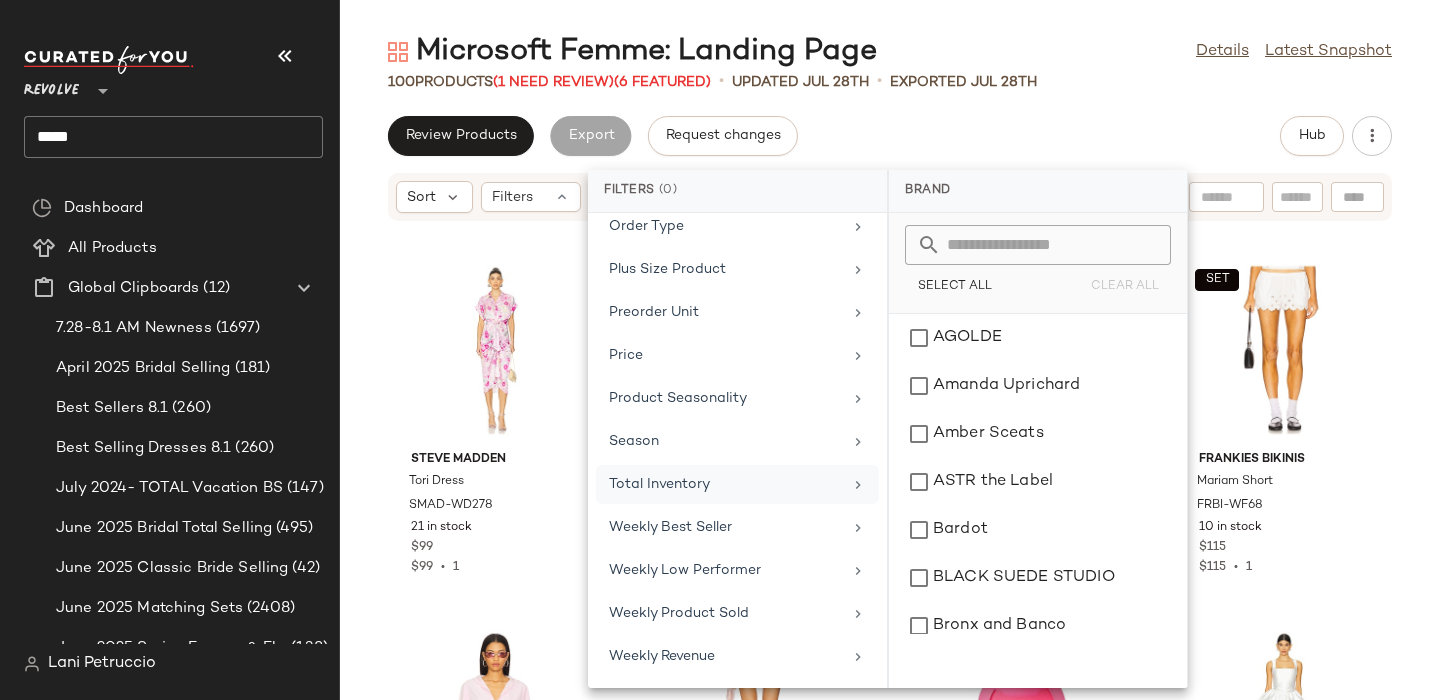 click on "Total Inventory" at bounding box center [725, 484] 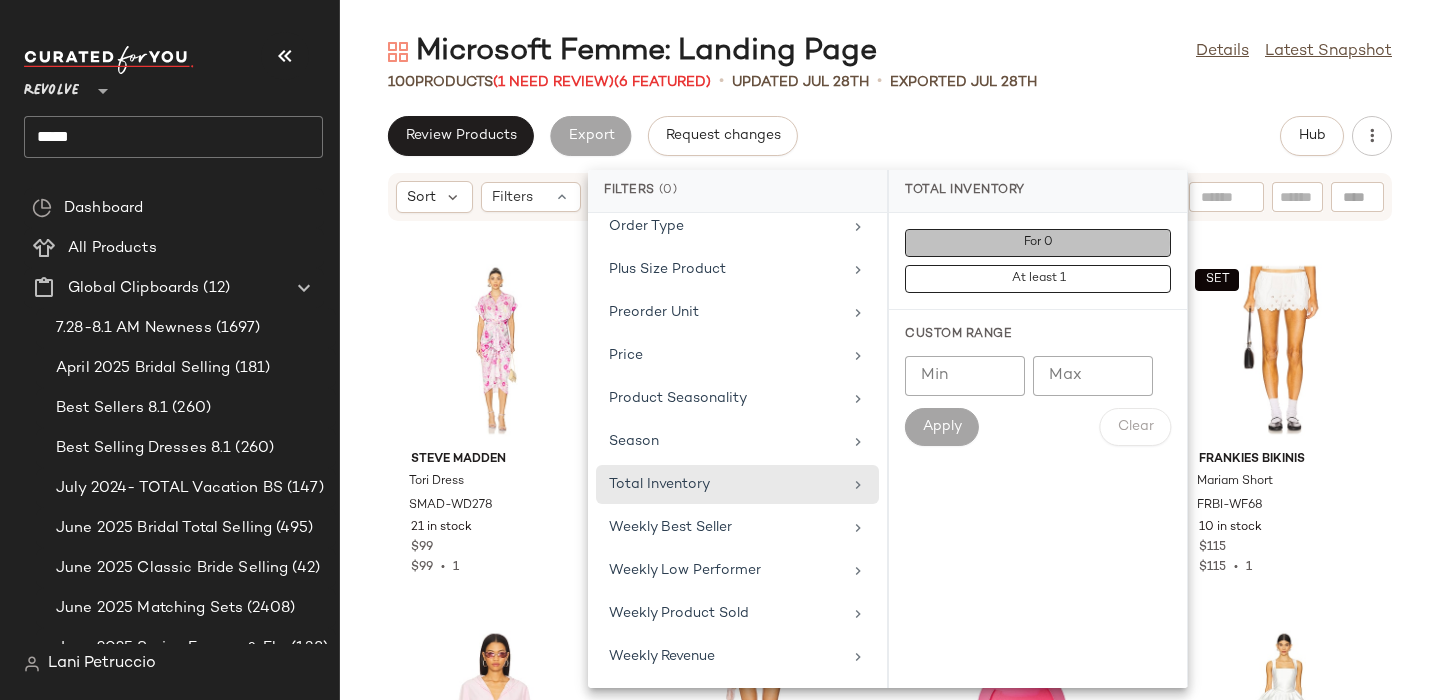 click on "For 0" 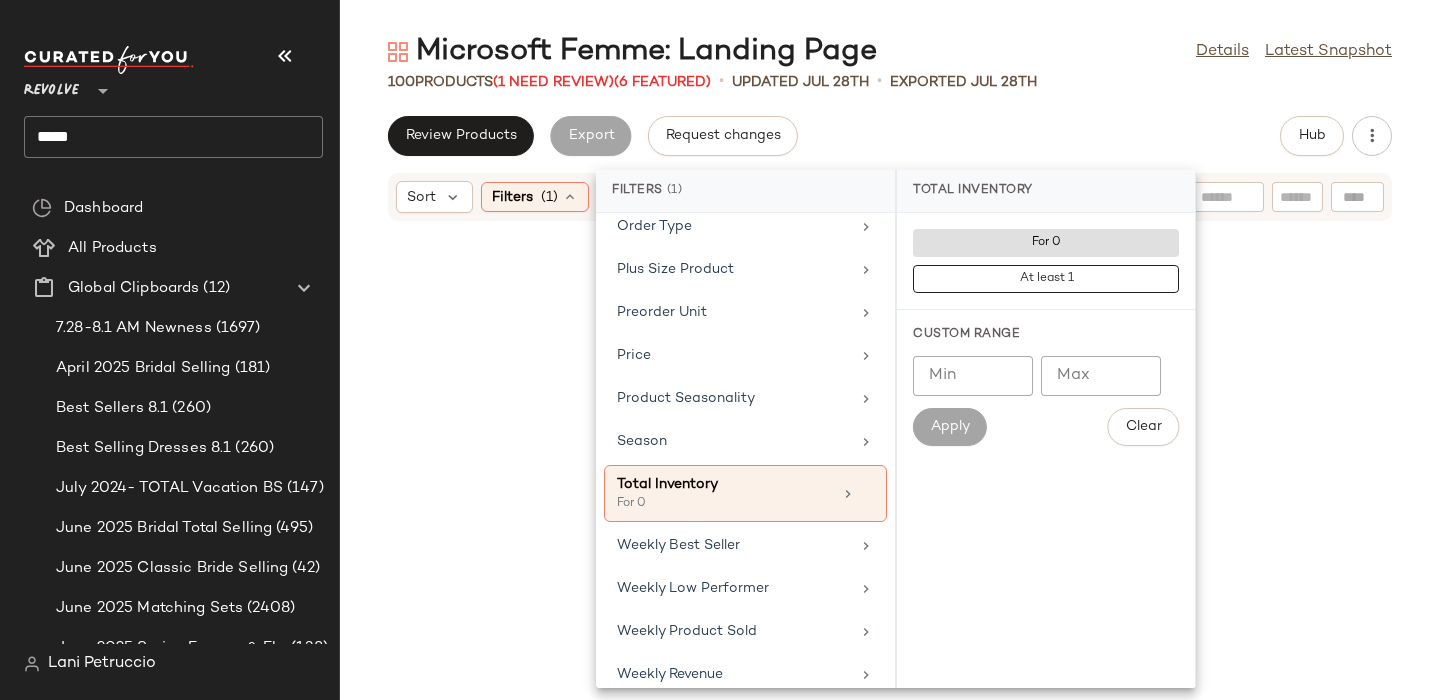 click on "Apply" at bounding box center [950, 427] 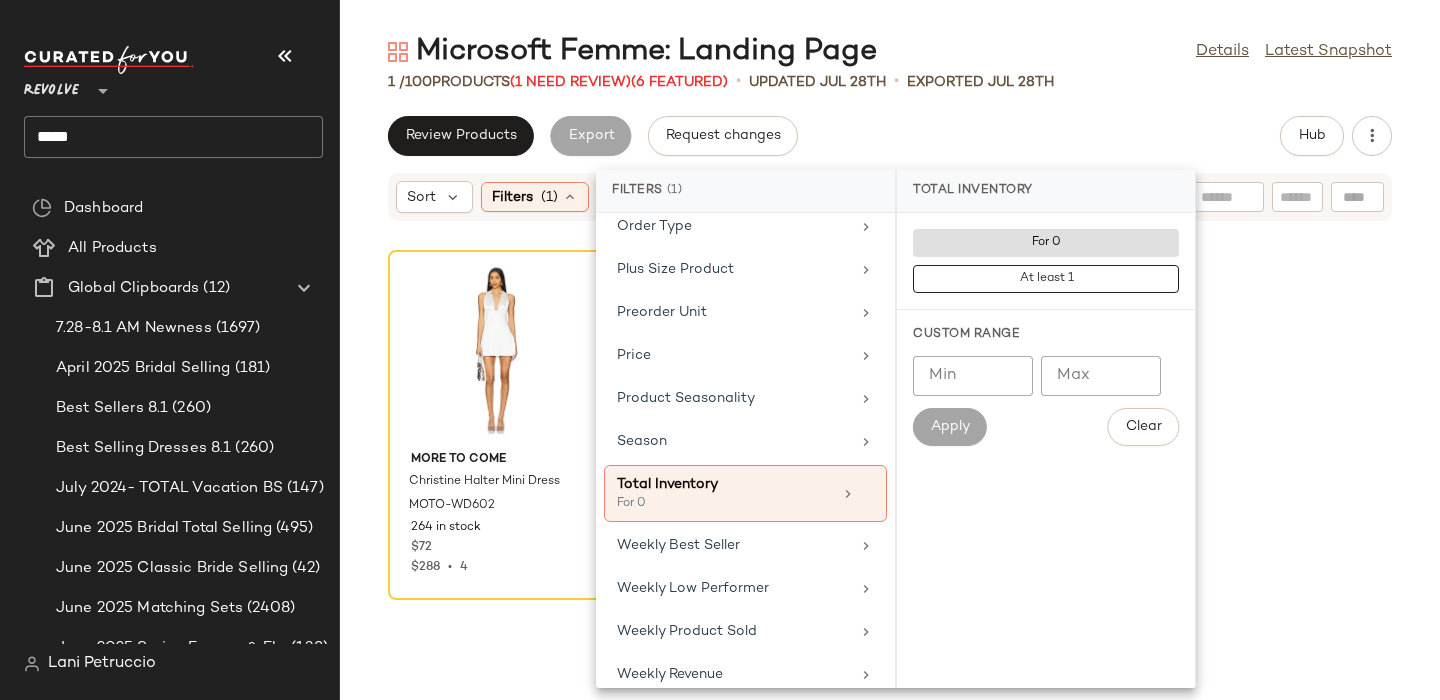click on "Microsoft Femme: Landing Page  Details   Latest Snapshot  1 /  100   Products   (1 Need Review)  (6 Featured)  •   updated Jul 28th  •  Exported Jul 28th  Review Products   Export   Request changes   Hub  Sort  Filters  (1)   Reset  MORE TO COME Christine Halter Mini Dress MOTO-WD602 264 in stock $72 $288  •  4" at bounding box center (890, 366) 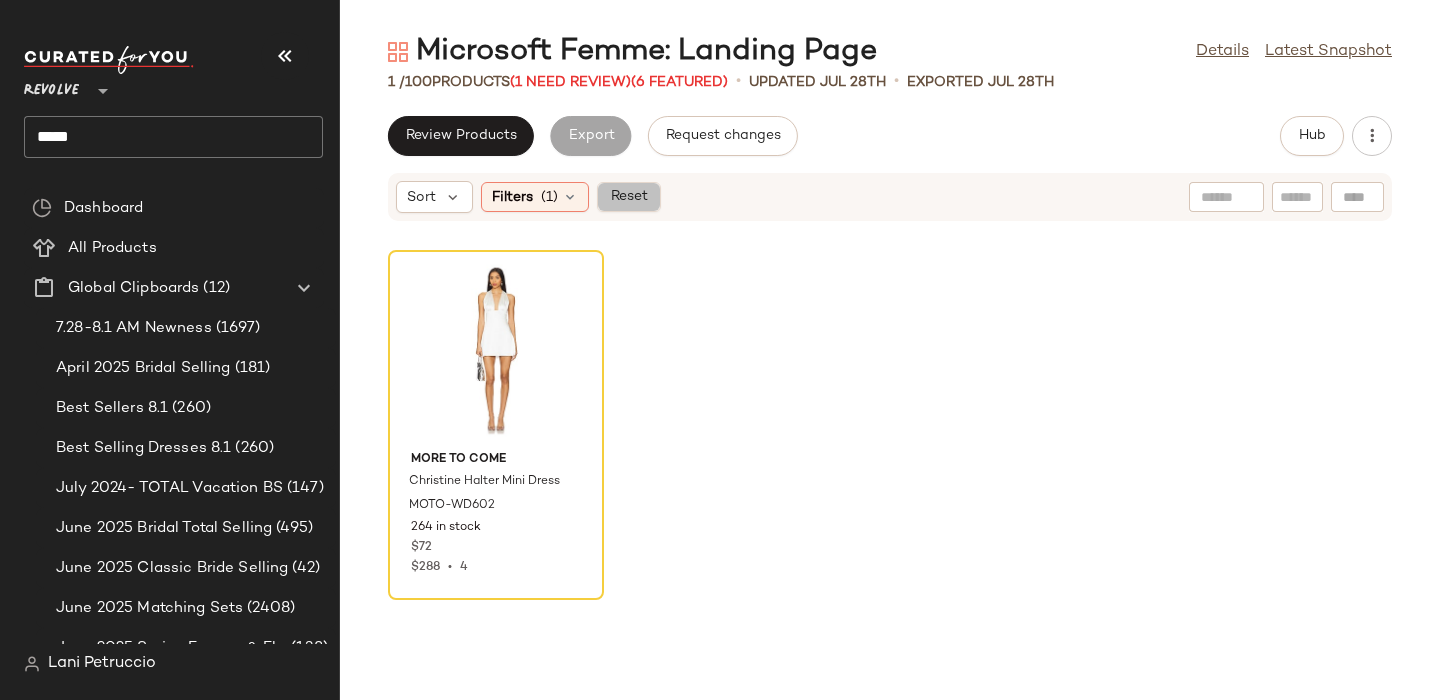 click on "Reset" 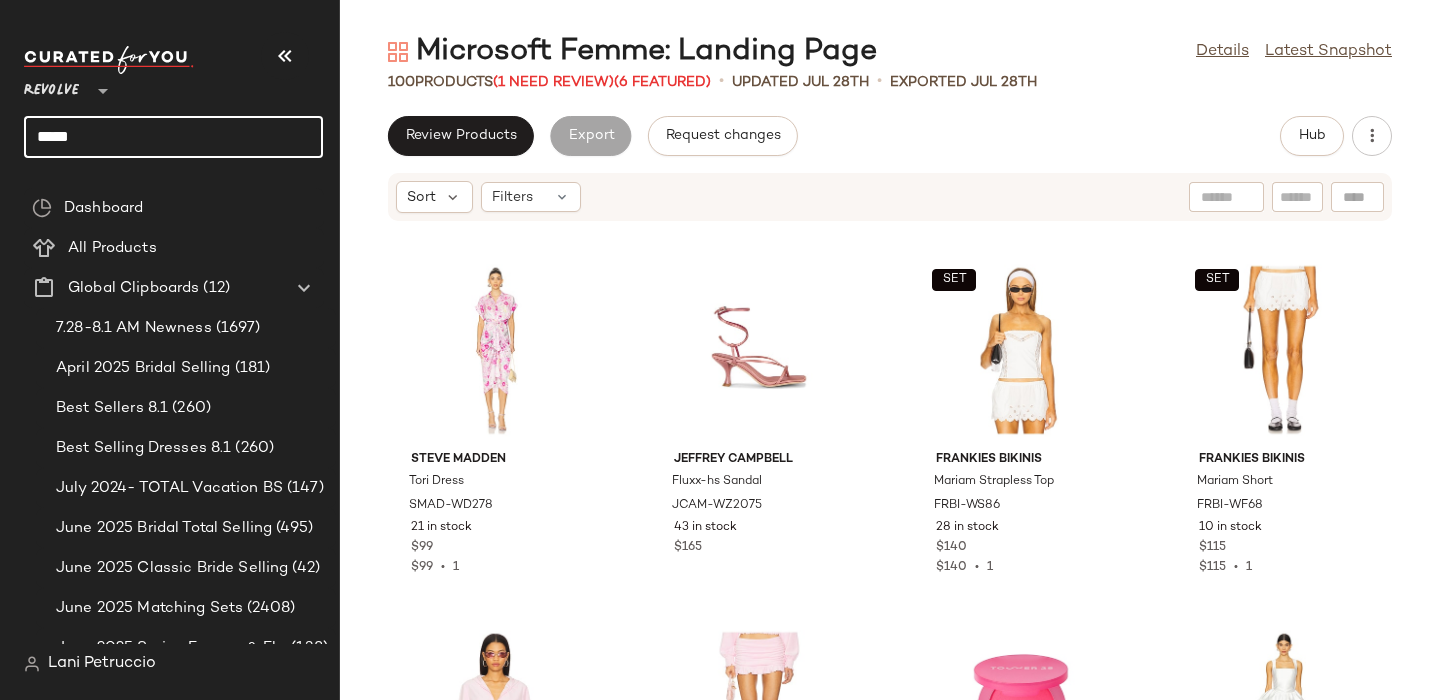 click on "*****" 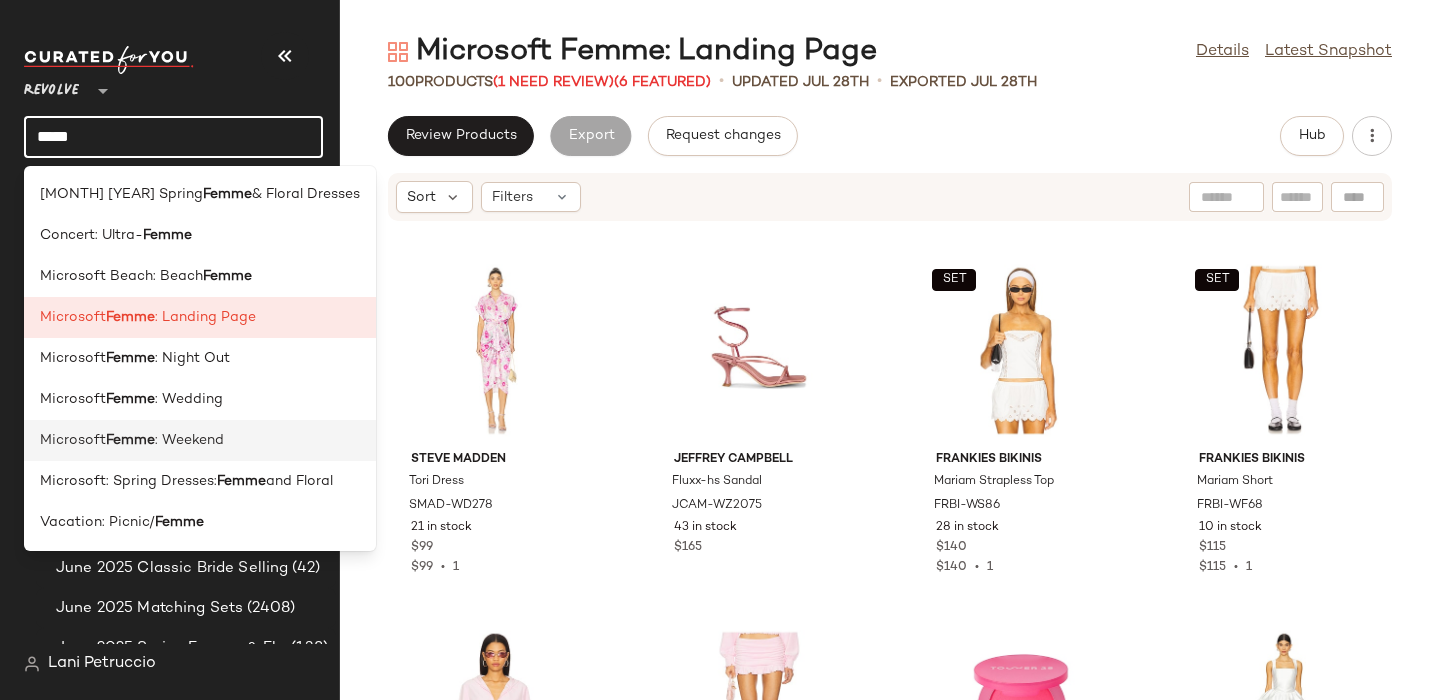 click on "Femme" at bounding box center (130, 440) 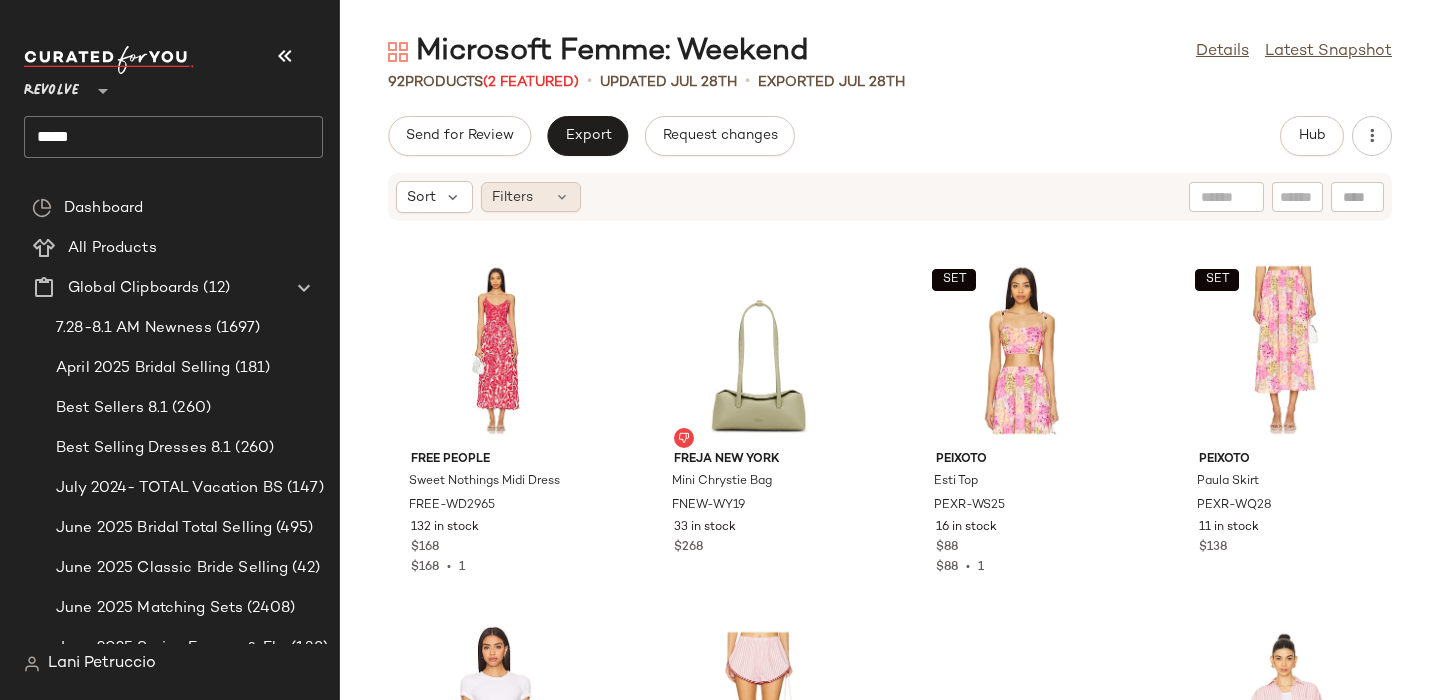 click on "Filters" at bounding box center [512, 197] 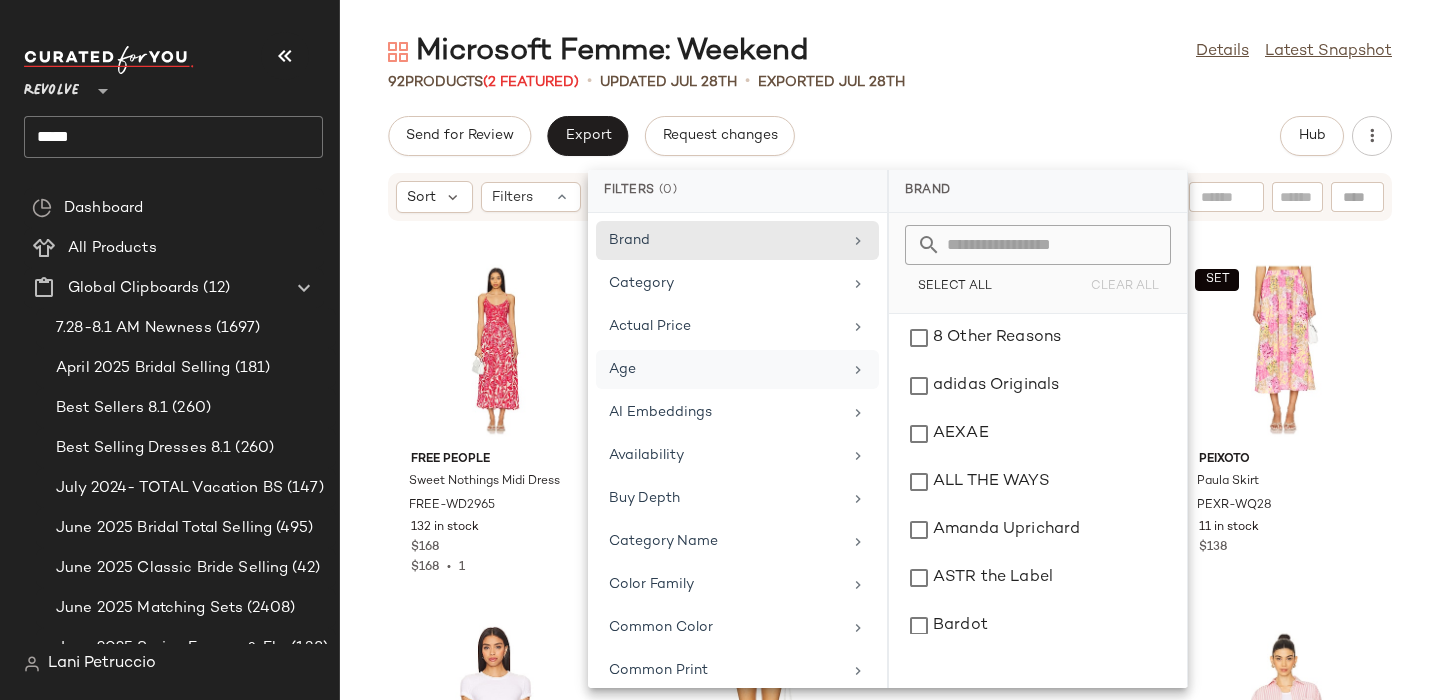 scroll, scrollTop: 917, scrollLeft: 0, axis: vertical 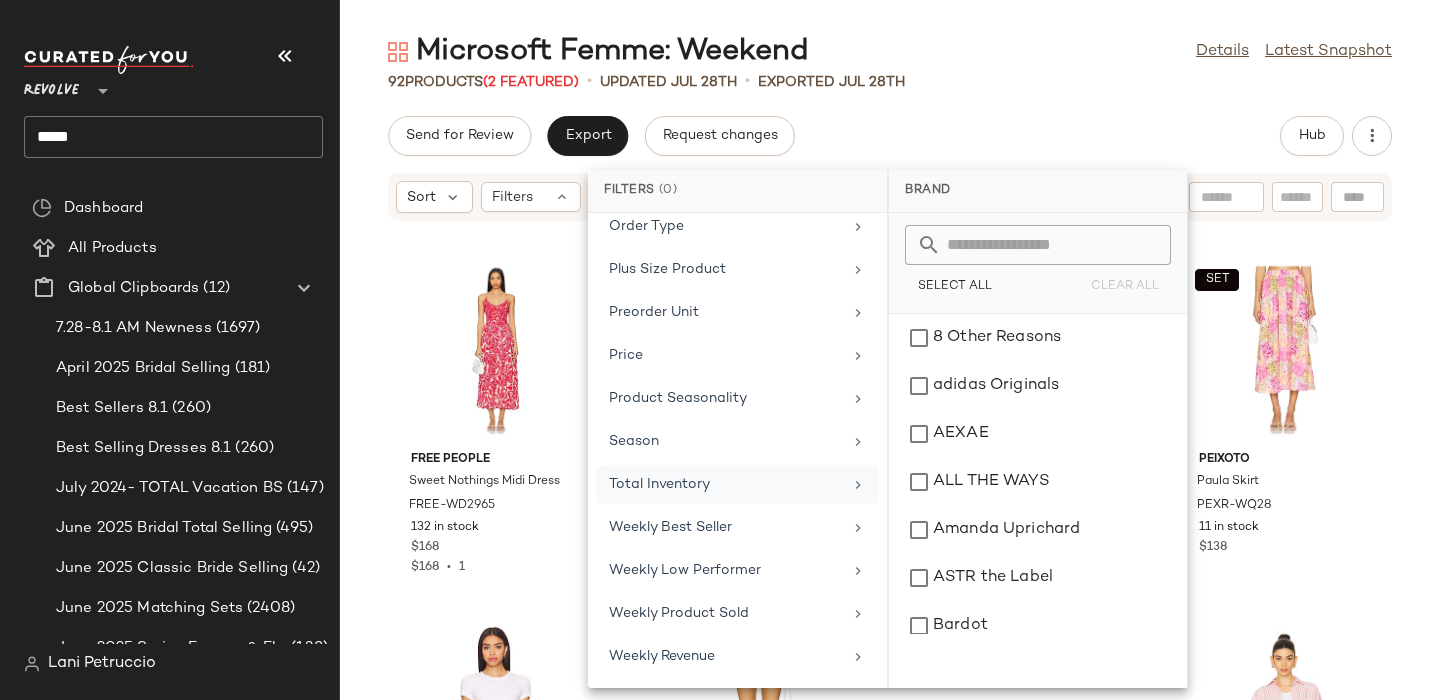 click on "Total Inventory" at bounding box center [725, 484] 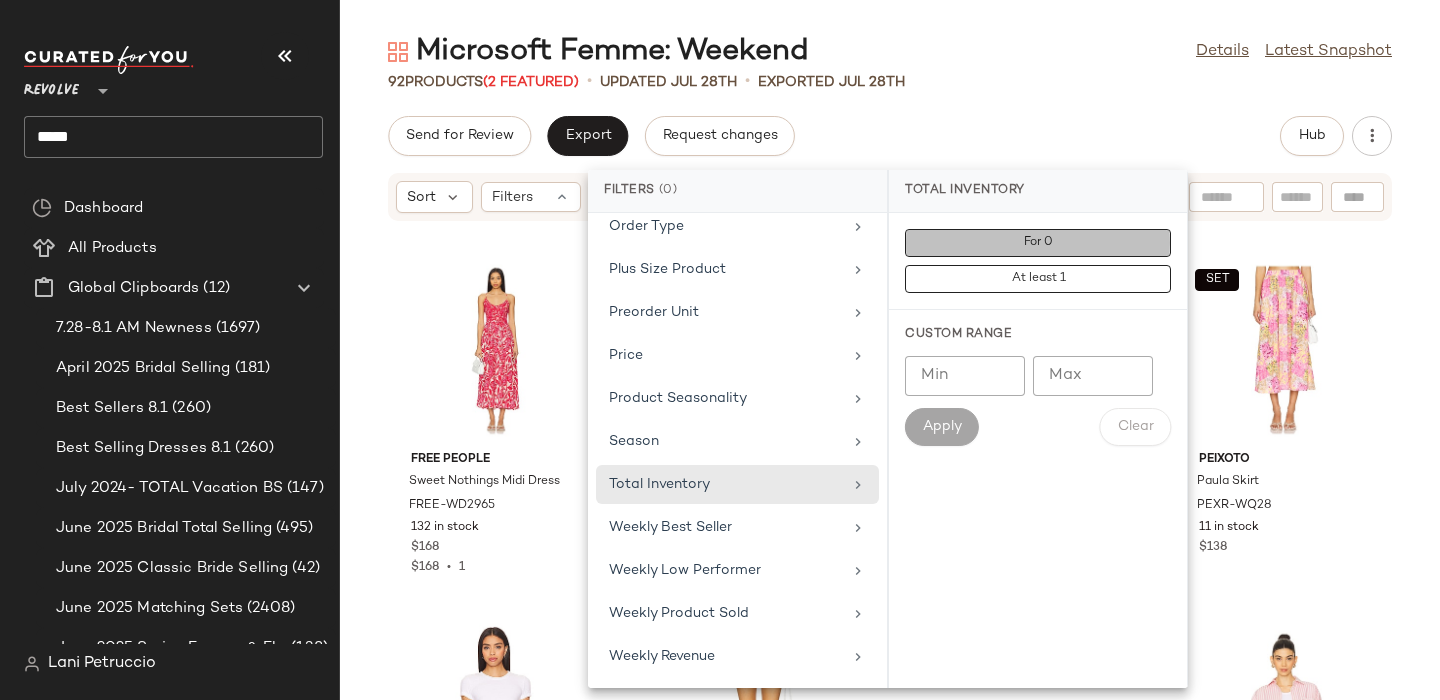 click on "For 0" 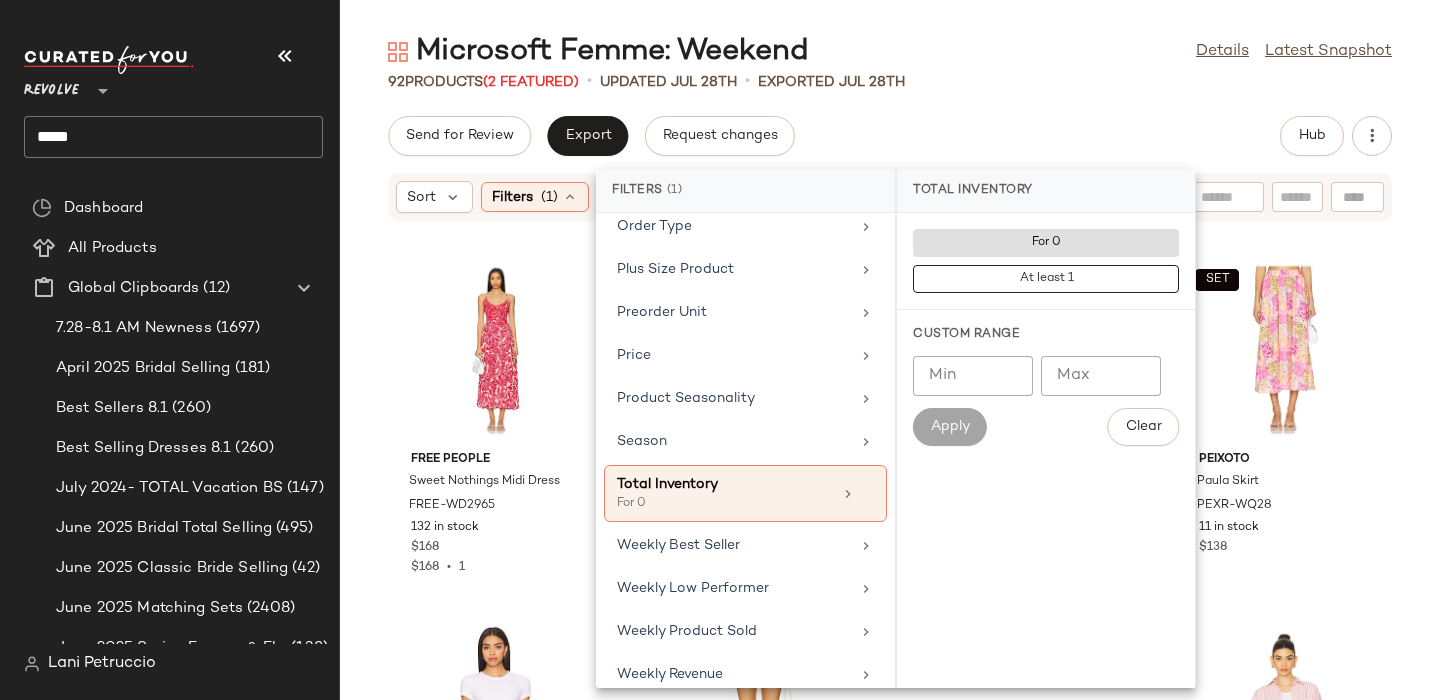 click on "Microsoft Femme: Weekend  Details   Latest Snapshot" 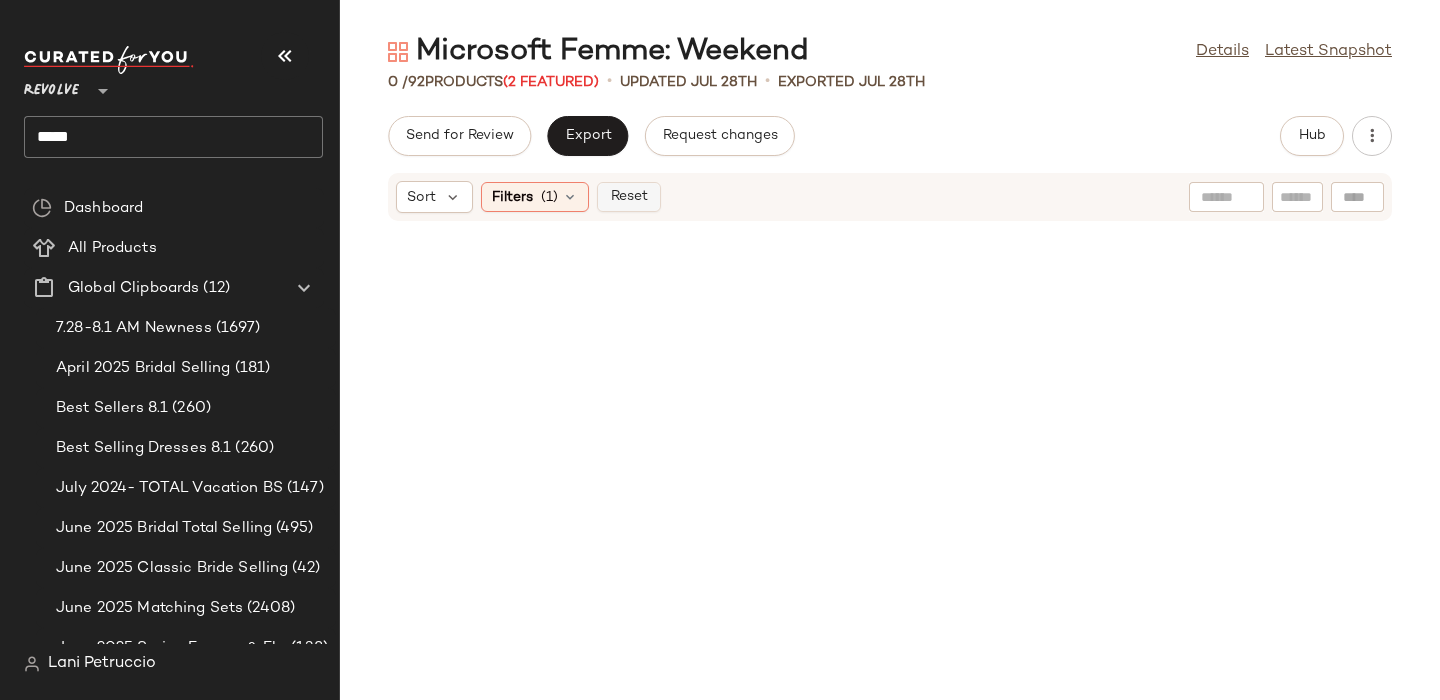 click on "Reset" 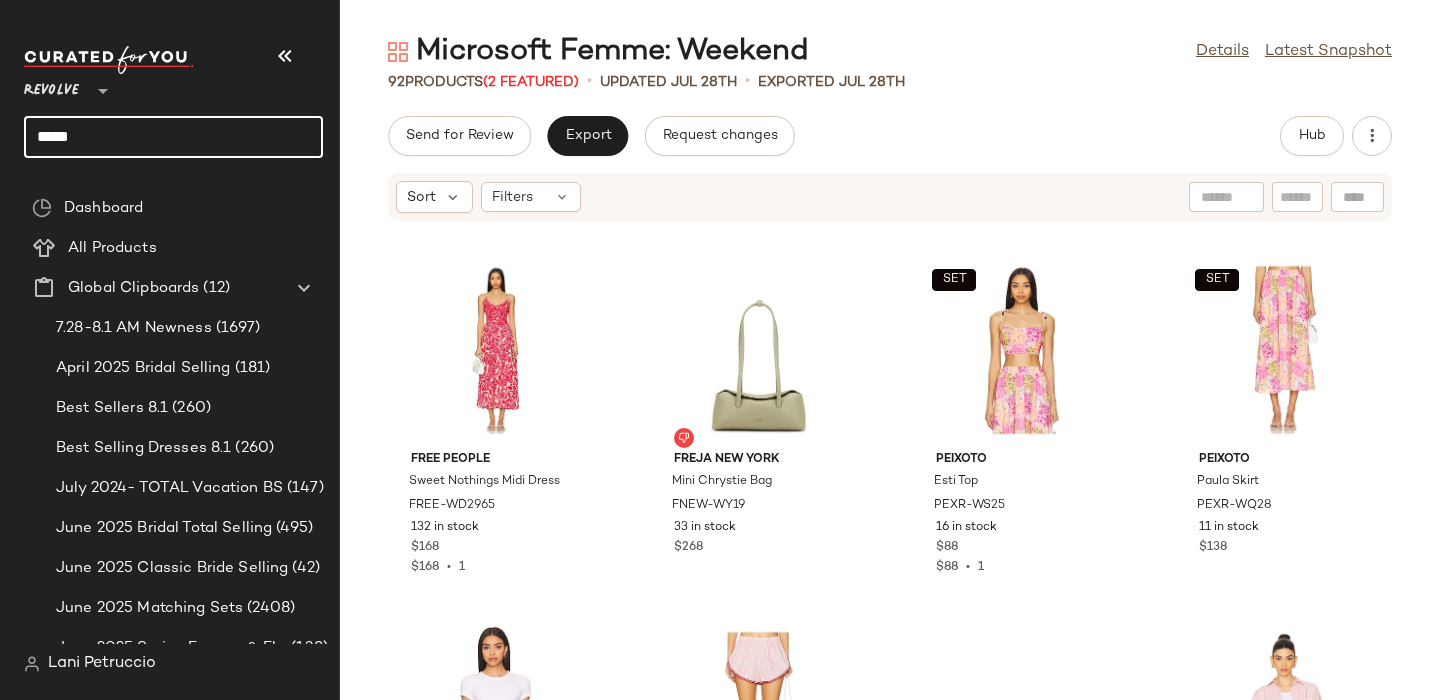 click on "*****" 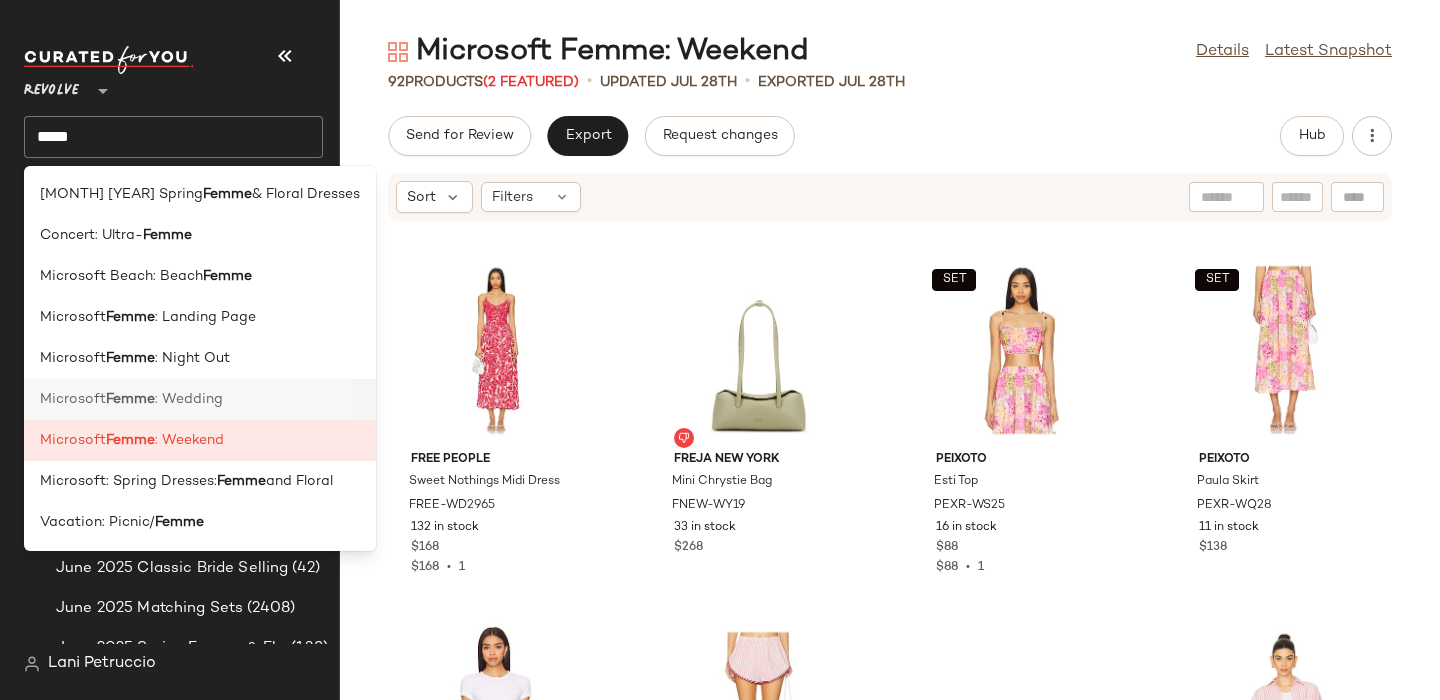 click on ": Wedding" at bounding box center (189, 399) 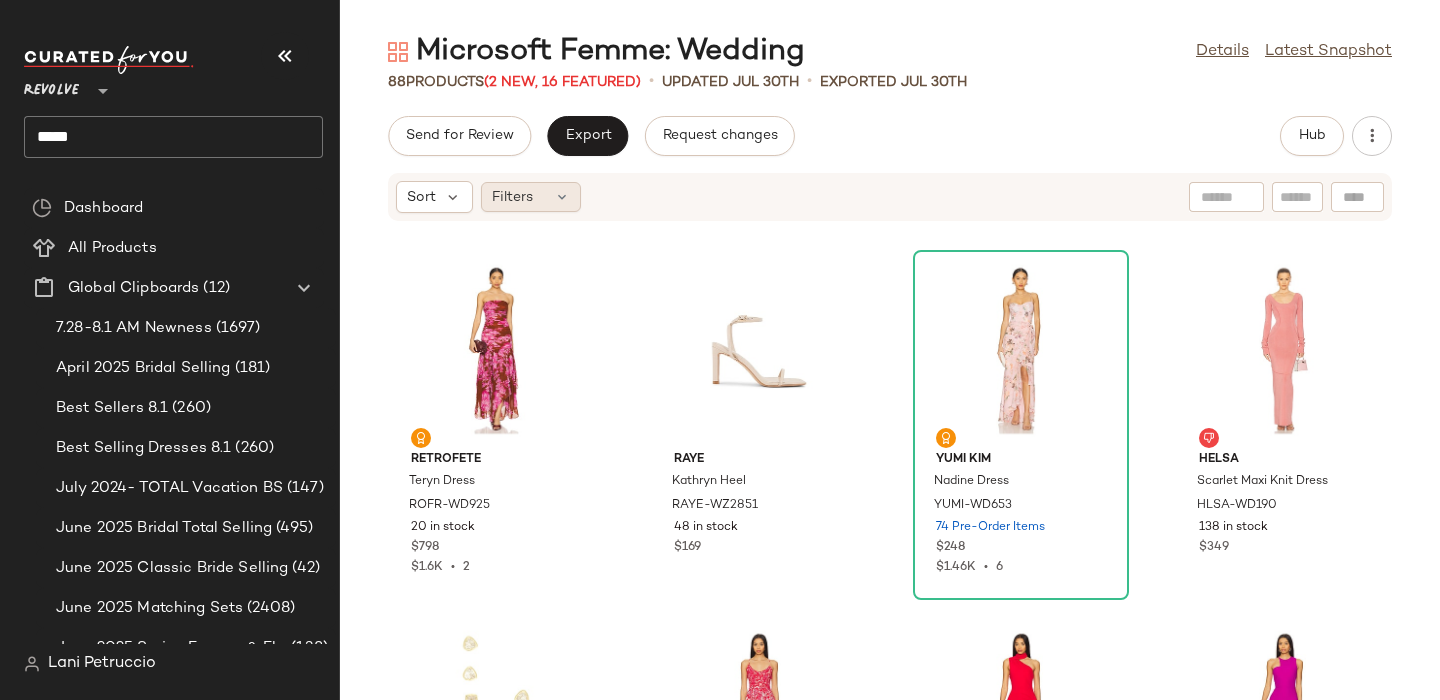 click on "Filters" 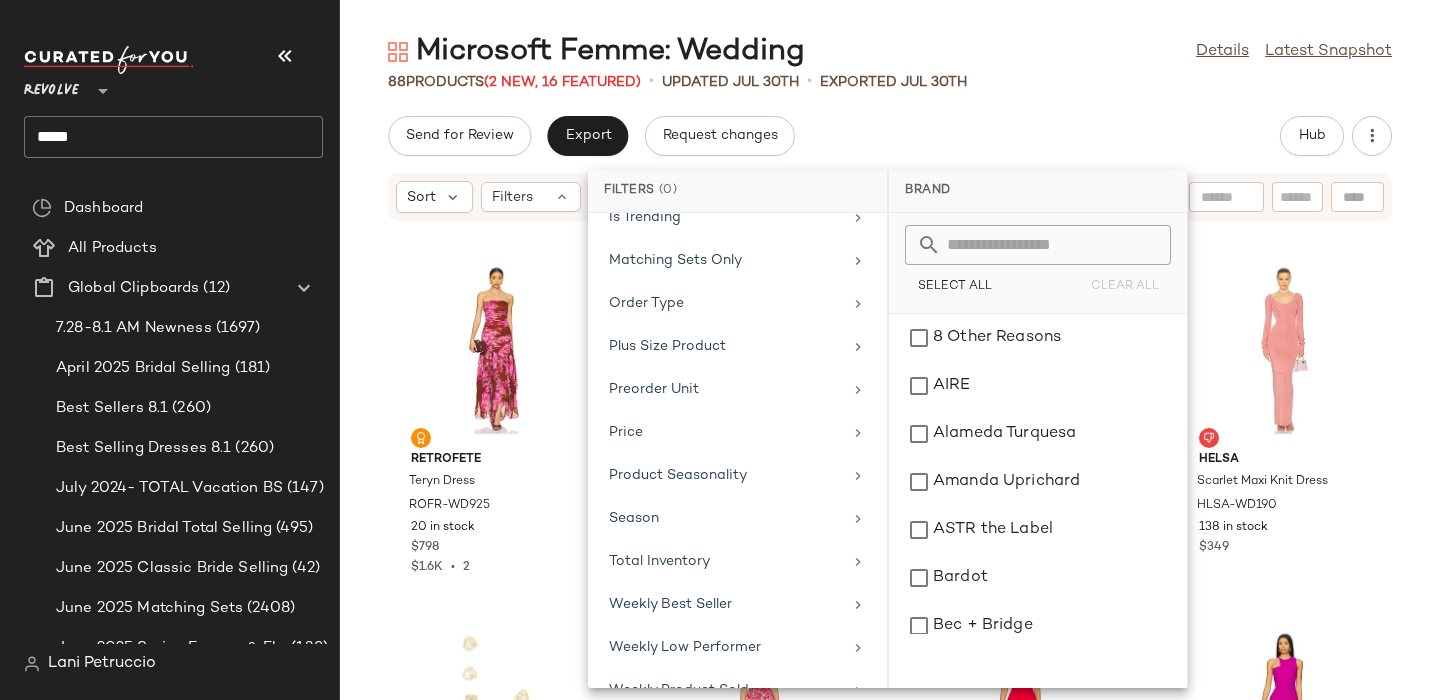 scroll, scrollTop: 917, scrollLeft: 0, axis: vertical 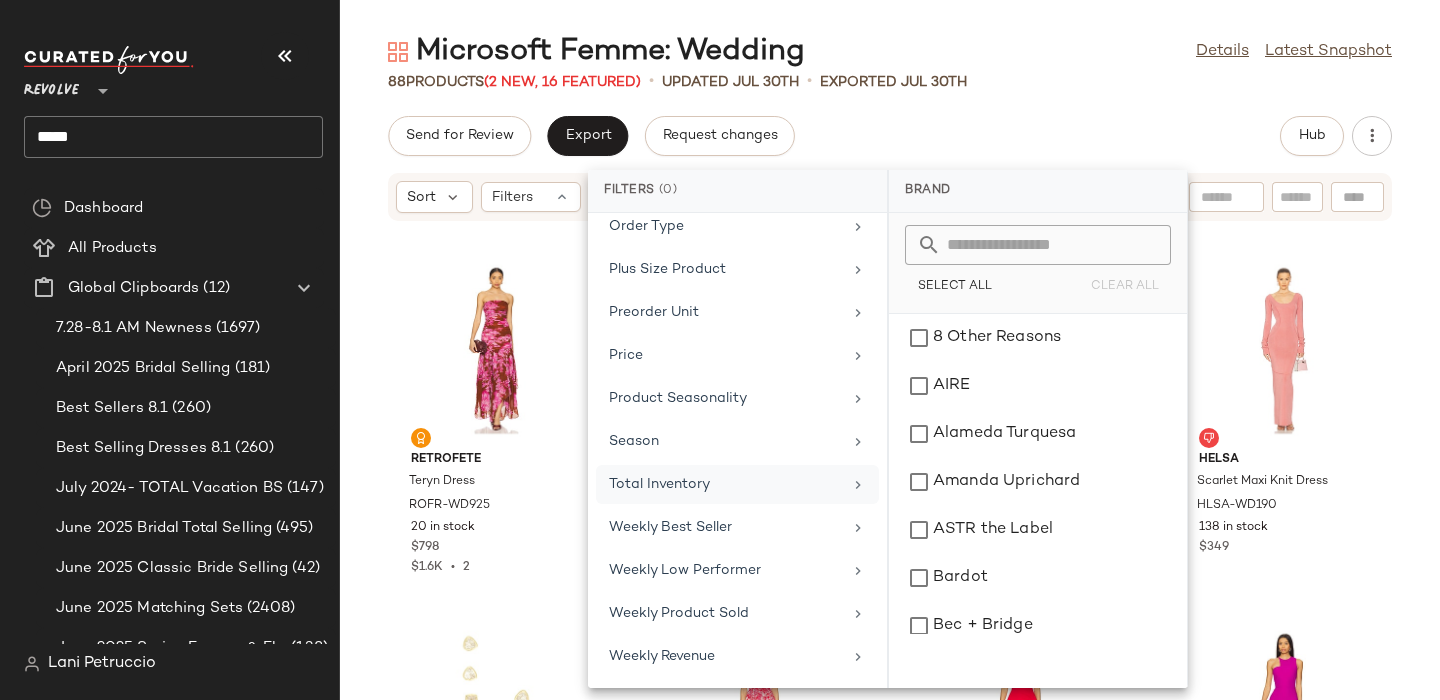 click on "Total Inventory" at bounding box center [725, 484] 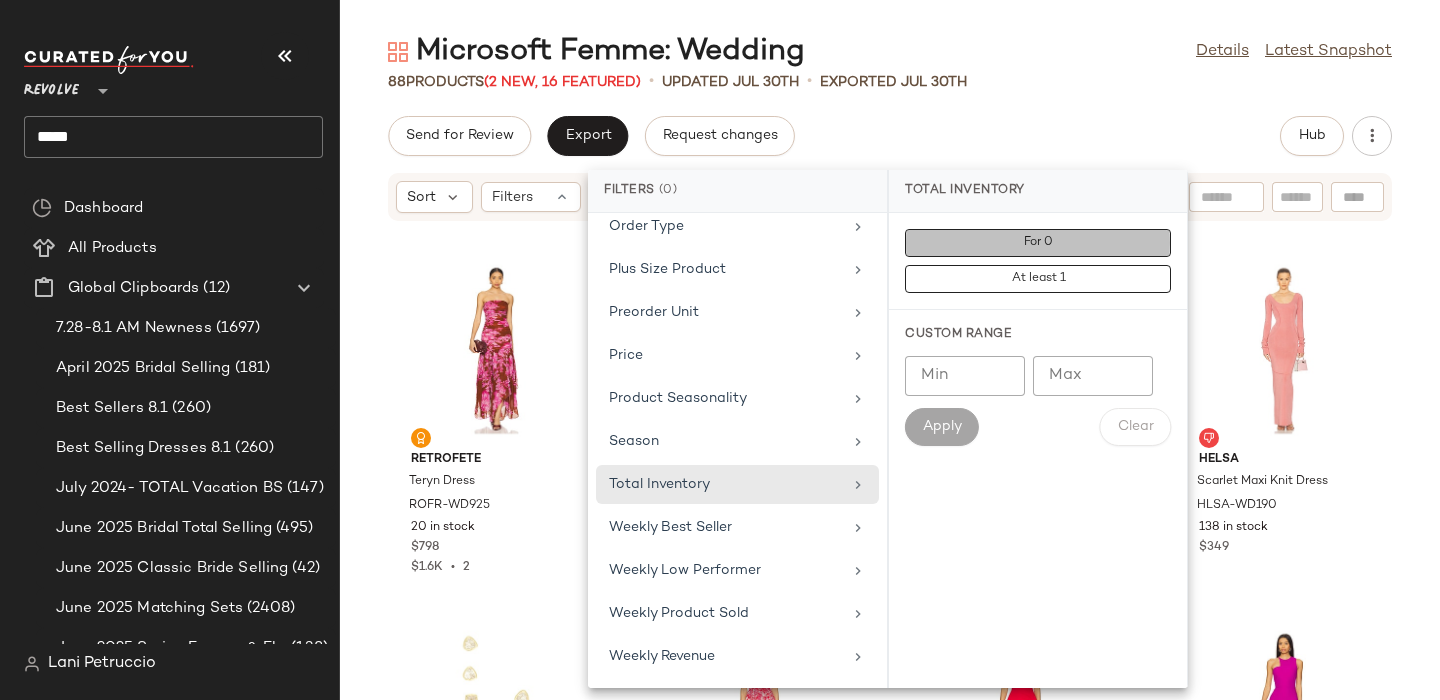 click on "For 0" 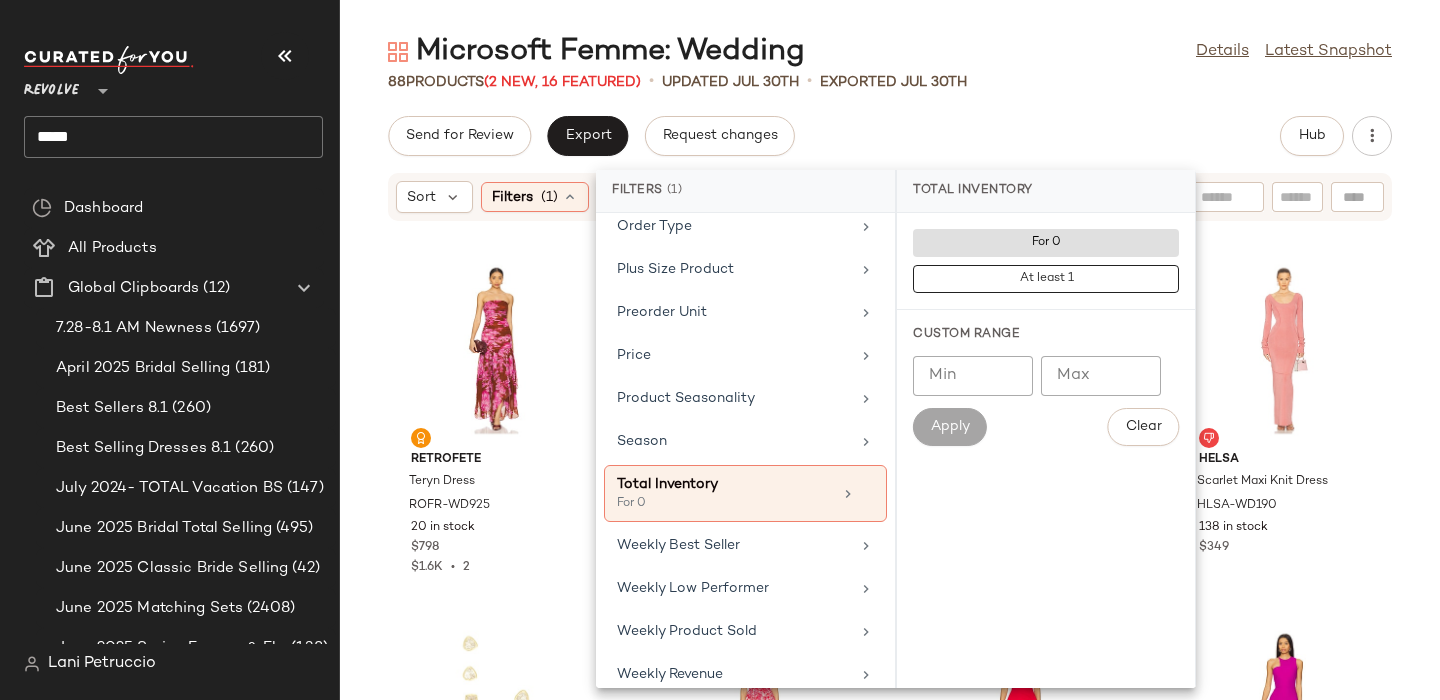 click on "Microsoft Femme: Wedding  Details   Latest Snapshot" 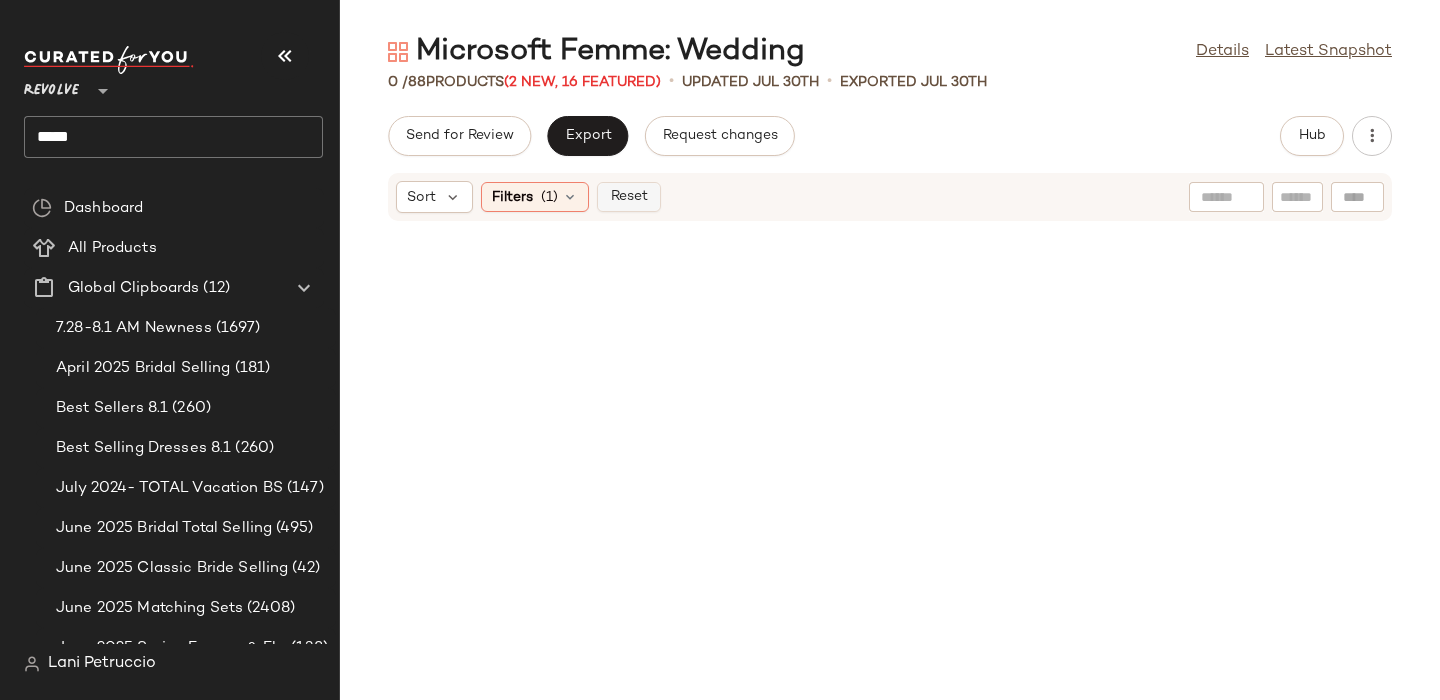click on "Reset" 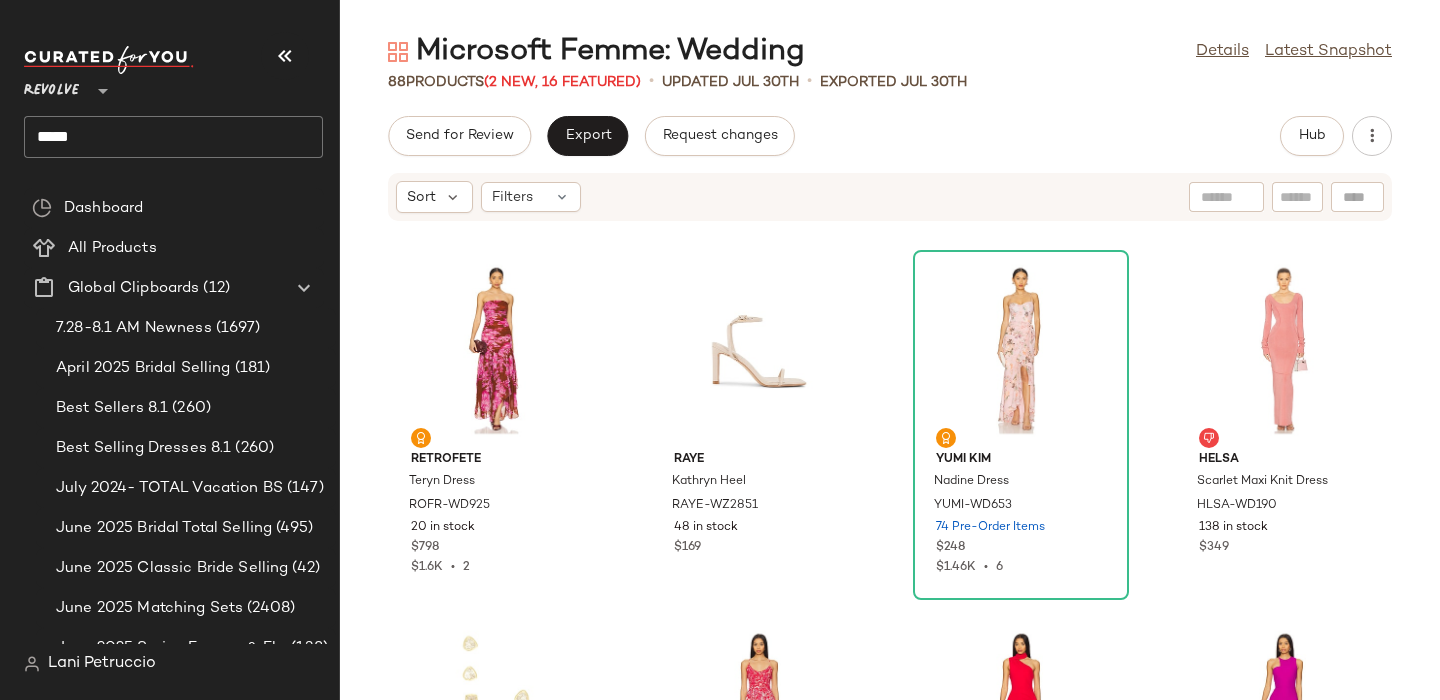 click on "*****" 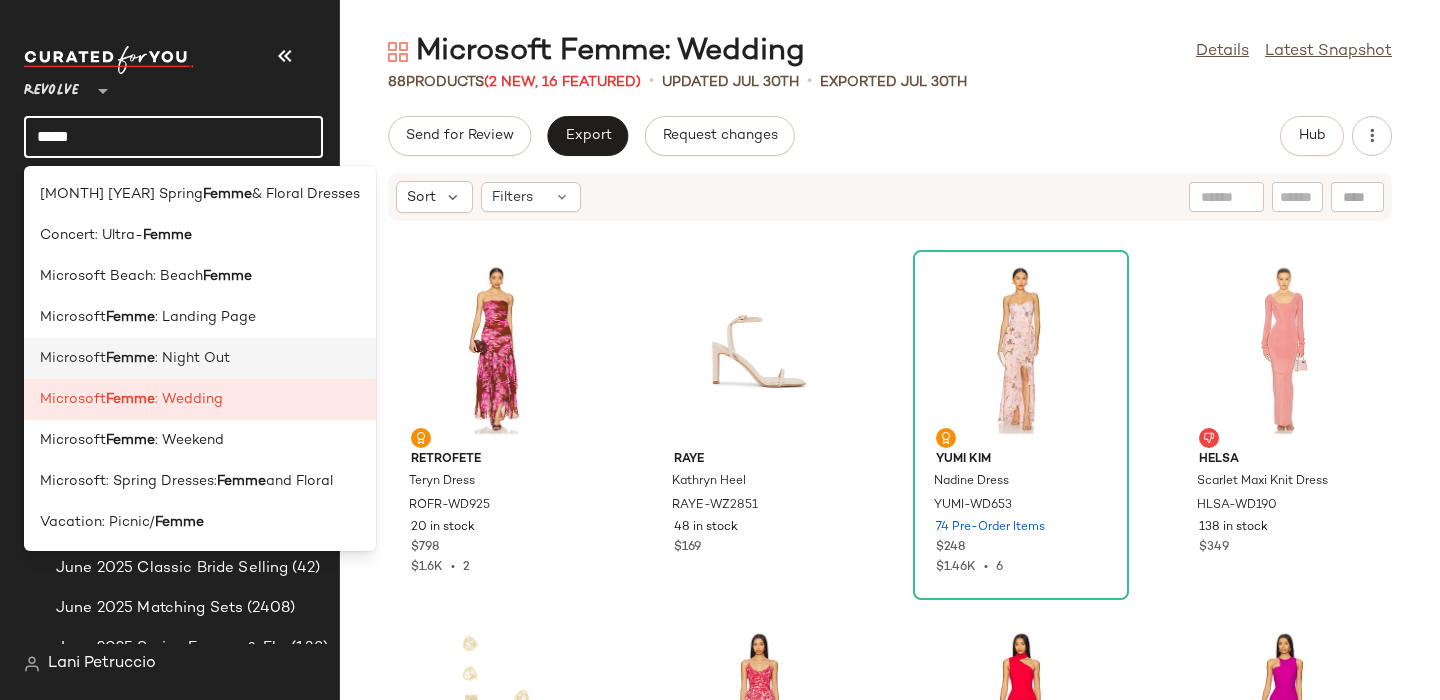 click on ": Night Out" at bounding box center [192, 358] 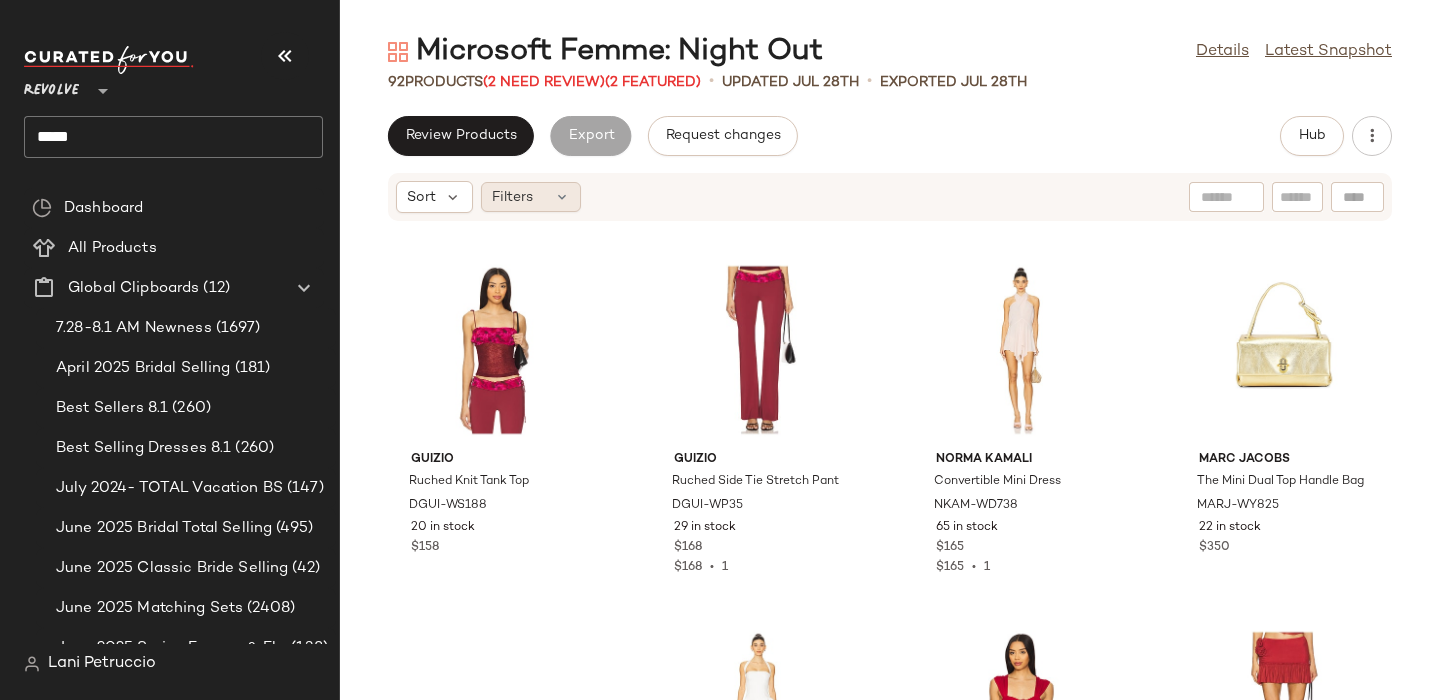 click on "Filters" at bounding box center (512, 197) 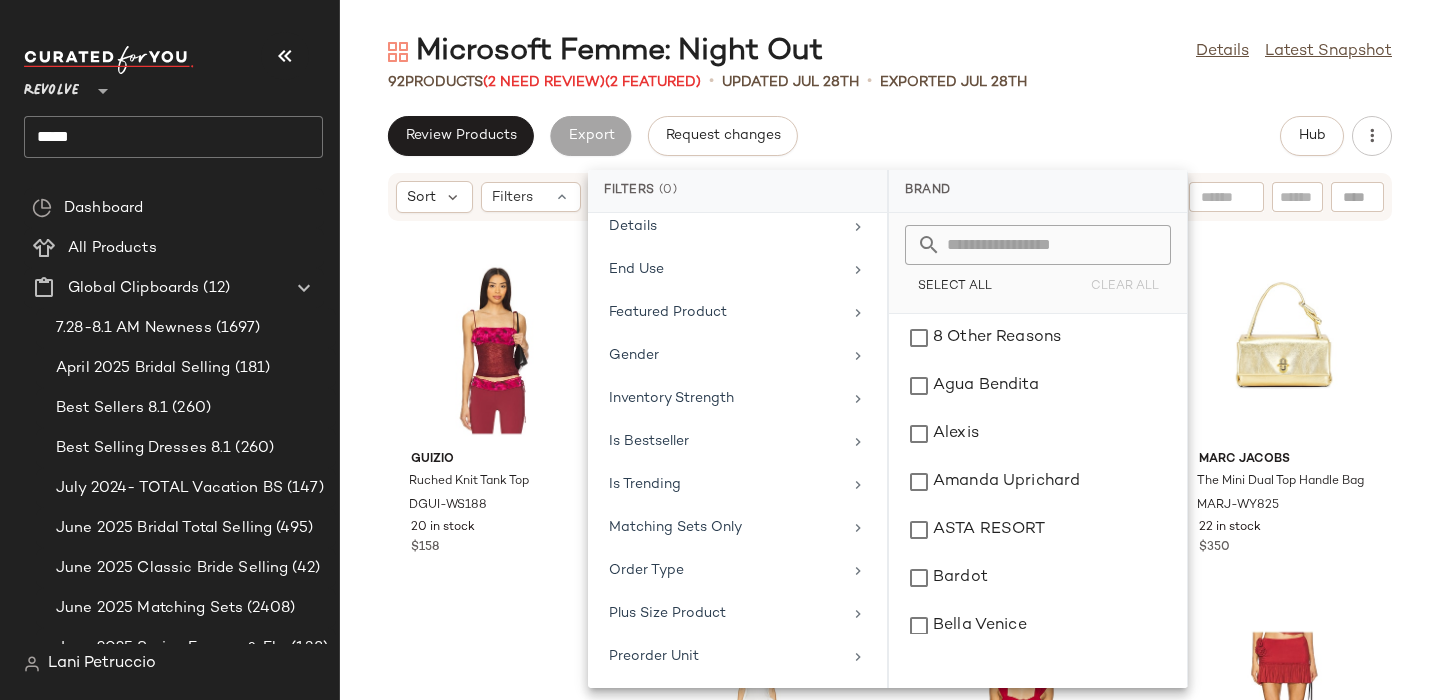 scroll, scrollTop: 917, scrollLeft: 0, axis: vertical 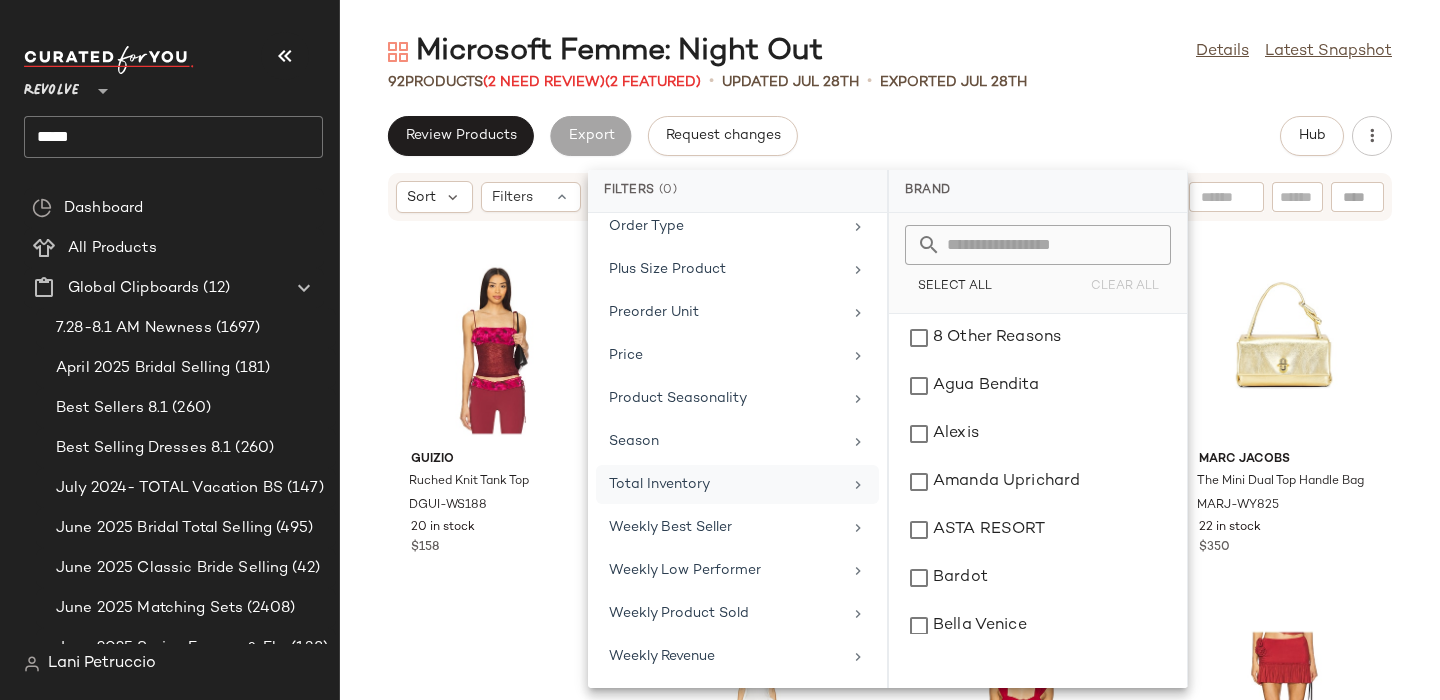 click on "Total Inventory" 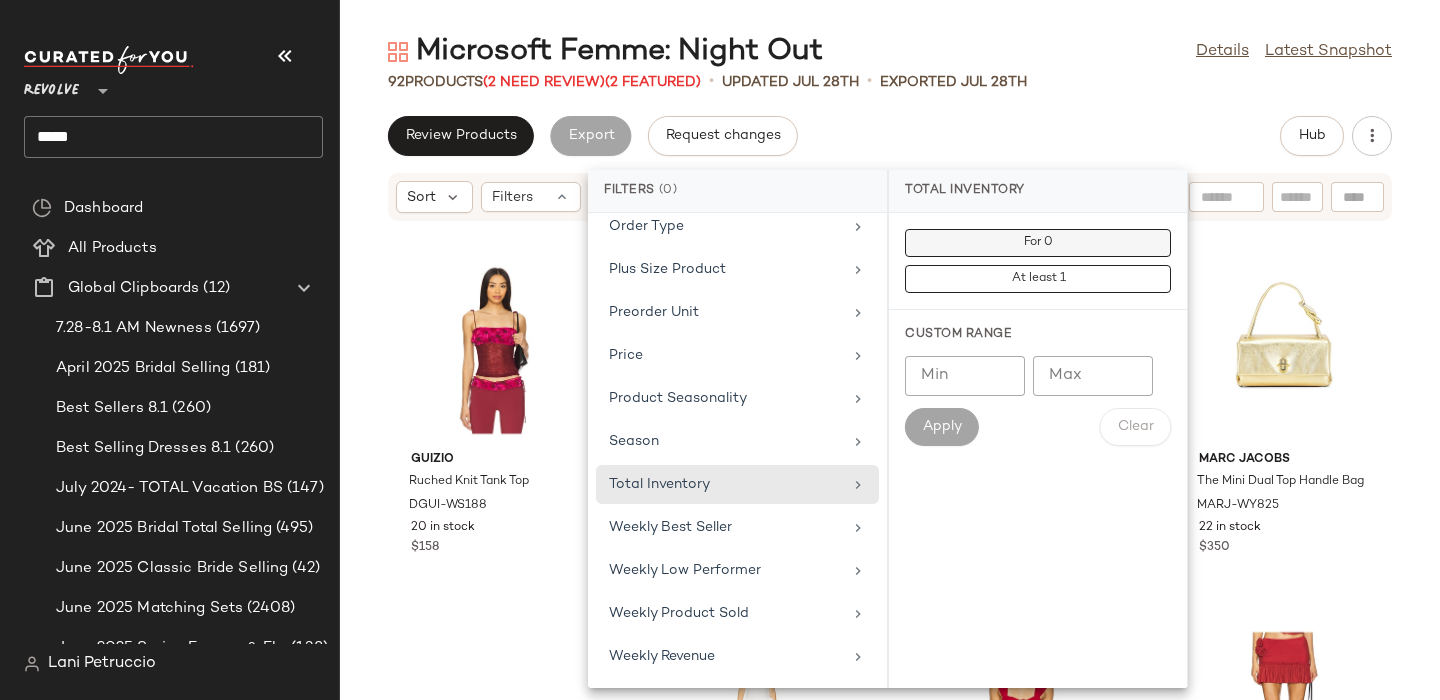 click on "For 0" 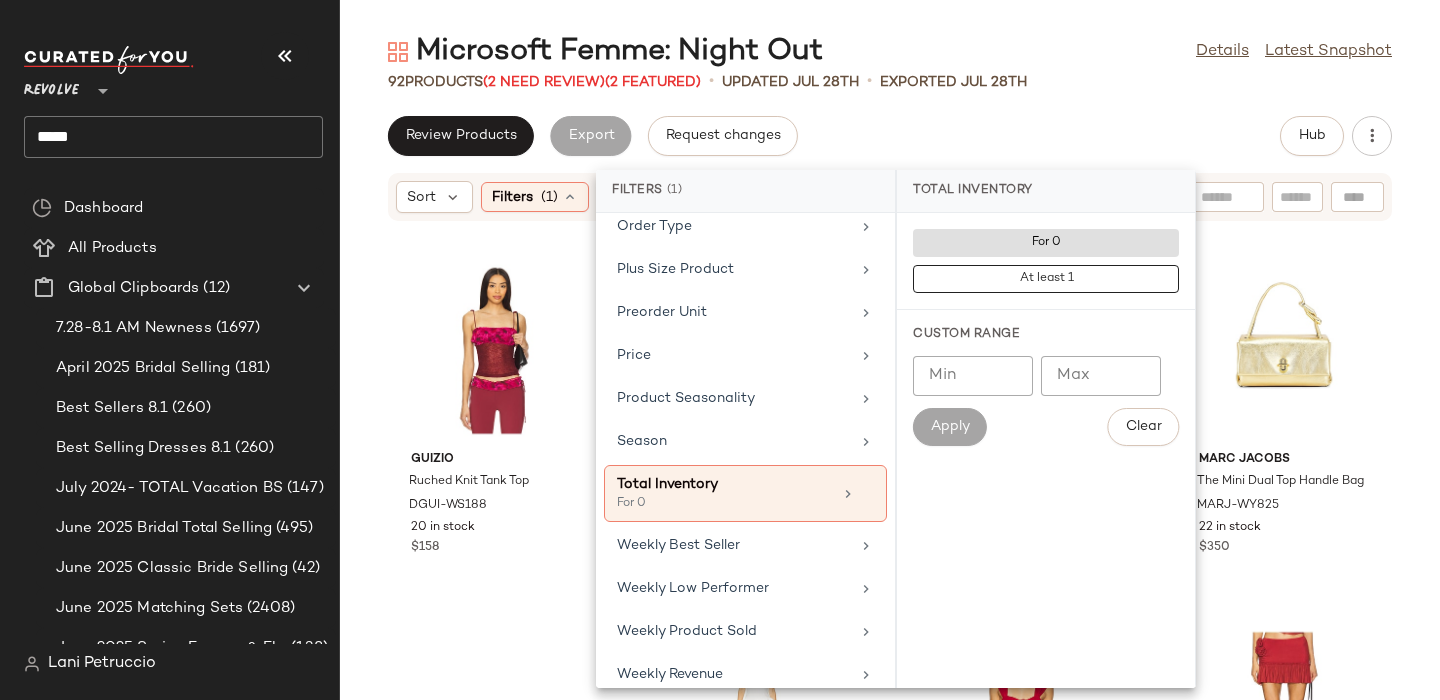 click on "Microsoft Femme: Night Out  Details   Latest Snapshot  92   Products   (2 Need Review)  (2 Featured)  •   updated Jul 28th  •  Exported Jul 28th  Review Products   Export   Request changes   Hub  Sort  Filters  (1)   Reset  GUIZIO Ruched Knit Tank Top DGUI-WS188 20 in stock $158 GUIZIO Ruched Side Tie Stretch Pant DGUI-WP35 29 in stock $168 $168  •  1 Norma Kamali Convertible Mini Dress NKAM-WD738 65 in stock $165 $165  •  1 Marc Jacobs The Mini Dual Top Handle Bag MARJ-WY825 22 in stock $350 FEMME LA Maeve Slipper FELA-WZ142 345 Pre-Order Items $199 MORE TO COME Mollie Halter Mini Dress MOTO-WD636 151 in stock $78 Zemeta Flower Top ZEMR-WS36 39 in stock $110 Zemeta Flower Skirt Red ZEMR-WQ31 64 in stock $102  SET  HEMANT AND NANDITA Bustier Top BENE-WS147 70 in stock $178  SET  HEMANT AND NANDITA Mini Skirt With Buckle Belt BENE-WQ63 8 Pre-Order Items $248 Oliver Peoples R-2 Sunglasses OLIP-WG35 16 in stock $452 Helsa The Corsico Draped Dress HLSA-WD186 132 in stock $299 Tularosa Ava Midi Dress 1 1" at bounding box center (890, 366) 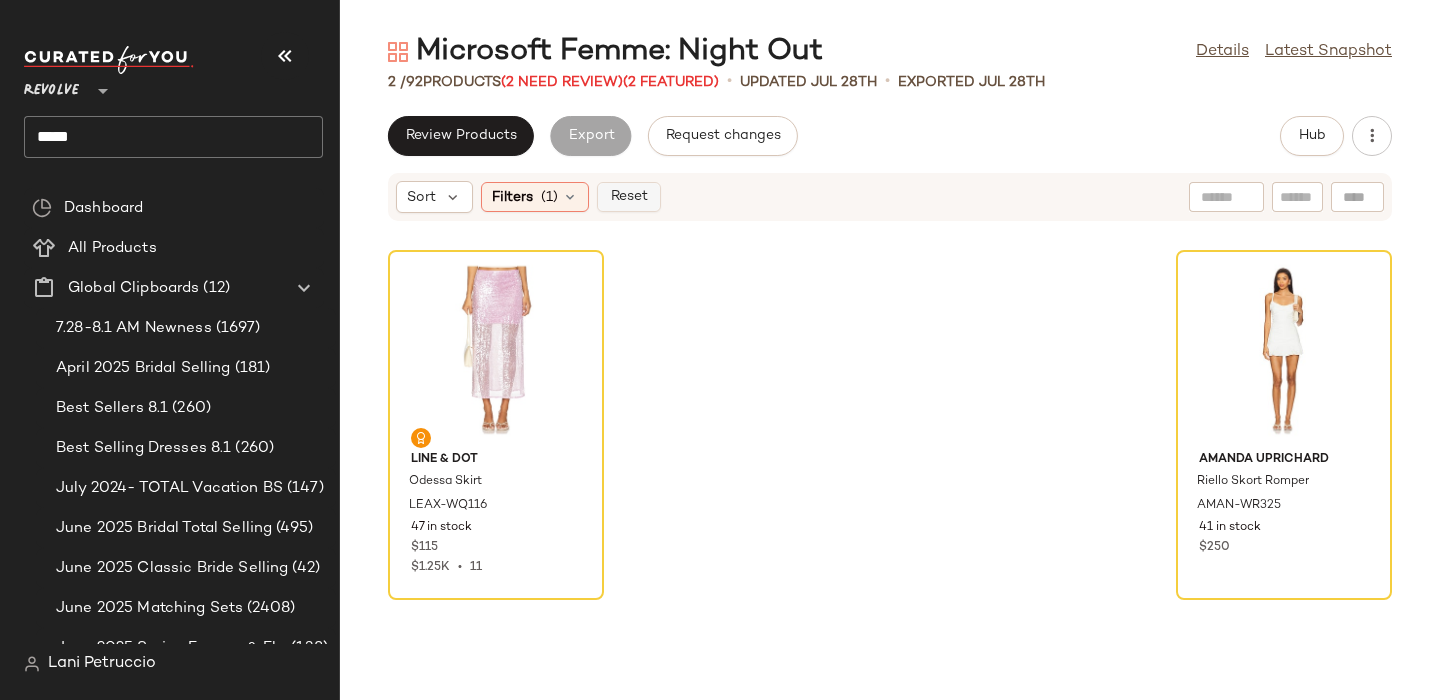 click on "Reset" 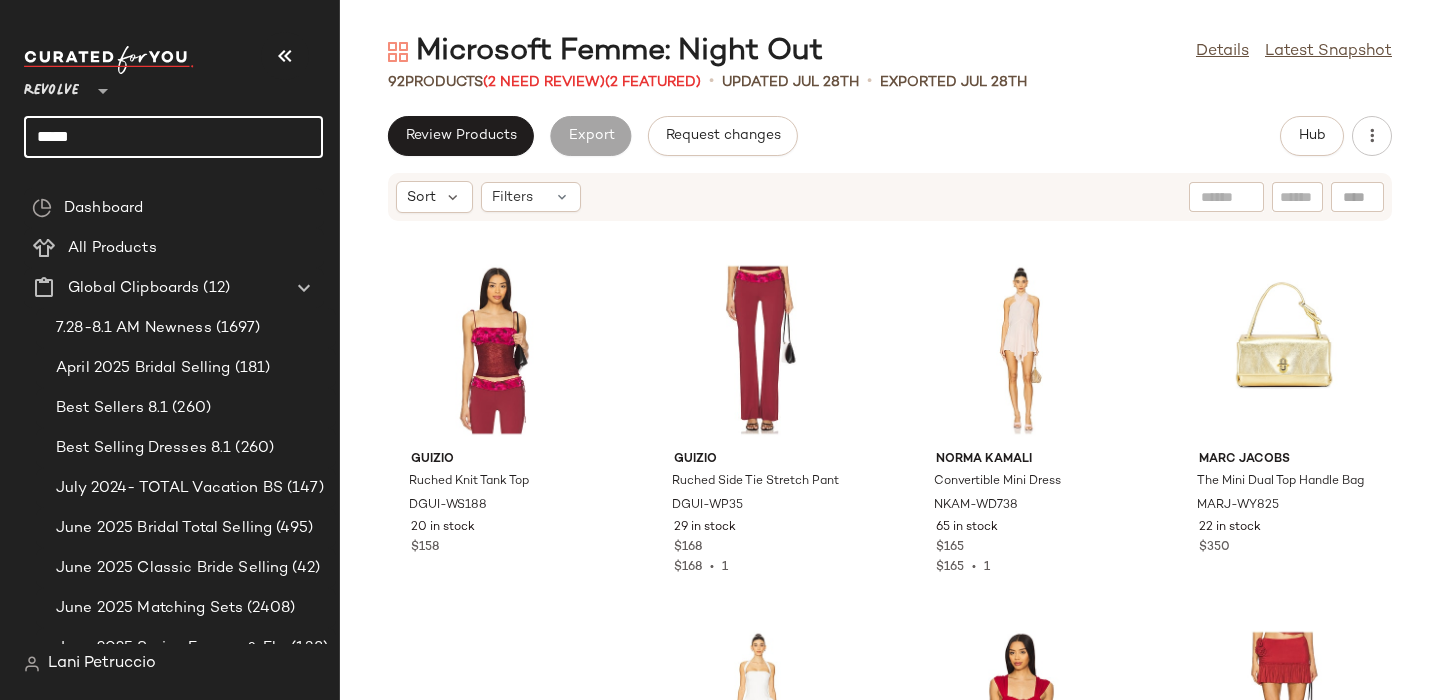 click on "*****" 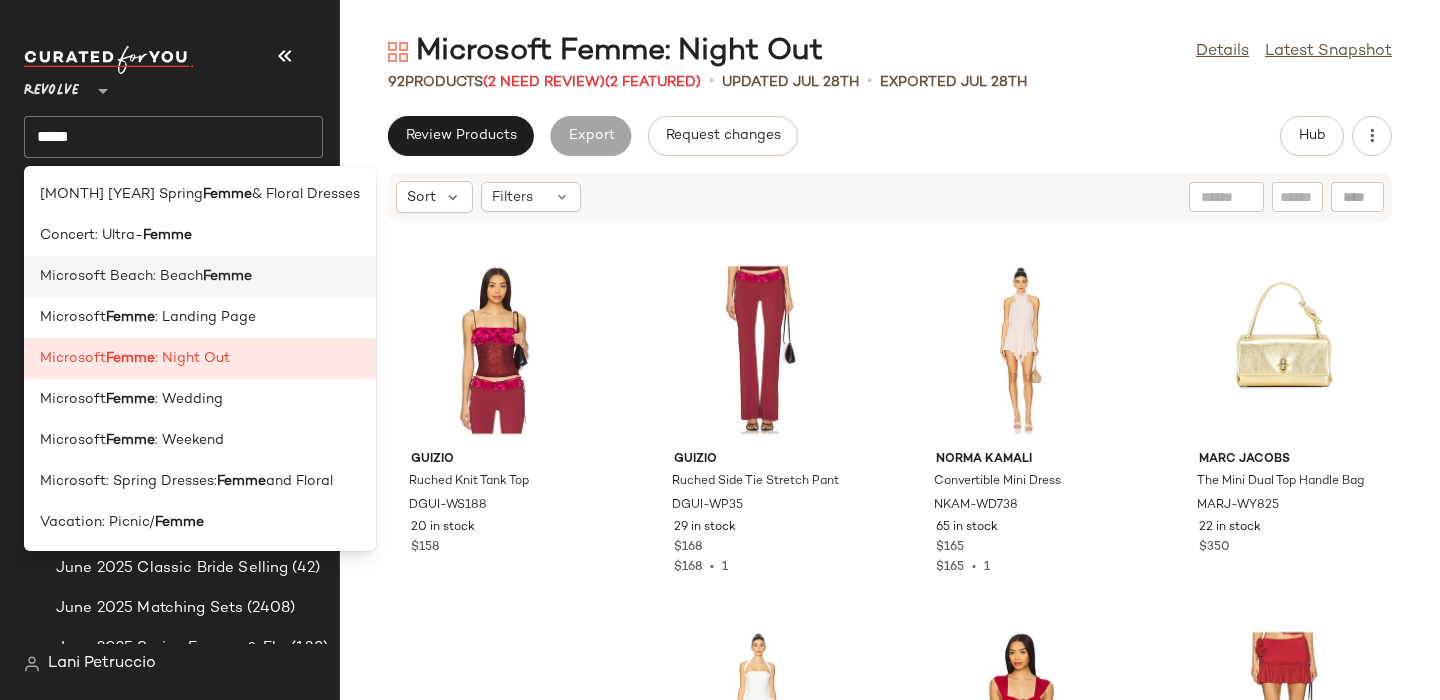 click on "Microsoft Beach: Beach" at bounding box center (121, 276) 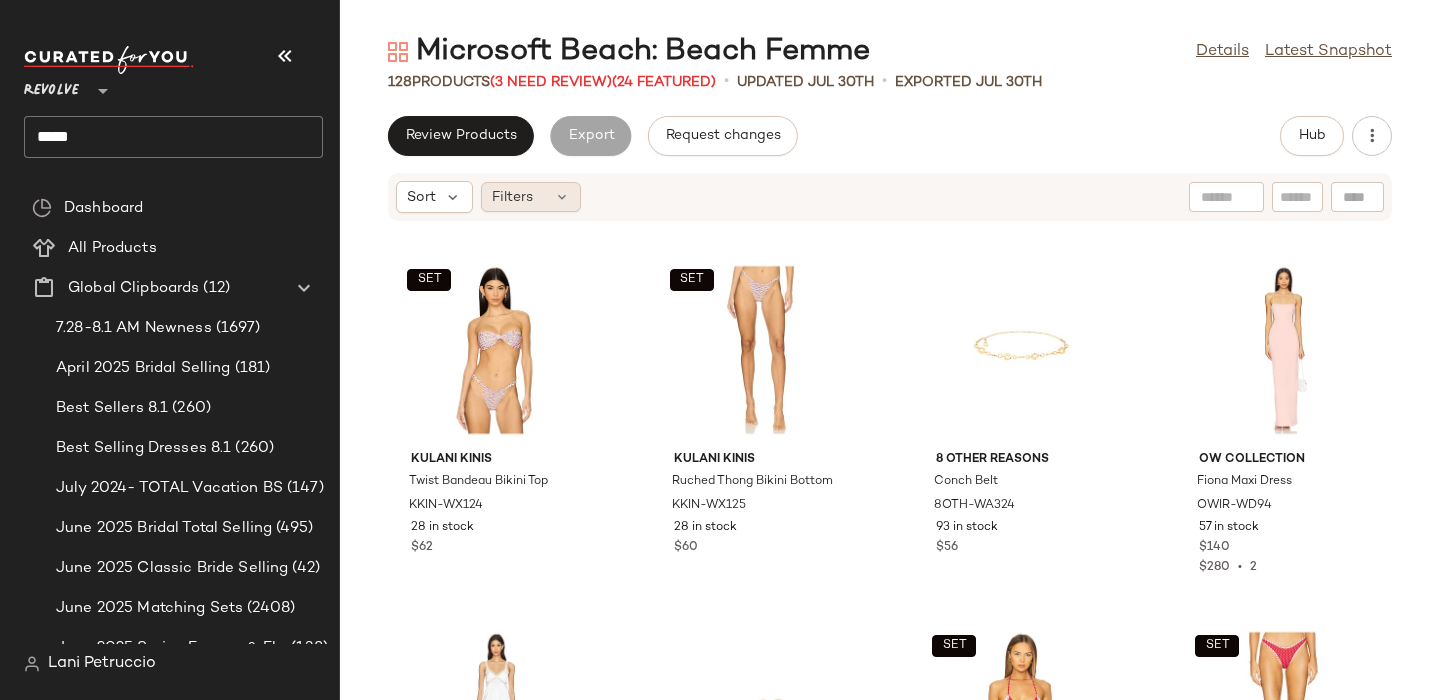 click on "Filters" 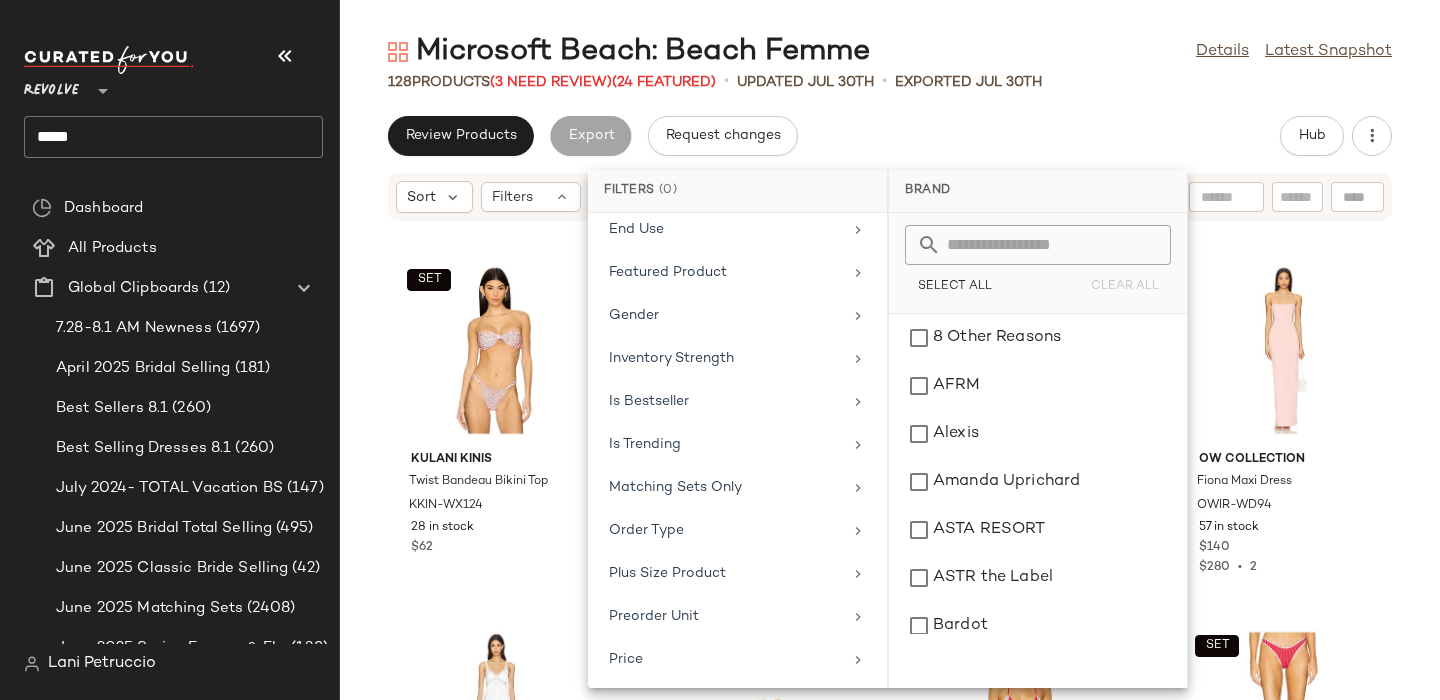 scroll, scrollTop: 917, scrollLeft: 0, axis: vertical 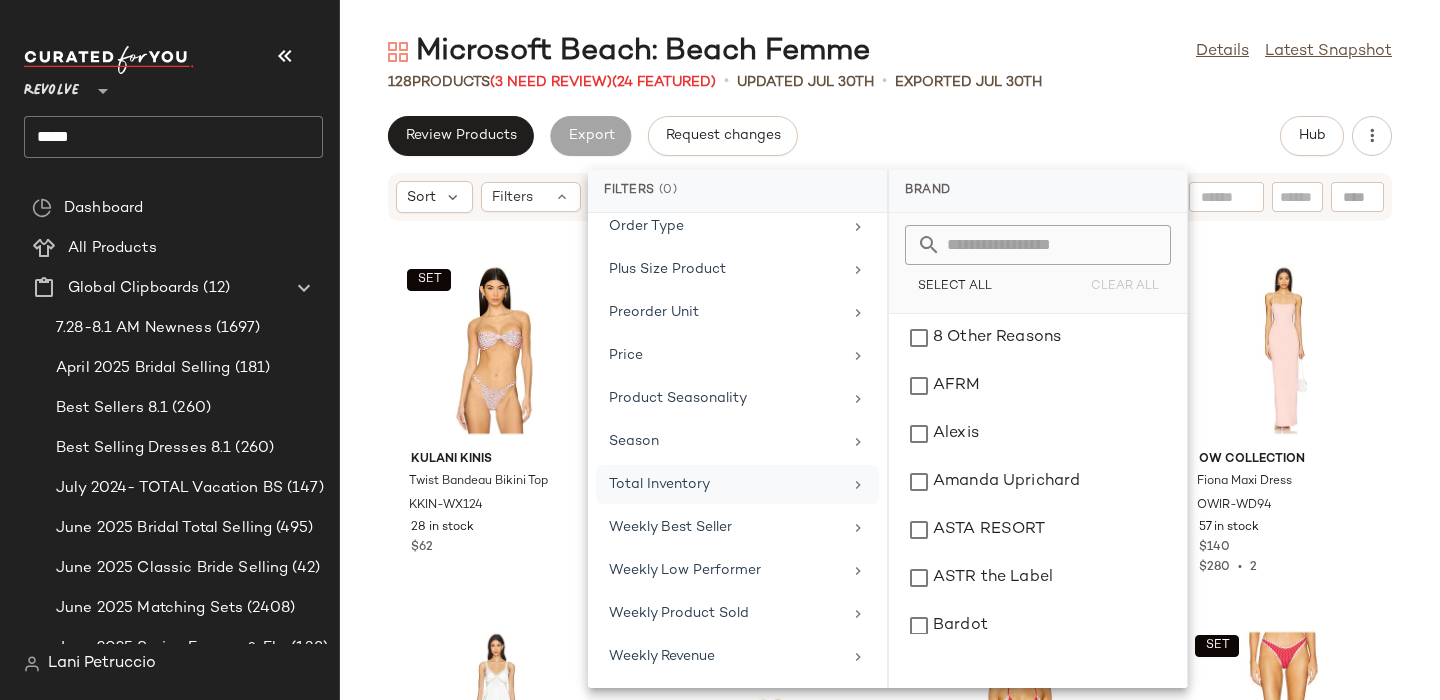 click on "Total Inventory" at bounding box center [725, 484] 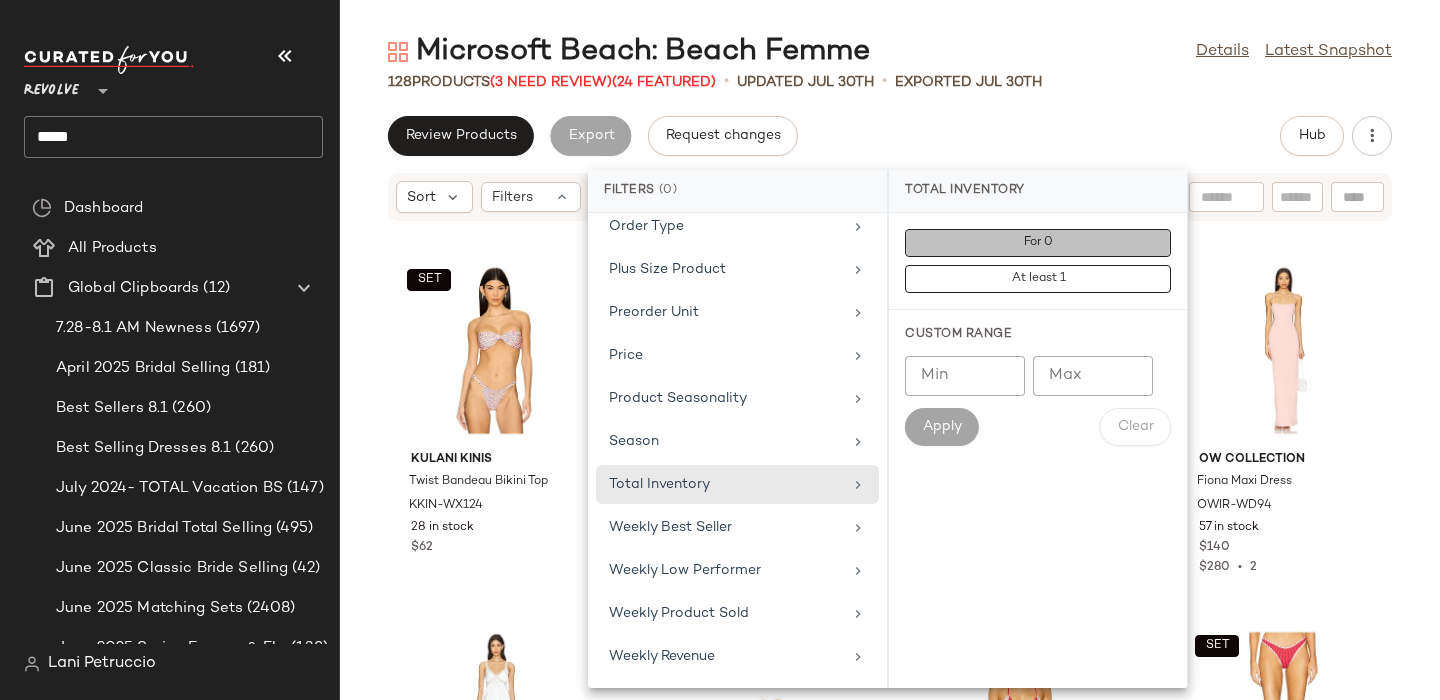 click on "For 0" 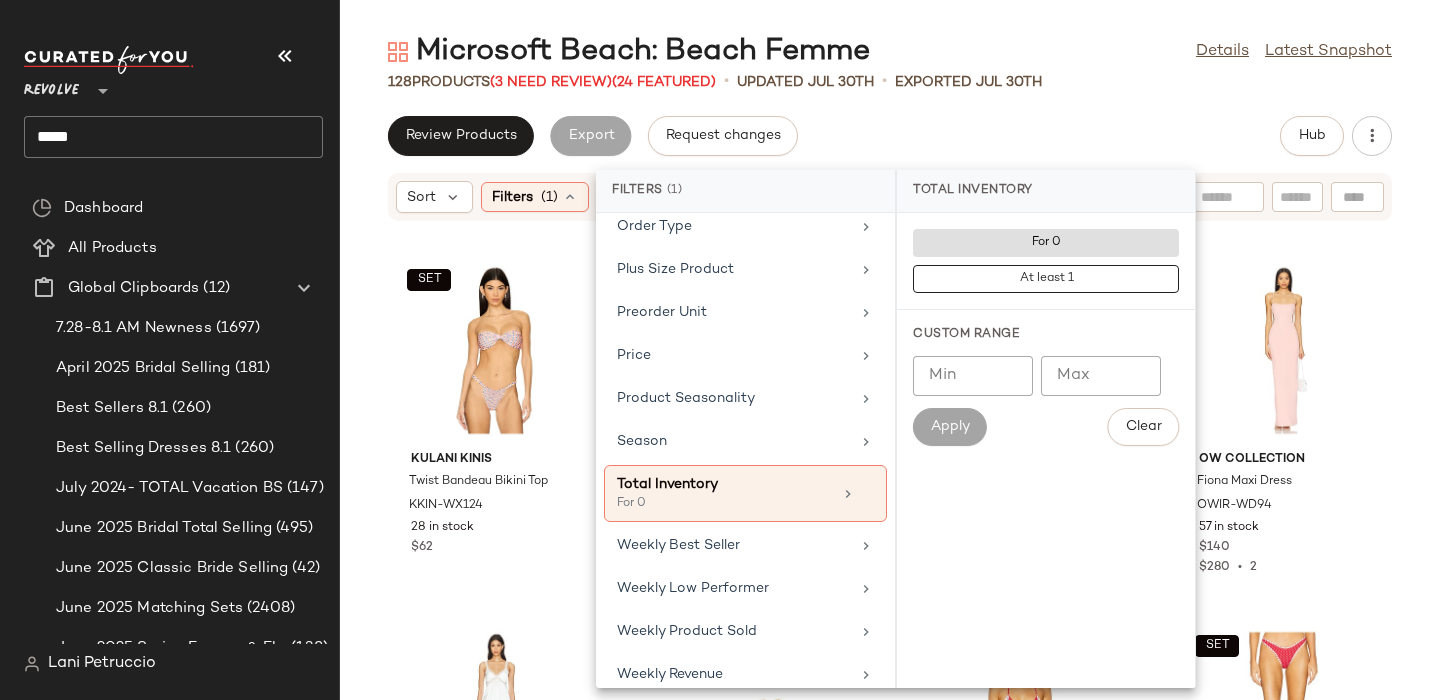 click on "Microsoft Beach: Beach Femme  Details   Latest Snapshot  128   Products   (3 Need Review)  (24 Featured)  •   updated Jul 30th  •  Exported Jul 30th  Review Products   Export   Request changes   Hub  Sort  Filters  (1)   Reset   SET  Kulani Kinis Twist Bandeau Bikini Top KKIN-WX124 28 in stock $62  SET  Kulani Kinis Ruched Thong Bikini Bottom KKIN-WX125 28 in stock $60 8 Other Reasons Conch Belt 8OTH-WA324 93 in stock $56 OW Collection Fiona Maxi Dress OWIR-WD94 57 in stock $140 $280  •  2 KAT THE LABEL Capri Slip KTHE-WI227 51 in stock $99 BTB Los Angeles Florian Flower Clutch BTBR-WY81 21 in stock $178  SET  Frankies Bikinis Coastal Bikini Top FRBI-WX1288 5 in stock $90  SET  Frankies Bikinis Dove Bikini Bottom FRBI-WX1289 2 in stock $95  SET  Camila Coelho Bruna Top COEL-WX297 49 in stock $89  SET  Camila Coelho Bruna Bottom COEL-WX298 52 in stock $89 Bardot Sorella Midi Dress BARD-WD904 28 in stock $169 $2.47K  •  15 MAKE Beauty Skin Mimetic Microsuede Blush MKER-WU79 14 in stock $28 Ky Hoop $92" at bounding box center [890, 366] 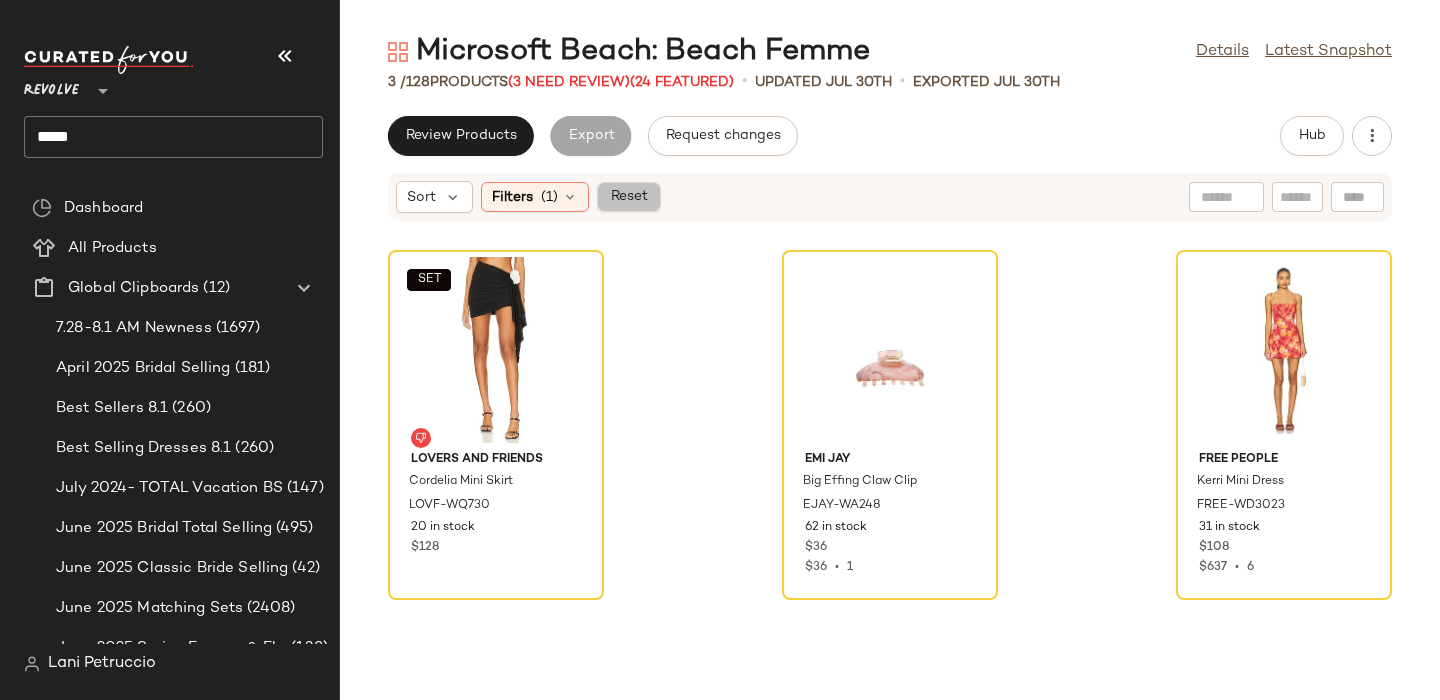 click on "Reset" 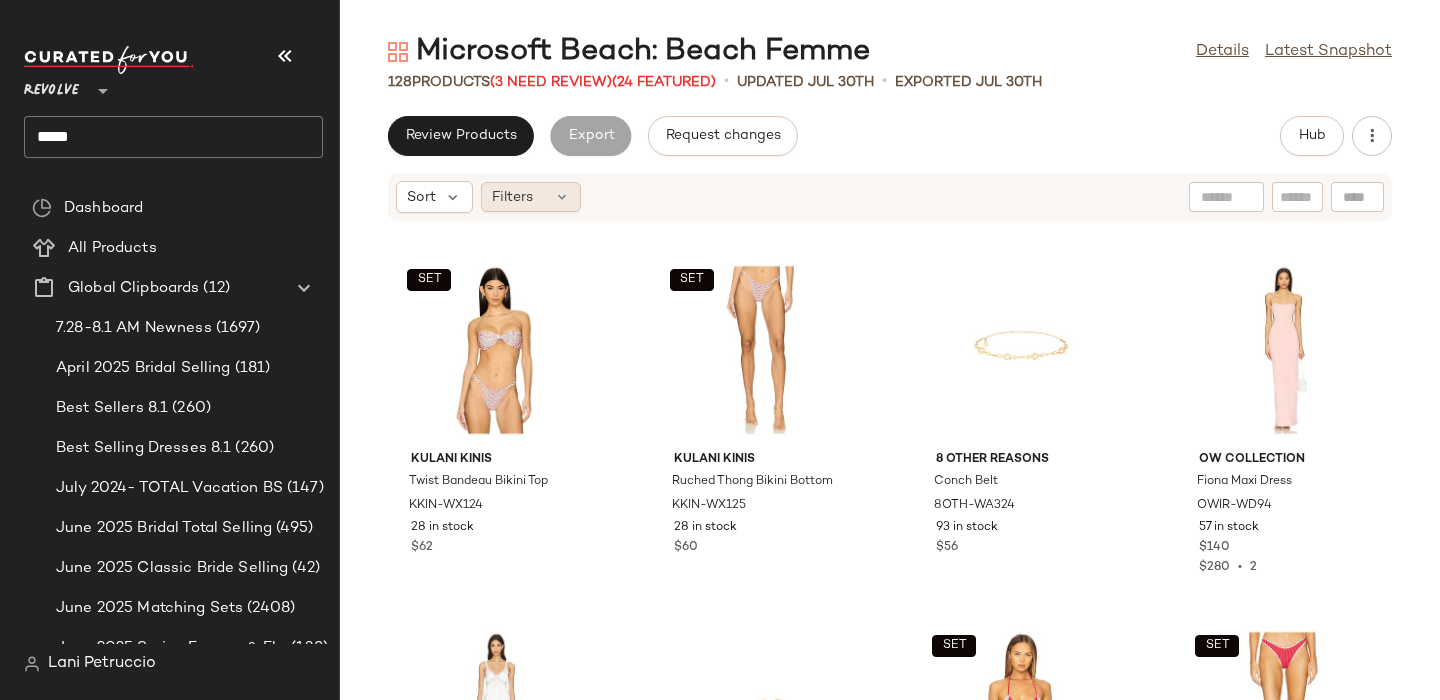 click on "Filters" 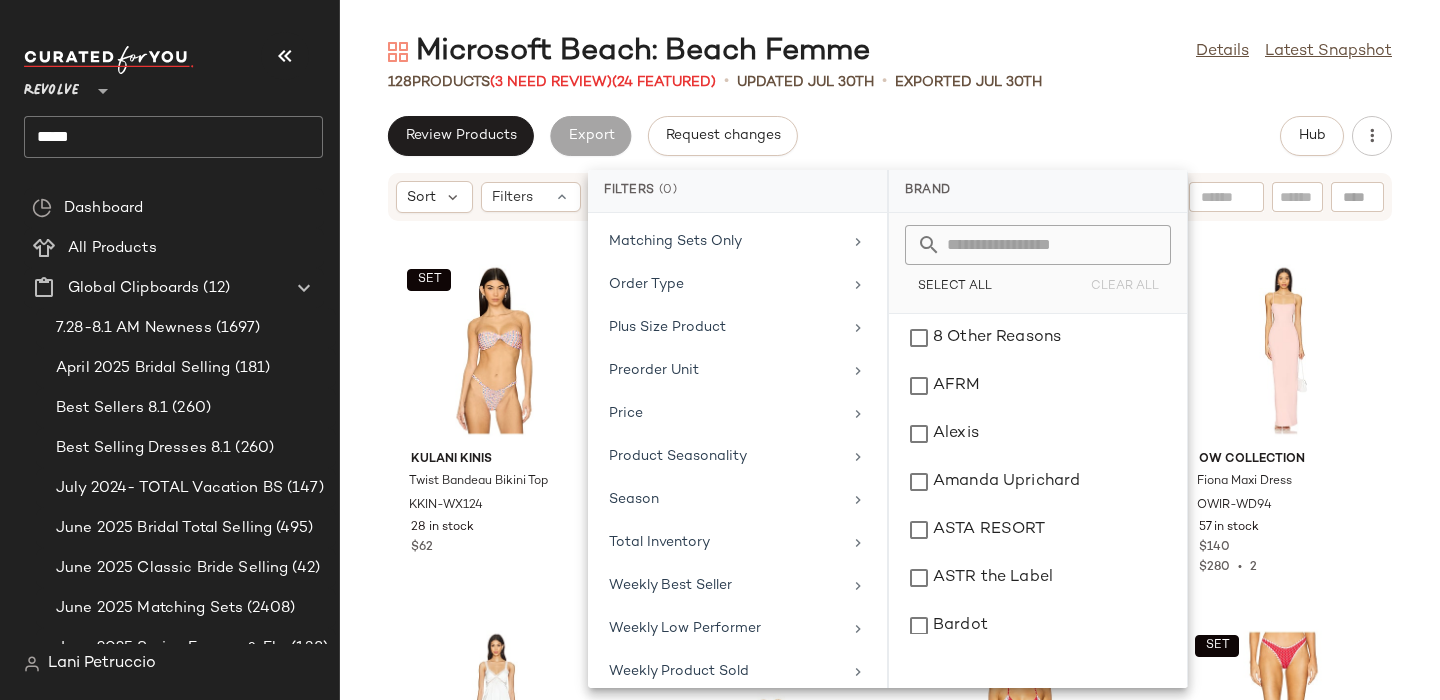 scroll, scrollTop: 917, scrollLeft: 0, axis: vertical 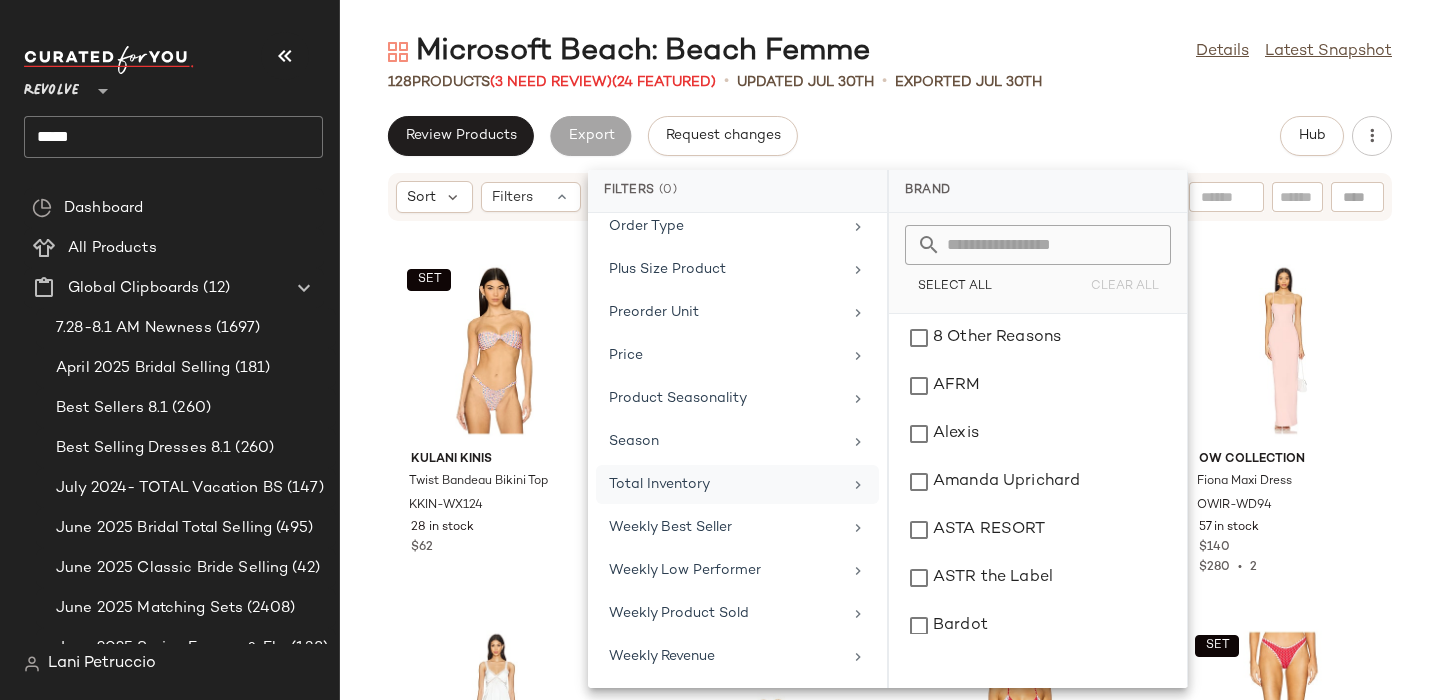click on "Total Inventory" at bounding box center [725, 484] 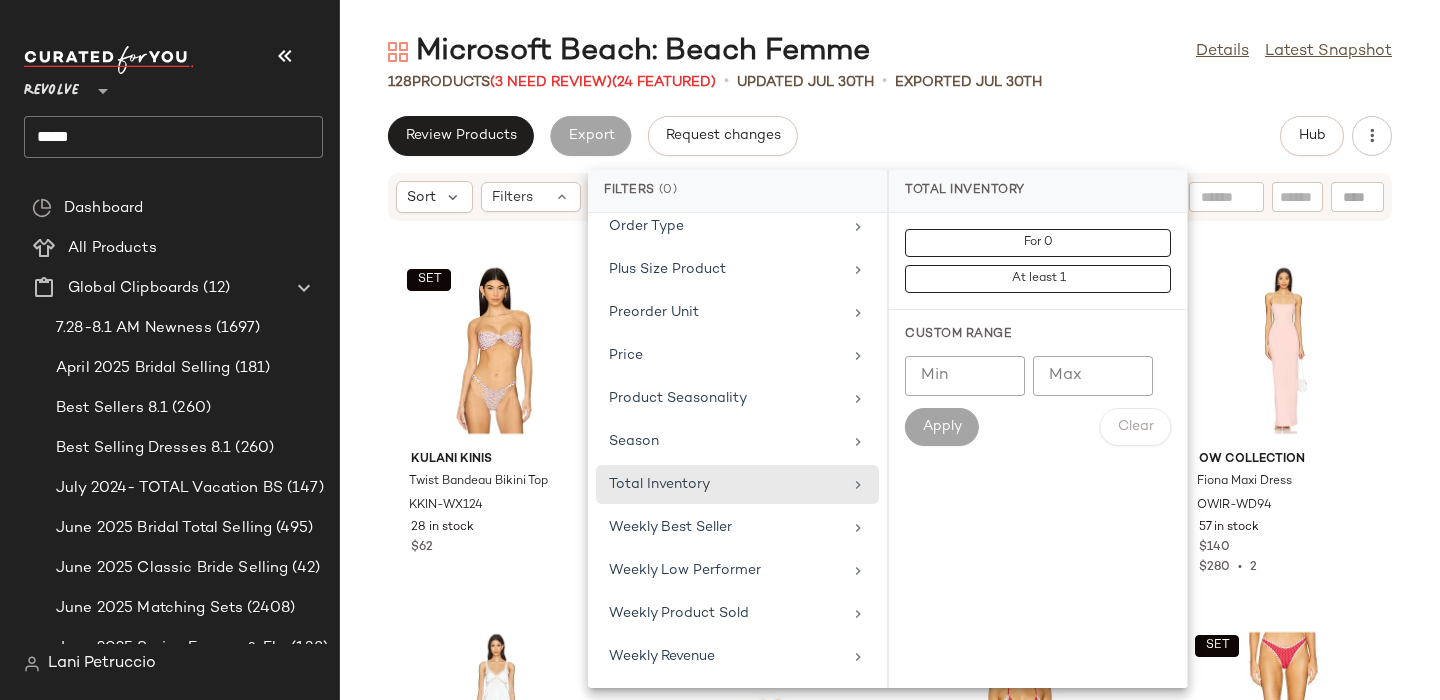 click on "For 0 At least 1" at bounding box center (1038, 261) 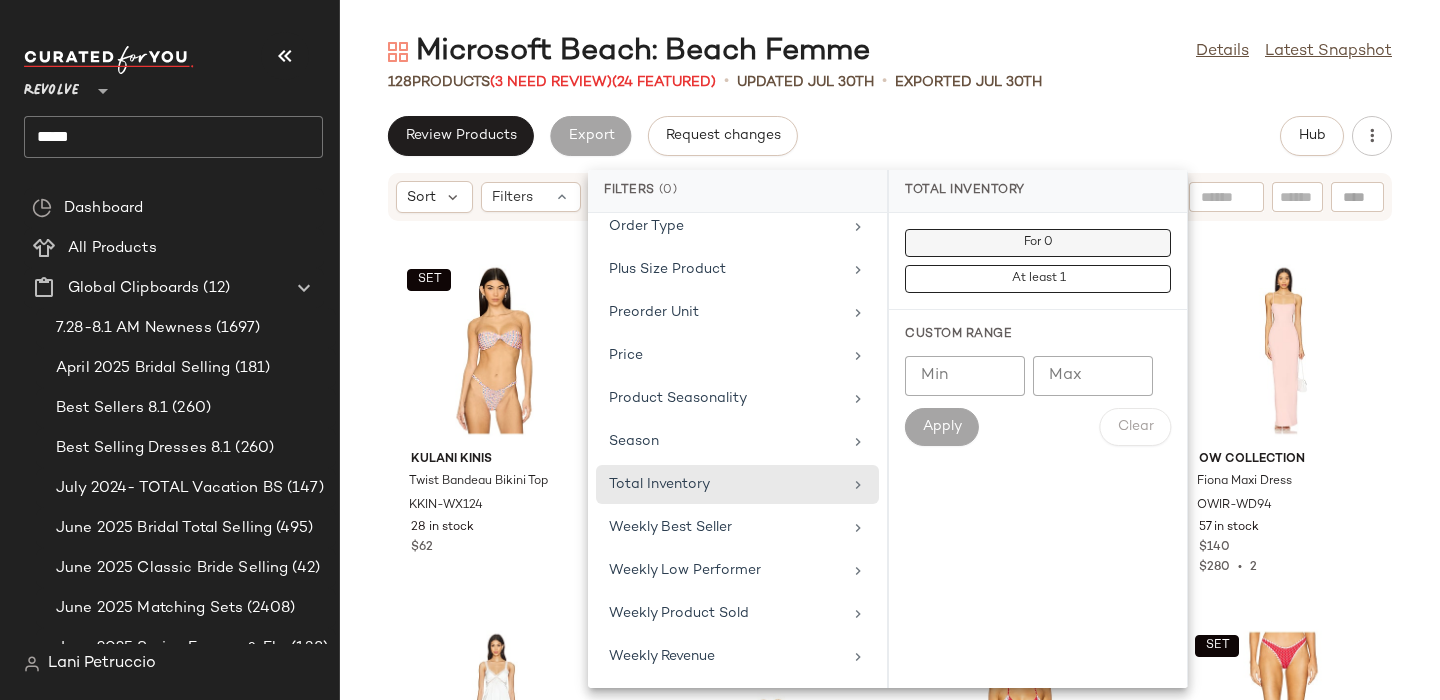 click on "For 0" 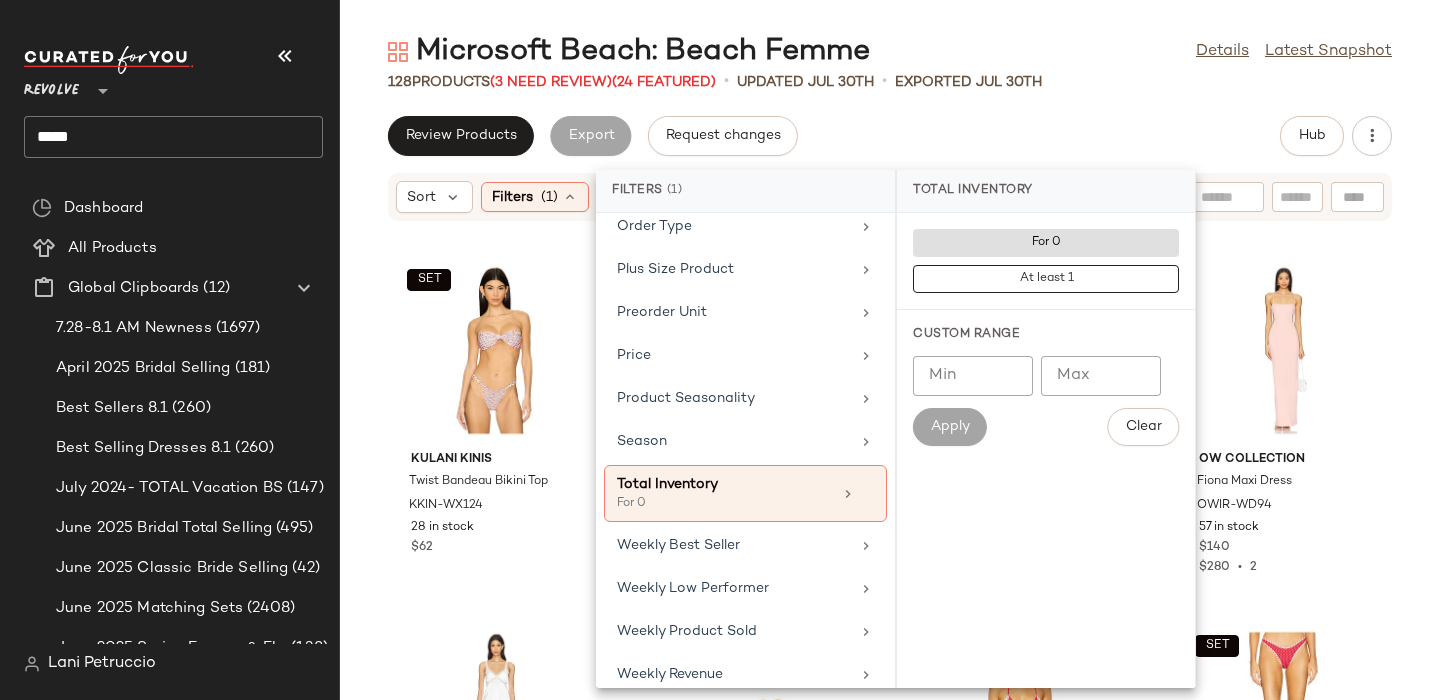 click on "Review Products   Export   Request changes   Hub" 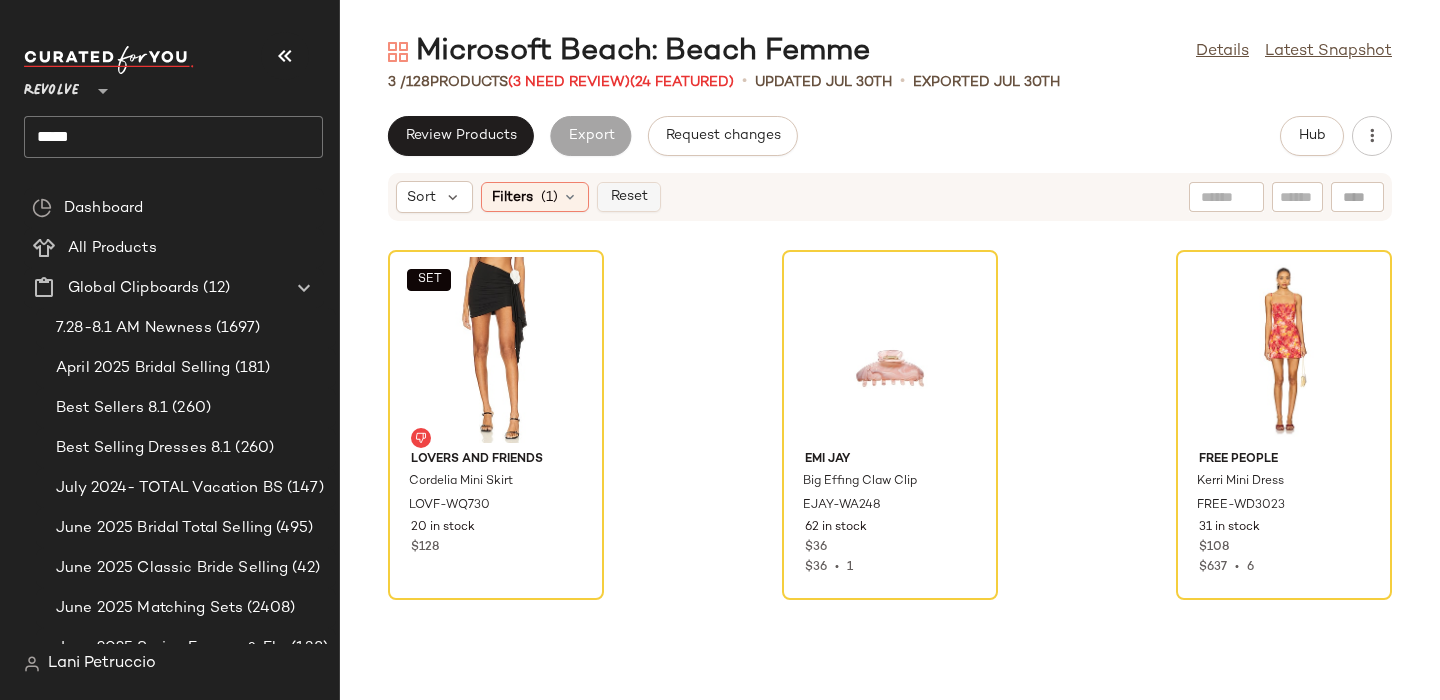 click on "Reset" 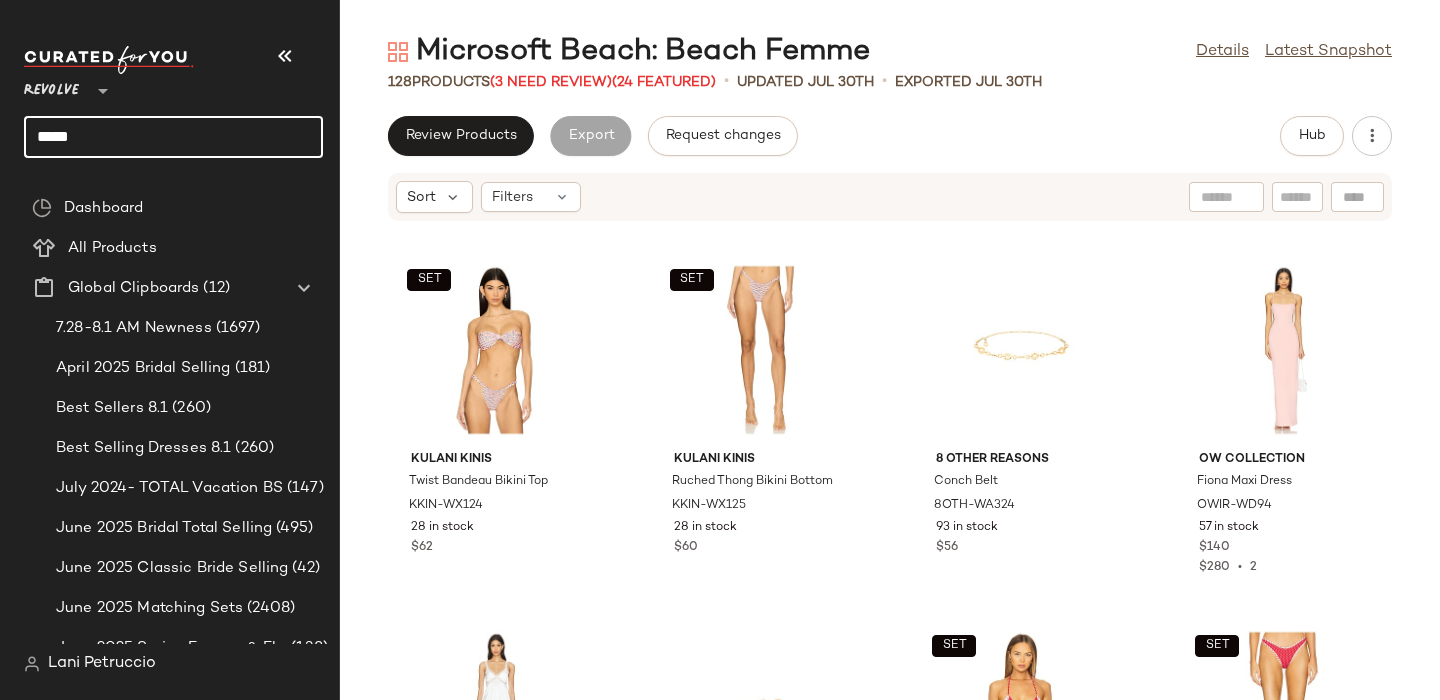 click on "*****" 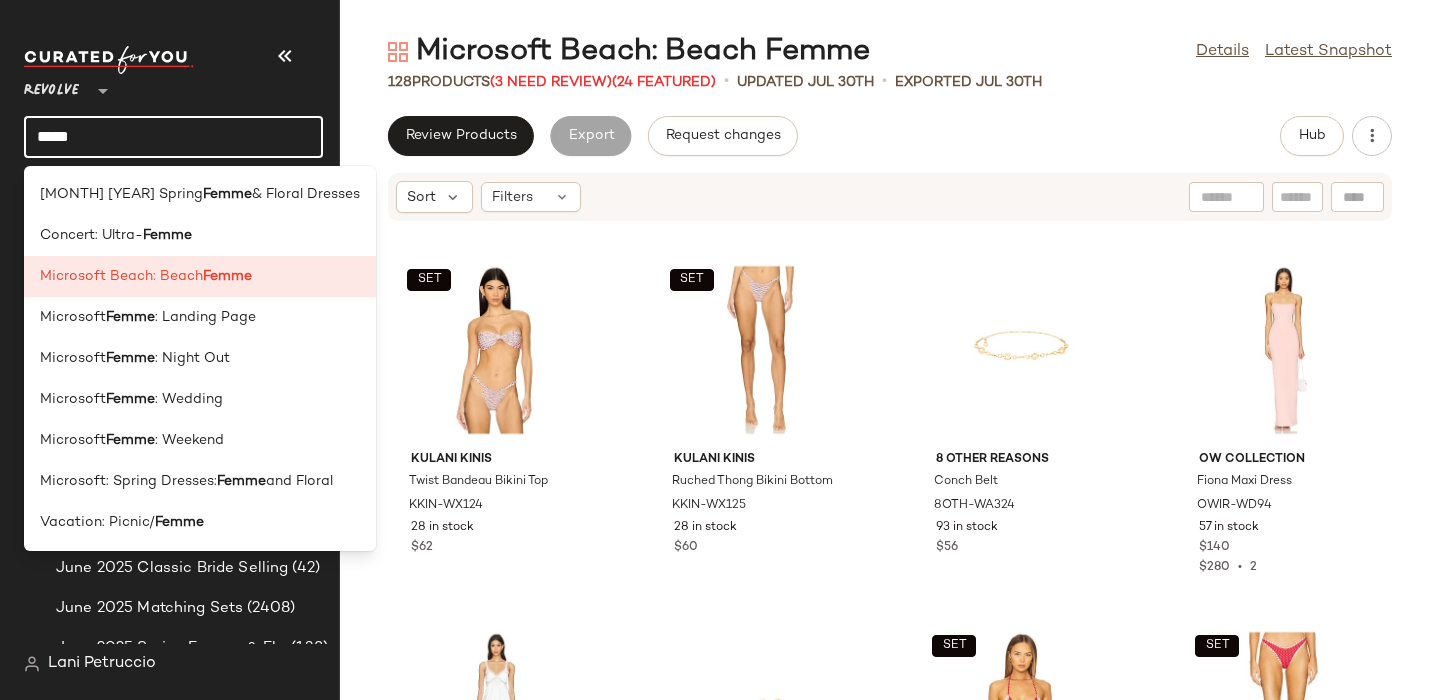click on "*****" 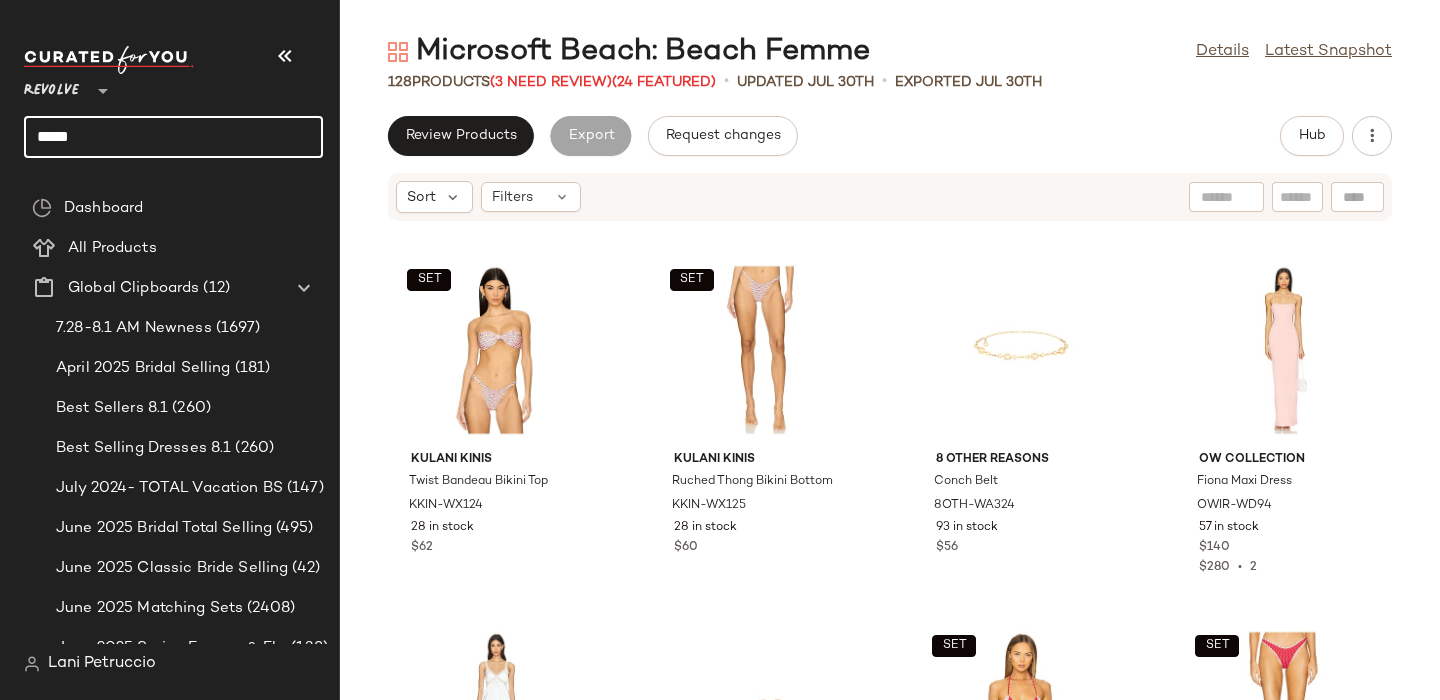 click on "*****" 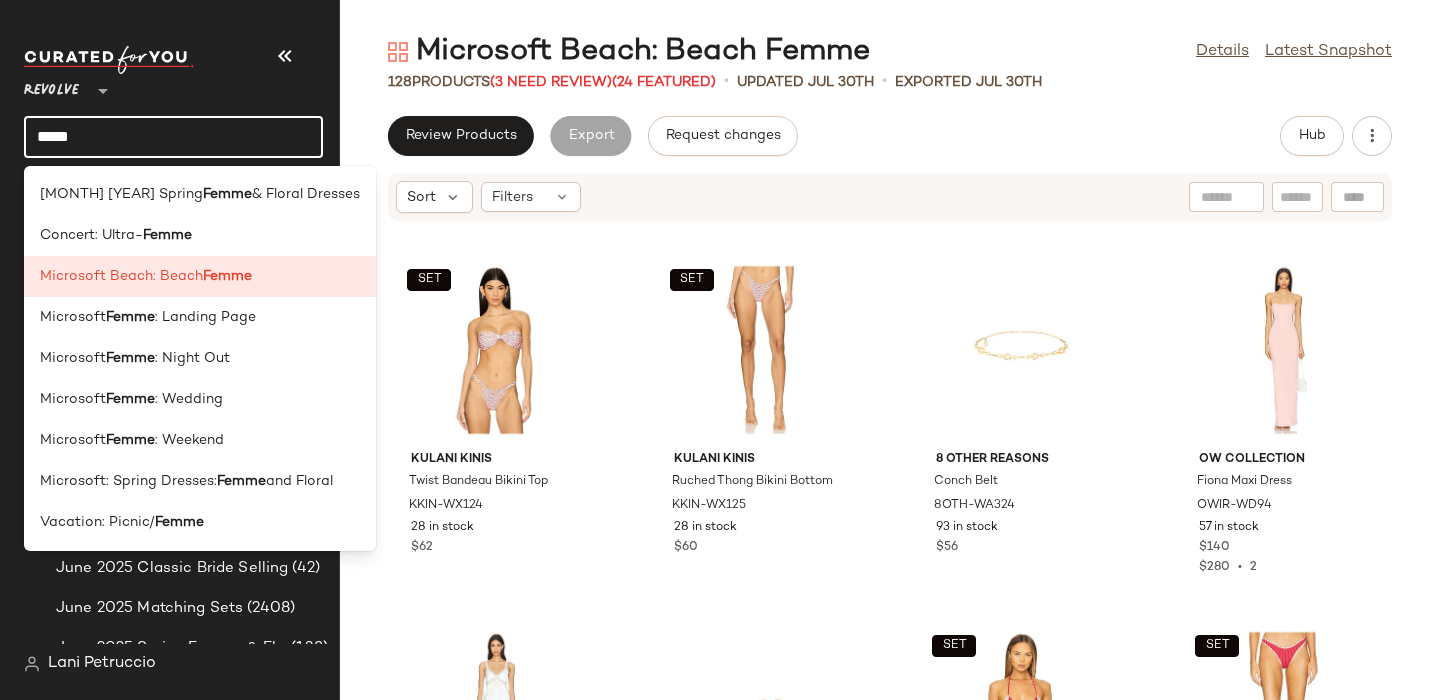 click on "*****" 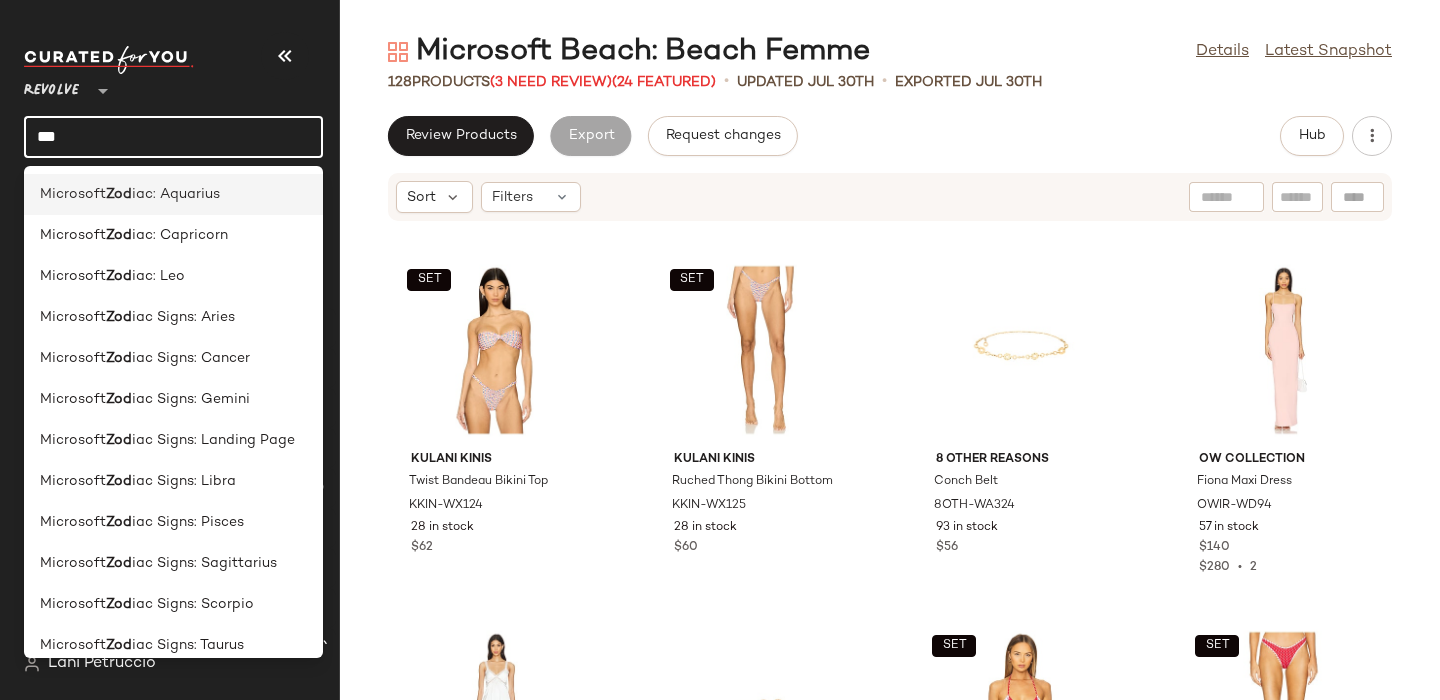 type on "***" 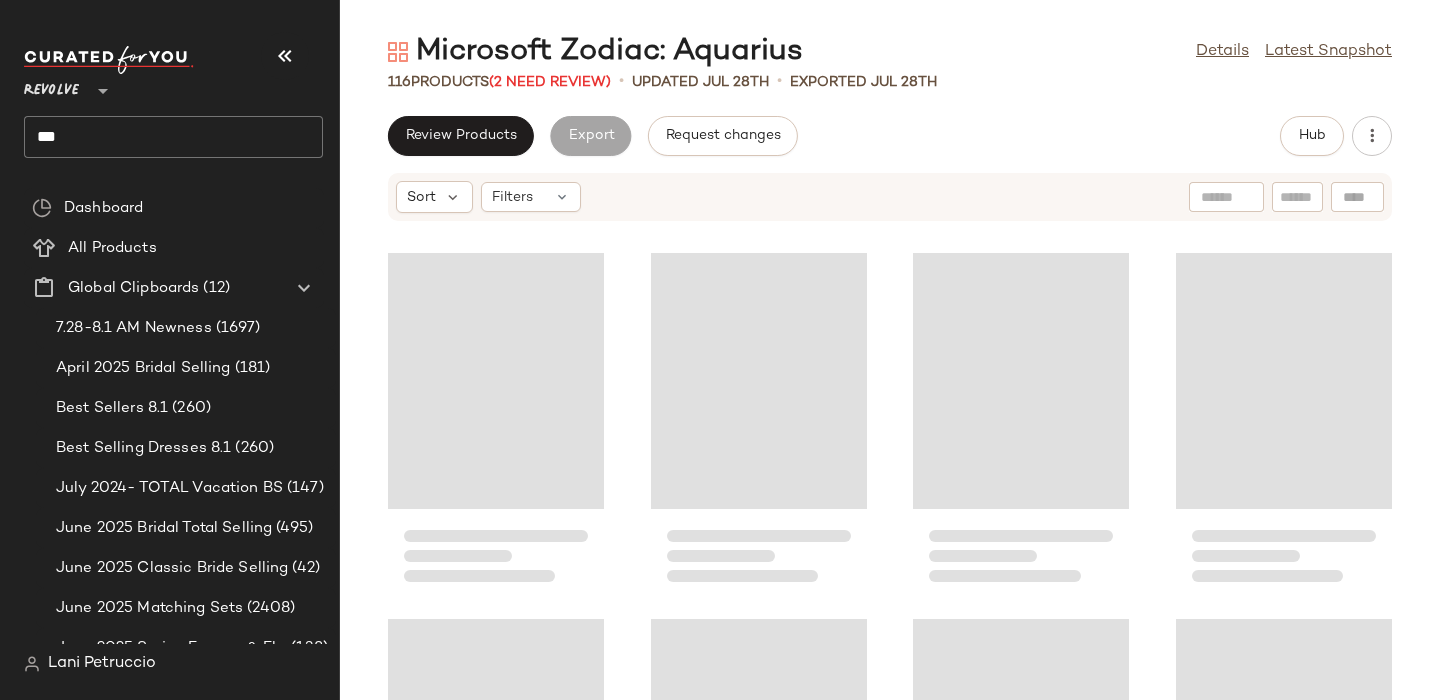 click on "***" 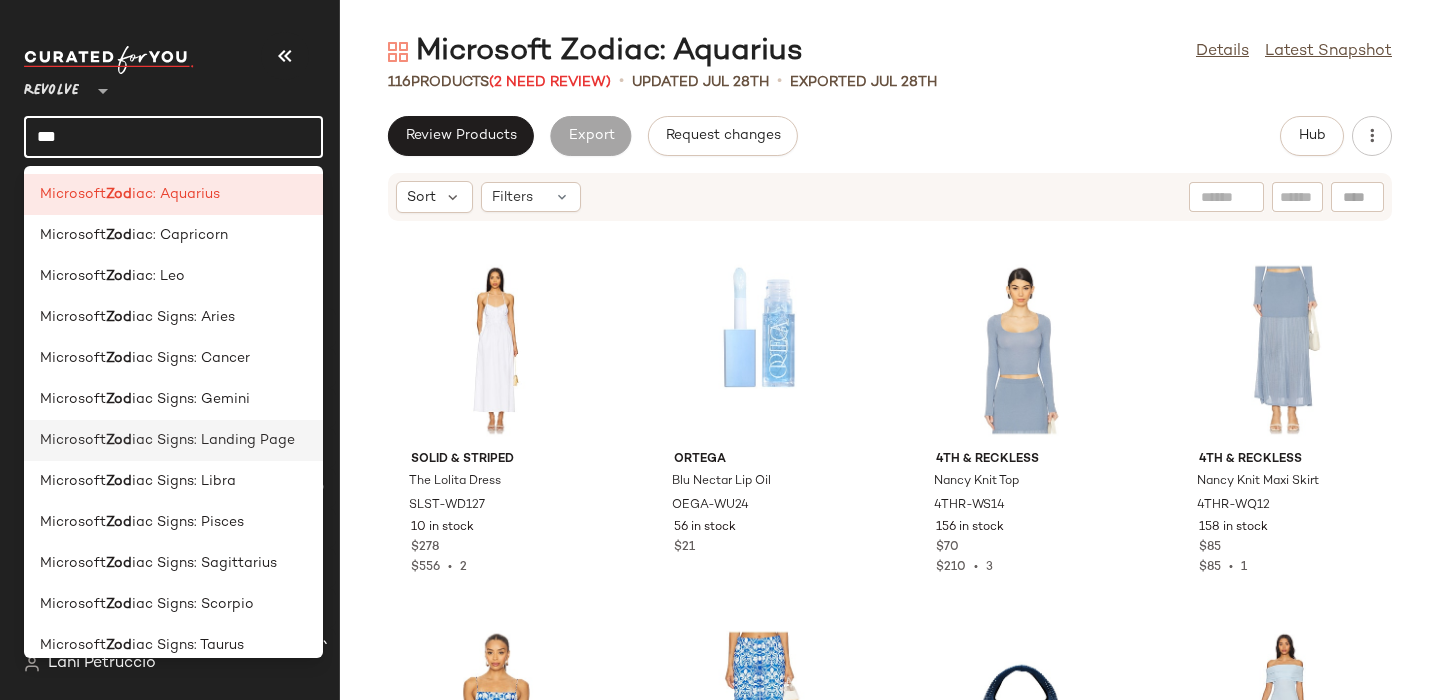 click on "iac Signs: Landing Page" at bounding box center [213, 440] 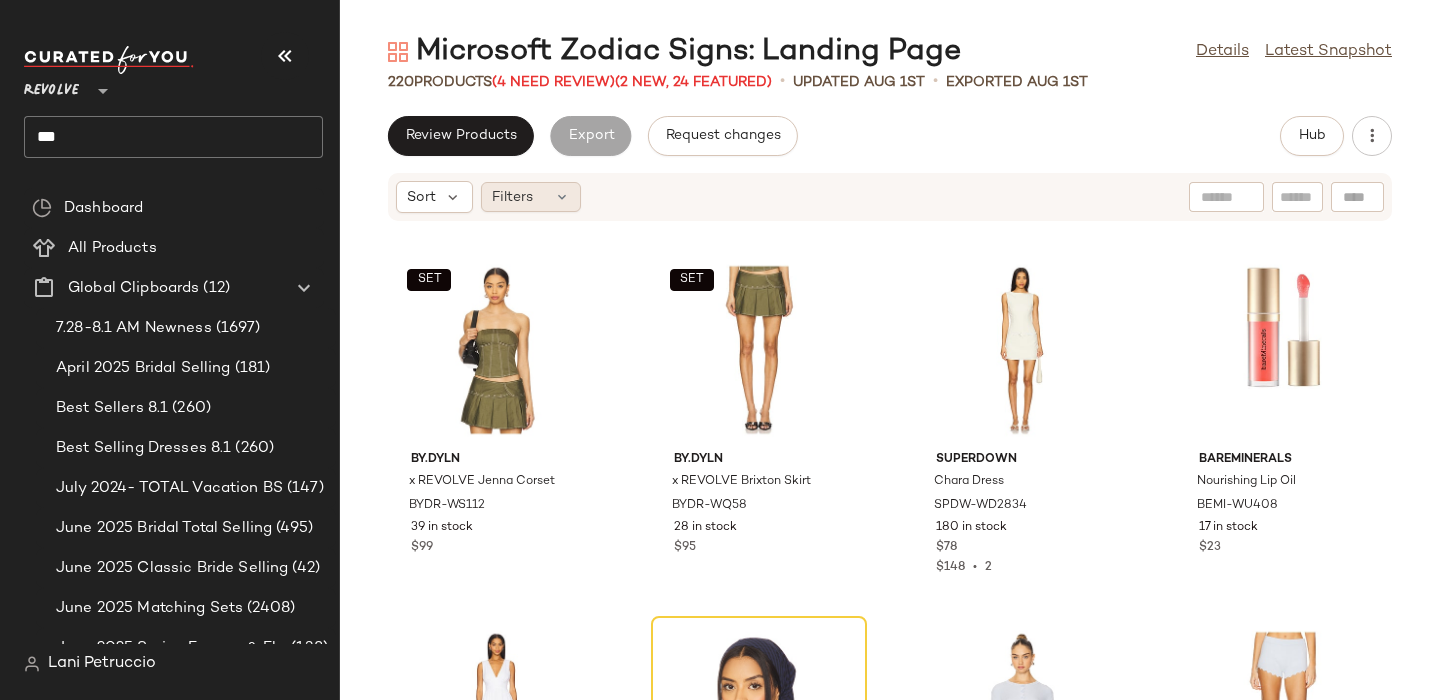 click on "Filters" at bounding box center (512, 197) 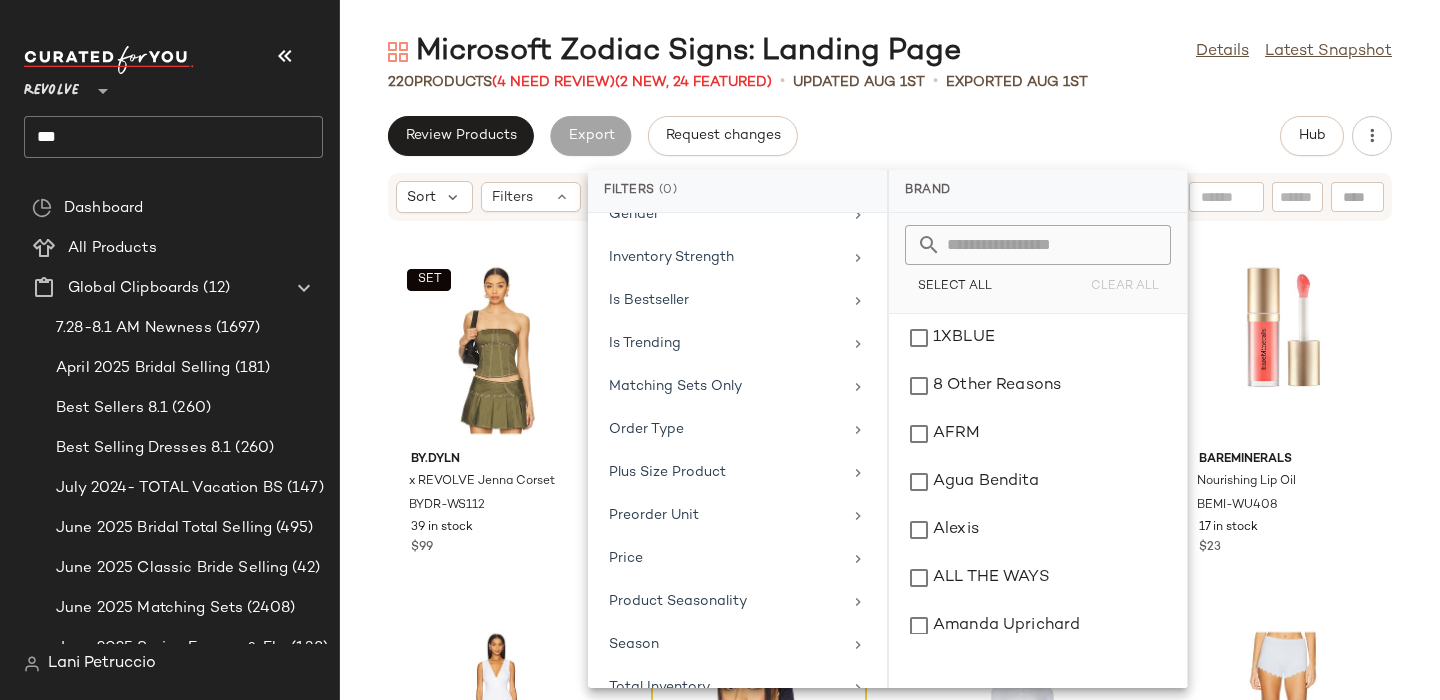 scroll, scrollTop: 917, scrollLeft: 0, axis: vertical 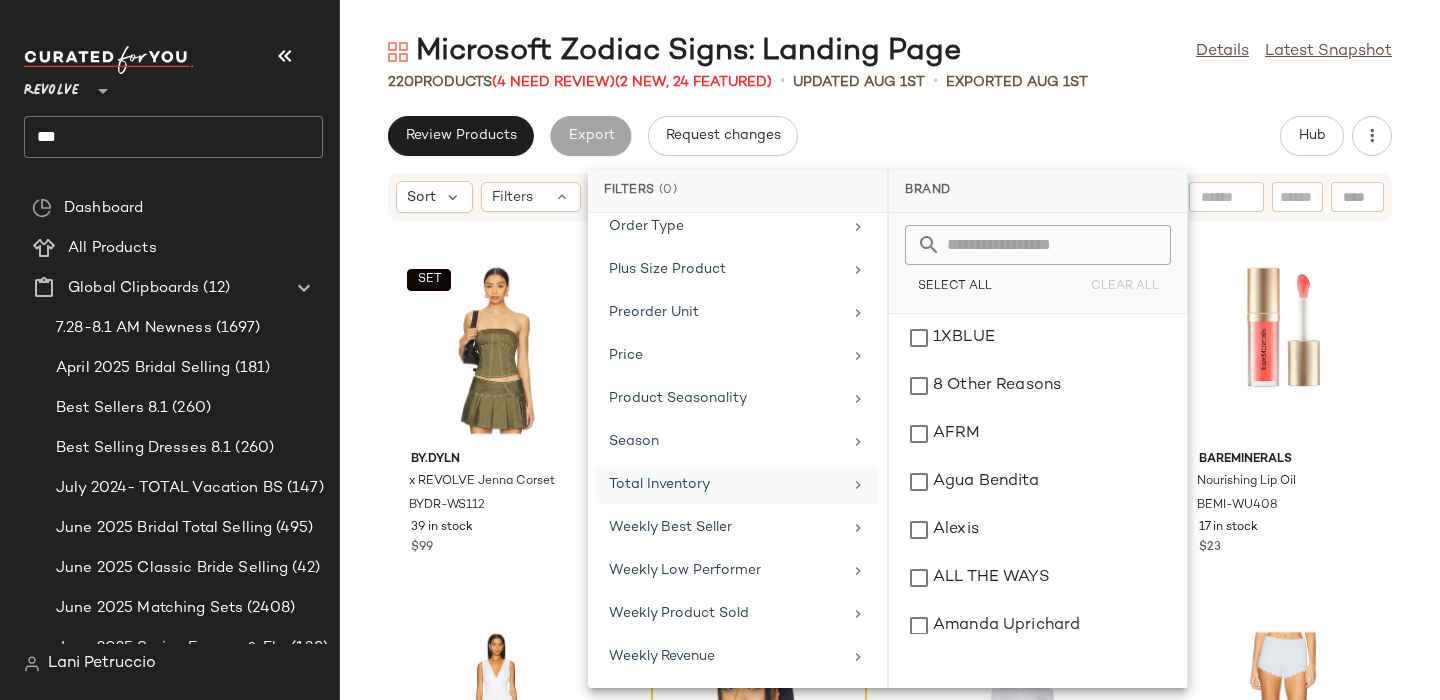 click on "Total Inventory" at bounding box center (725, 484) 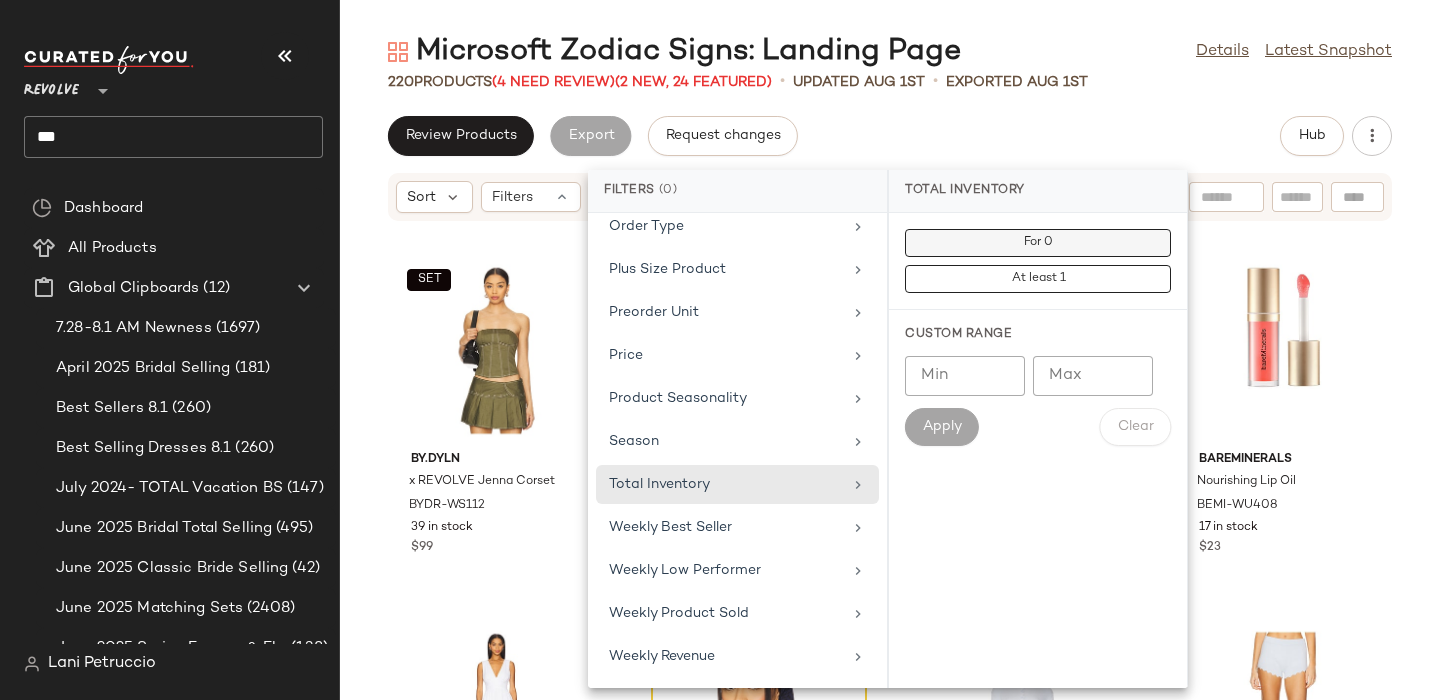 click on "For 0" 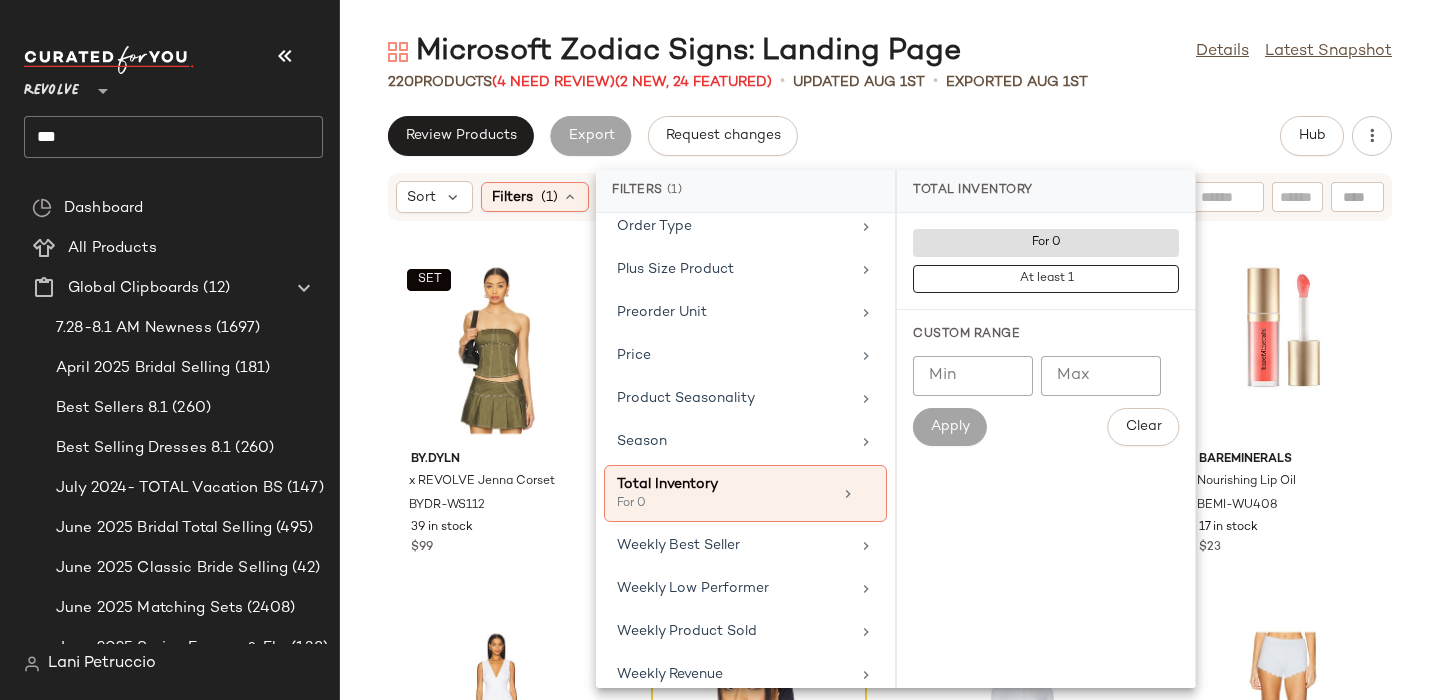 click on "Review Products   Export   Request changes   Hub" 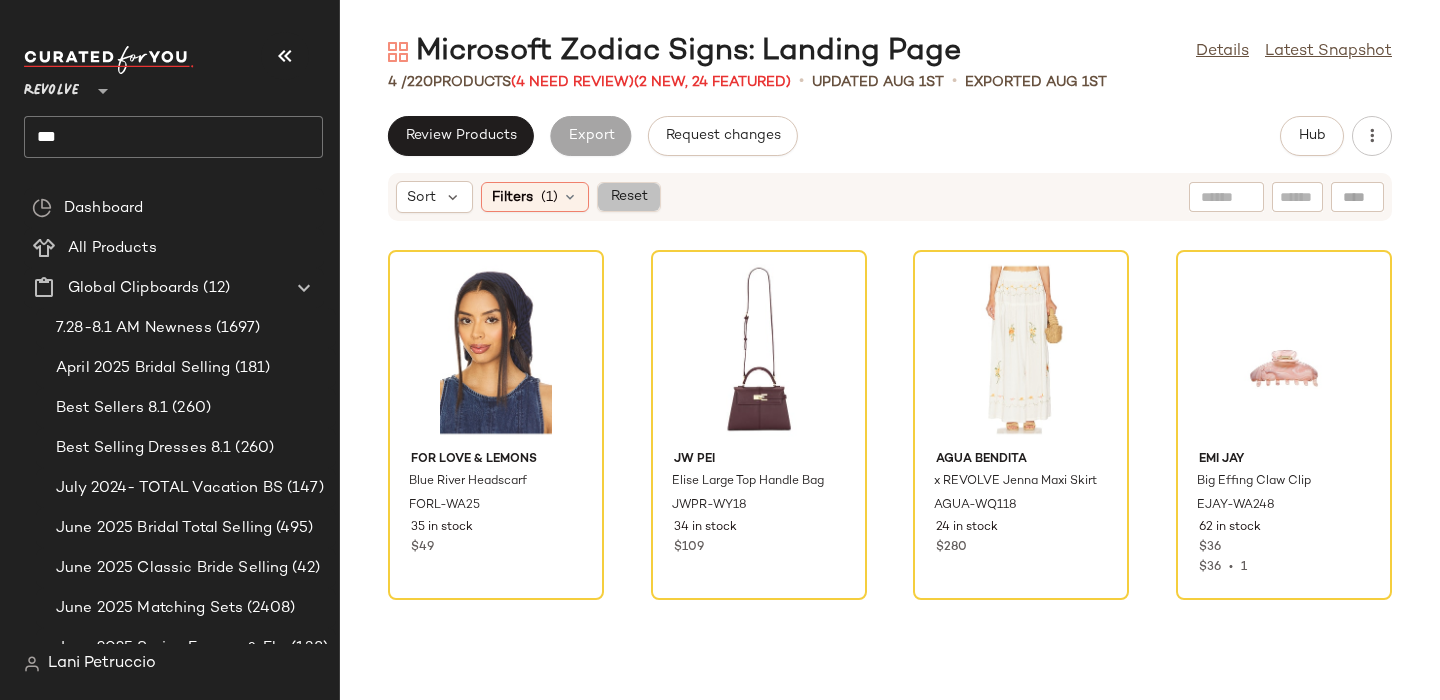 click on "Reset" 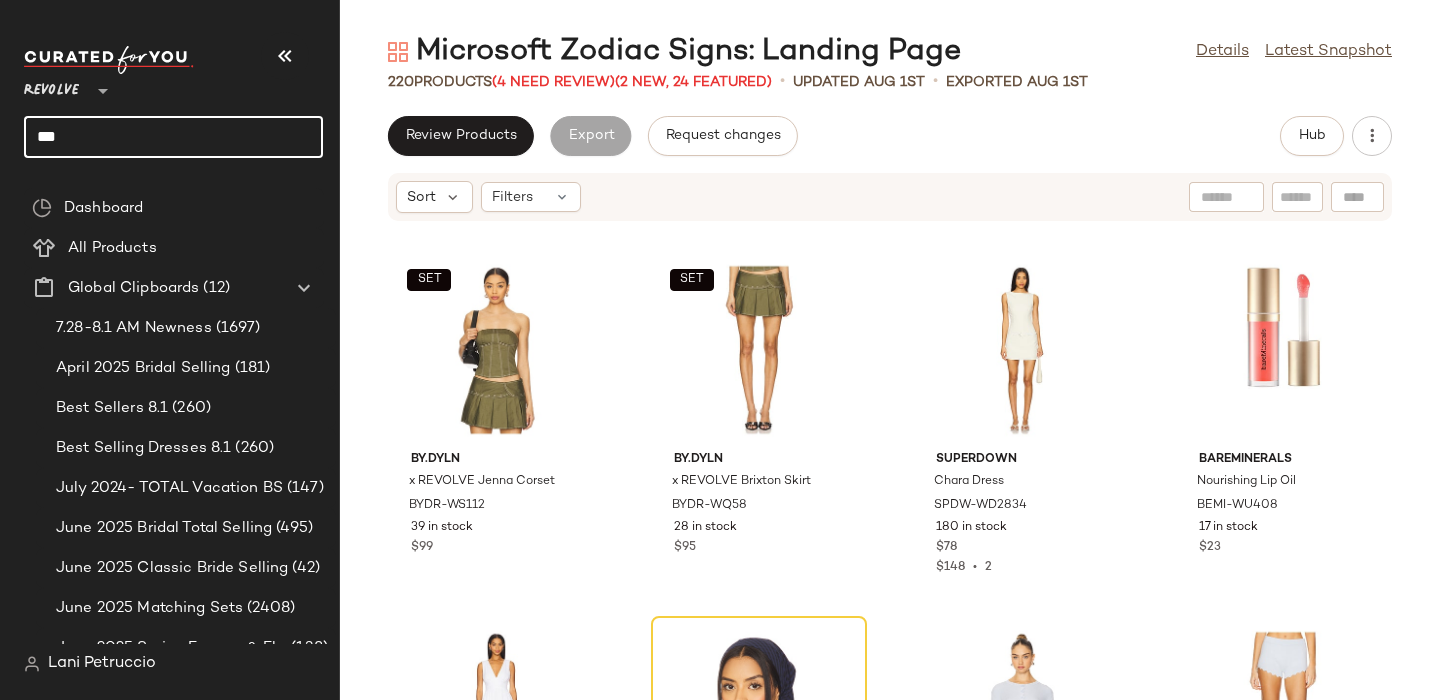 drag, startPoint x: 68, startPoint y: 137, endPoint x: 68, endPoint y: 126, distance: 11 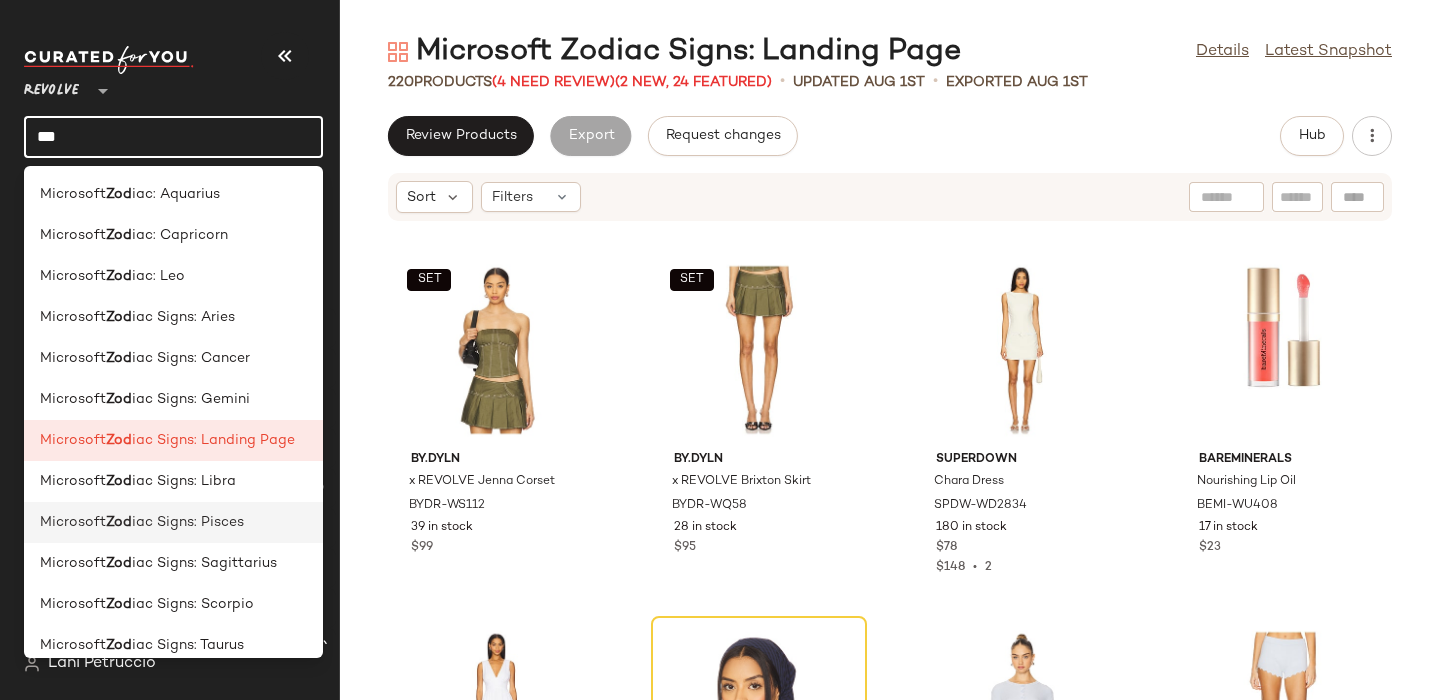click on "Zod" at bounding box center [119, 522] 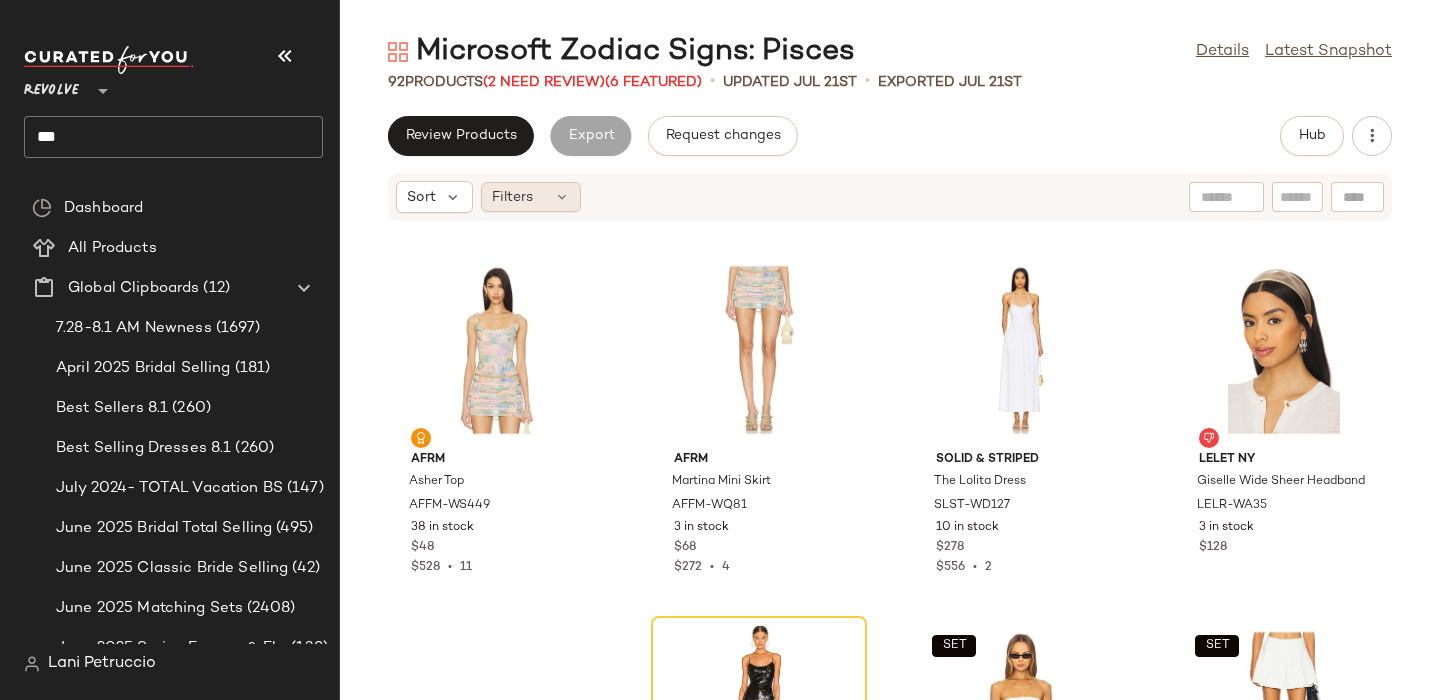 click on "Filters" 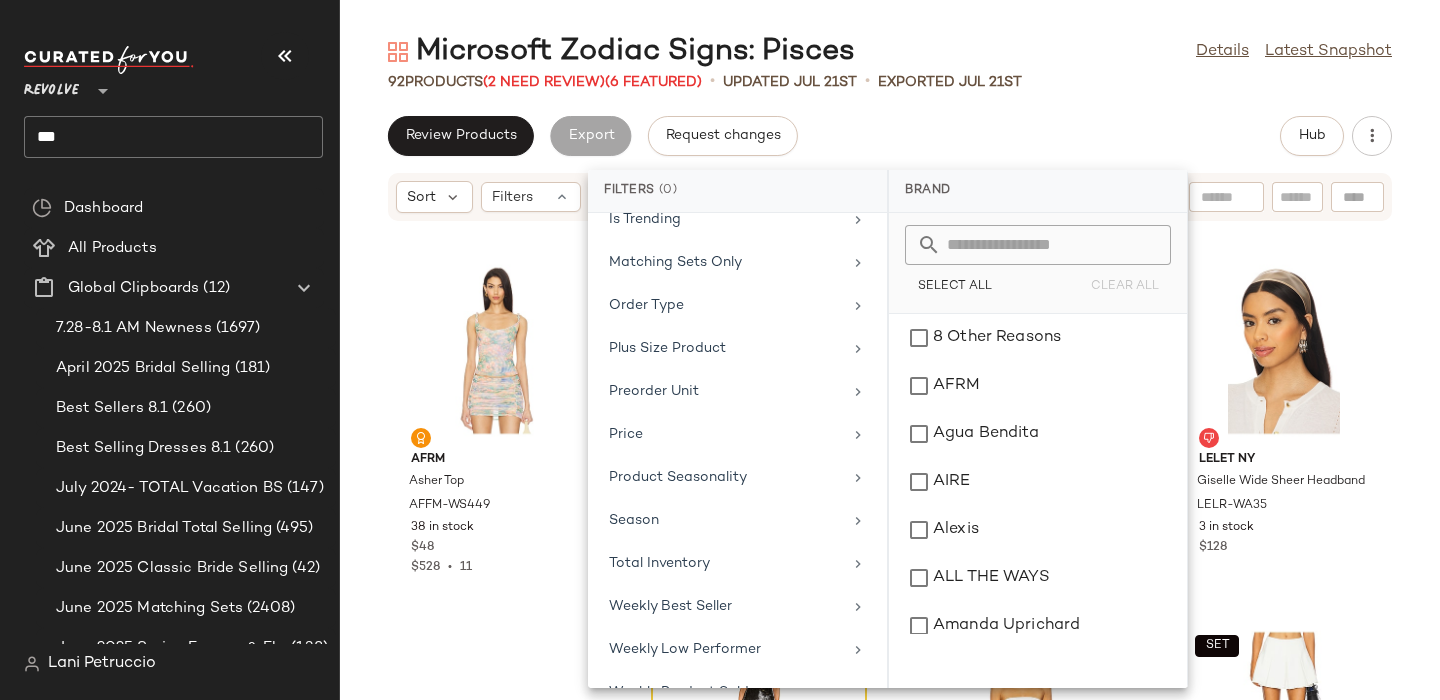 scroll, scrollTop: 917, scrollLeft: 0, axis: vertical 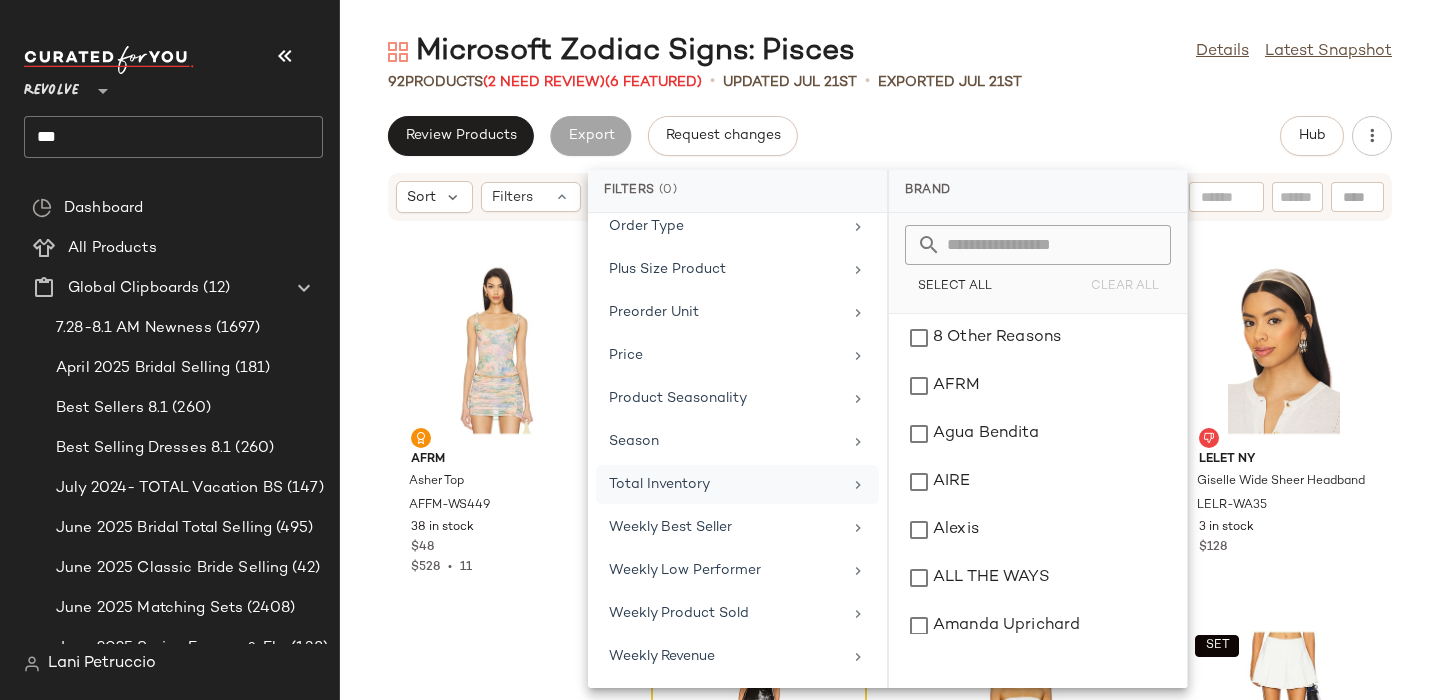 click on "Total Inventory" at bounding box center [725, 484] 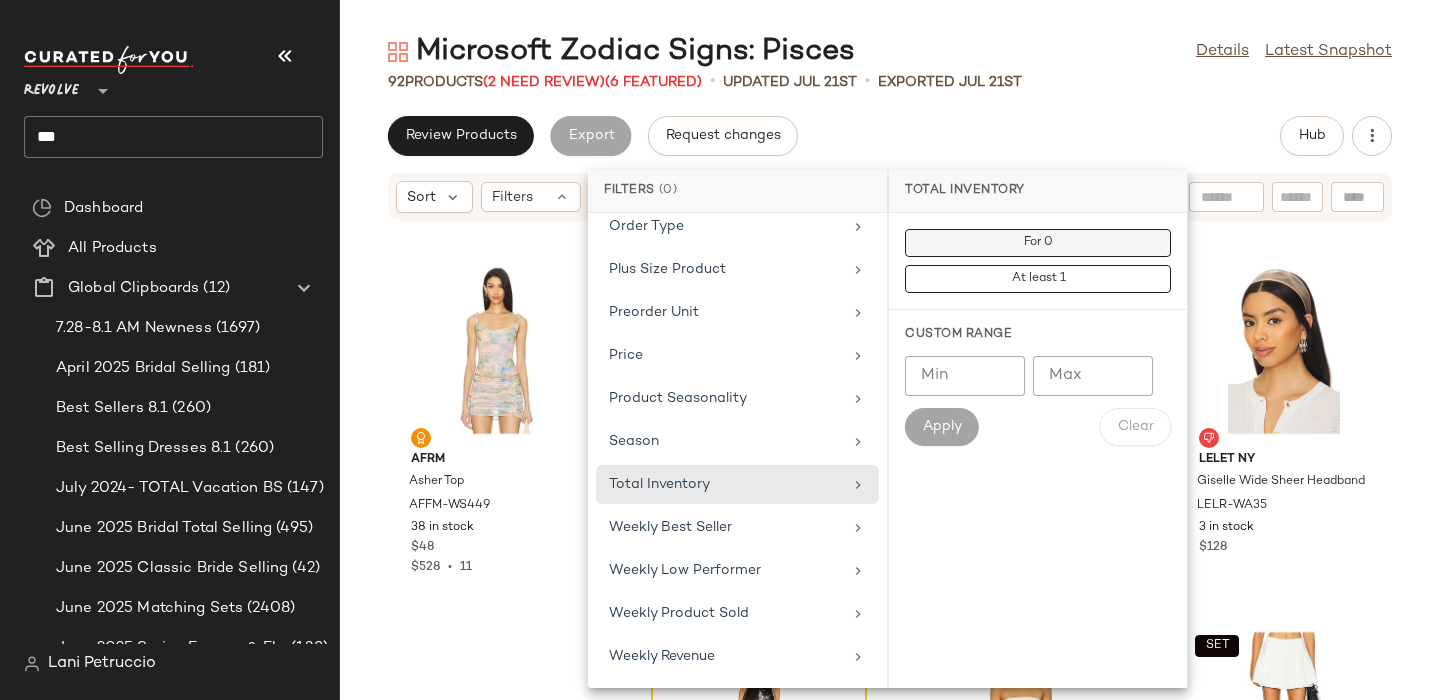 click on "For 0" 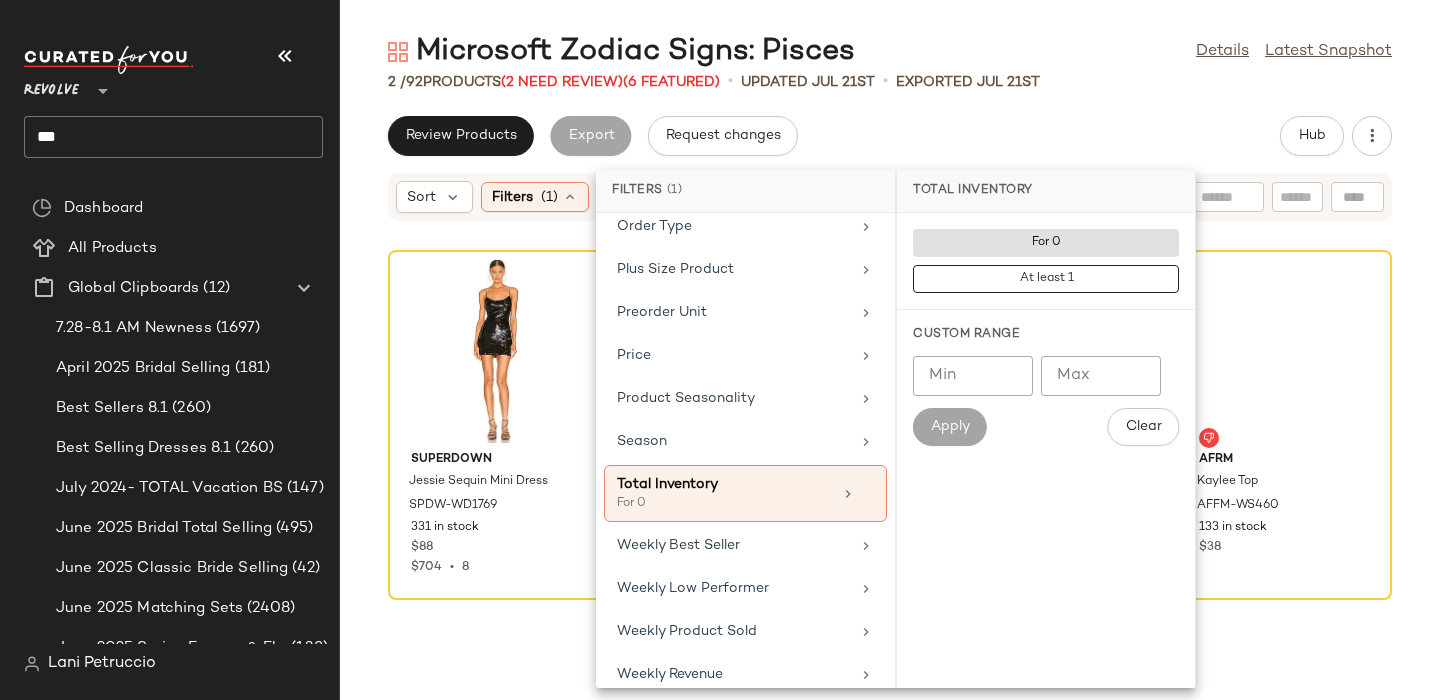 click on "Review Products   Export   Request changes   Hub" 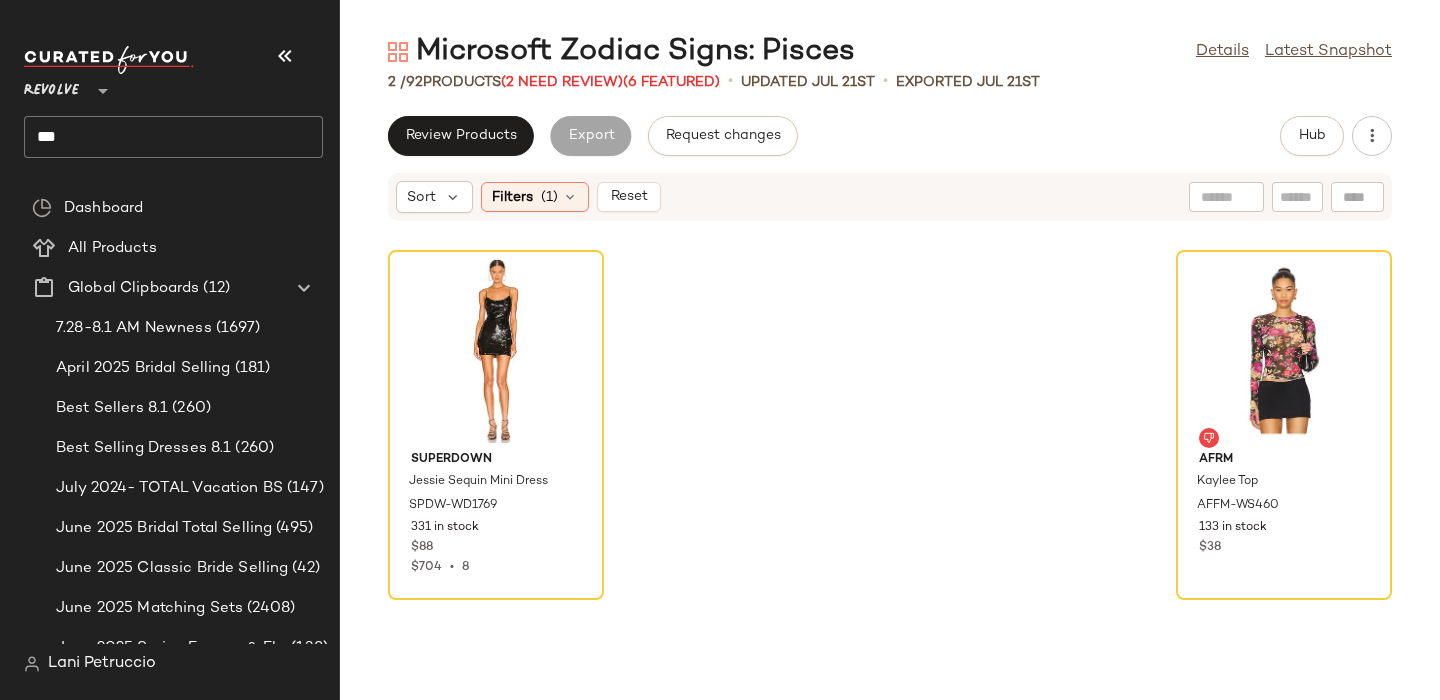 click on "Reset" 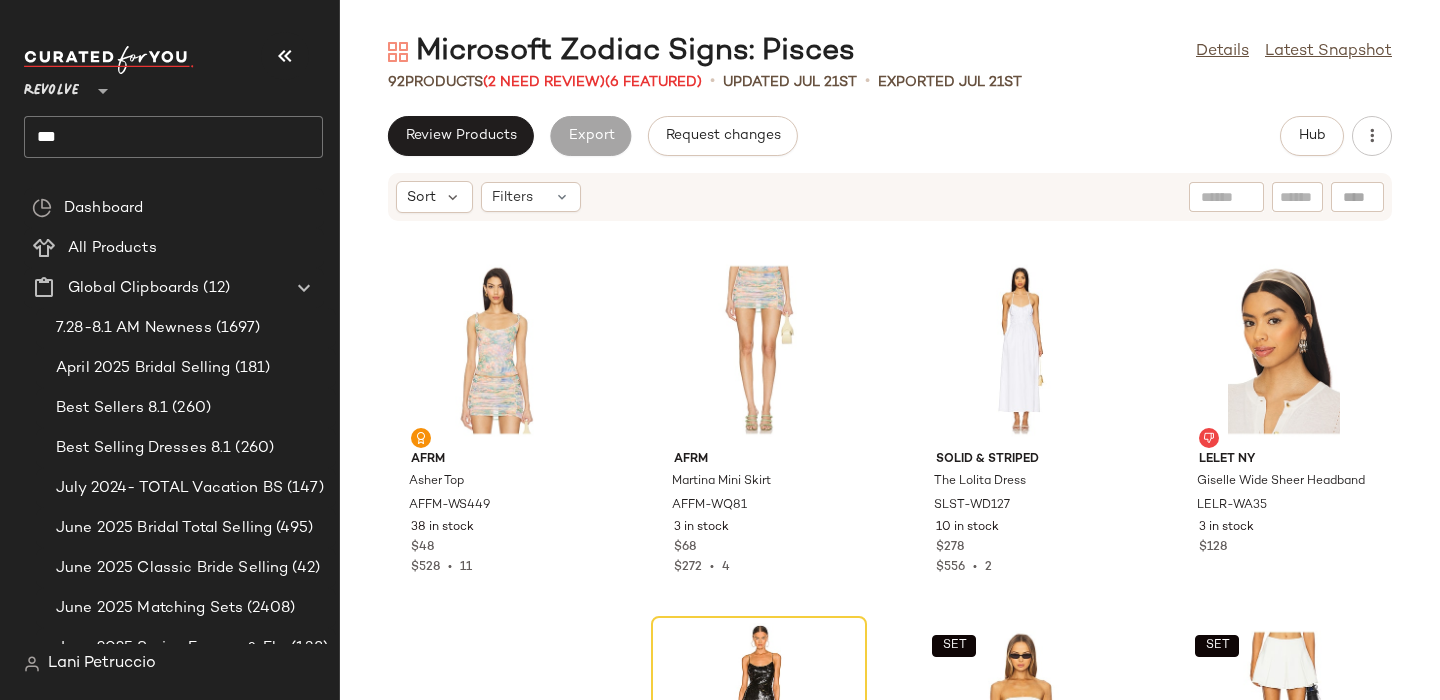 click on "***" 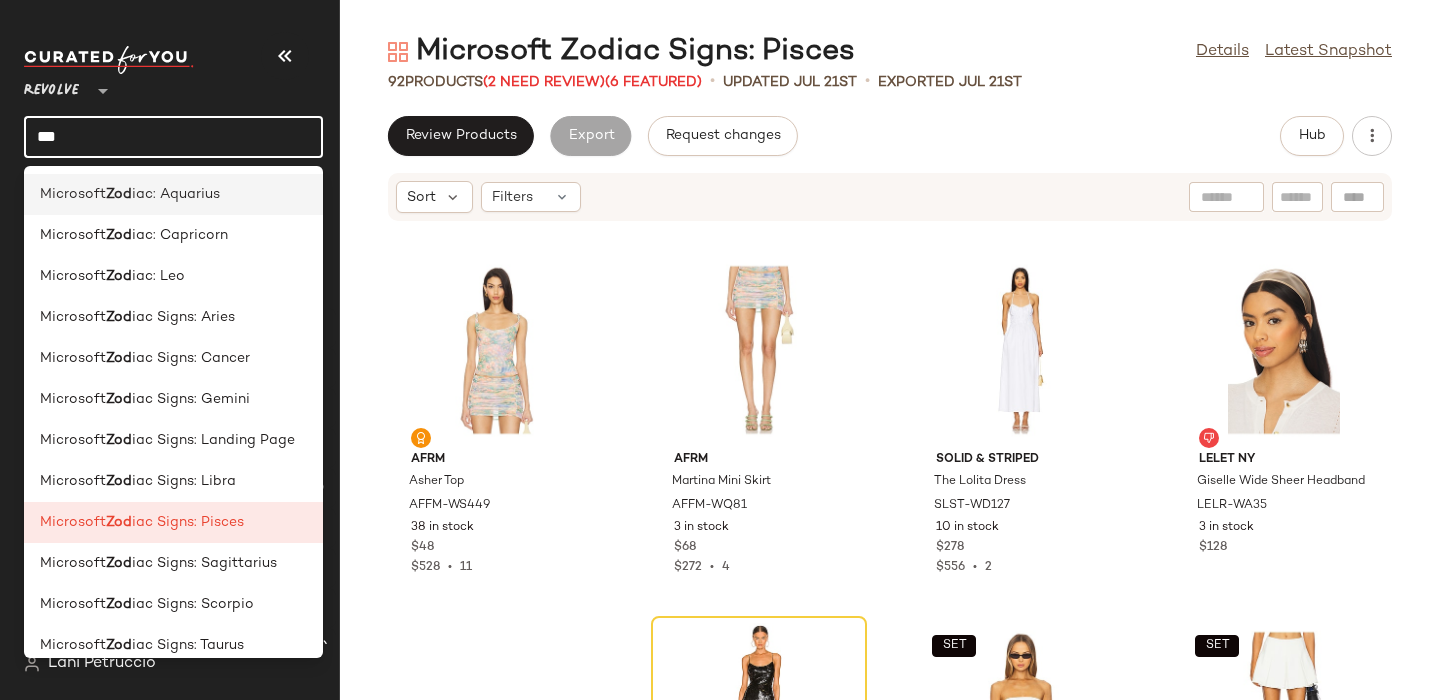 click on "Microsoft" at bounding box center [73, 194] 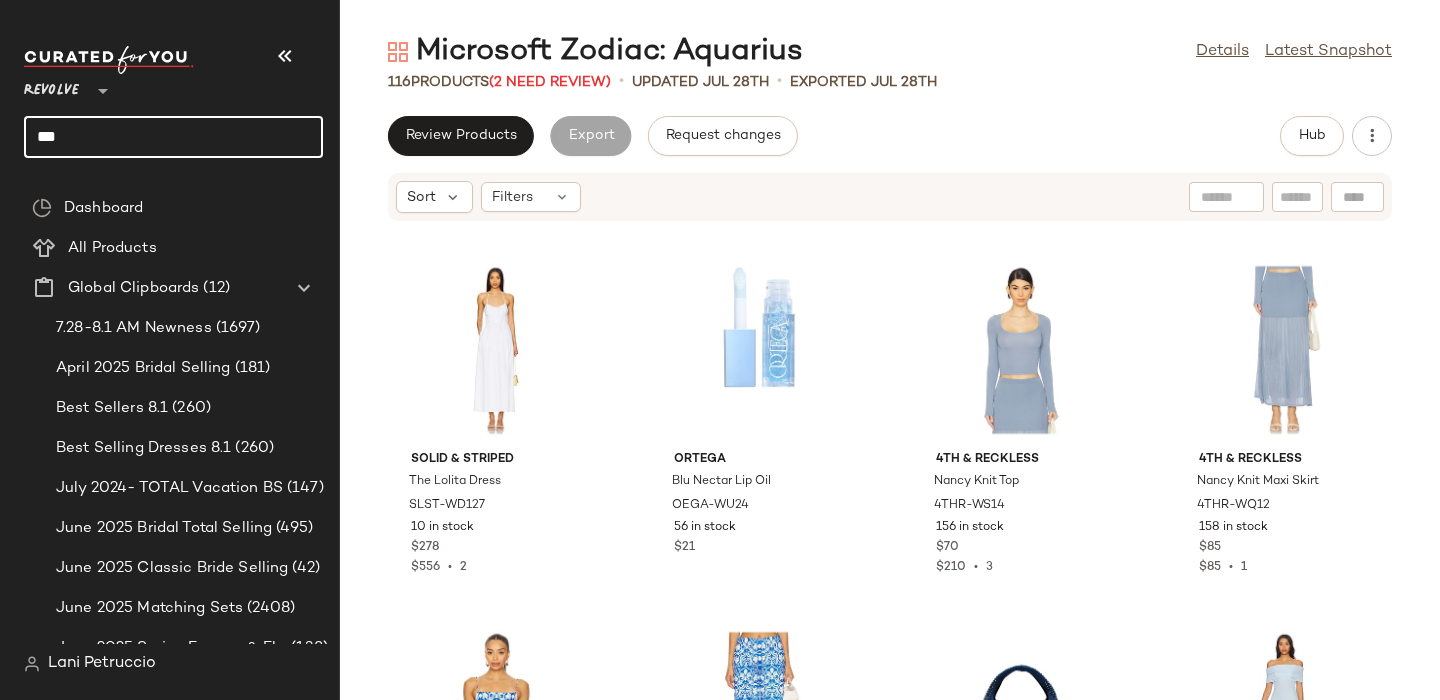click on "***" 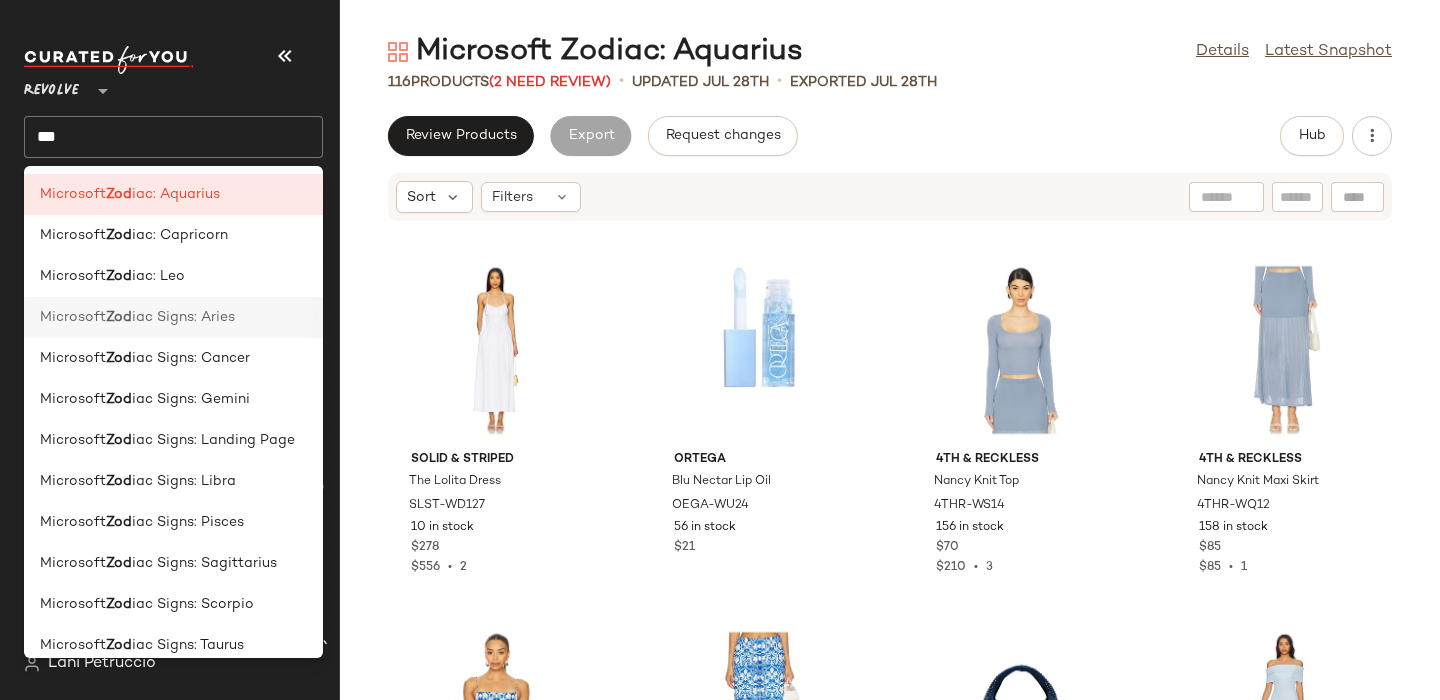 click on "iac Signs: Aries" at bounding box center [183, 317] 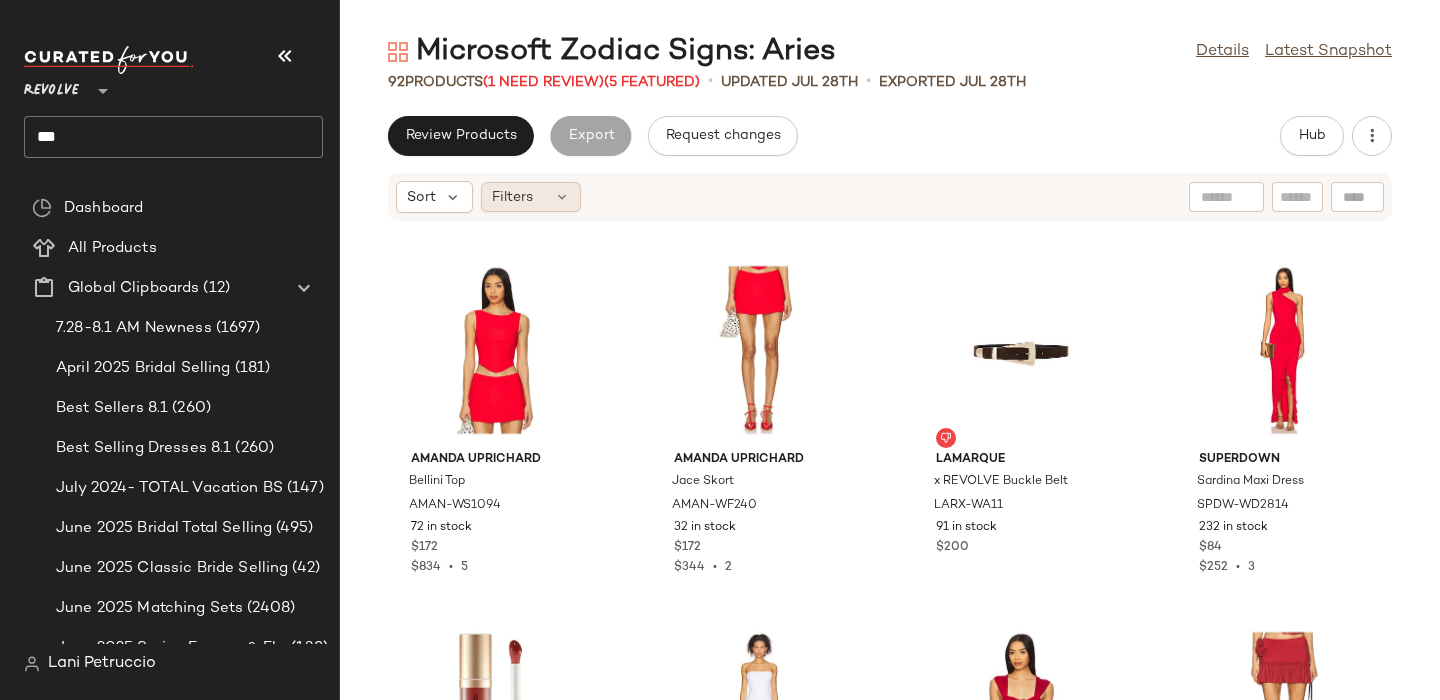 click on "Filters" at bounding box center (512, 197) 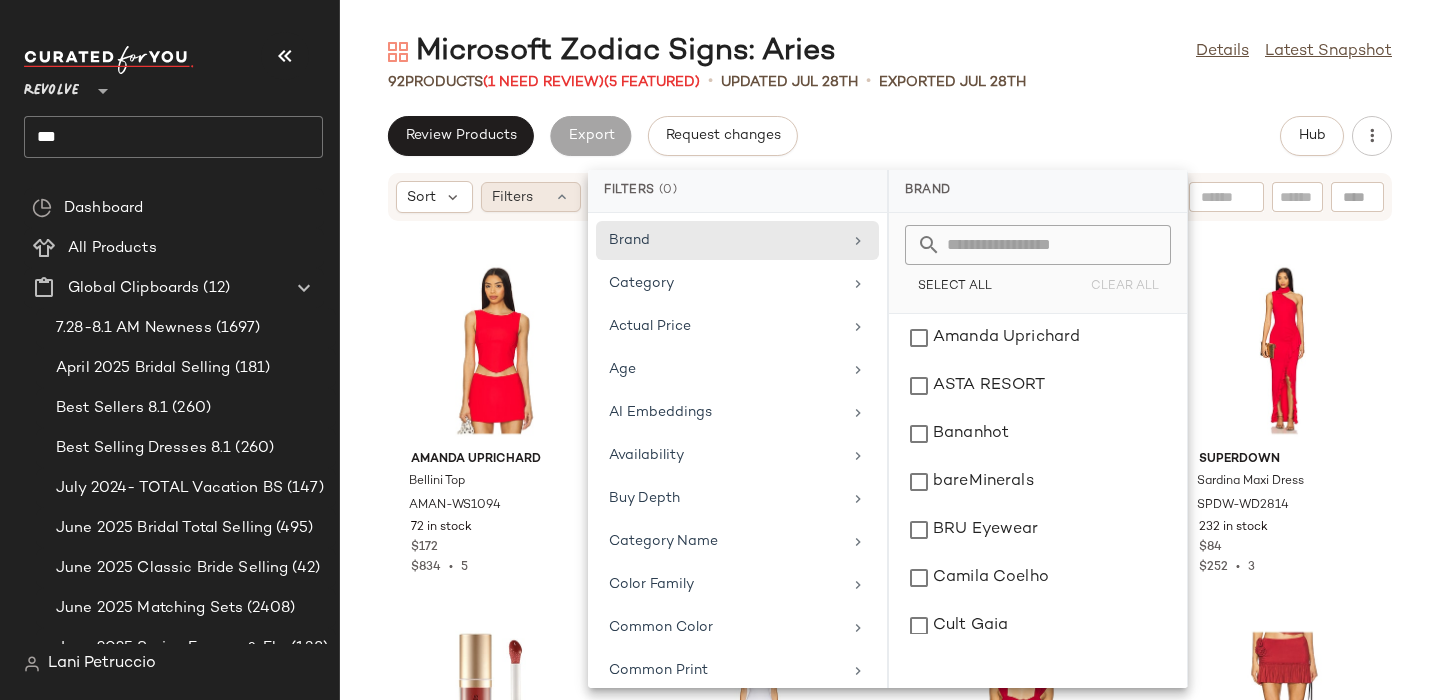 click on "Filters" at bounding box center [512, 197] 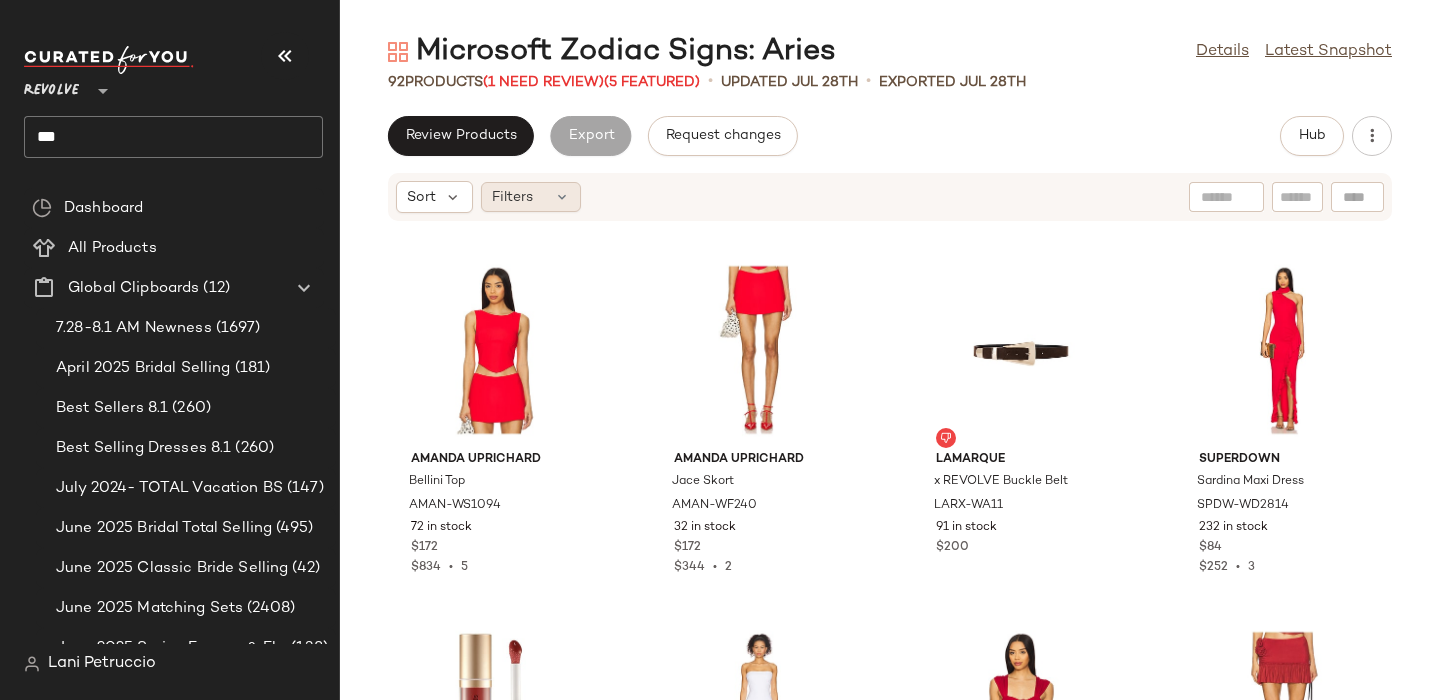 click on "Filters" at bounding box center (512, 197) 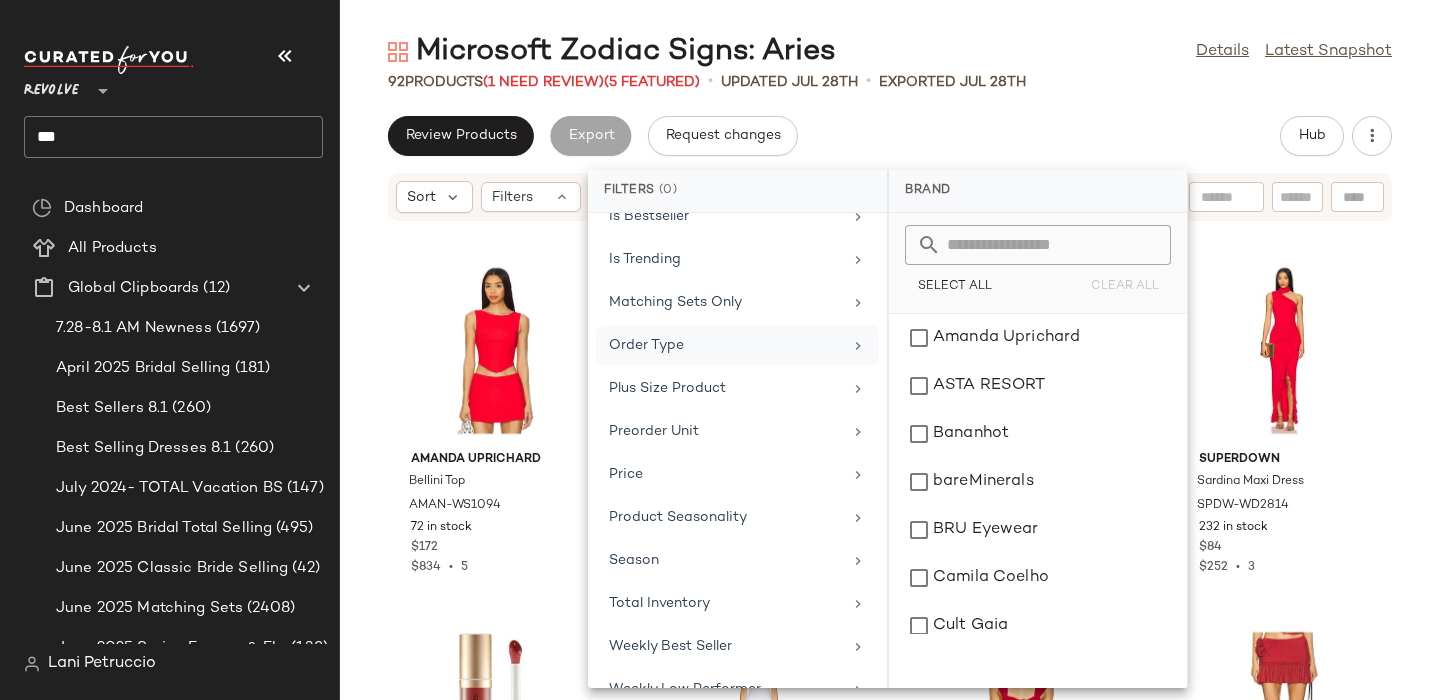 scroll, scrollTop: 917, scrollLeft: 0, axis: vertical 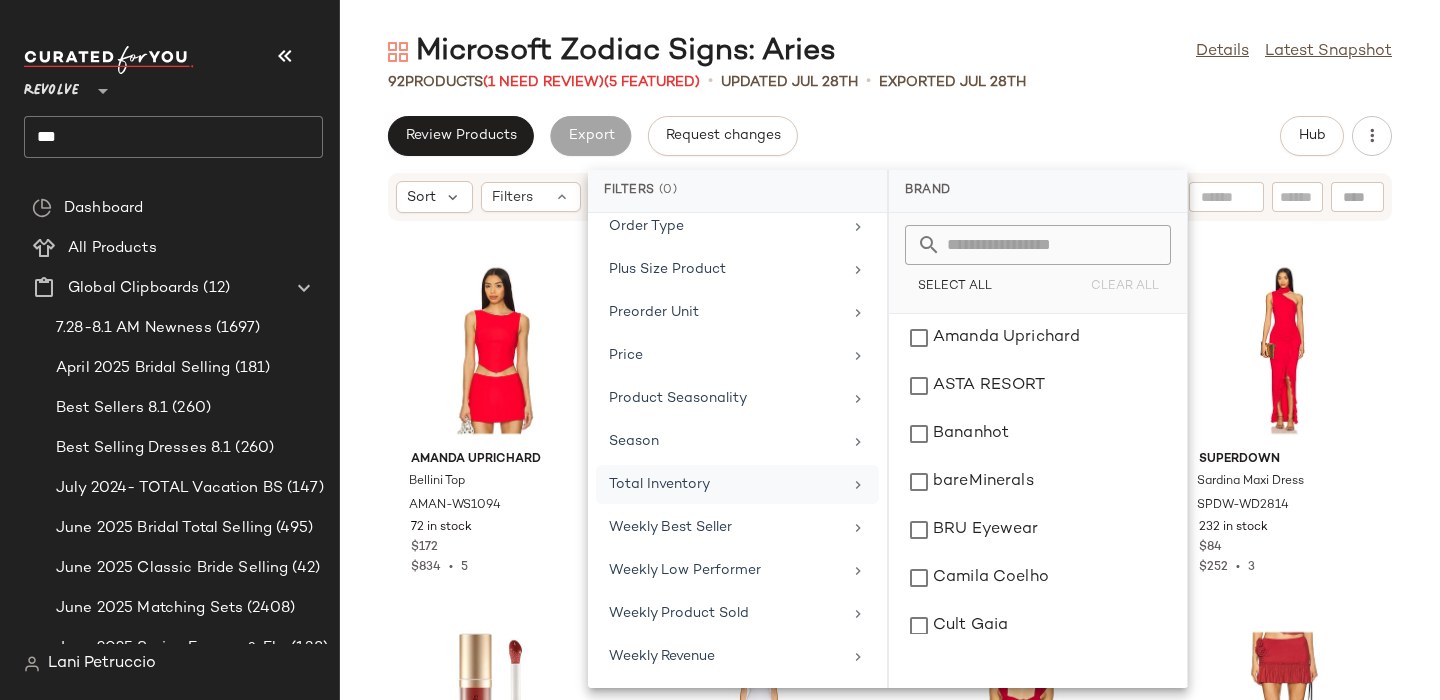 click on "Total Inventory" at bounding box center [725, 484] 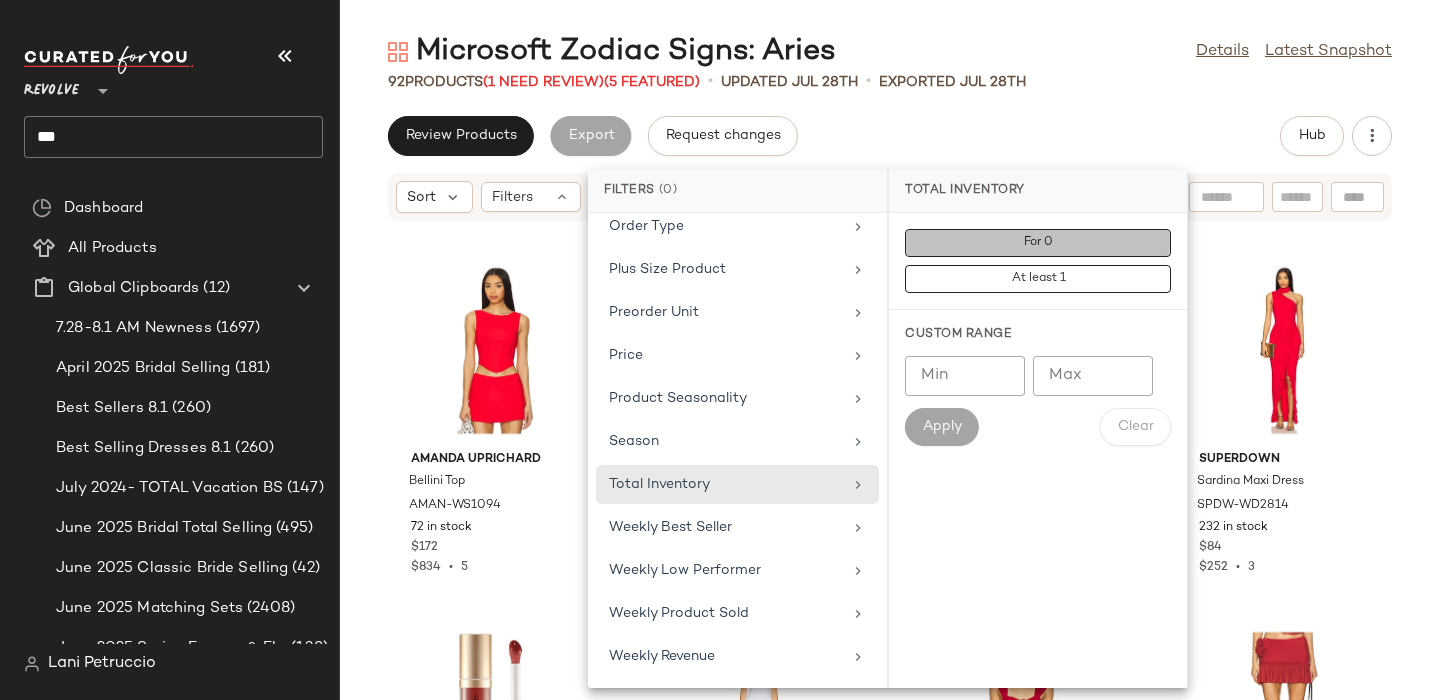 click on "For 0" 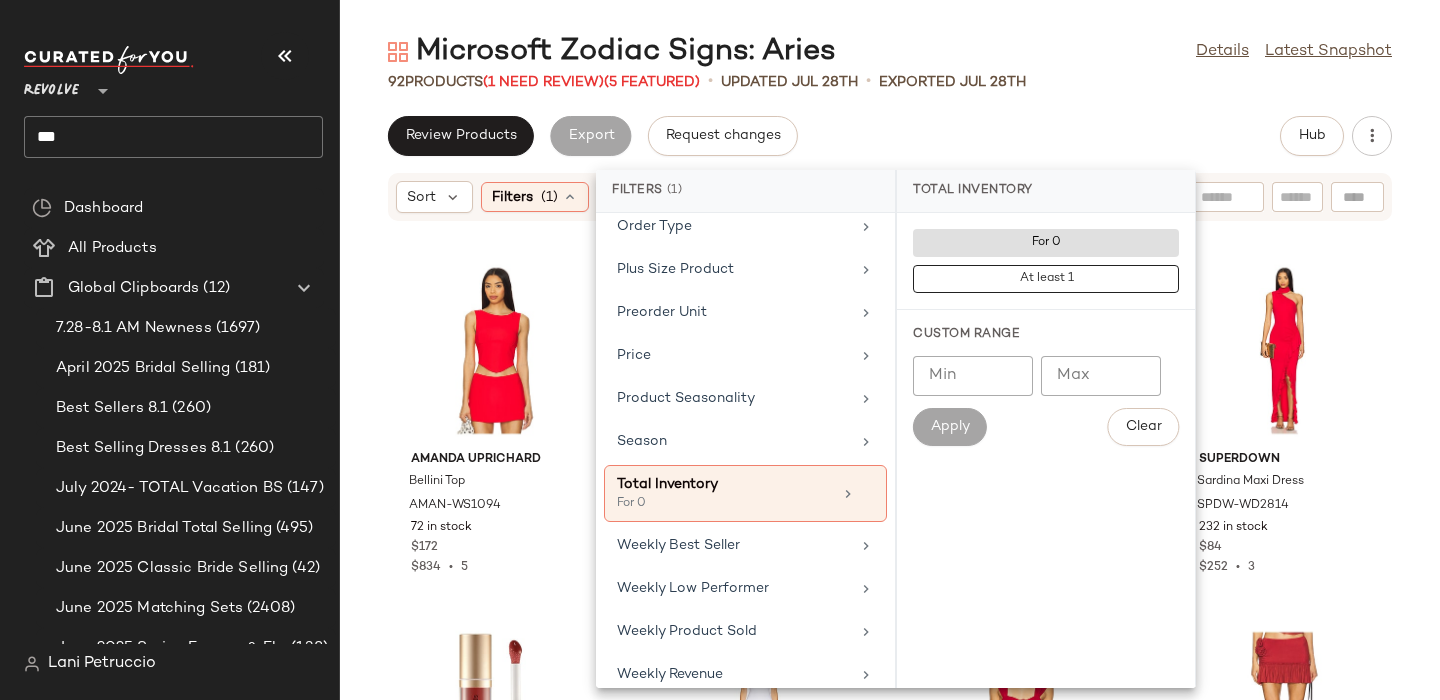 click on "Review Products   Export   Request changes   Hub" 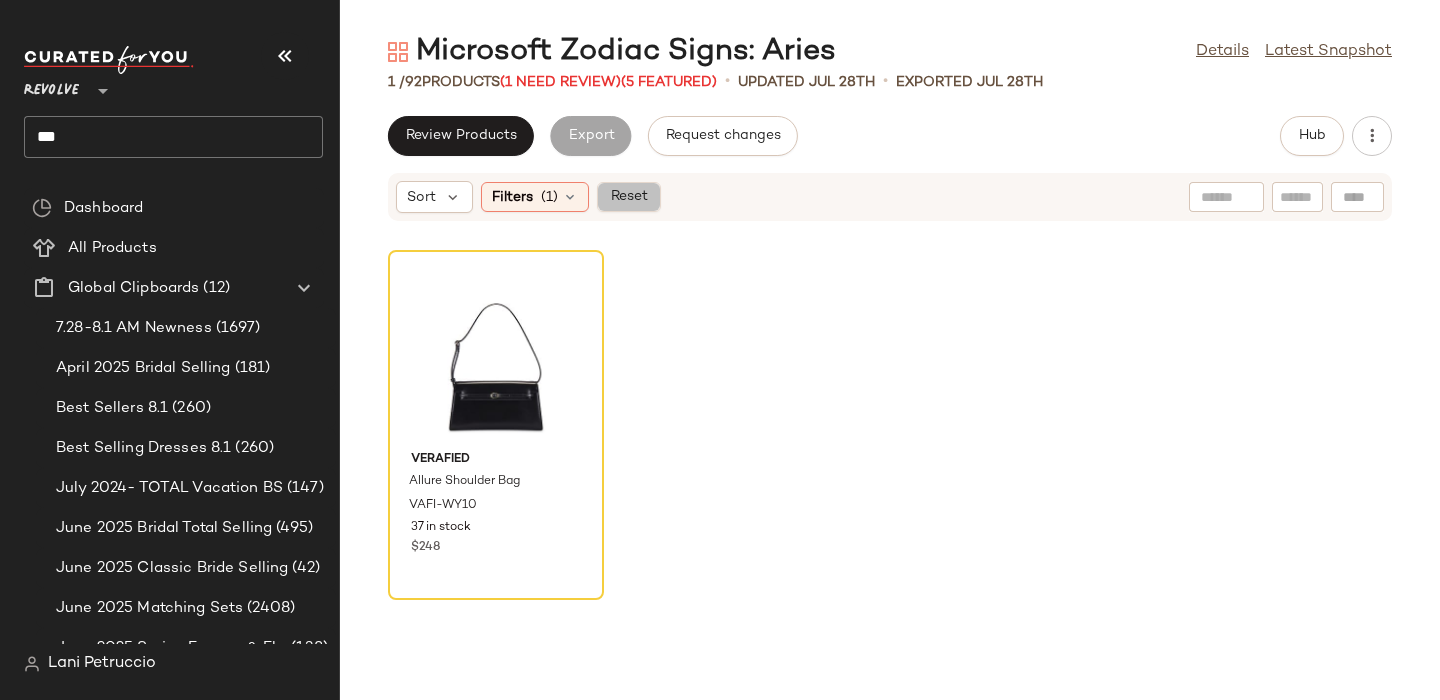 click on "Reset" 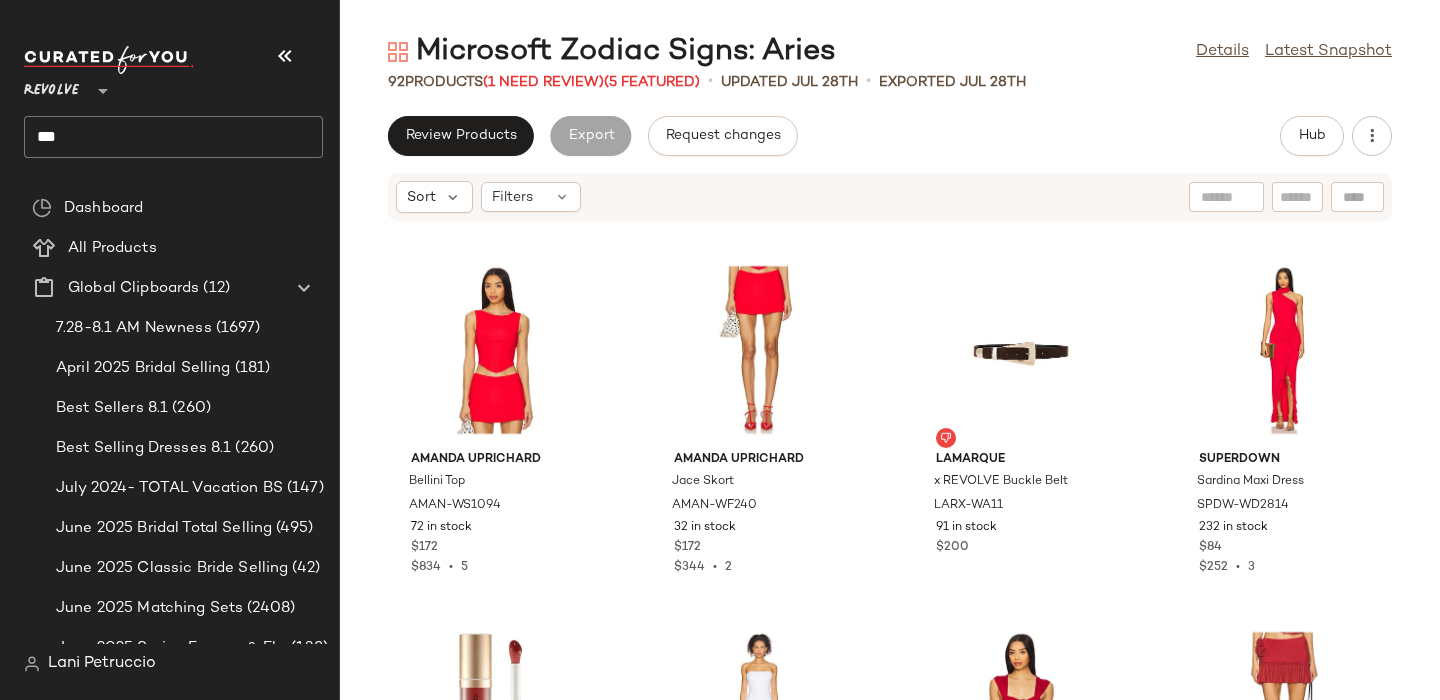 click on "***" 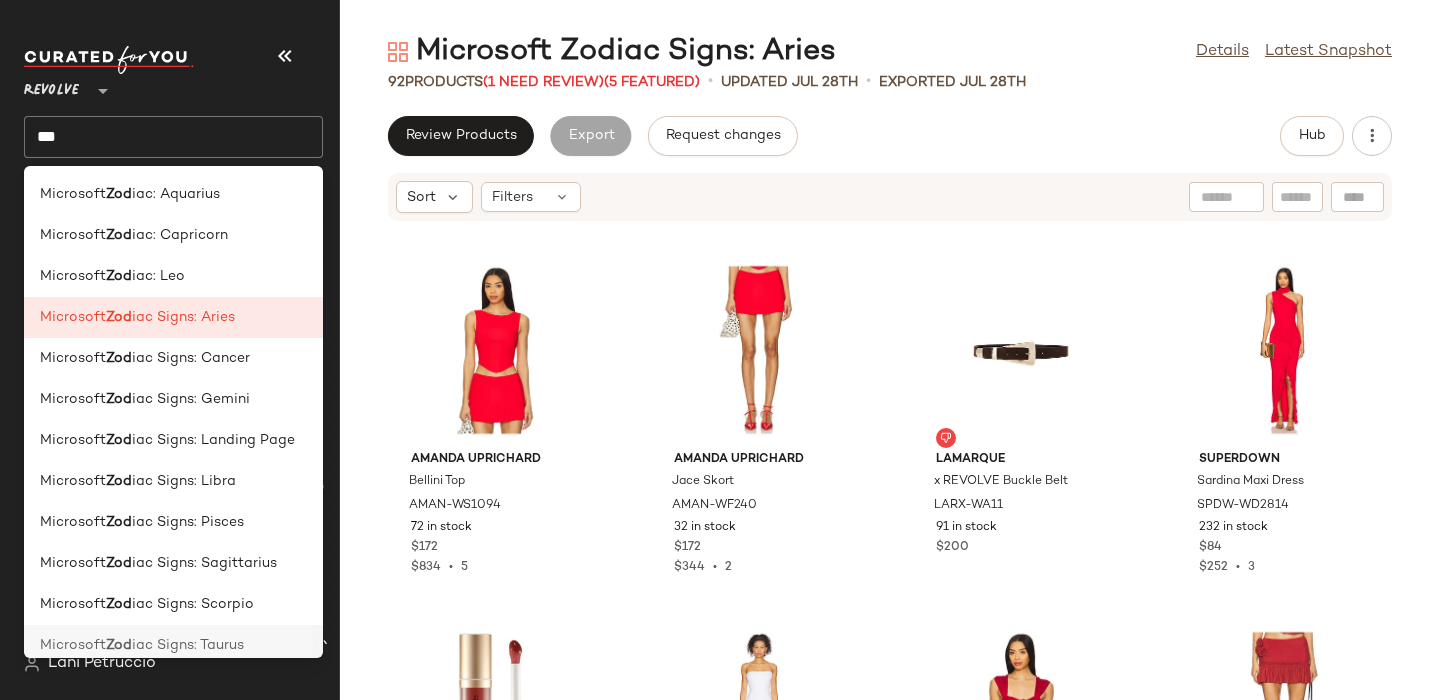 click on "iac Signs: Taurus" at bounding box center [188, 645] 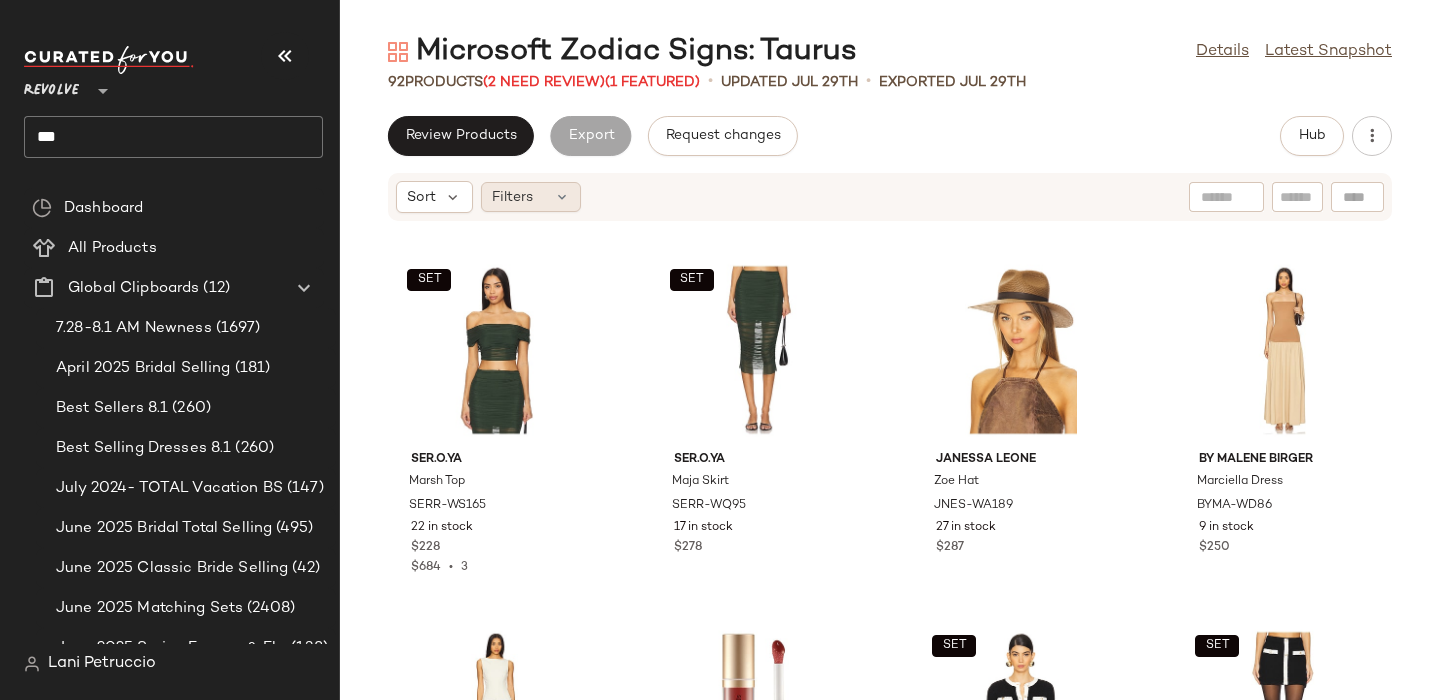 click on "Filters" at bounding box center (512, 197) 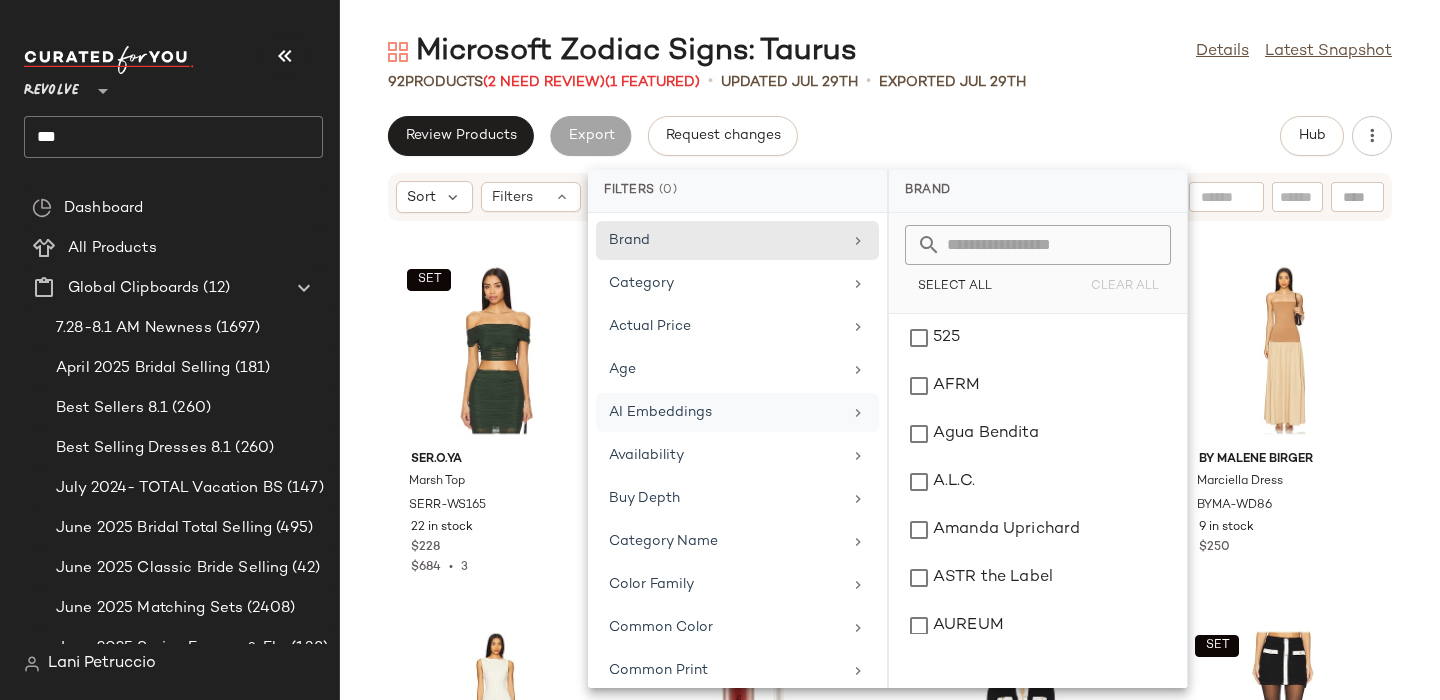 scroll, scrollTop: 917, scrollLeft: 0, axis: vertical 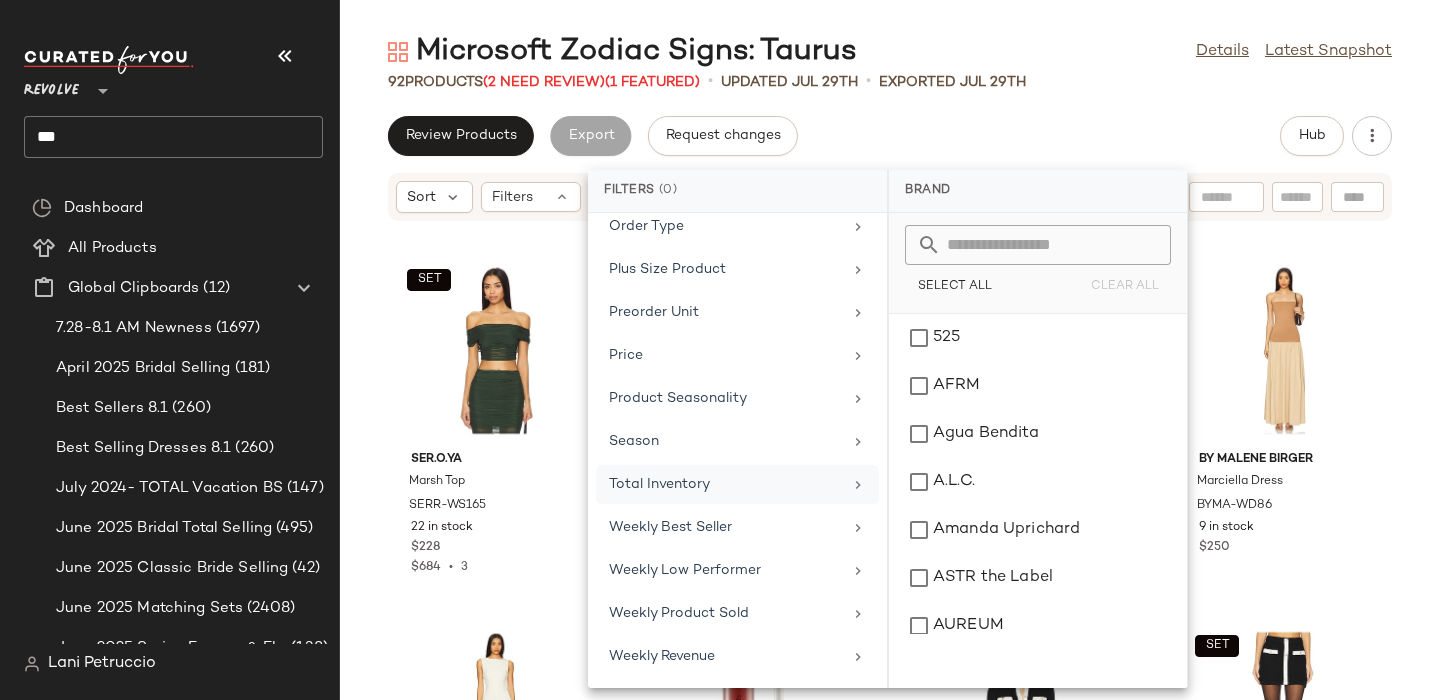 click on "Total Inventory" 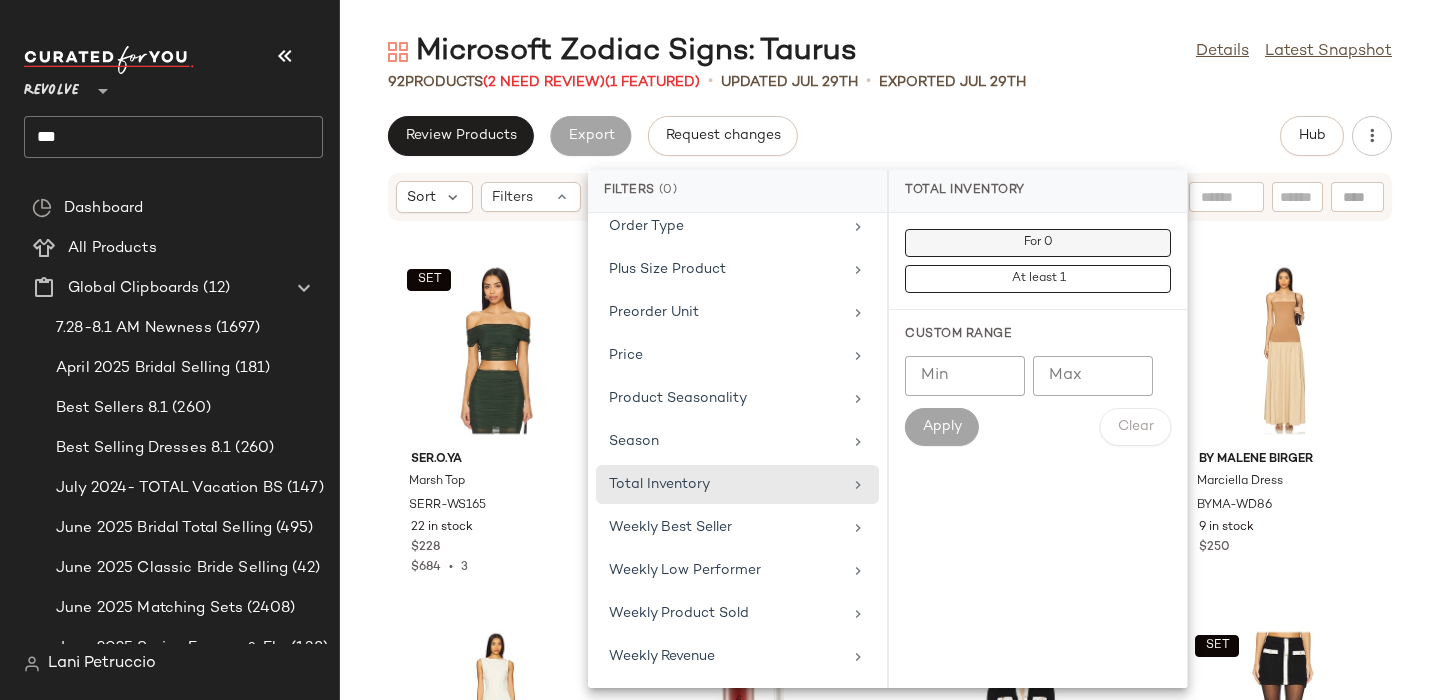 click on "For 0" 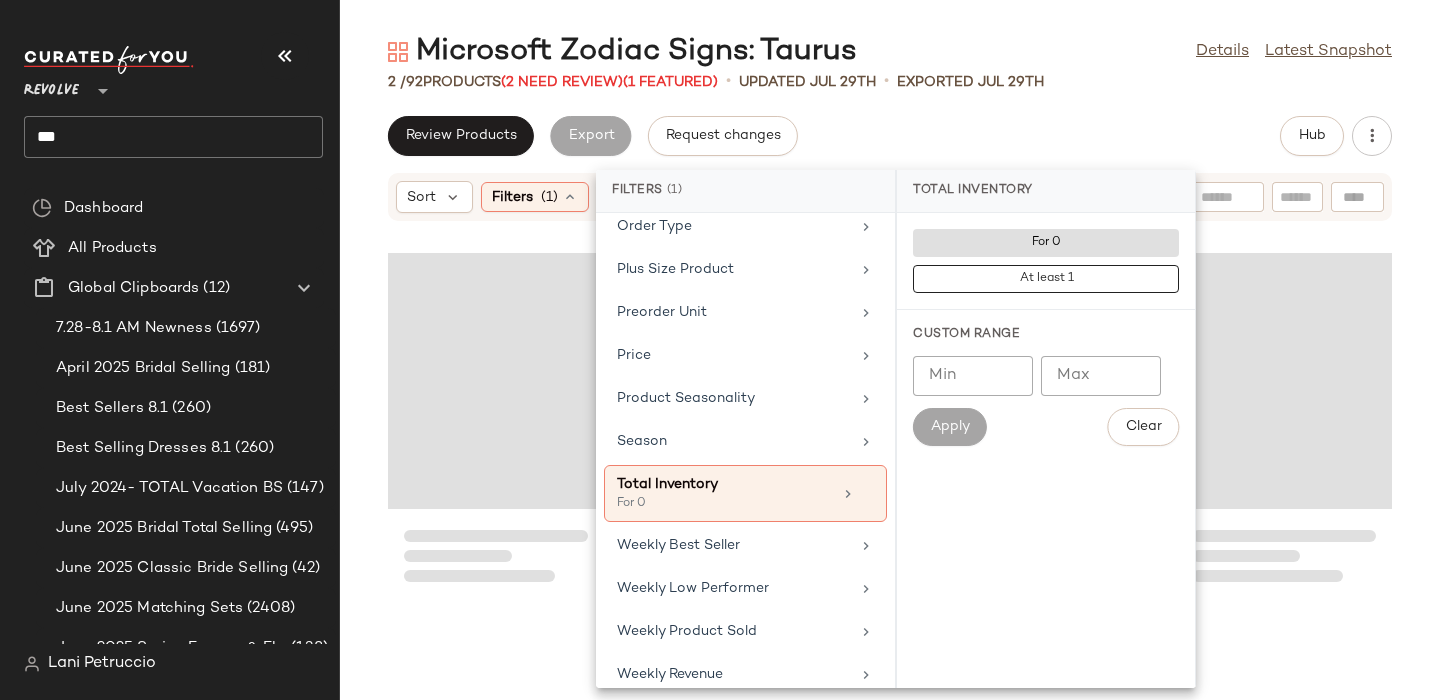 drag, startPoint x: 1106, startPoint y: 118, endPoint x: 1093, endPoint y: 128, distance: 16.40122 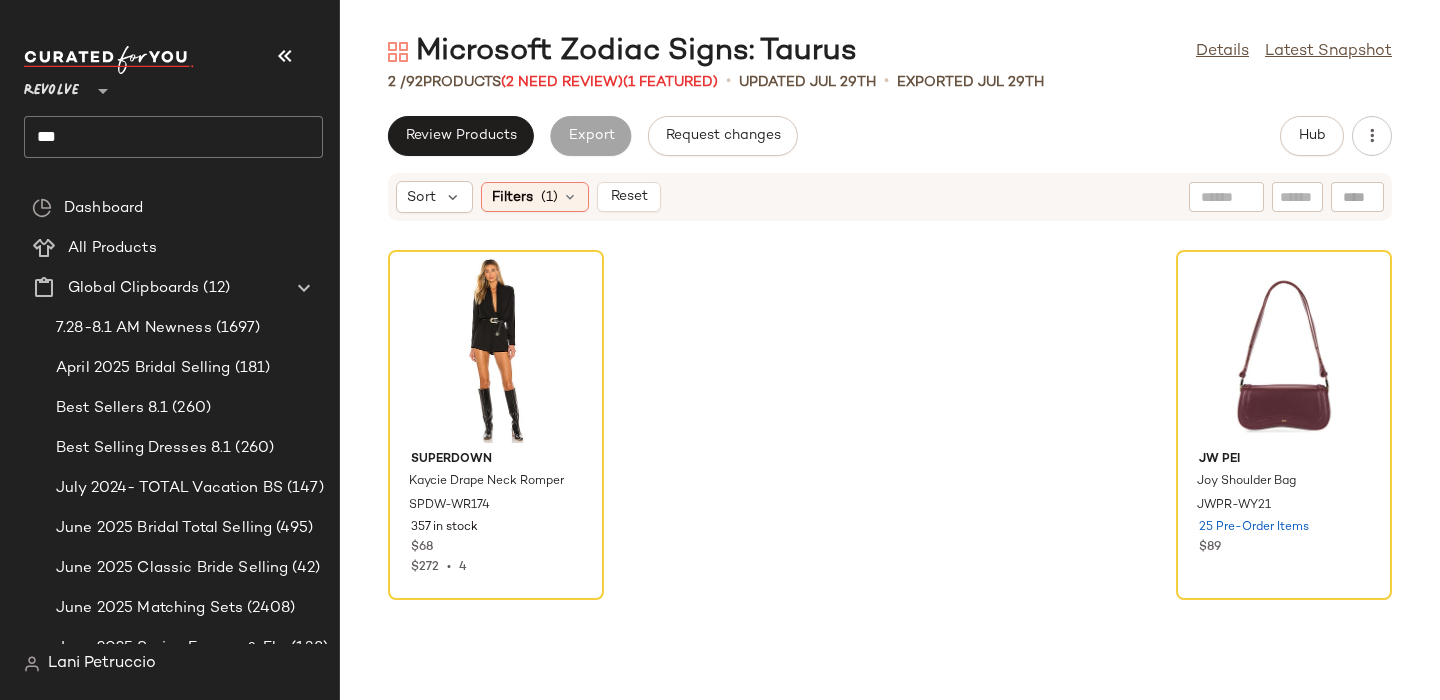 click on "Reset" 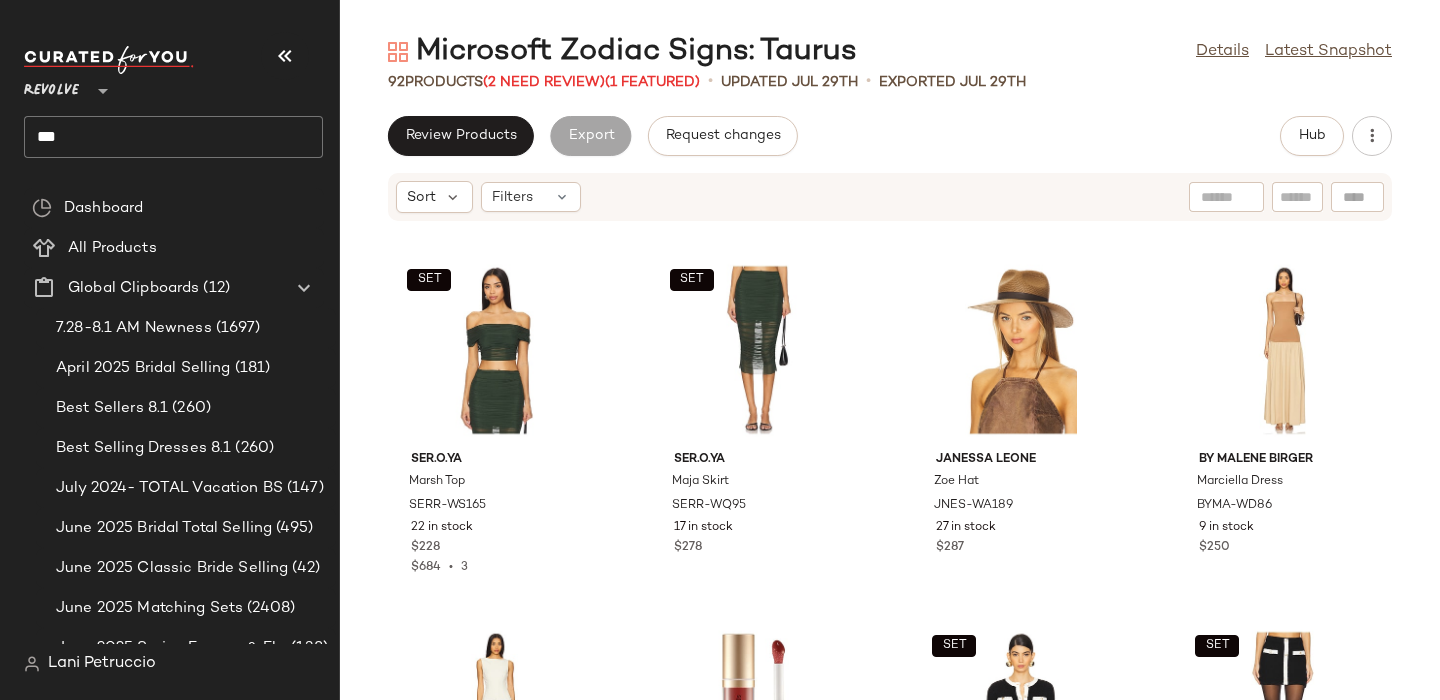click on "***" 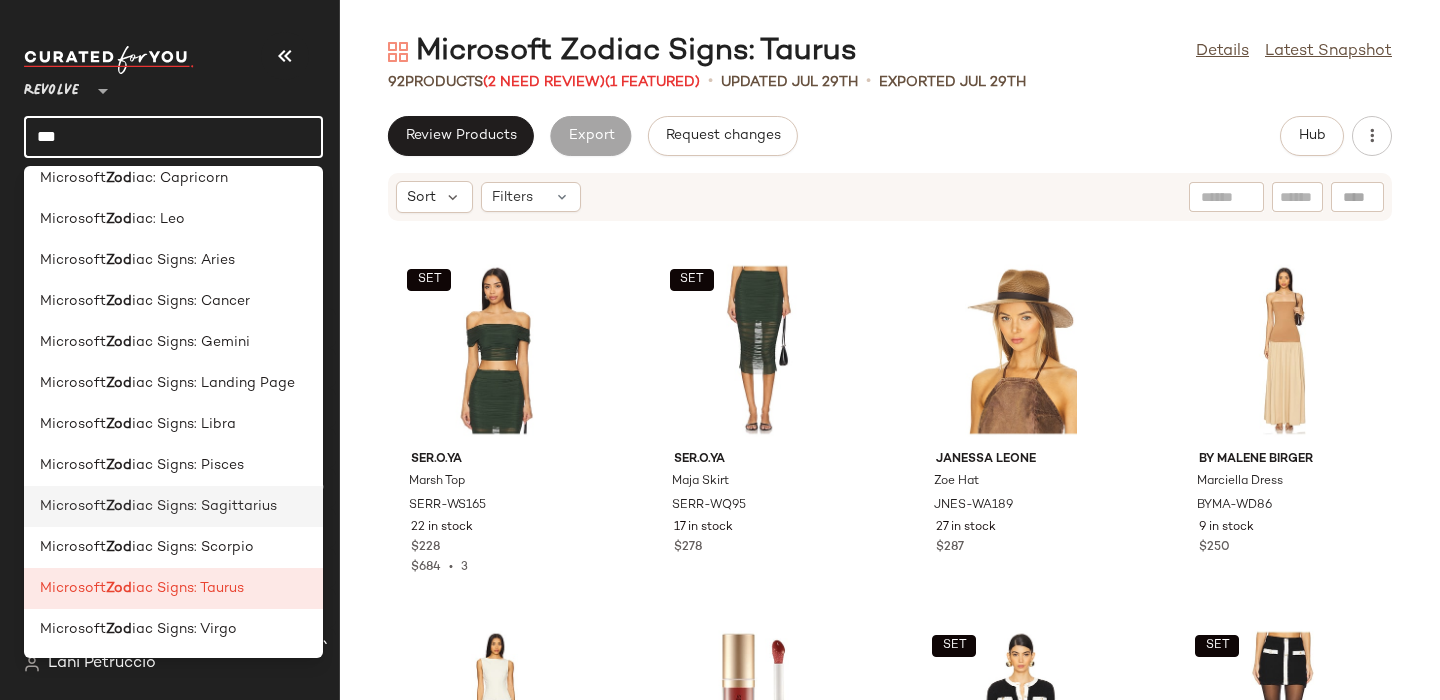scroll, scrollTop: 48, scrollLeft: 0, axis: vertical 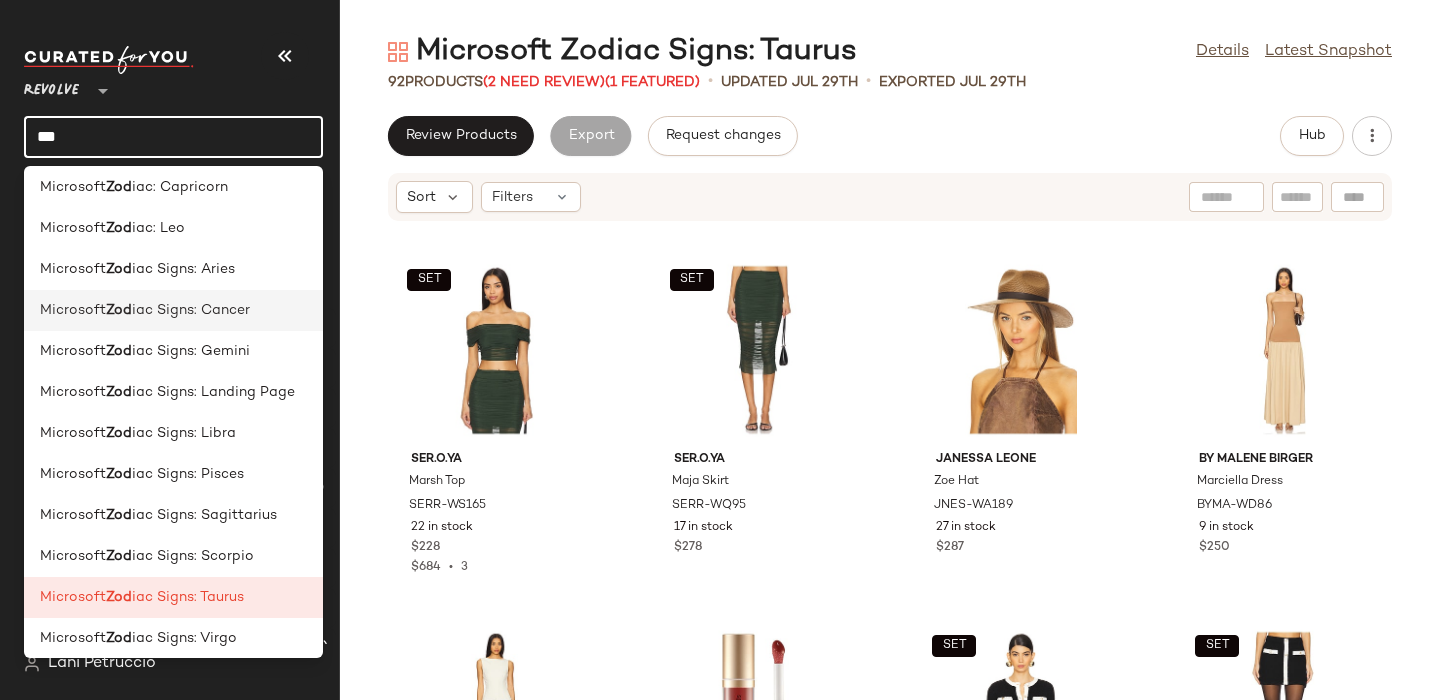 click on "iac Signs: Cancer" at bounding box center [191, 310] 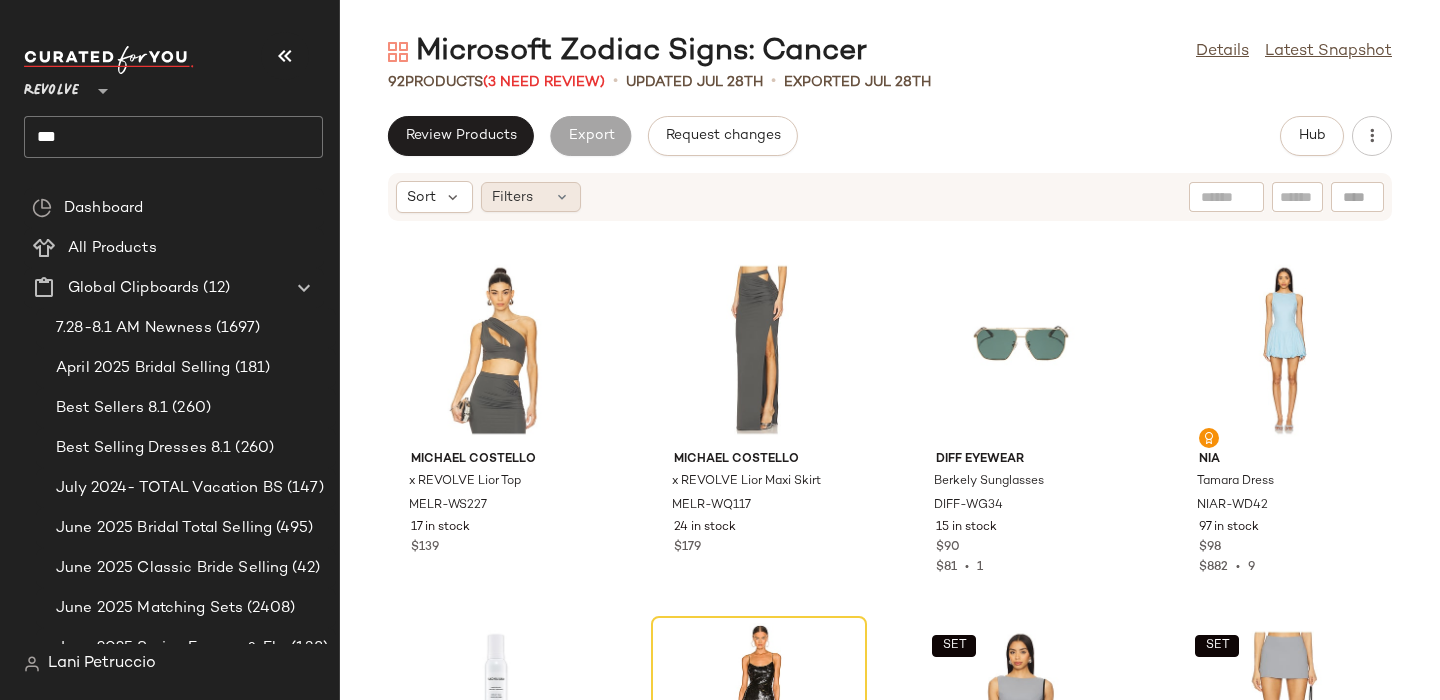 click on "Filters" at bounding box center (512, 197) 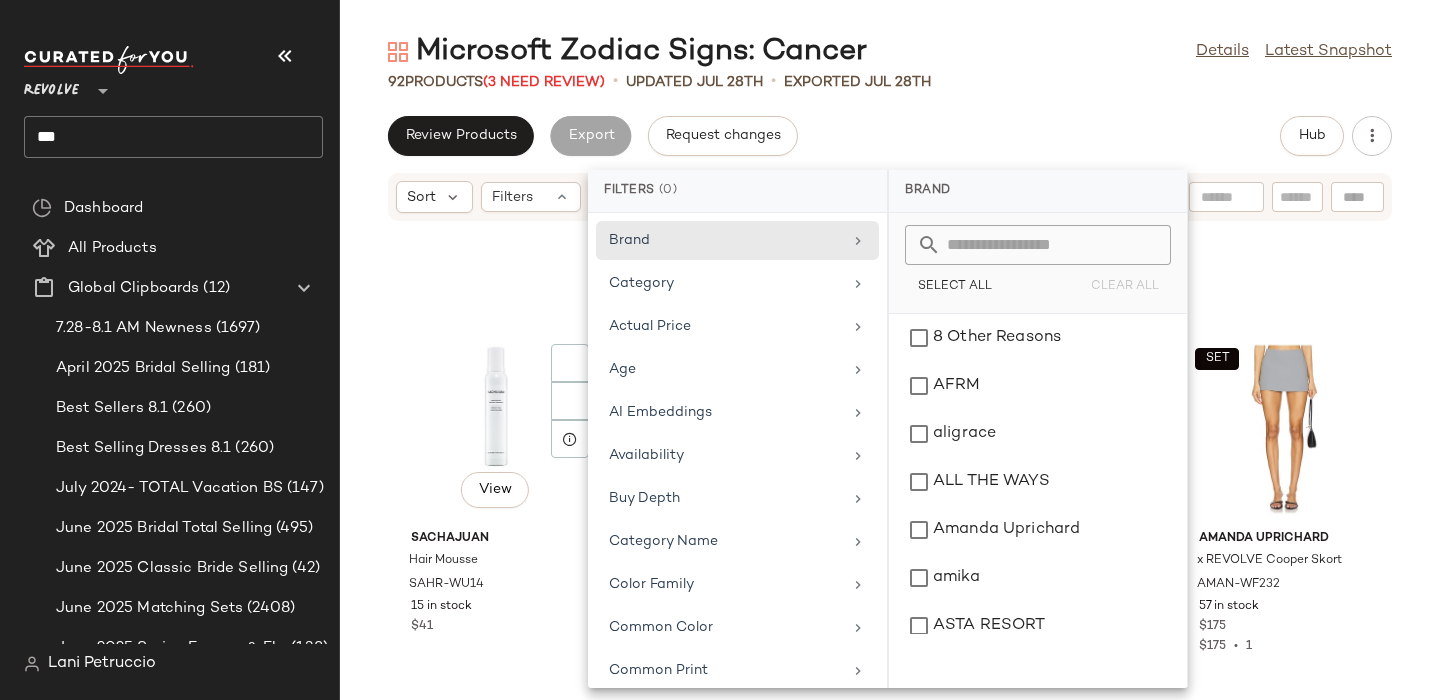 scroll, scrollTop: 466, scrollLeft: 0, axis: vertical 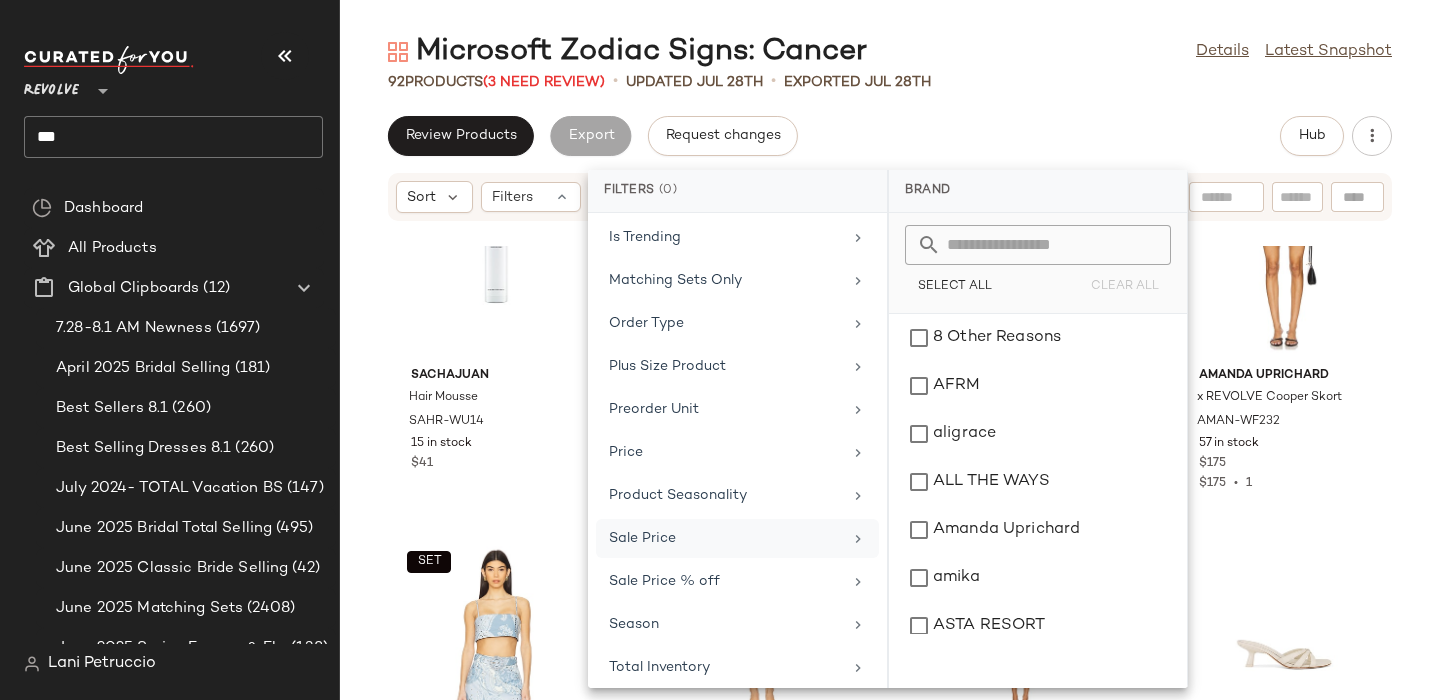 click on "Sale Price" at bounding box center (725, 538) 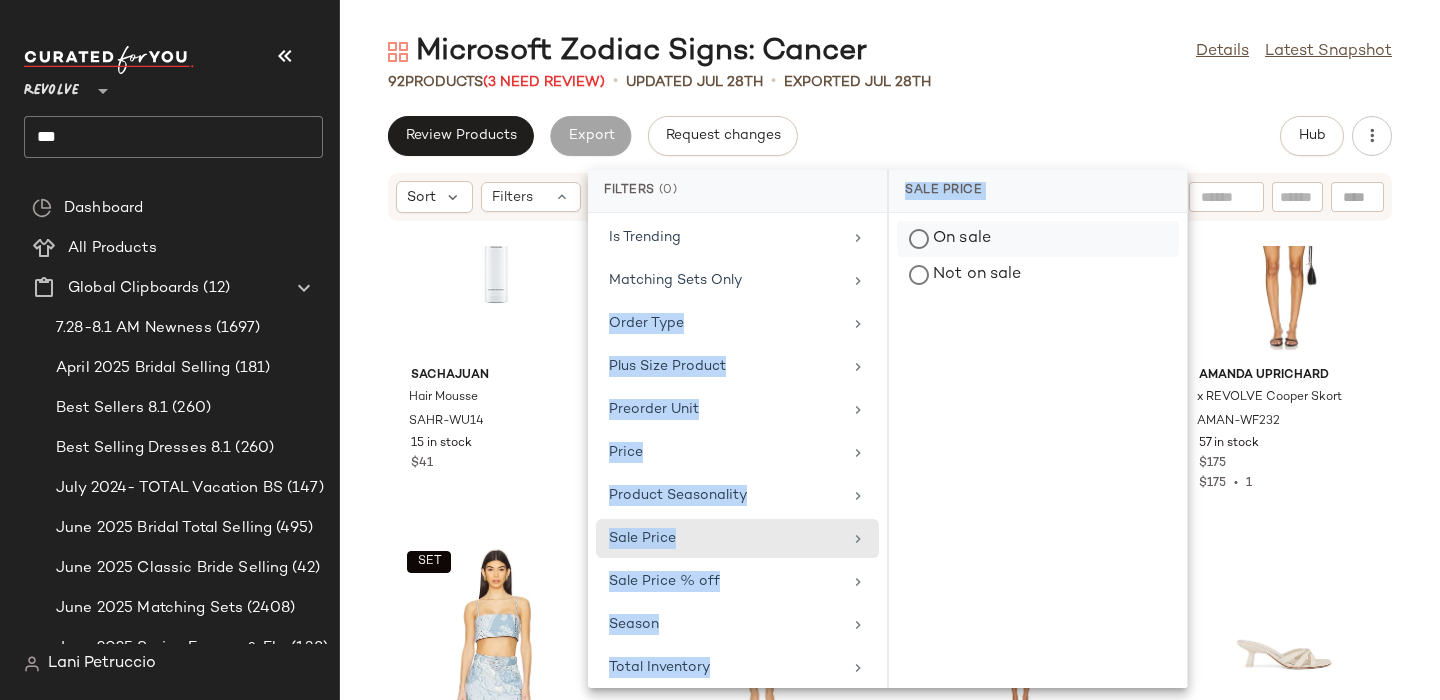 drag, startPoint x: 871, startPoint y: 271, endPoint x: 914, endPoint y: 254, distance: 46.238514 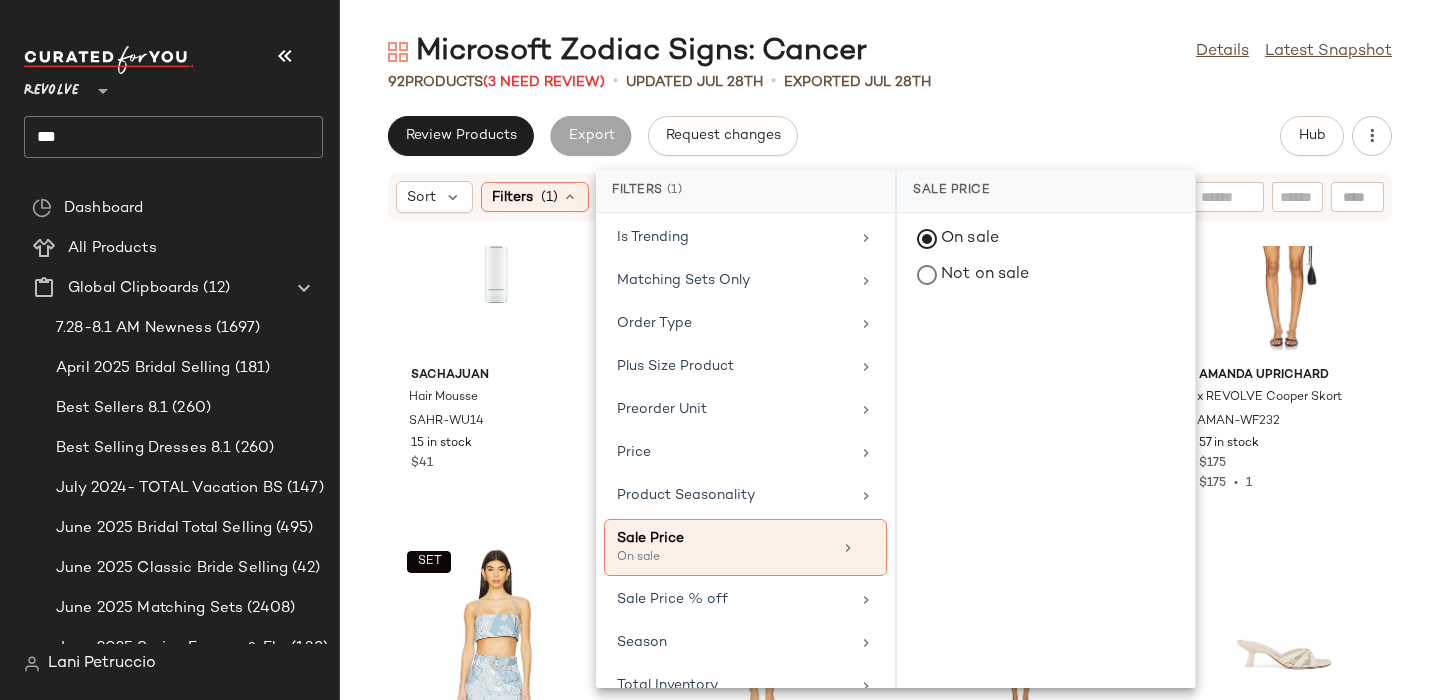 click on "Review Products   Export   Request changes   Hub" 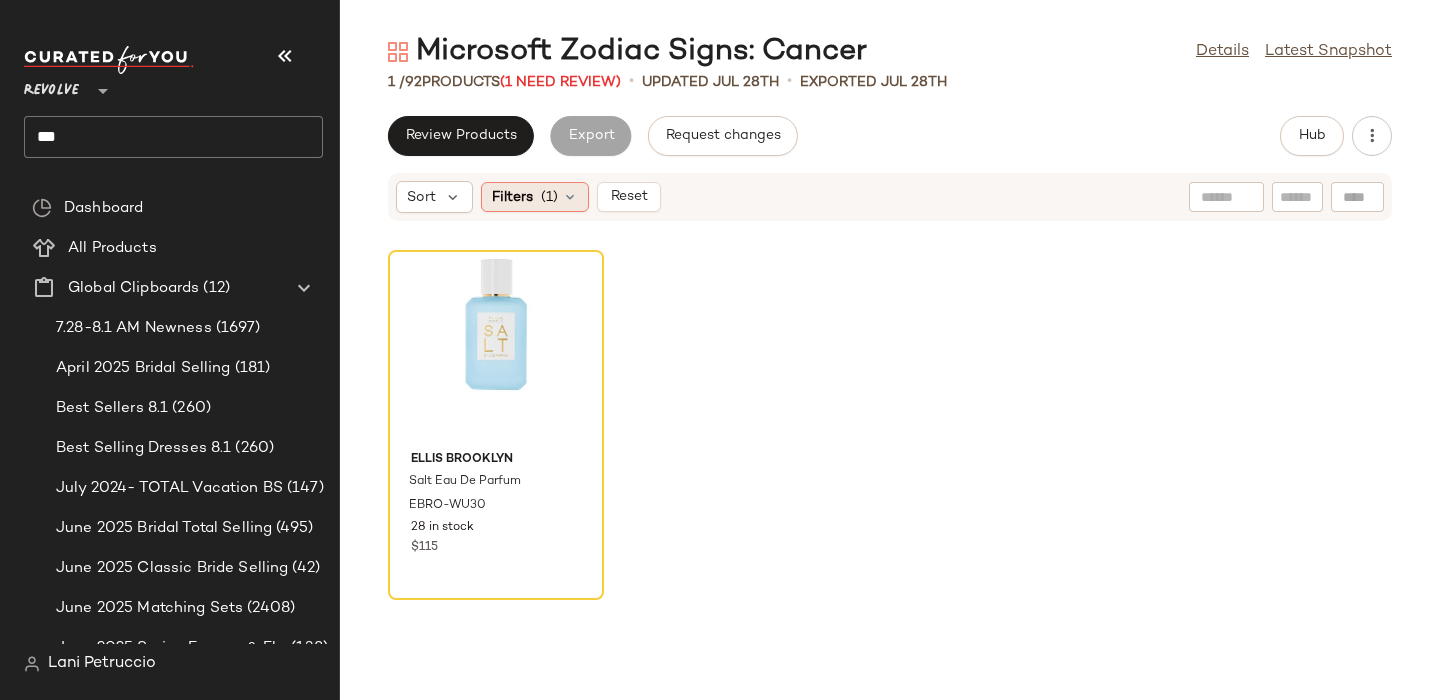 click at bounding box center (570, 197) 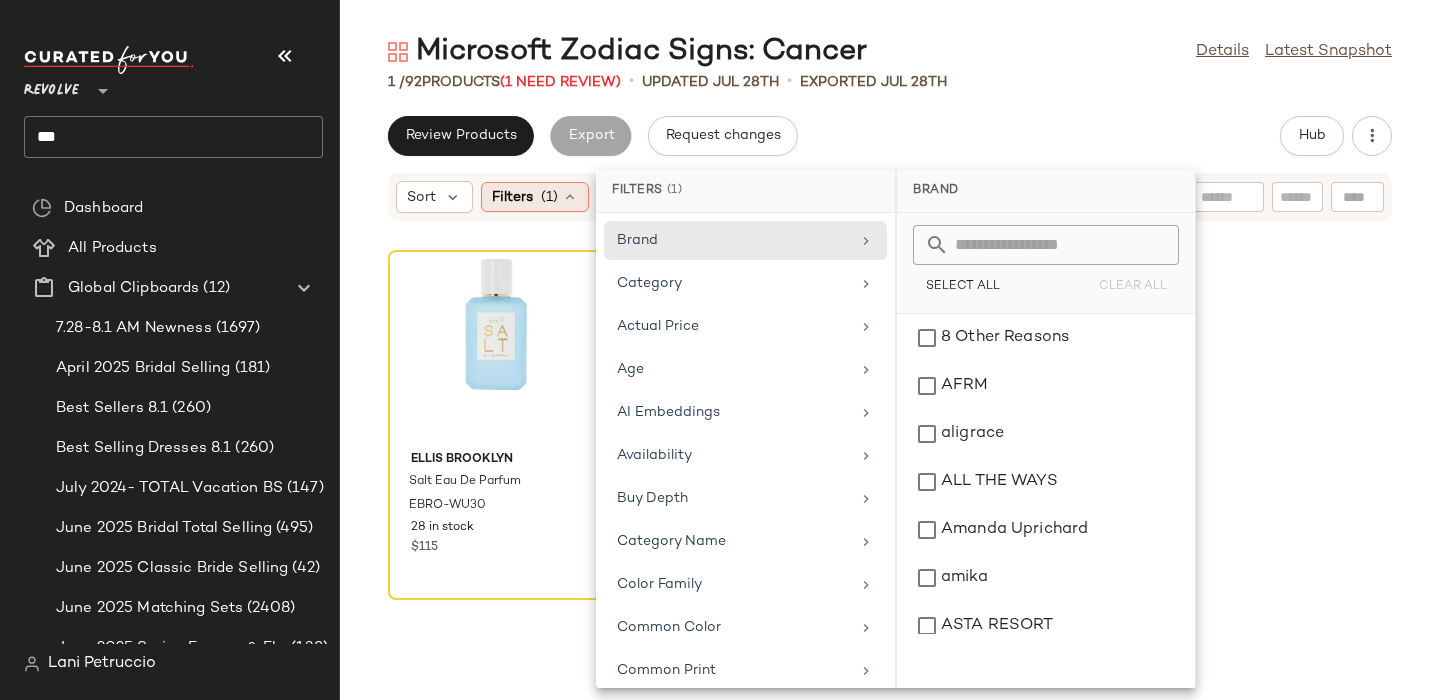 click at bounding box center [570, 197] 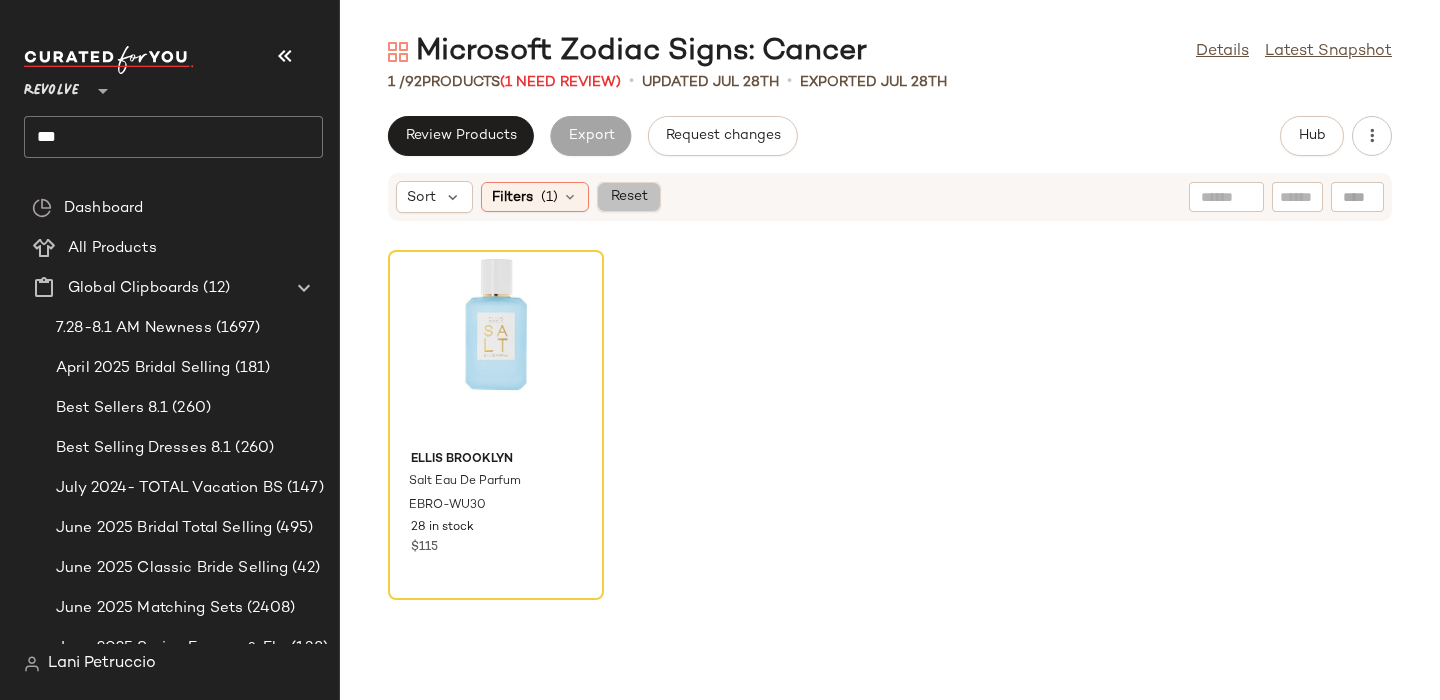 click on "Reset" 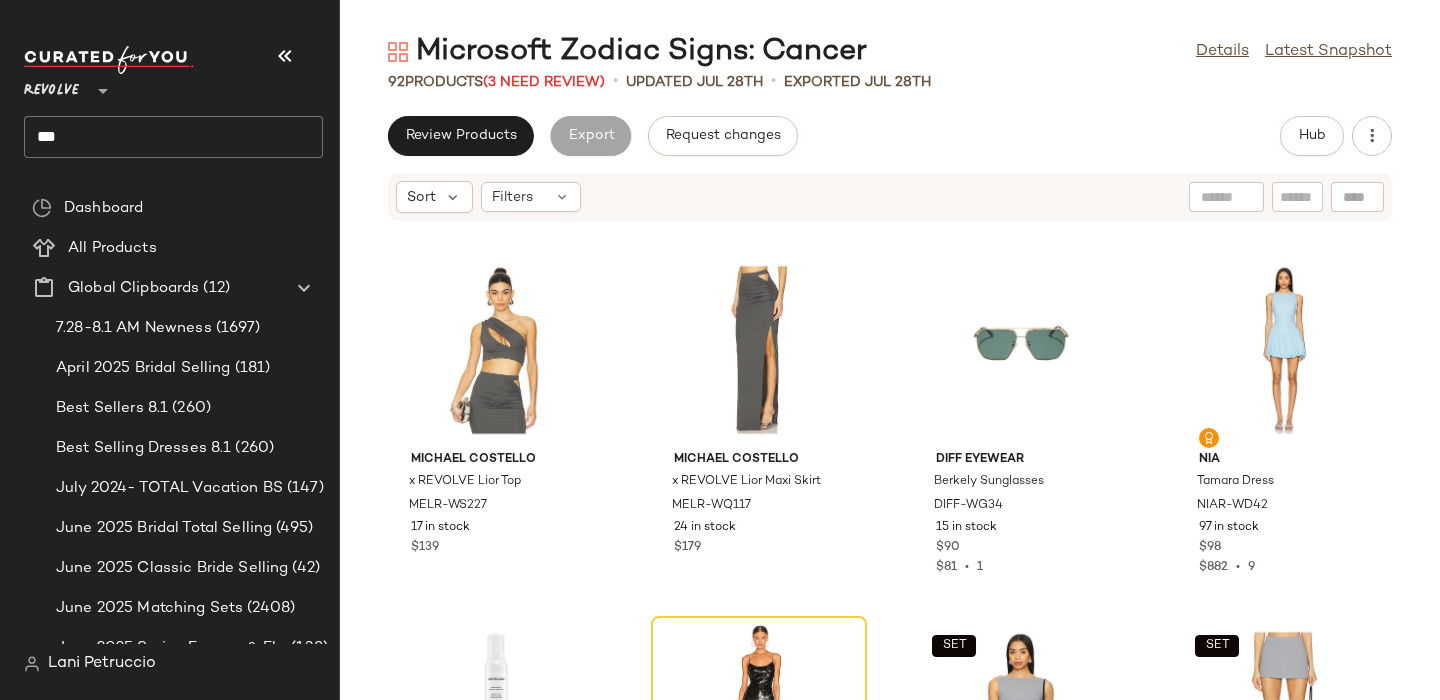 click on "Sort  Filters" at bounding box center (890, 197) 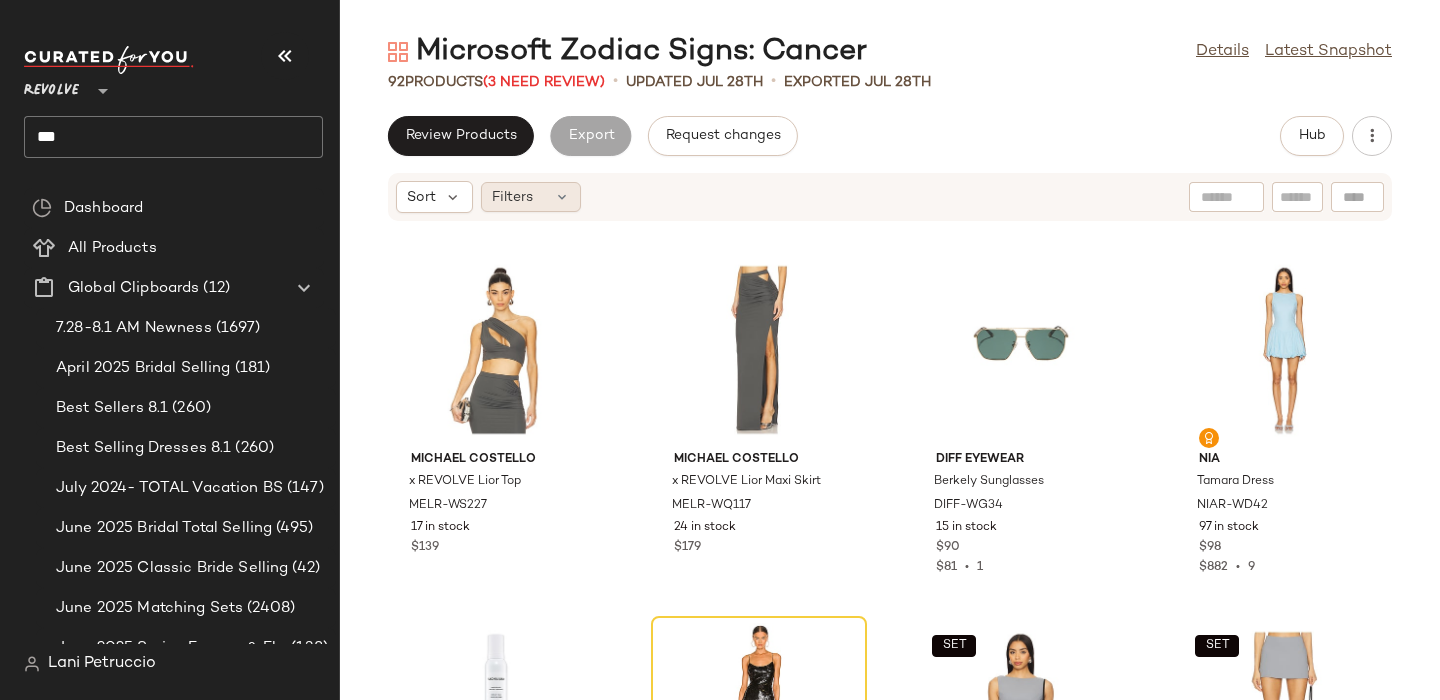 click on "Filters" at bounding box center (512, 197) 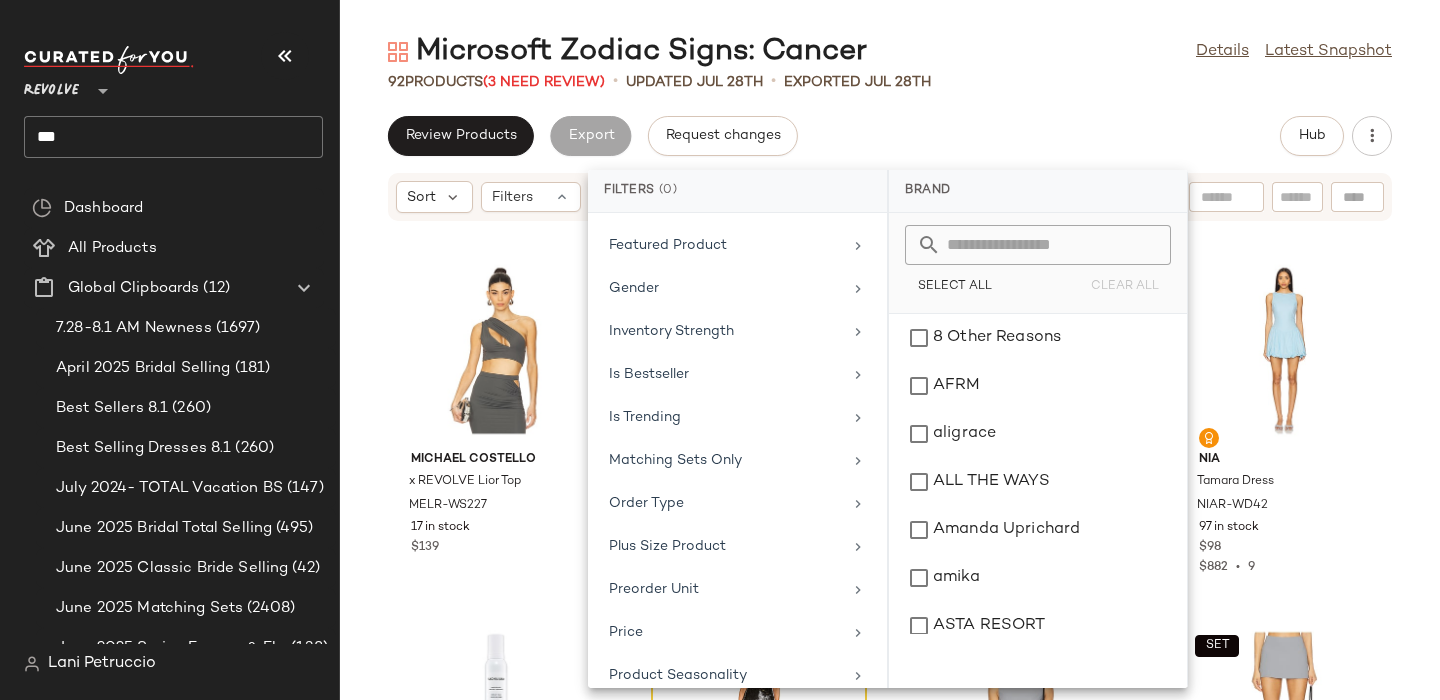 scroll, scrollTop: 1003, scrollLeft: 0, axis: vertical 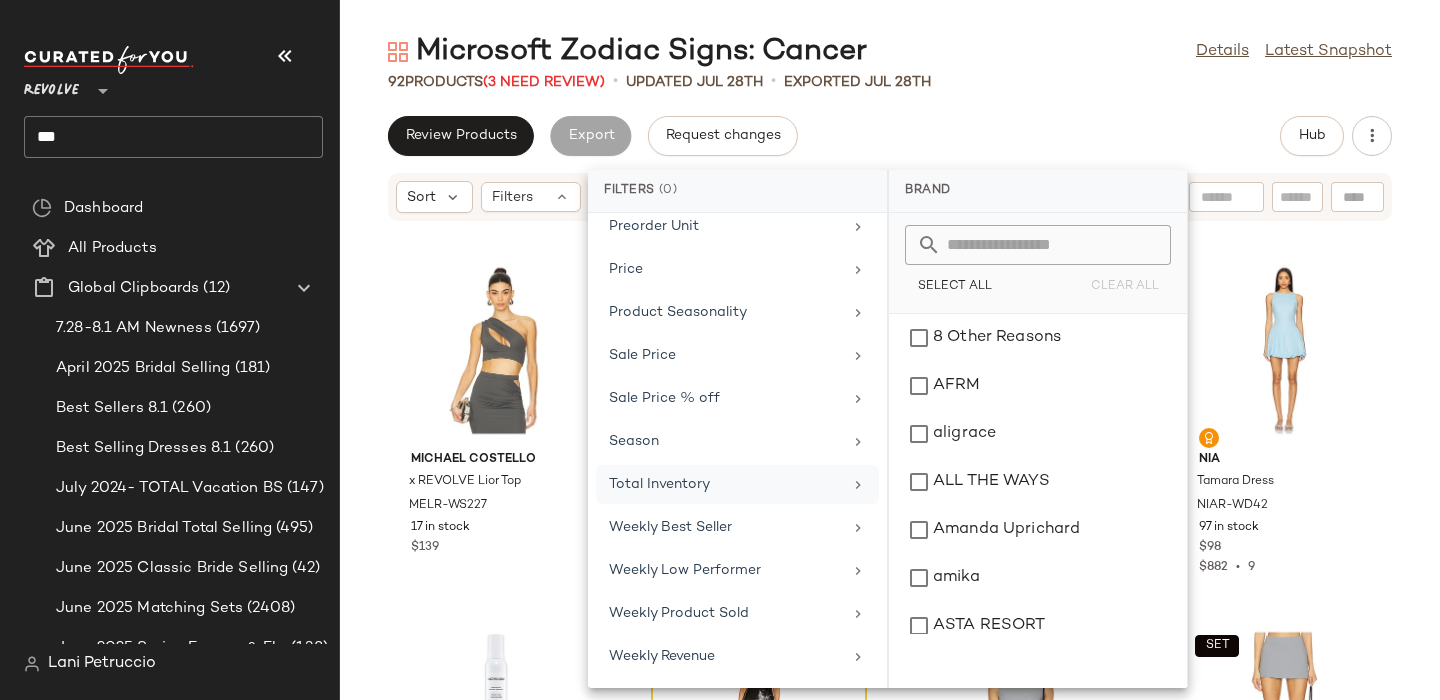 click on "Total Inventory" at bounding box center [725, 484] 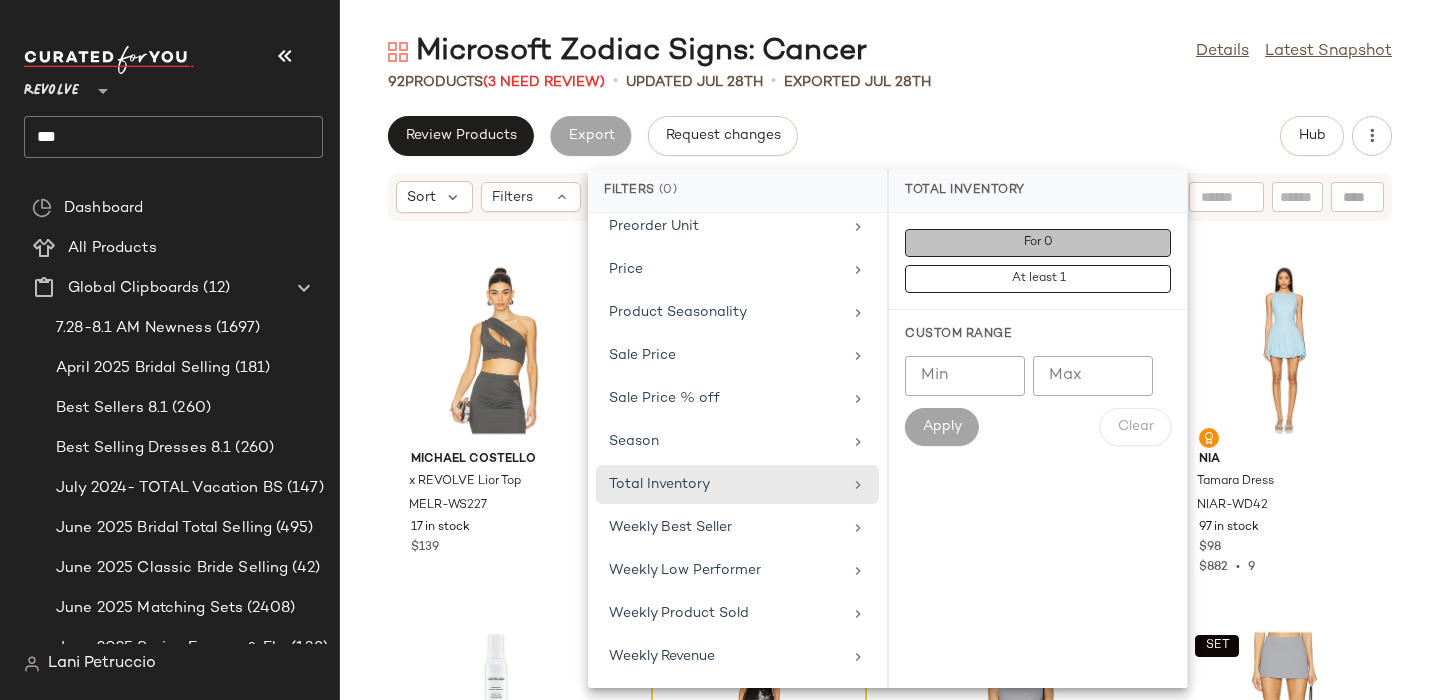 click on "For 0" 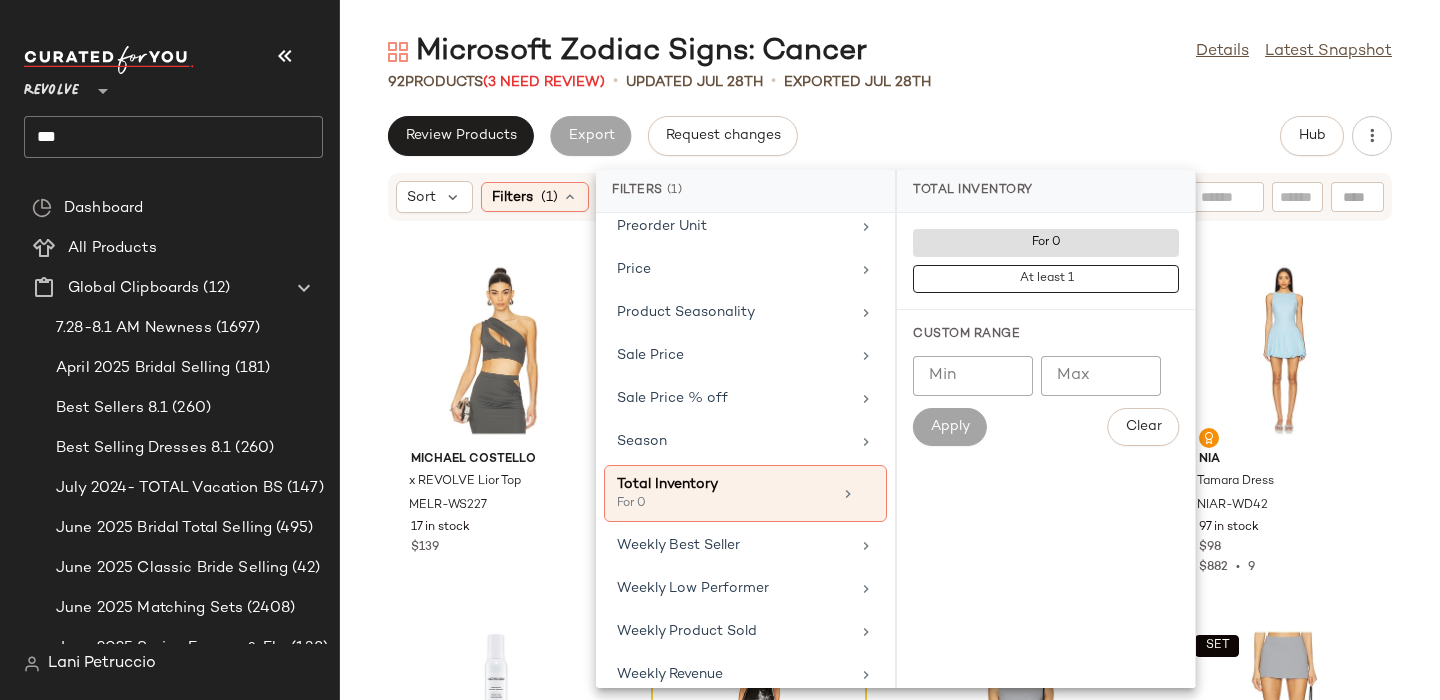 click on "Review Products   Export   Request changes   Hub" 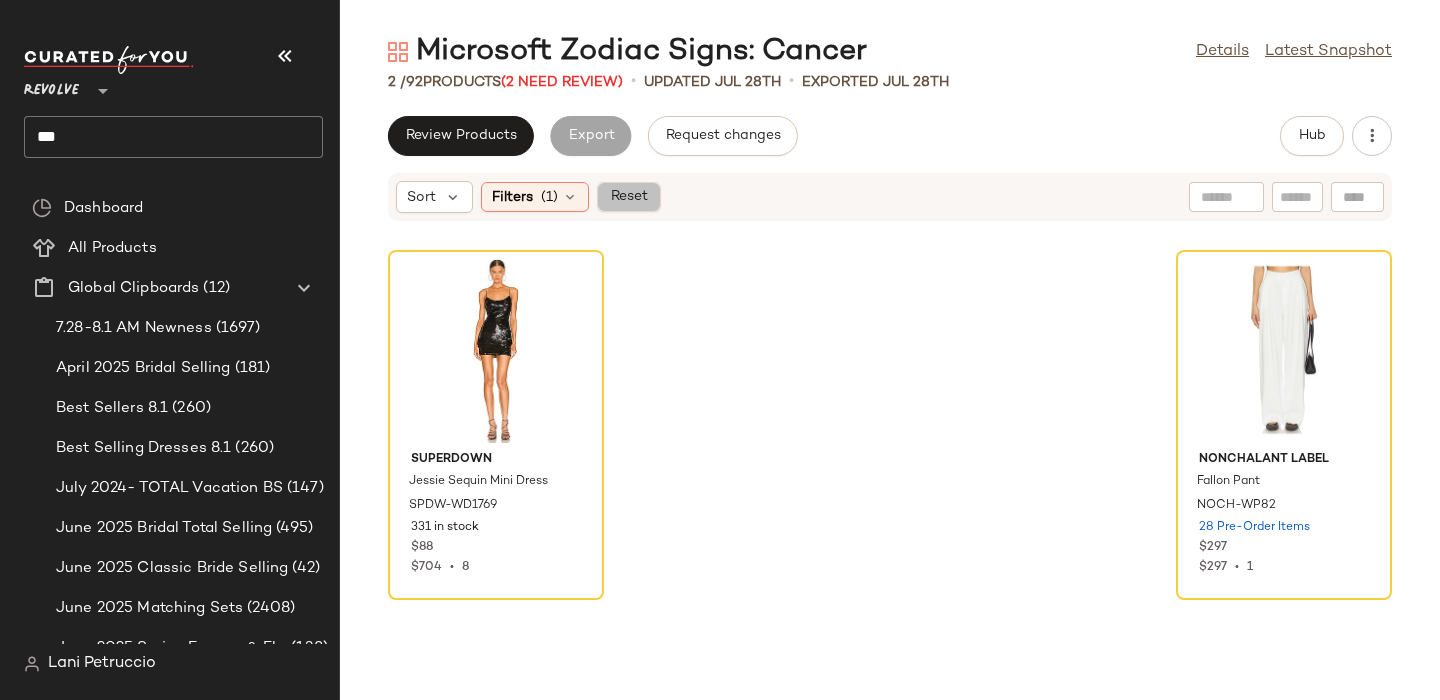 click on "Reset" 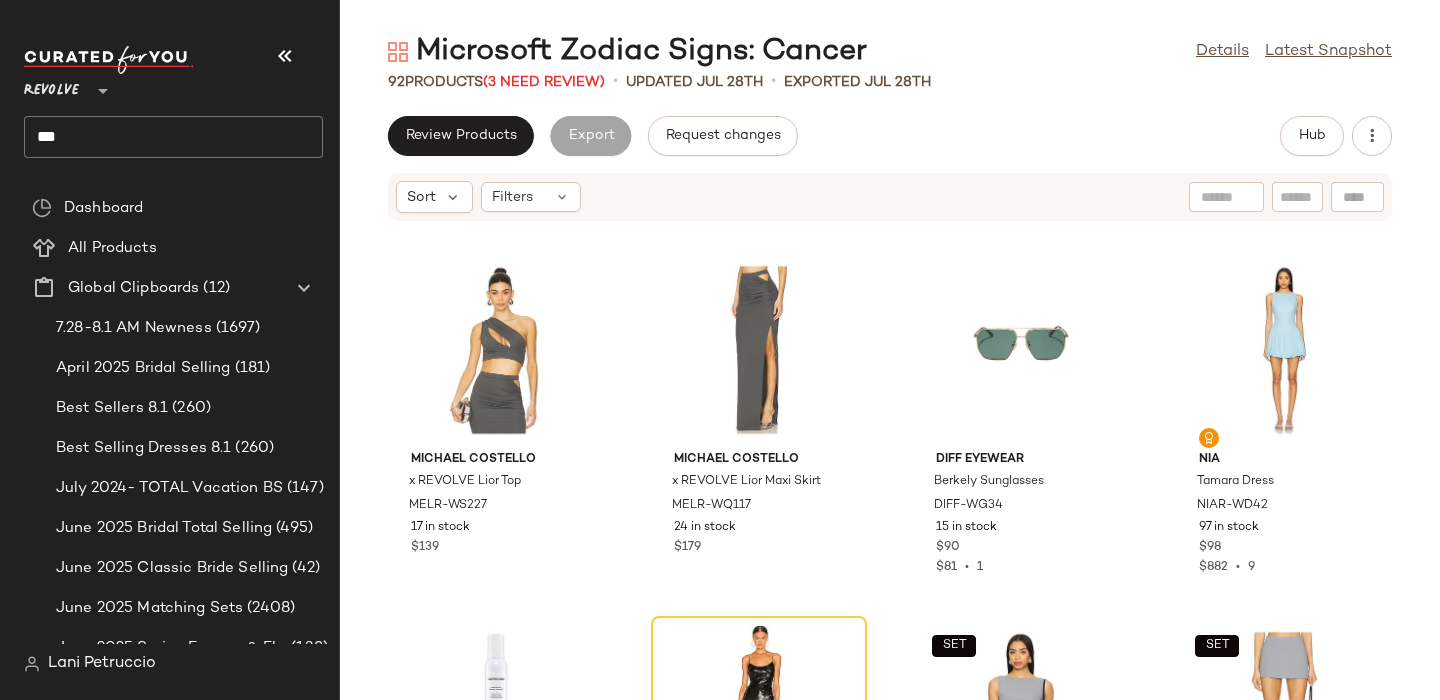 click on "***" 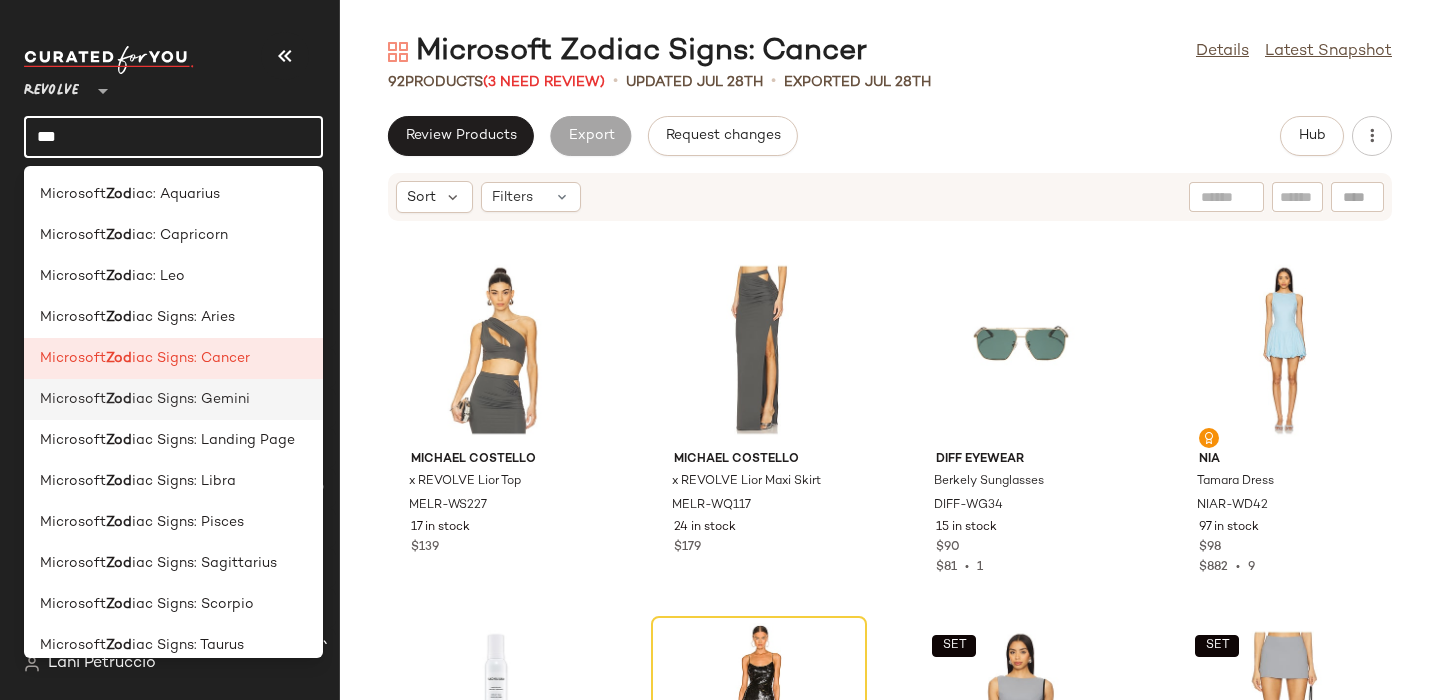 click on "Microsoft" at bounding box center [73, 399] 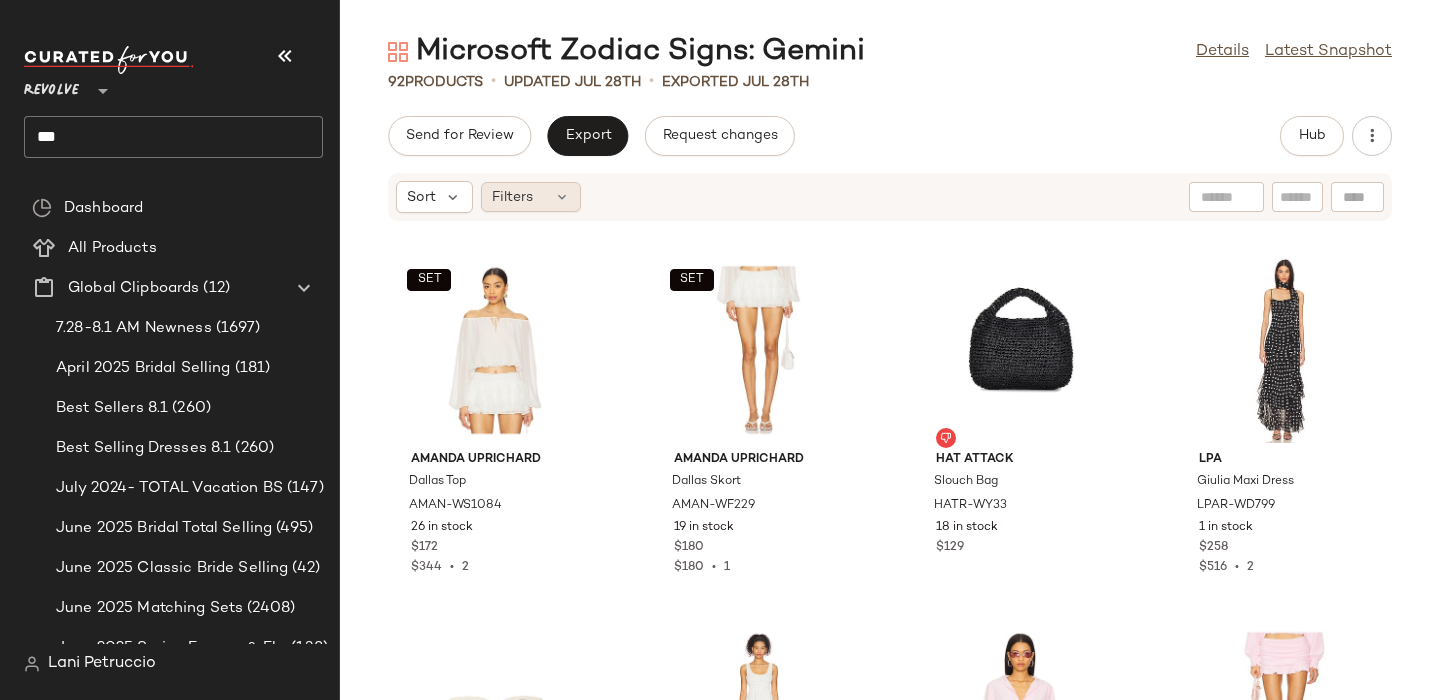 click at bounding box center [562, 197] 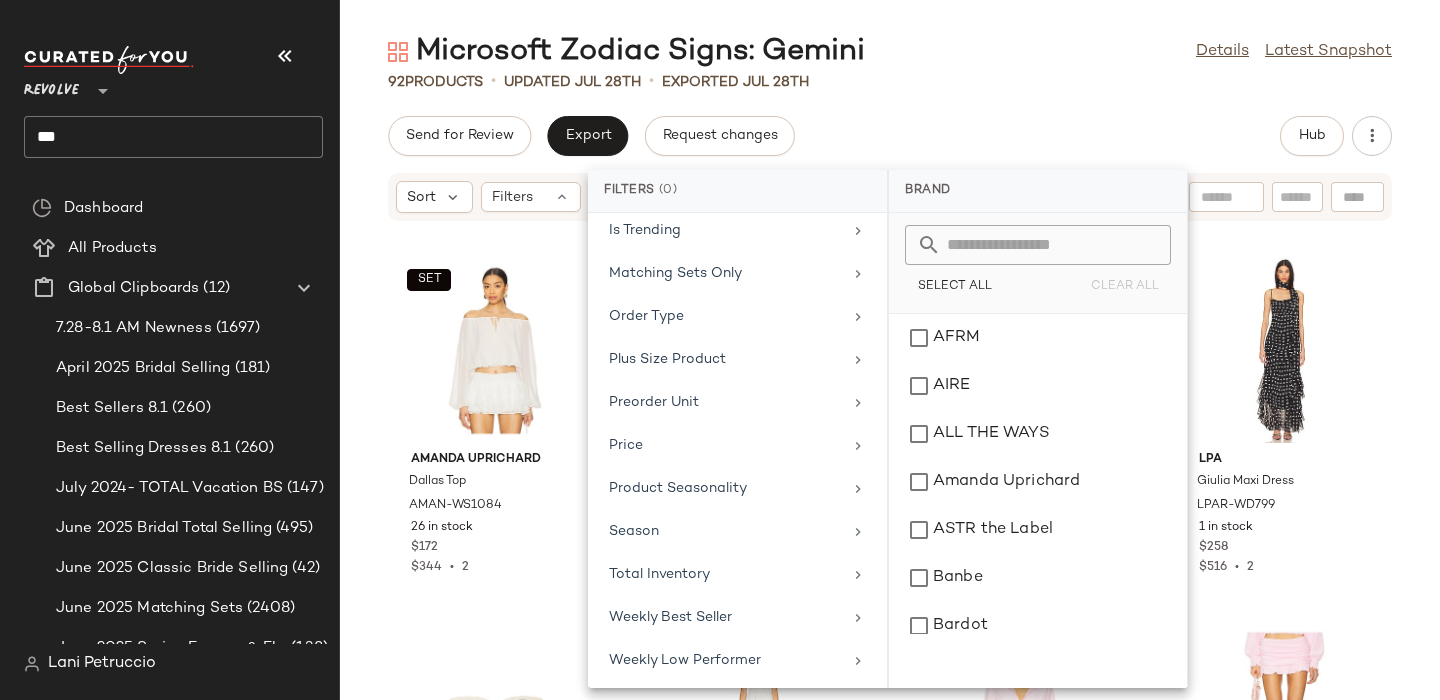 scroll, scrollTop: 908, scrollLeft: 0, axis: vertical 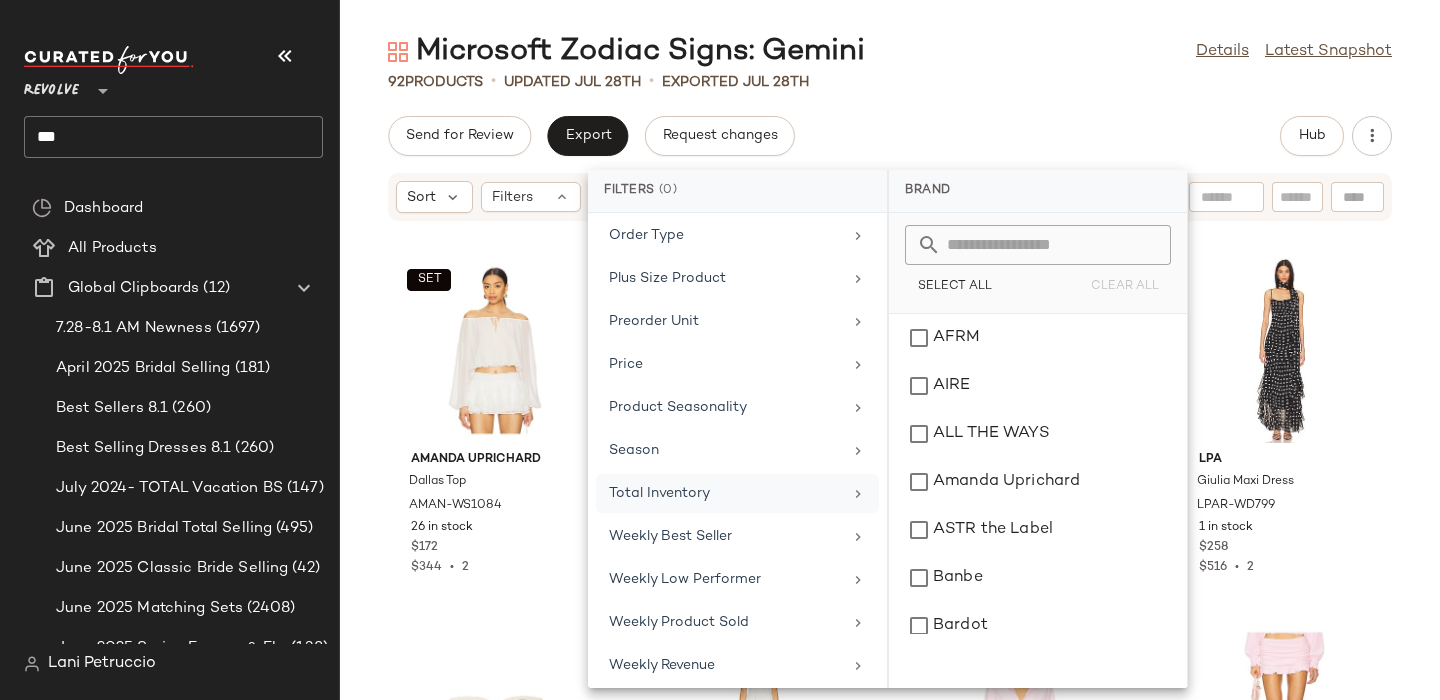 click on "Total Inventory" at bounding box center [725, 493] 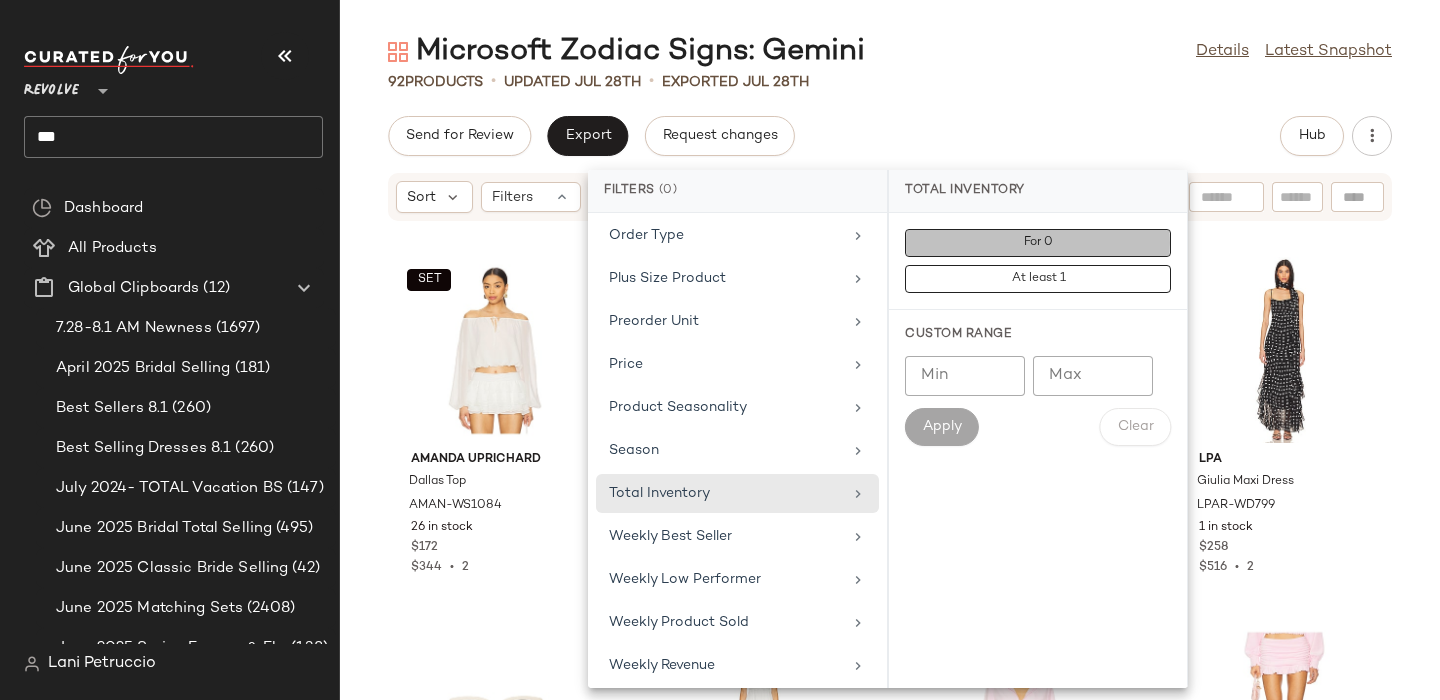 click on "For 0" 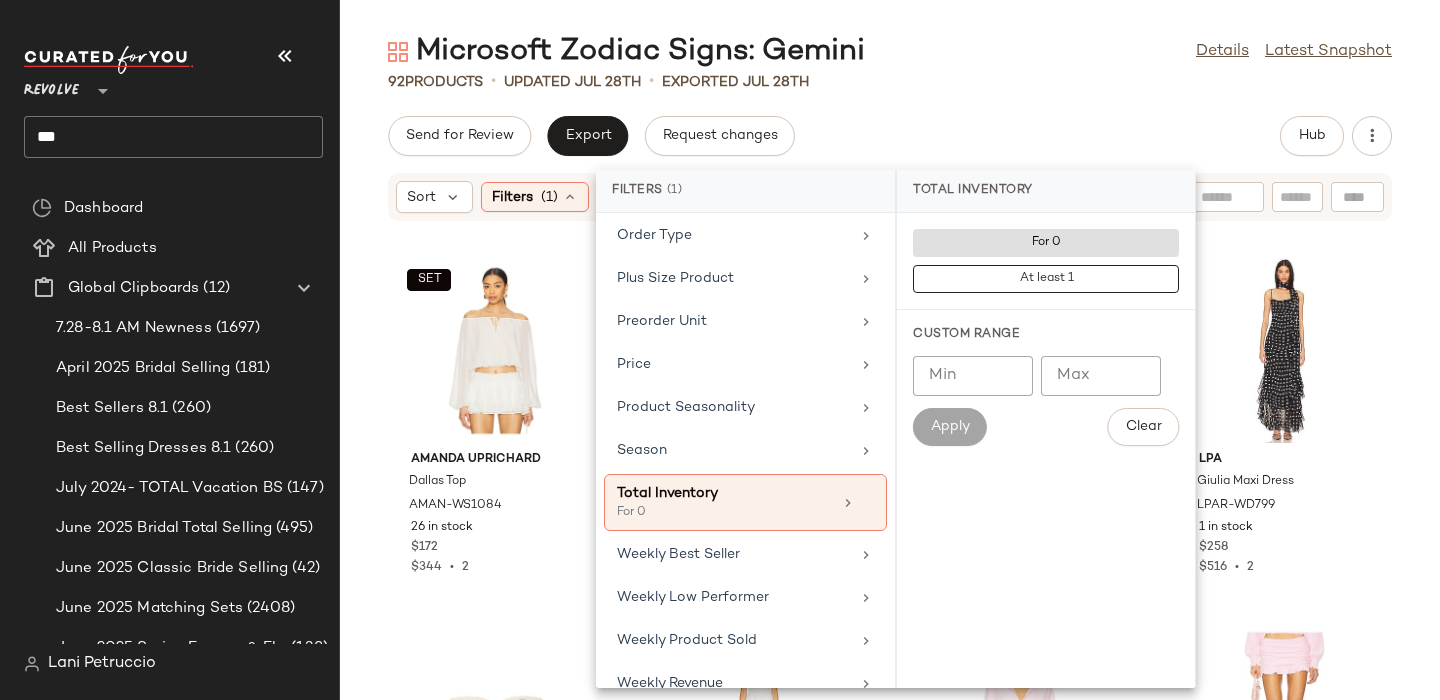 click on "Microsoft Zodiac Signs: Gemini  Details   Latest Snapshot  92   Products   •   updated Jul 28th  •  Exported Jul 28th  Send for Review   Export   Request changes   Hub  Sort  Filters  (1)   Reset   SET  Amanda Uprichard Dallas Top AMAN-WS1084 26 in stock $172 $344  •  2  SET  Amanda Uprichard Dallas Skort AMAN-WF229 19 in stock $180 $180  •  1 Hat Attack Slouch Bag HATR-WY33 18 in stock $129 LPA Giulia Maxi Dress LPAR-WD799 1 in stock $258 $516  •  2 Banbe Margot Sunglasses BNBE-WG28 31 in stock $75 FAITHFULL THE BRAND Juliet Mini Dress FAIB-WD752 3 in stock $180 superdown Mahina Terry Hoodie SPDW-WO192 46 in stock $92 $92  •  1 superdown Mahina Terry Mini Skort SPDW-WF266 47 in stock $62 Amanda Uprichard Deserae Top AMAN-WS1081 66 in stock $172 $344  •  2 Amanda Uprichard Deserae Skort AMAN-WF227 11 in stock $185 $185  •  1 LA FUORI Aurora Twilight Blossom Dress LFUO-WD8 10 in stock $1.27K Luv AJ The Mini Snake Chain Hoops LUVA-WL817 16 in stock $65 Katie May Tara Gown KATR-WD526 $298 $596" 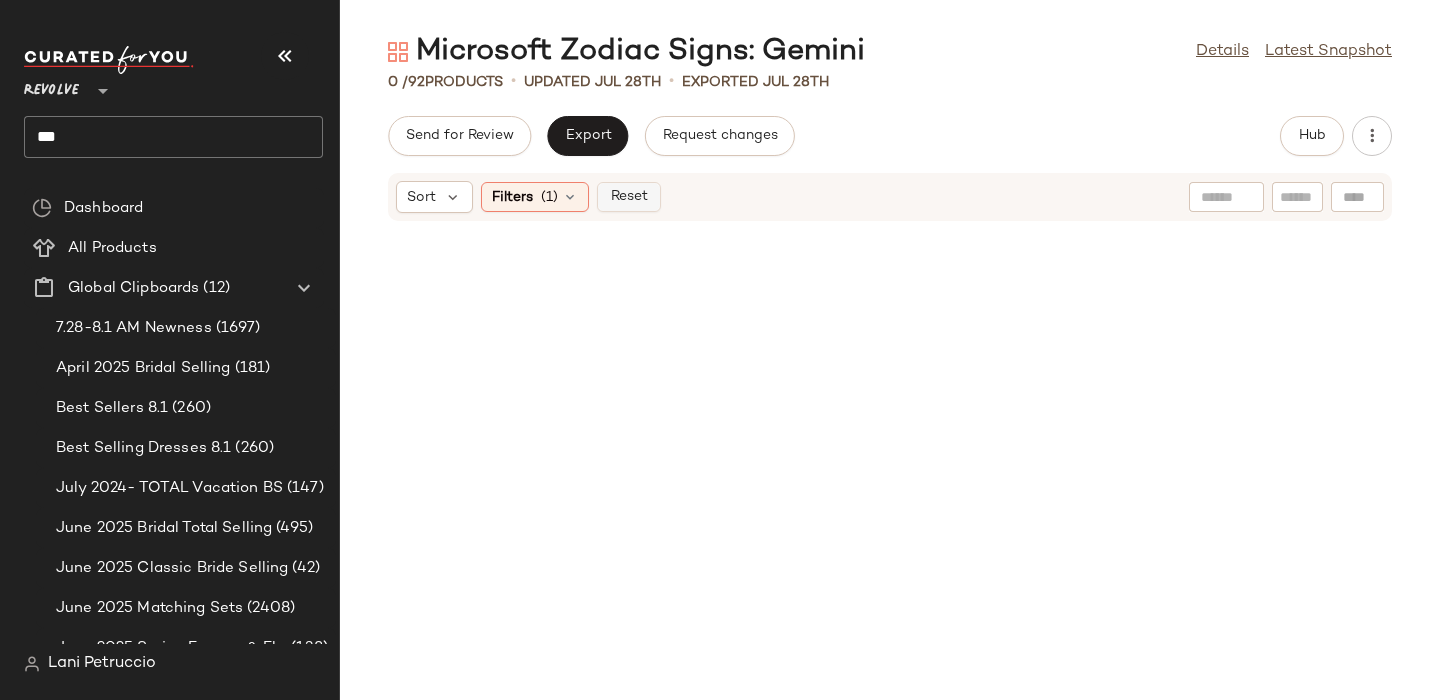 click on "Reset" 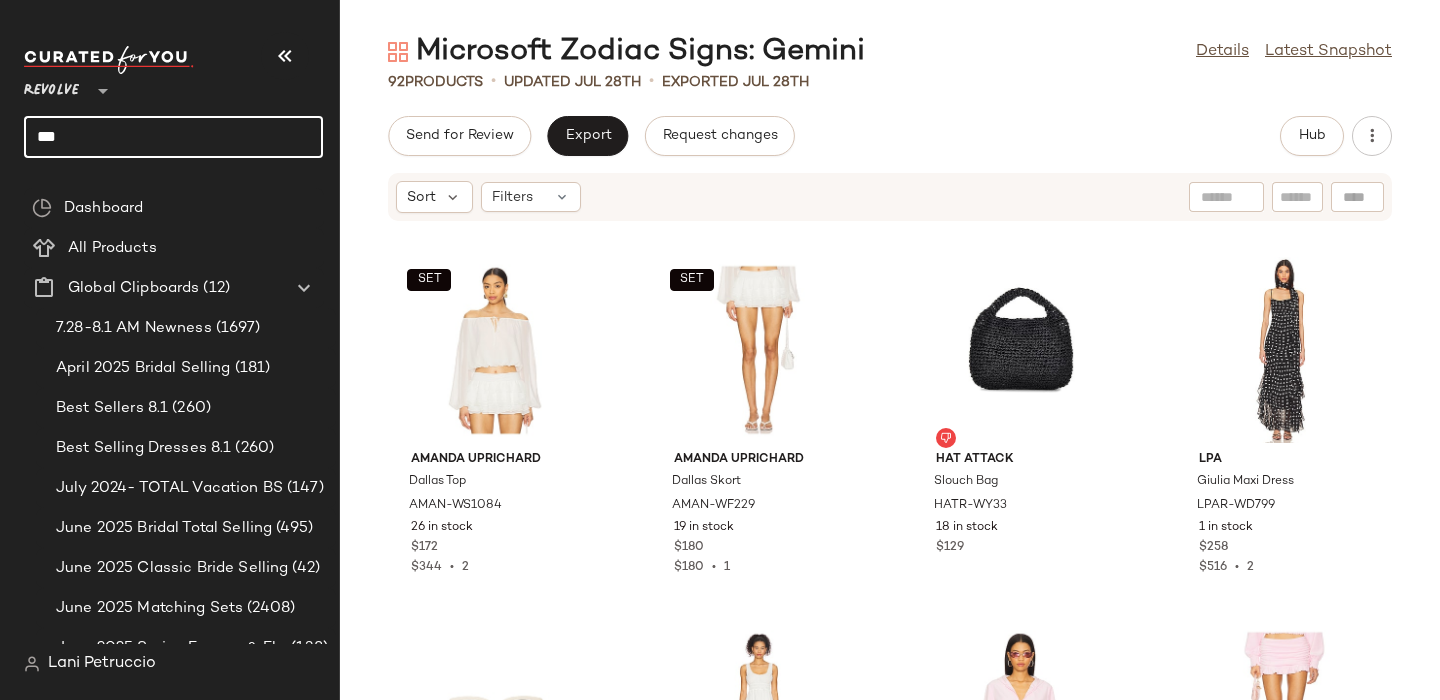 click on "***" 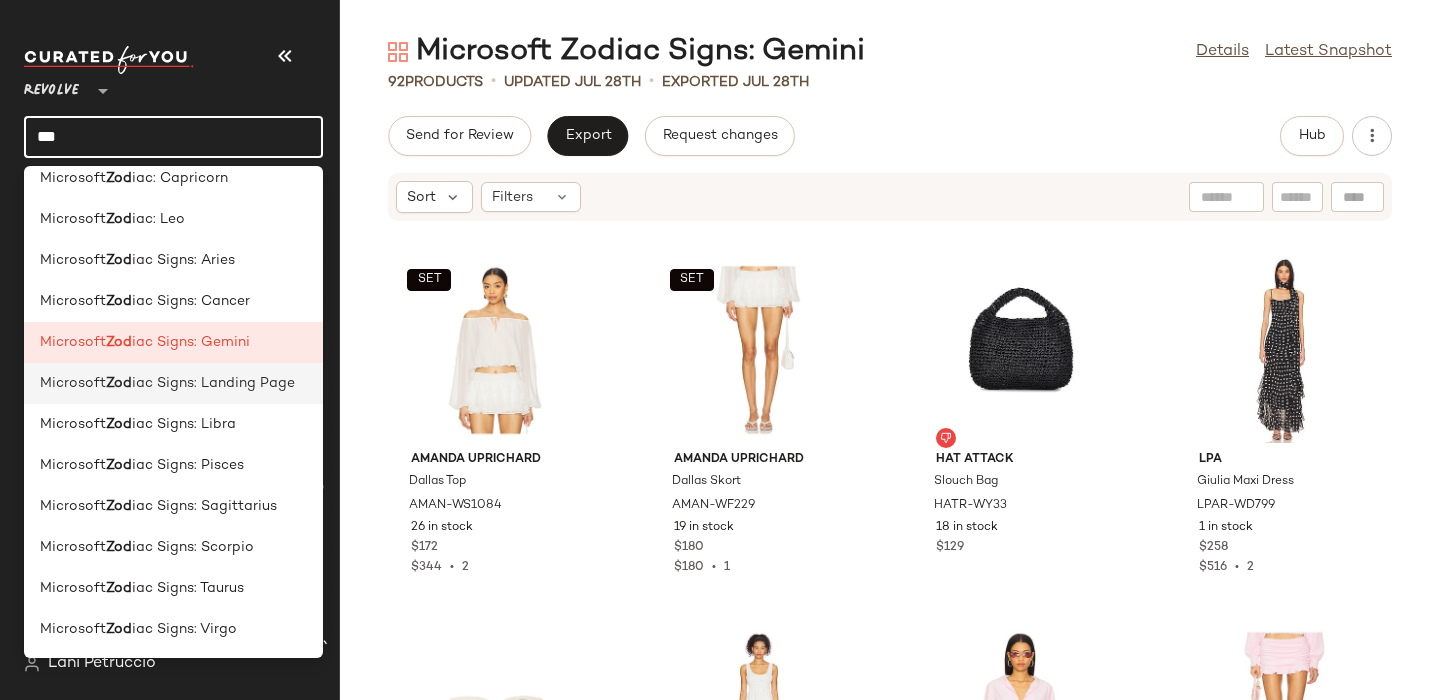 scroll, scrollTop: 0, scrollLeft: 0, axis: both 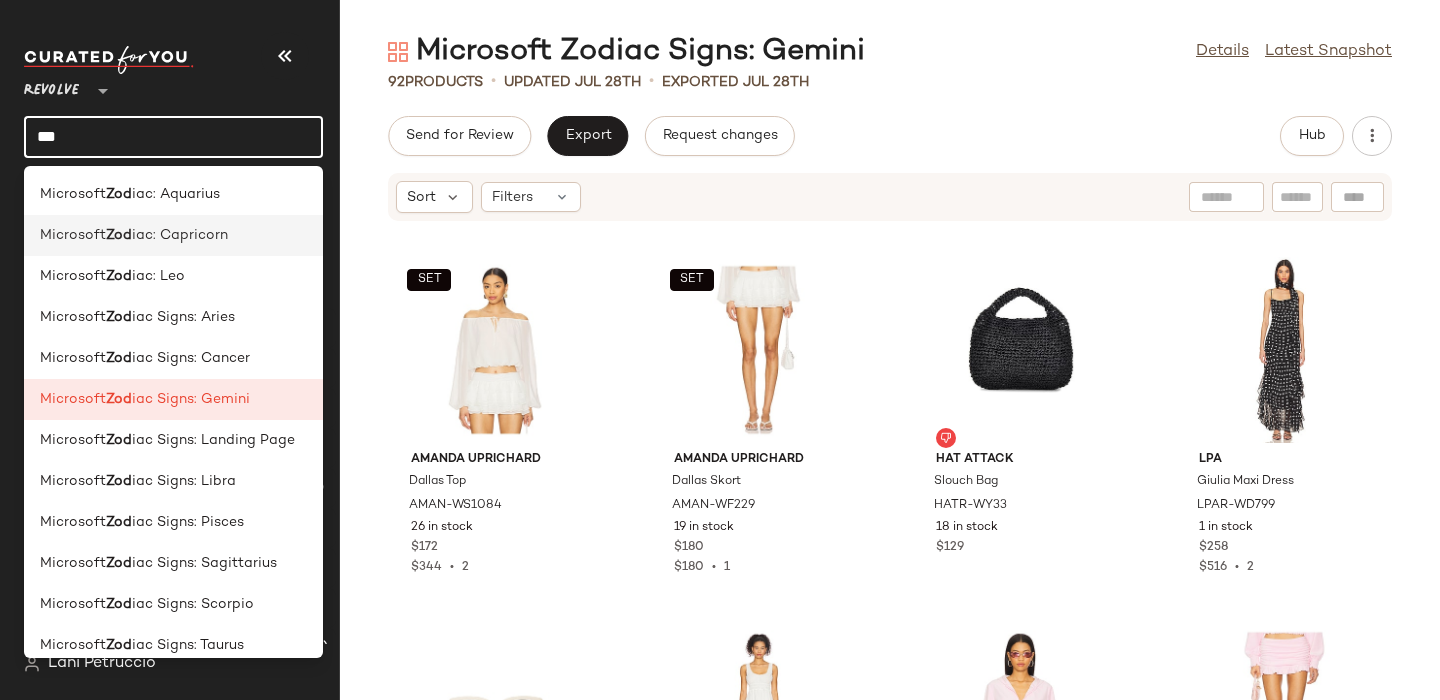 click on "Microsoft" at bounding box center [73, 235] 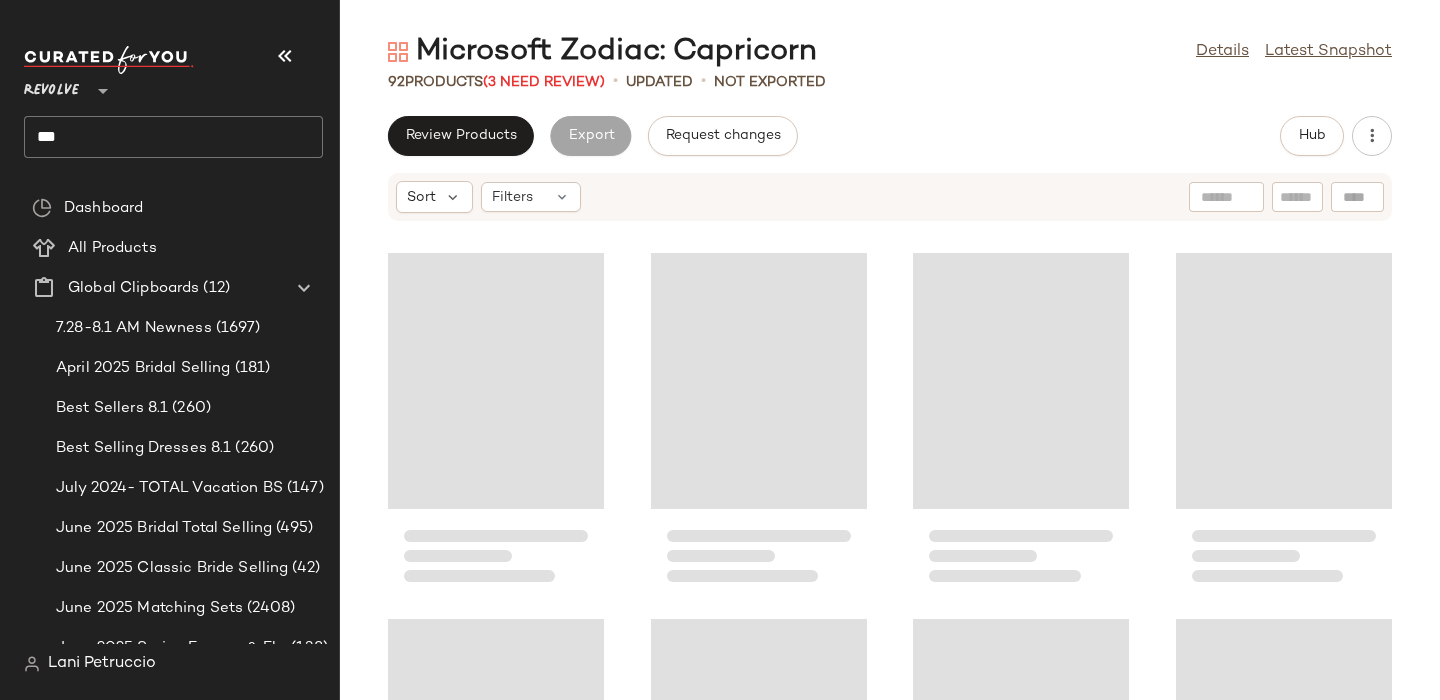 click on "***" 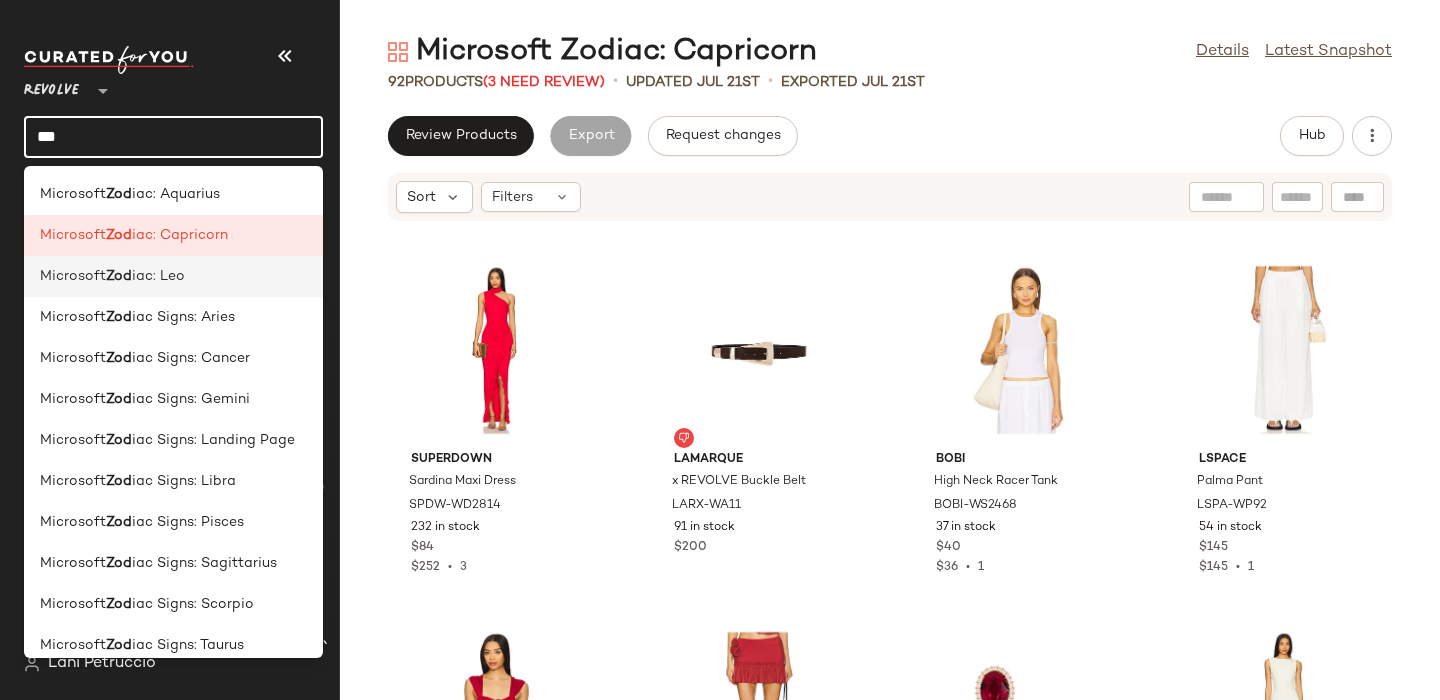 click on "Microsoft" at bounding box center [73, 276] 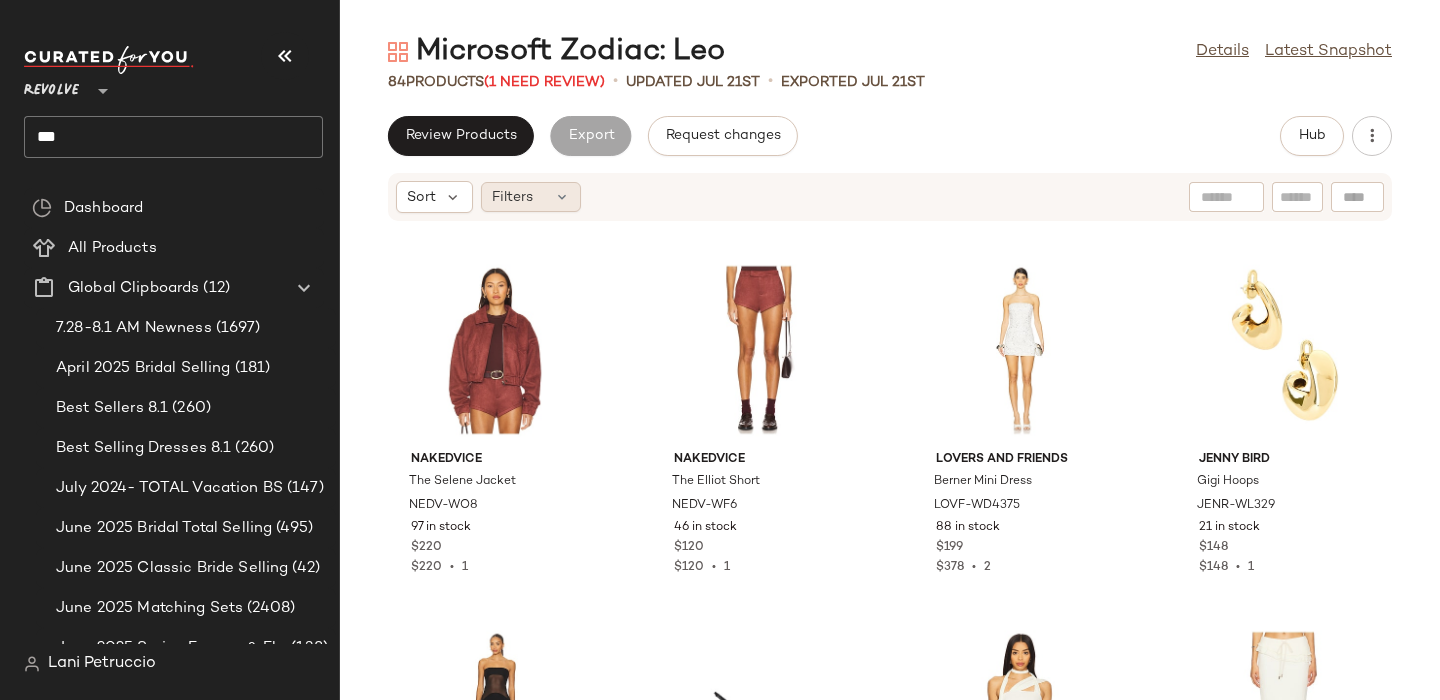 click on "Filters" 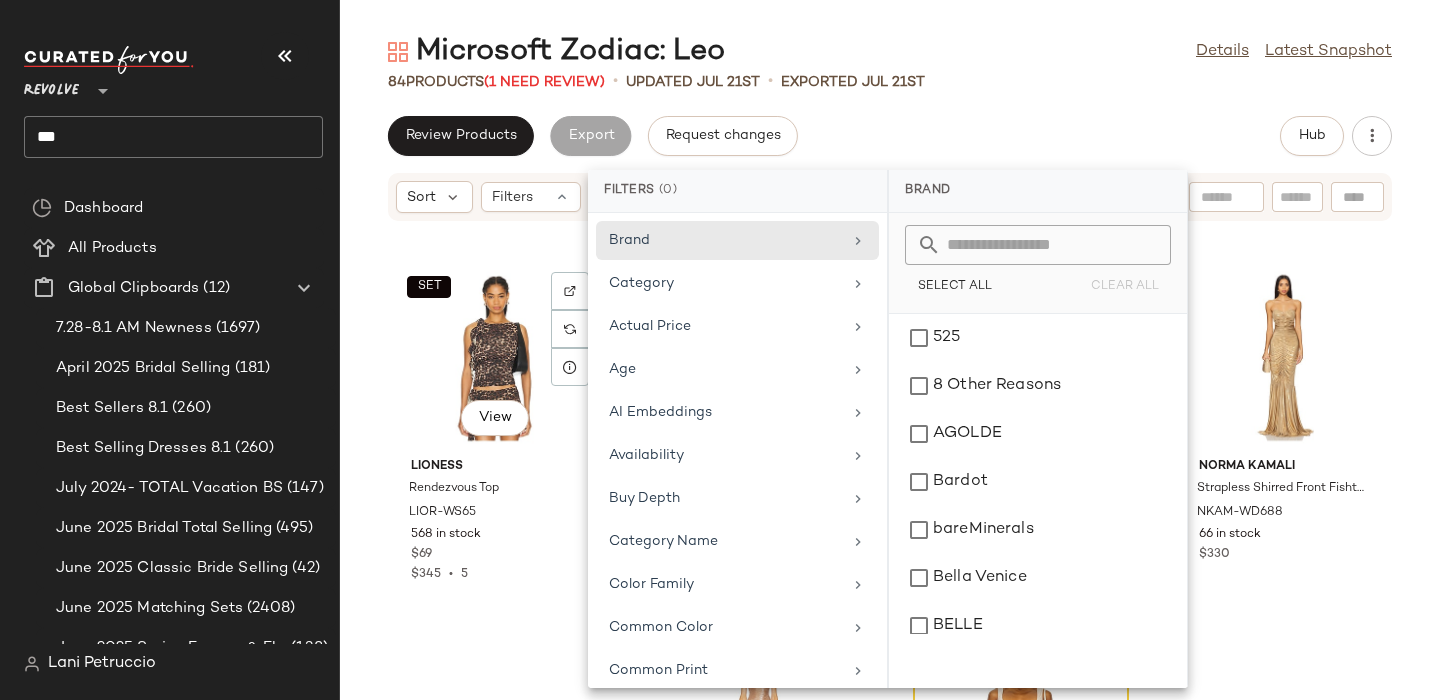 scroll, scrollTop: 744, scrollLeft: 0, axis: vertical 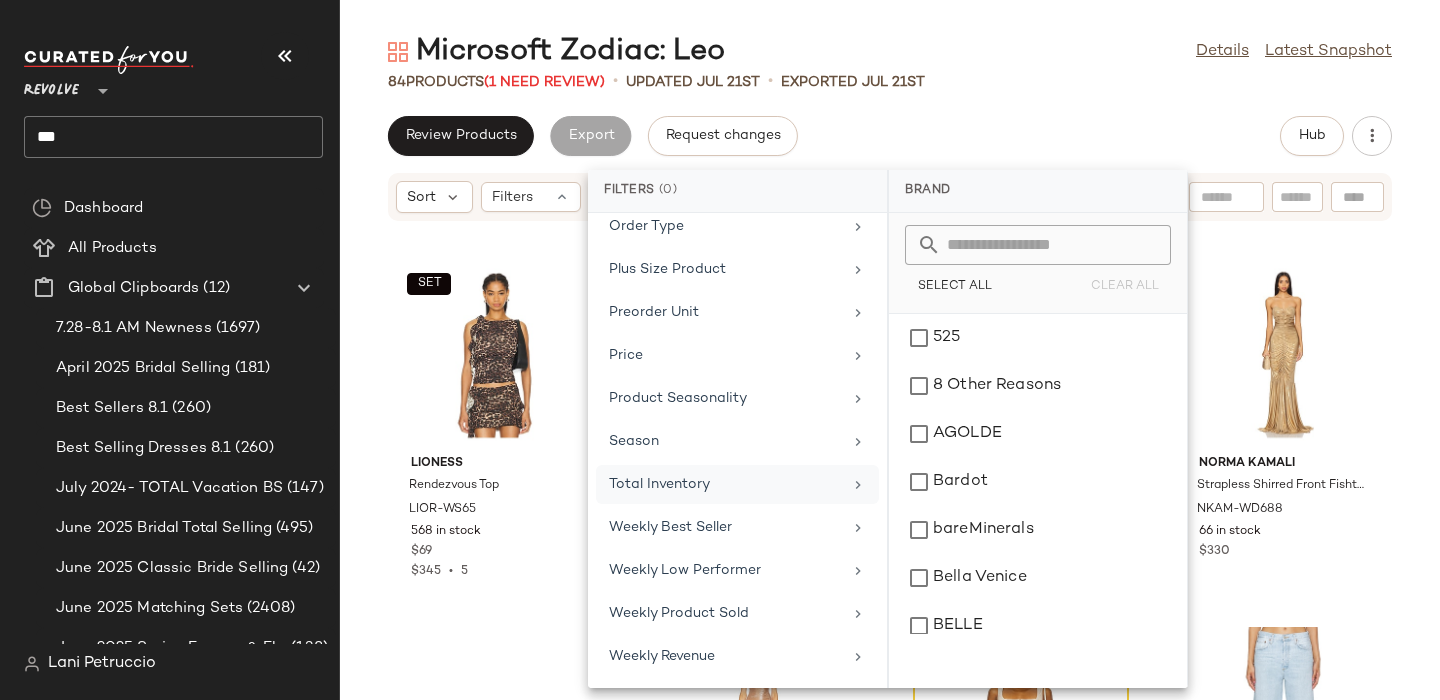 click on "Total Inventory" at bounding box center (725, 484) 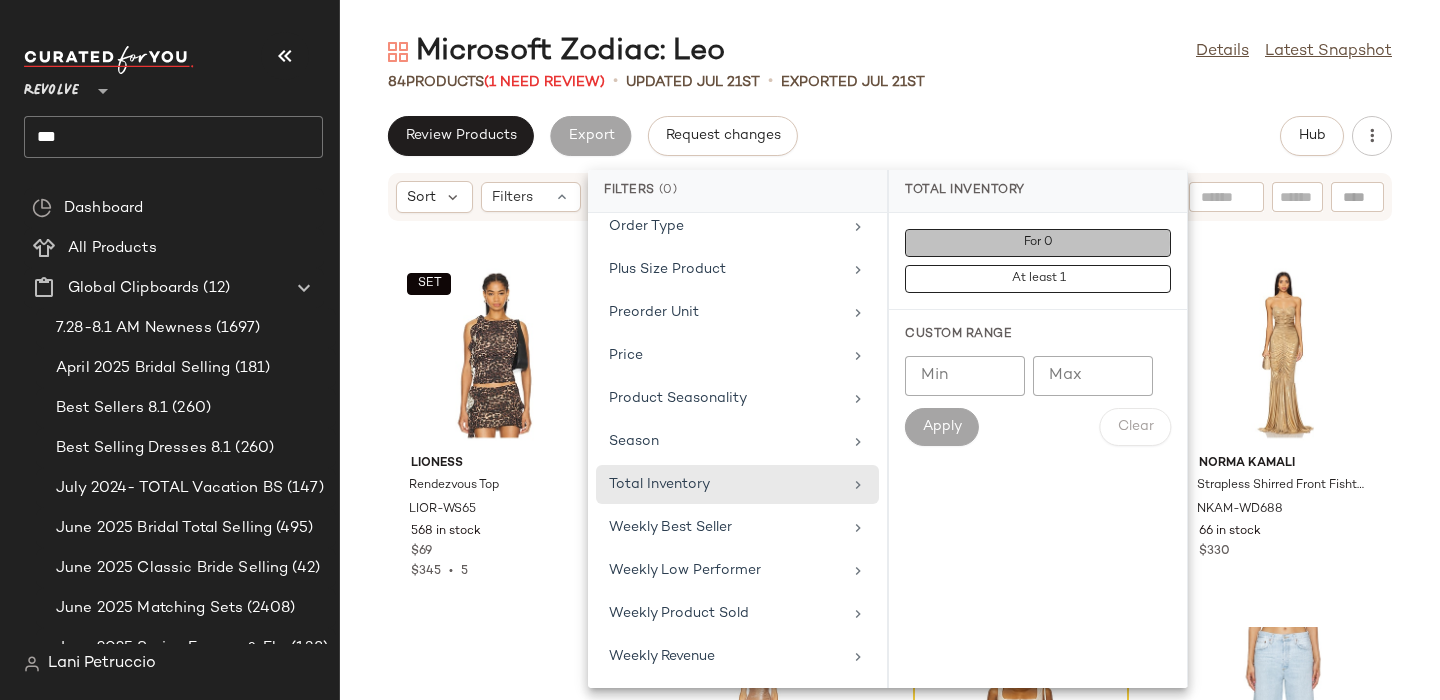 click on "For 0" 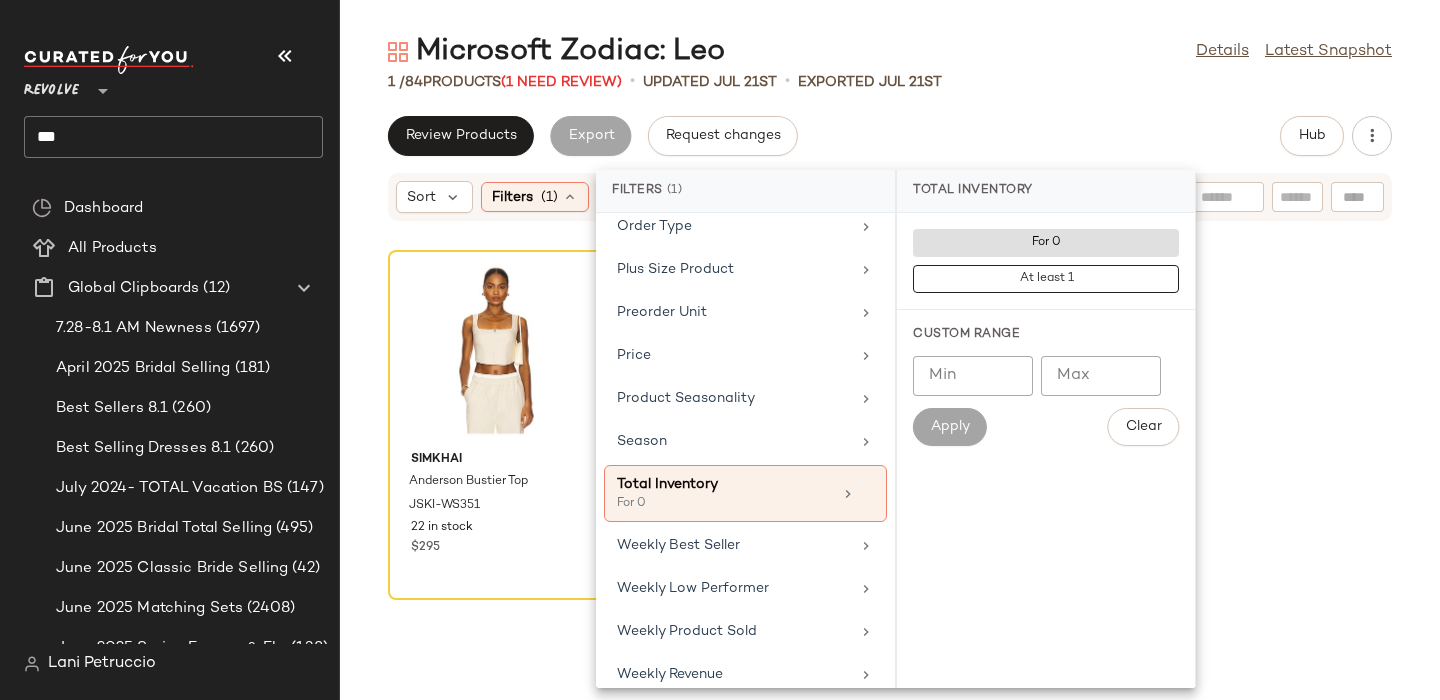 click on "Microsoft Zodiac: Leo  Details   Latest Snapshot" 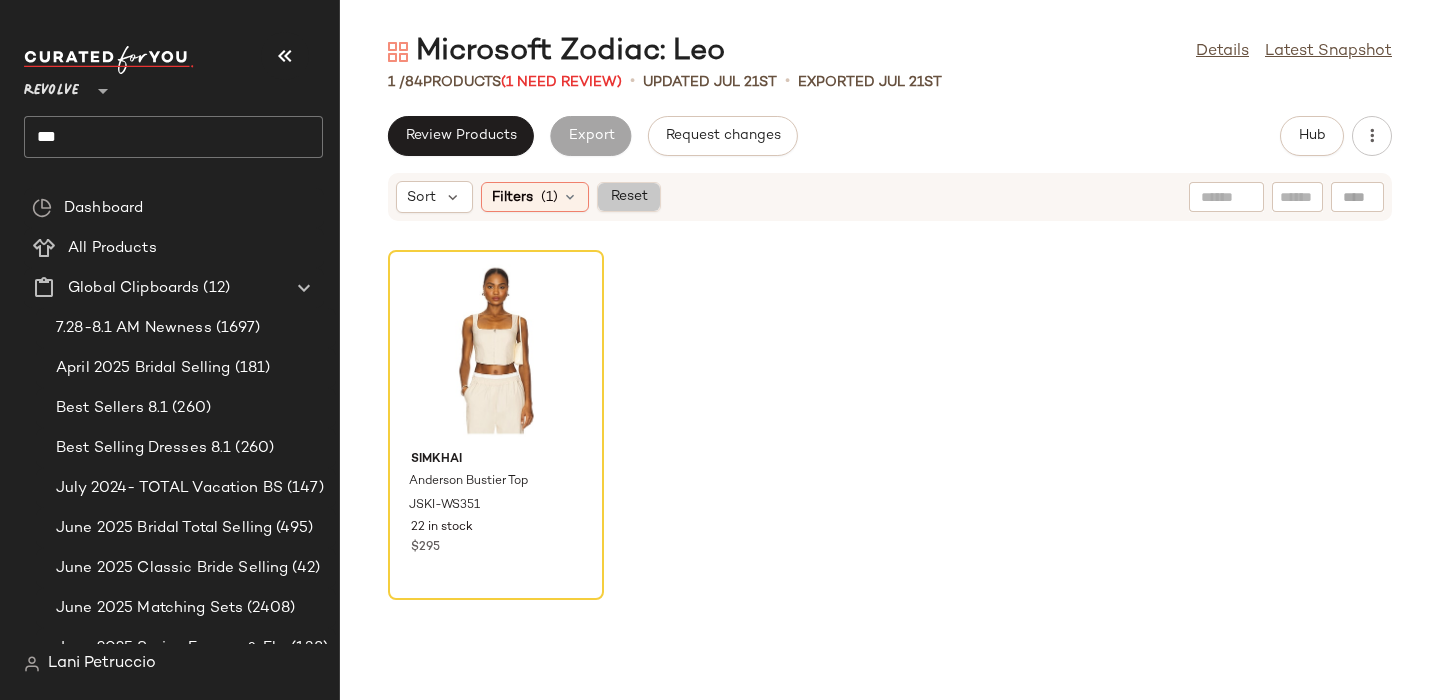 drag, startPoint x: 621, startPoint y: 184, endPoint x: 593, endPoint y: 184, distance: 28 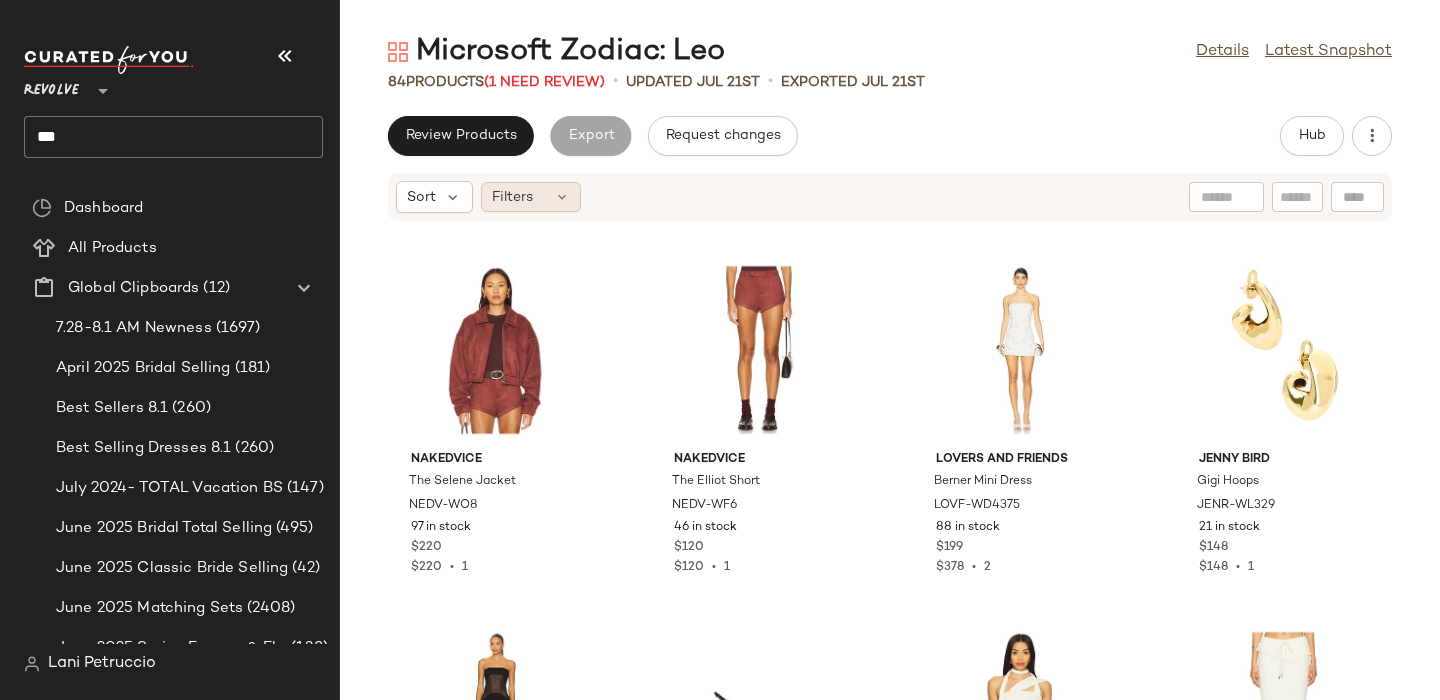click on "Filters" at bounding box center (512, 197) 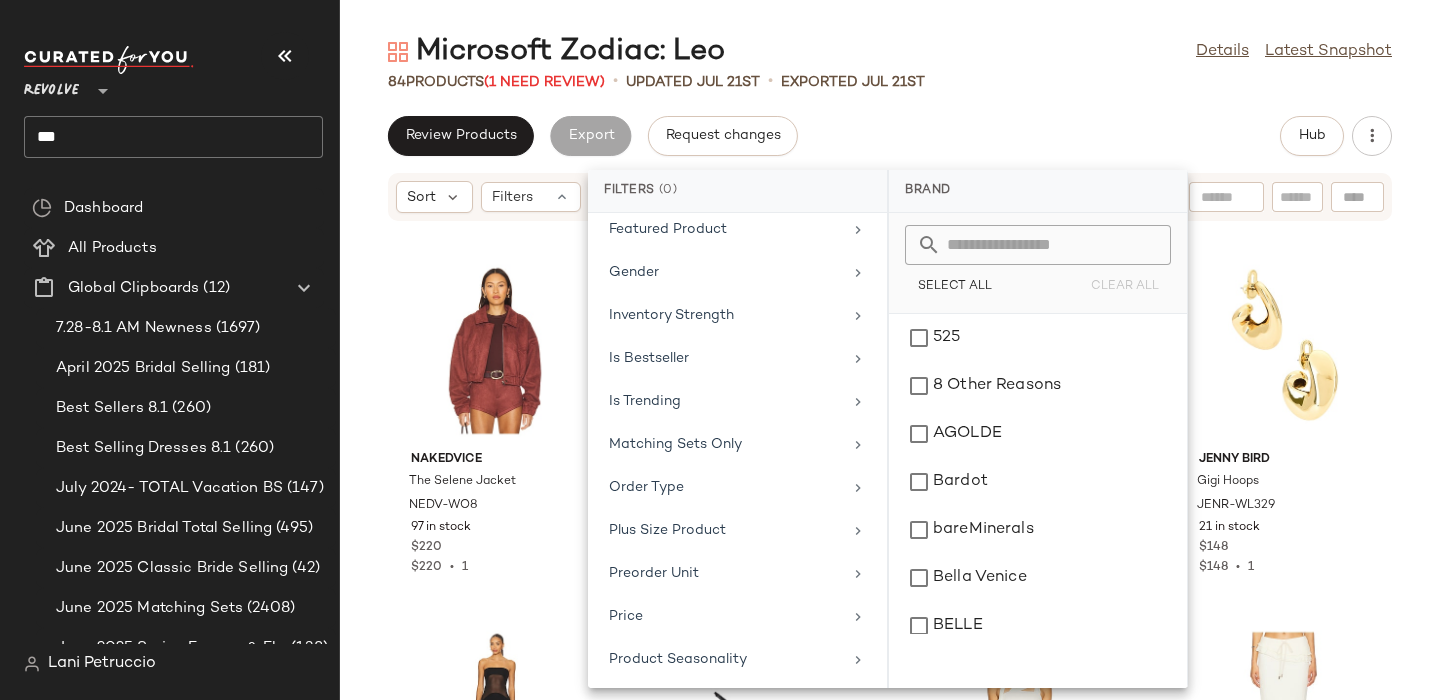 scroll, scrollTop: 917, scrollLeft: 0, axis: vertical 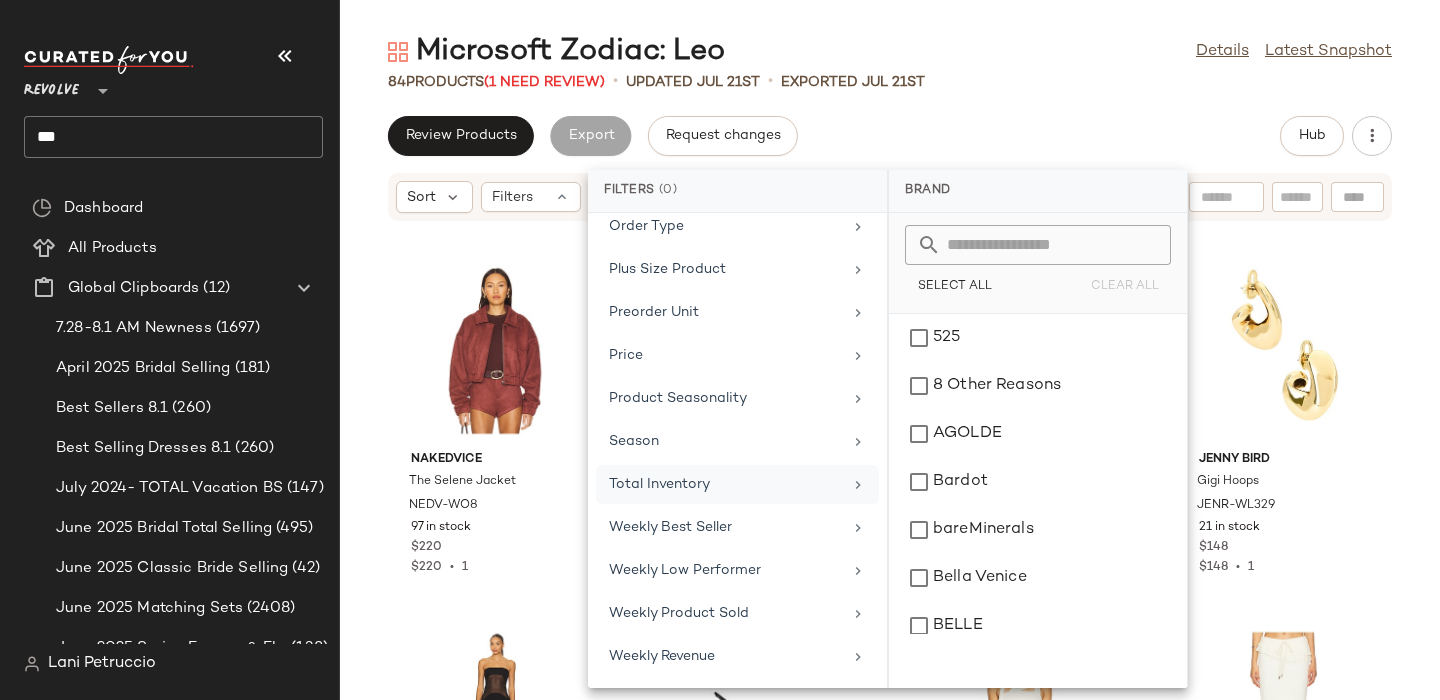 click on "Total Inventory" 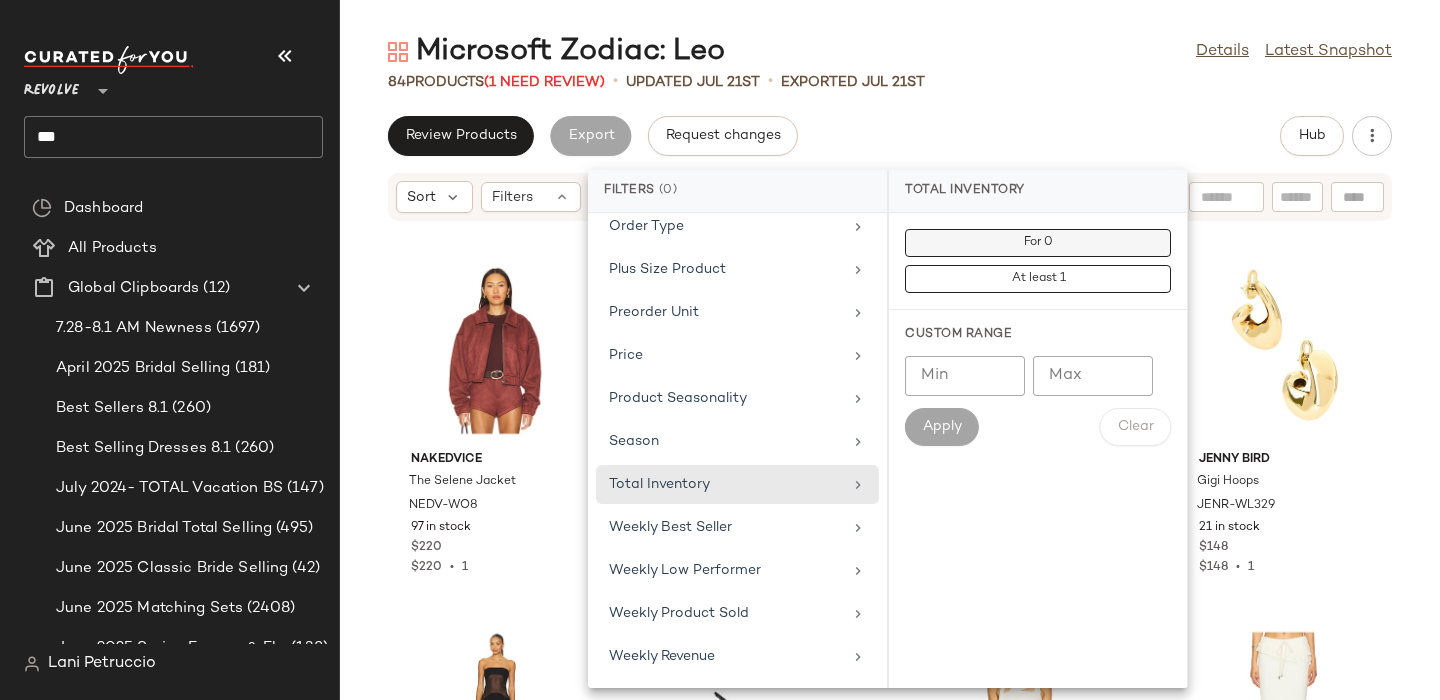 click on "For 0" 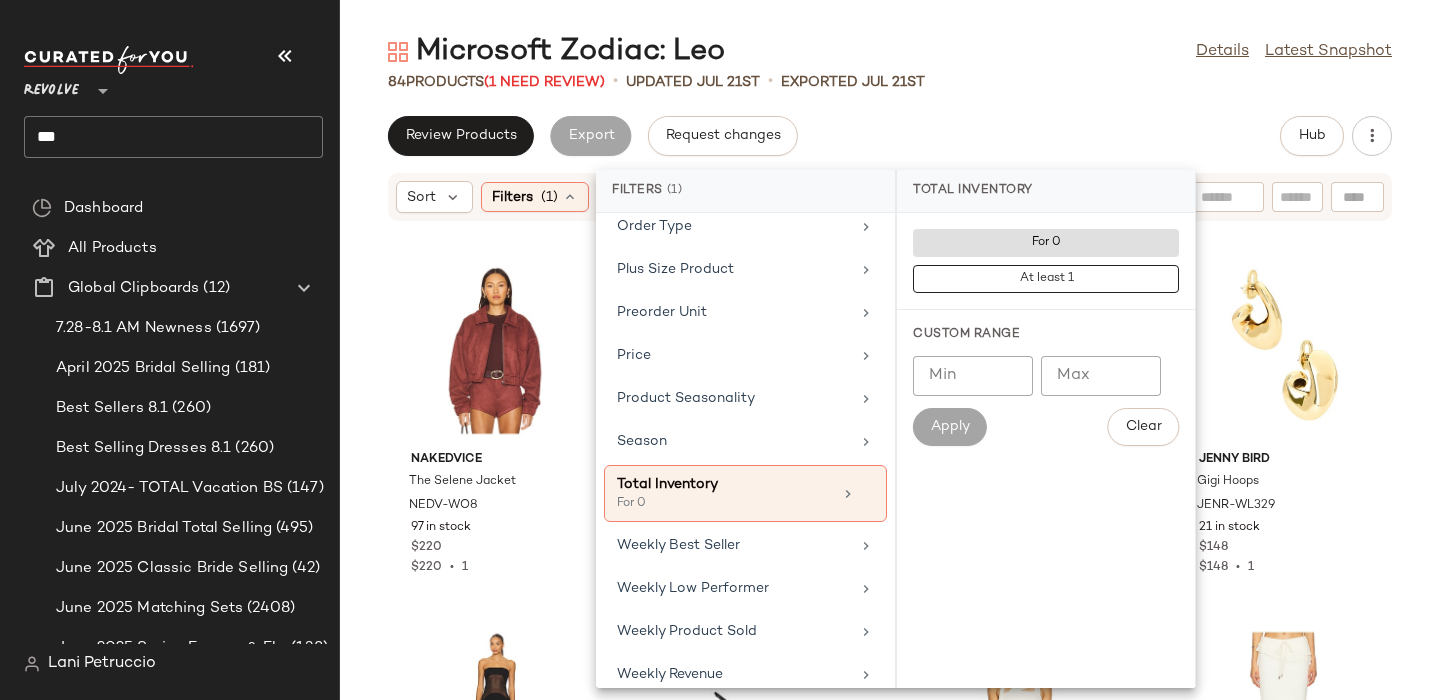 click on "Review Products   Export   Request changes   Hub" 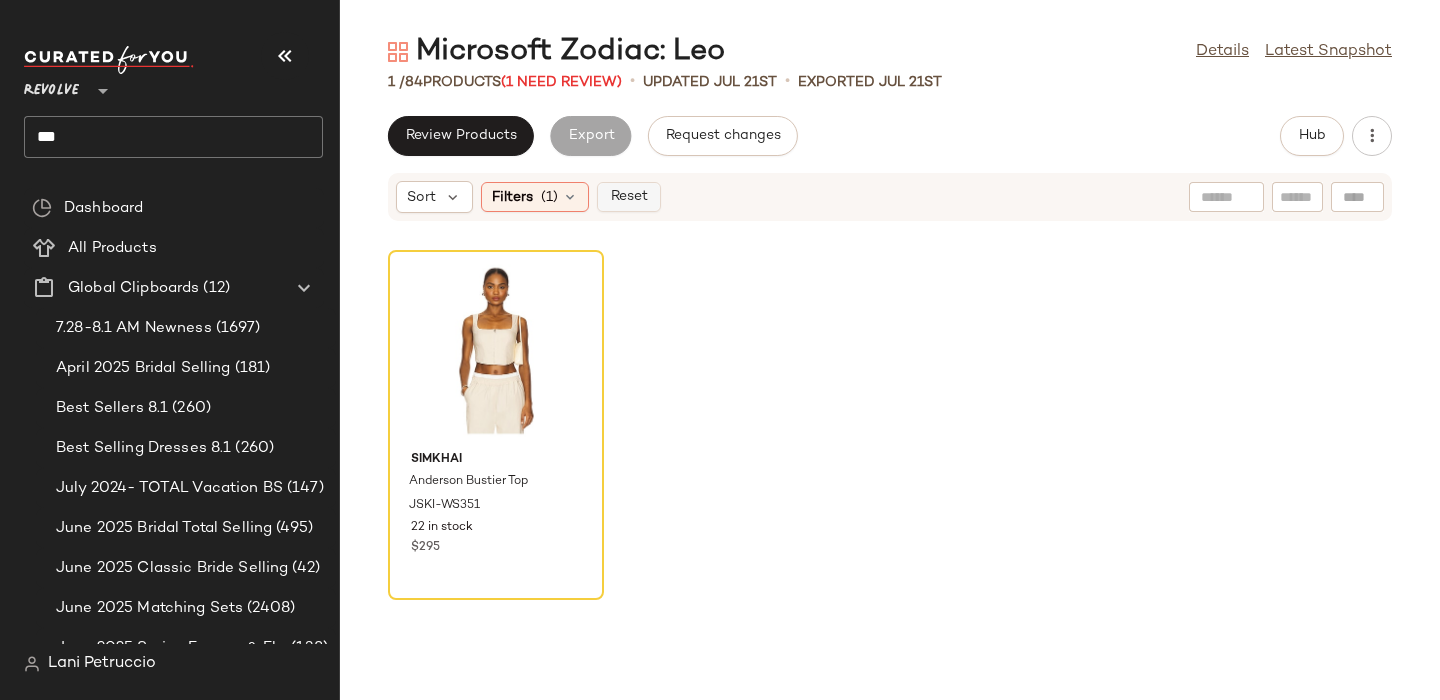 click on "Reset" 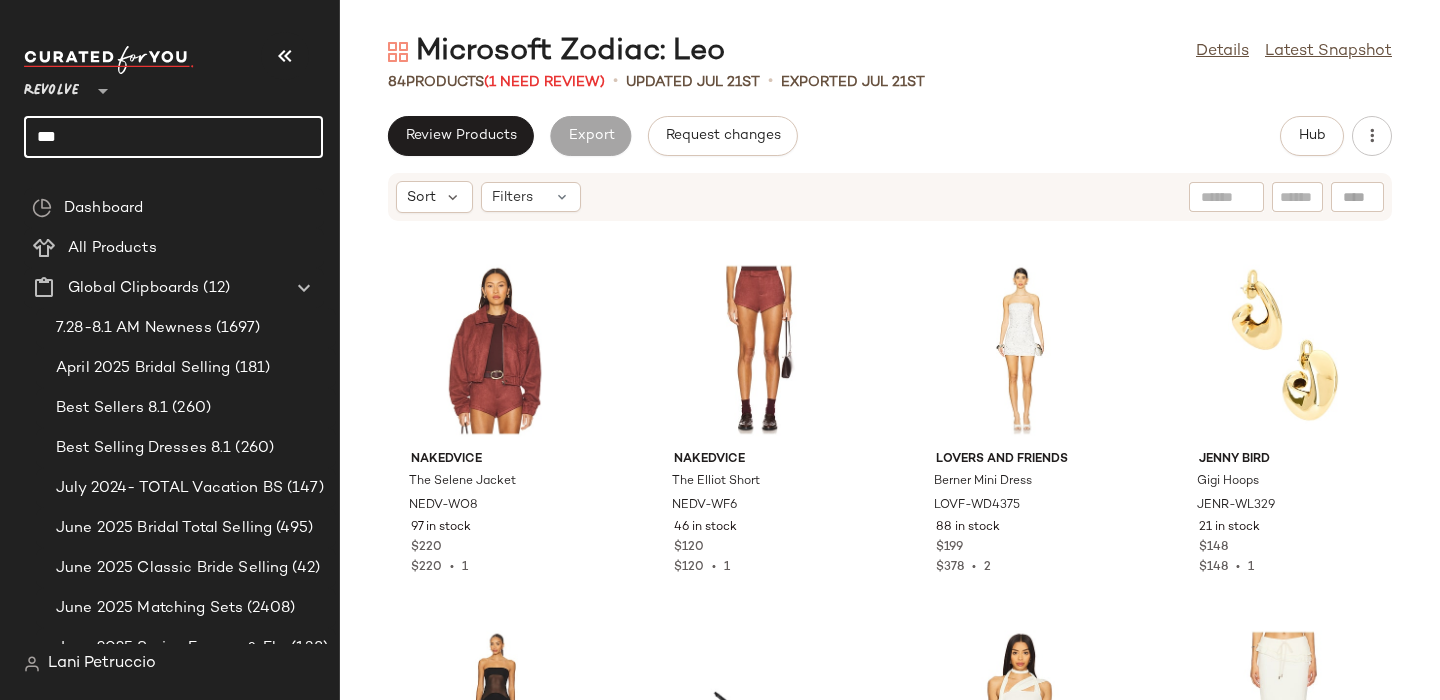 click on "***" 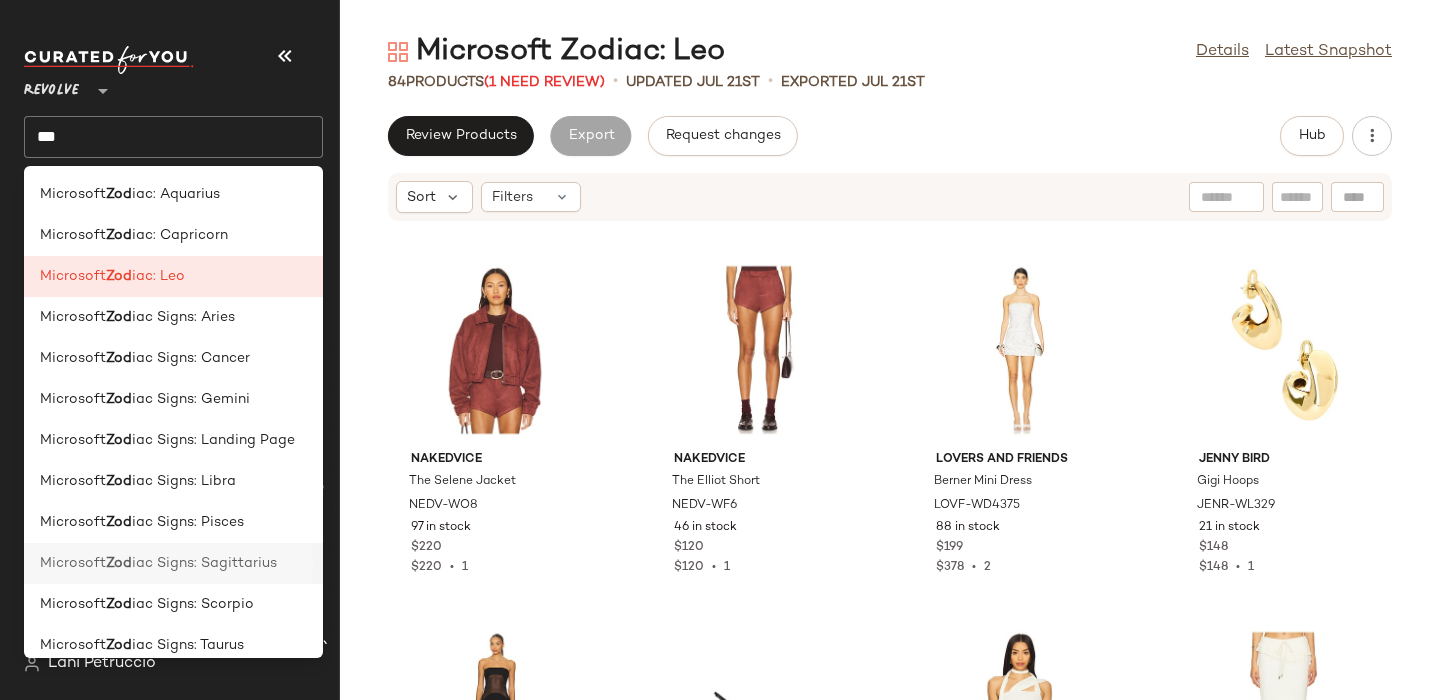 click on "iac Signs: Sagittarius" at bounding box center (204, 563) 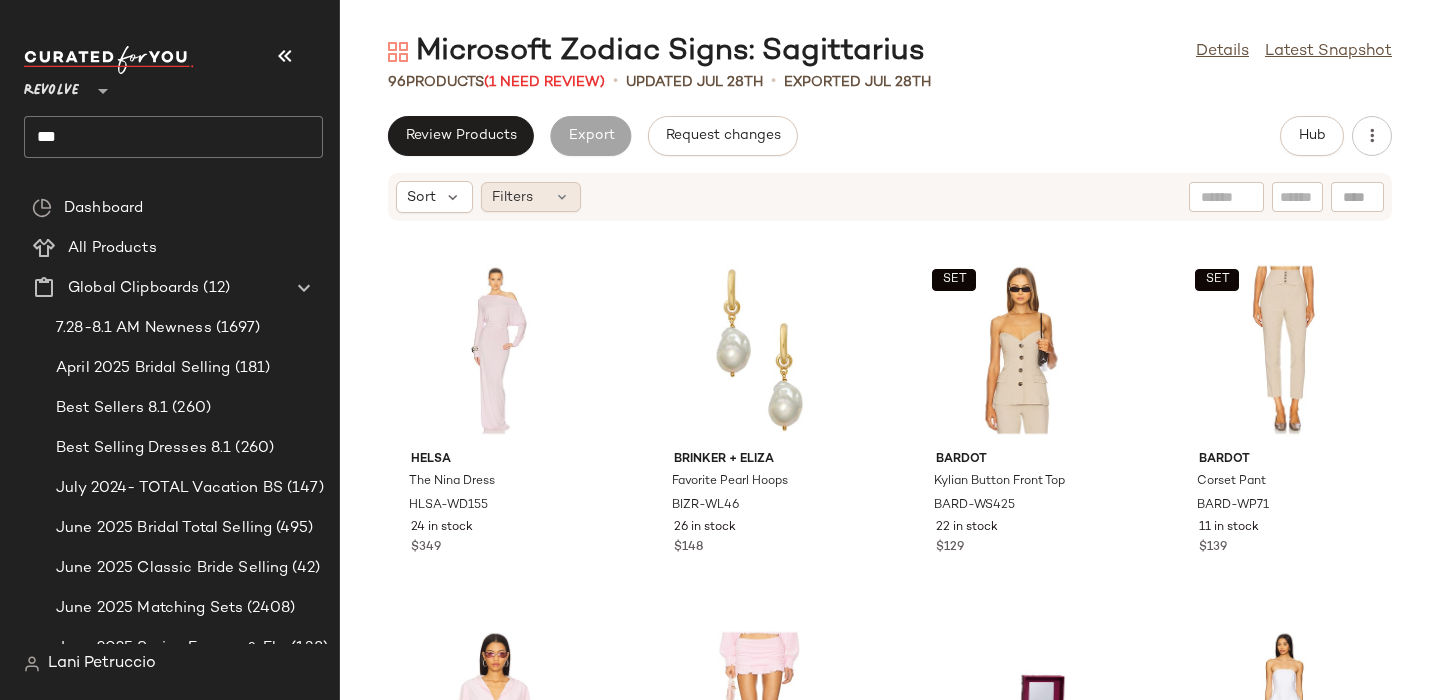 click on "Filters" at bounding box center [512, 197] 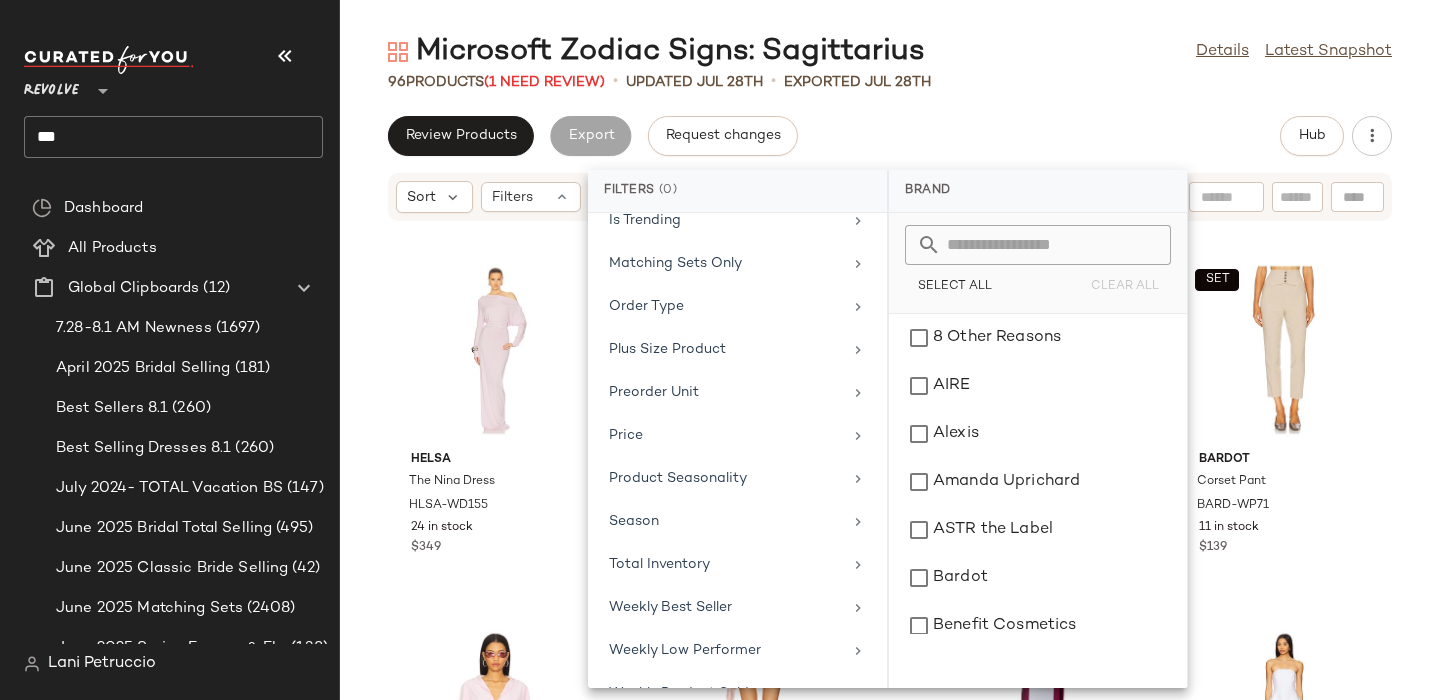 scroll, scrollTop: 917, scrollLeft: 0, axis: vertical 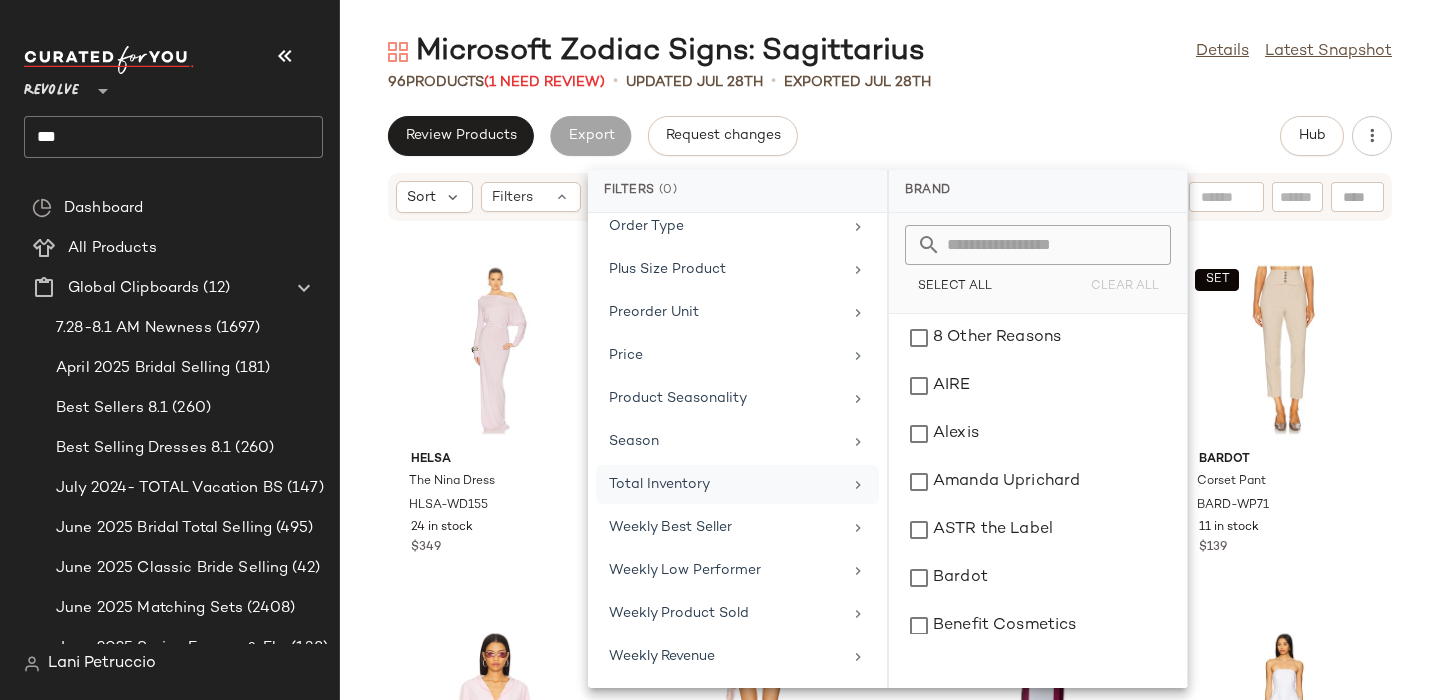 click on "Total Inventory" at bounding box center (725, 484) 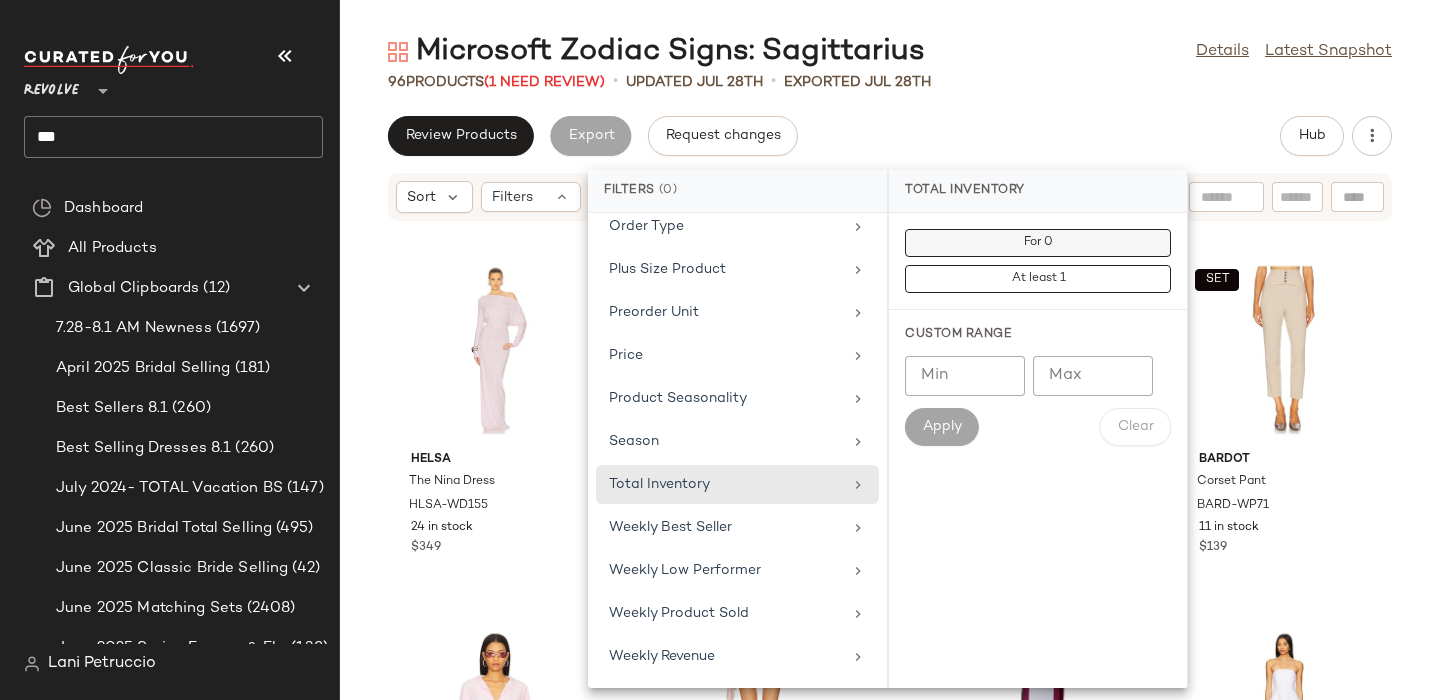 click on "For 0" 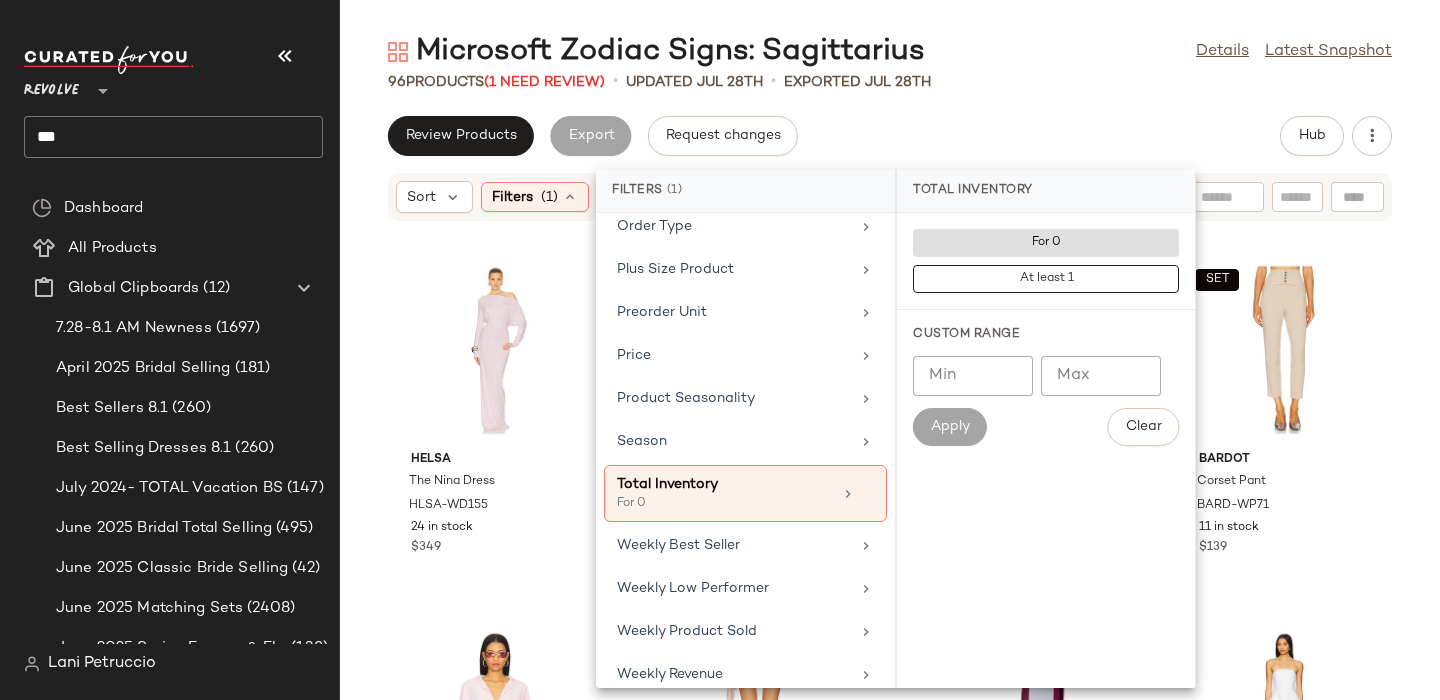 click on "Microsoft Zodiac Signs: Sagittarius  Details   Latest Snapshot  96   Products   (1 Need Review)   •   updated Jul 28th  •  Exported Jul 28th  Review Products   Export   Request changes   Hub  Sort  Filters  (1)   Reset  Helsa The Nina Dress HLSA-WD155 24 in stock $349 Brinker + Eliza Favorite Pearl Hoops BIZR-WL46 26 in stock $148  SET  Bardot Kylian Button Front Top BARD-WS425 22 in stock $129  SET  Bardot Corset Pant BARD-WP71 11 in stock $139 superdown Mahina Terry Hoodie SPDW-WO192 46 in stock $92 $92  •  1 superdown Mahina Terry Mini Skort SPDW-WF266 47 in stock $62 Benefit Cosmetics Hoola Powder Bronzer BCOS-WU624 1 in stock $36 Favorite Daughter The Favorite Mini Linen Dress FAVR-WD49 10 in stock $248 $248  •  1 Tony Bianco Maxos Heel TONR-WZ712 309 in stock $190 $190  •  1 By Malene Birger Marciella Dress BYMA-WD86 9 in stock $250  SET  Bardot Andreama Satin Halter Top BARD-WS418 43 in stock $89 $80  •  1  SET  Bardot Andreama Asymmetric Skirt BARD-WQ137 5 in stock $89 $89  •  1  SET" at bounding box center [890, 366] 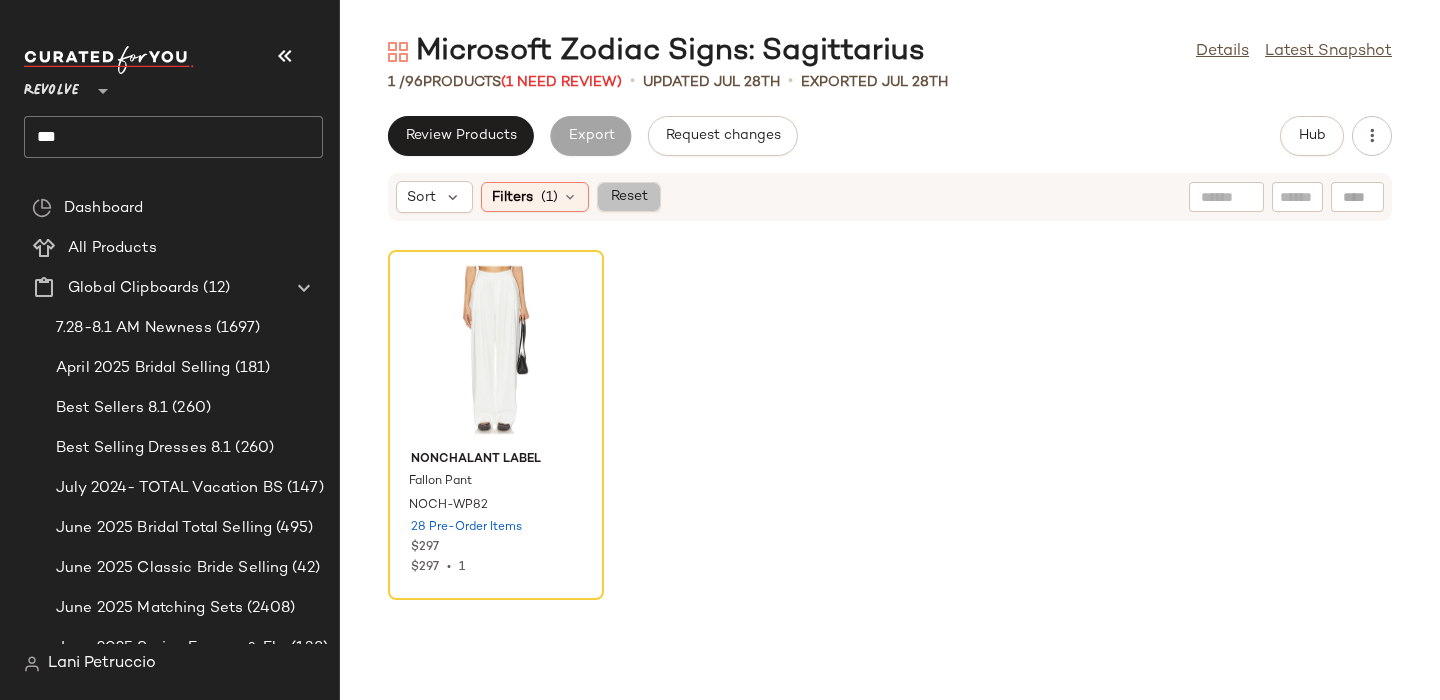 click on "Reset" 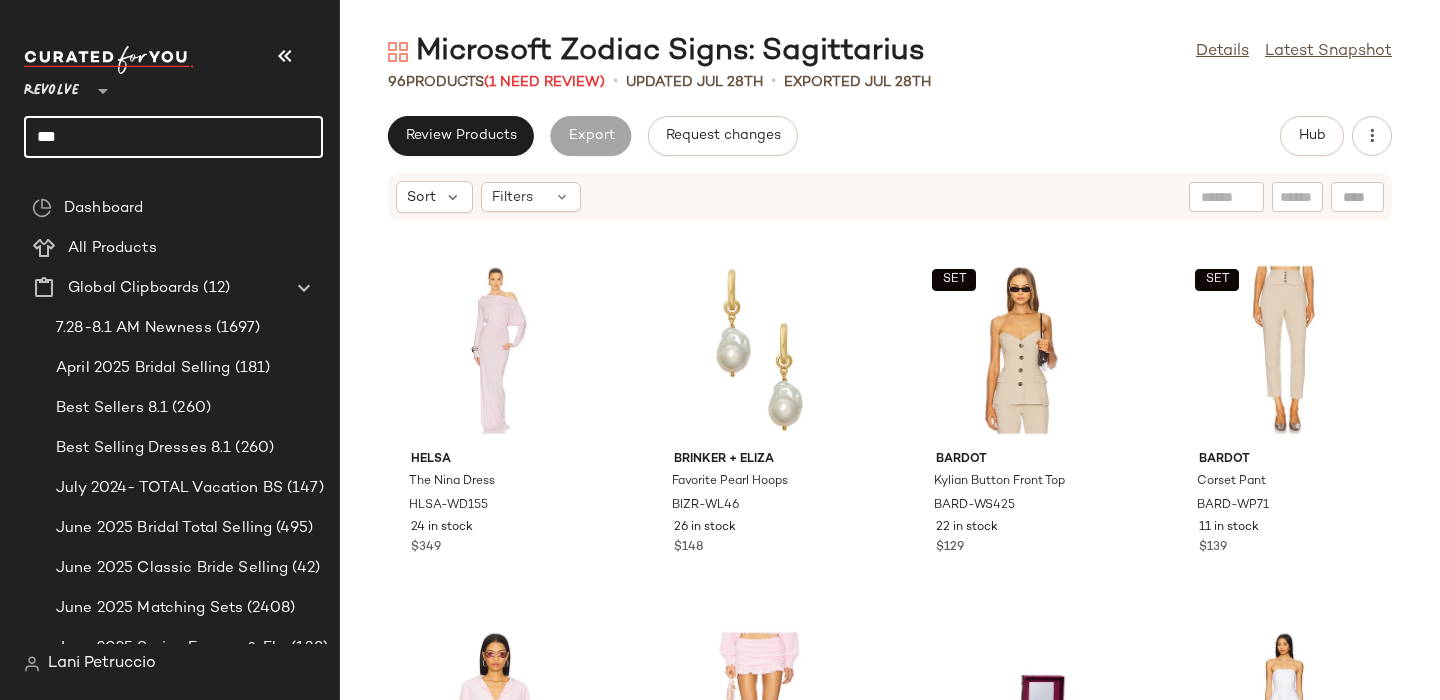 click on "***" 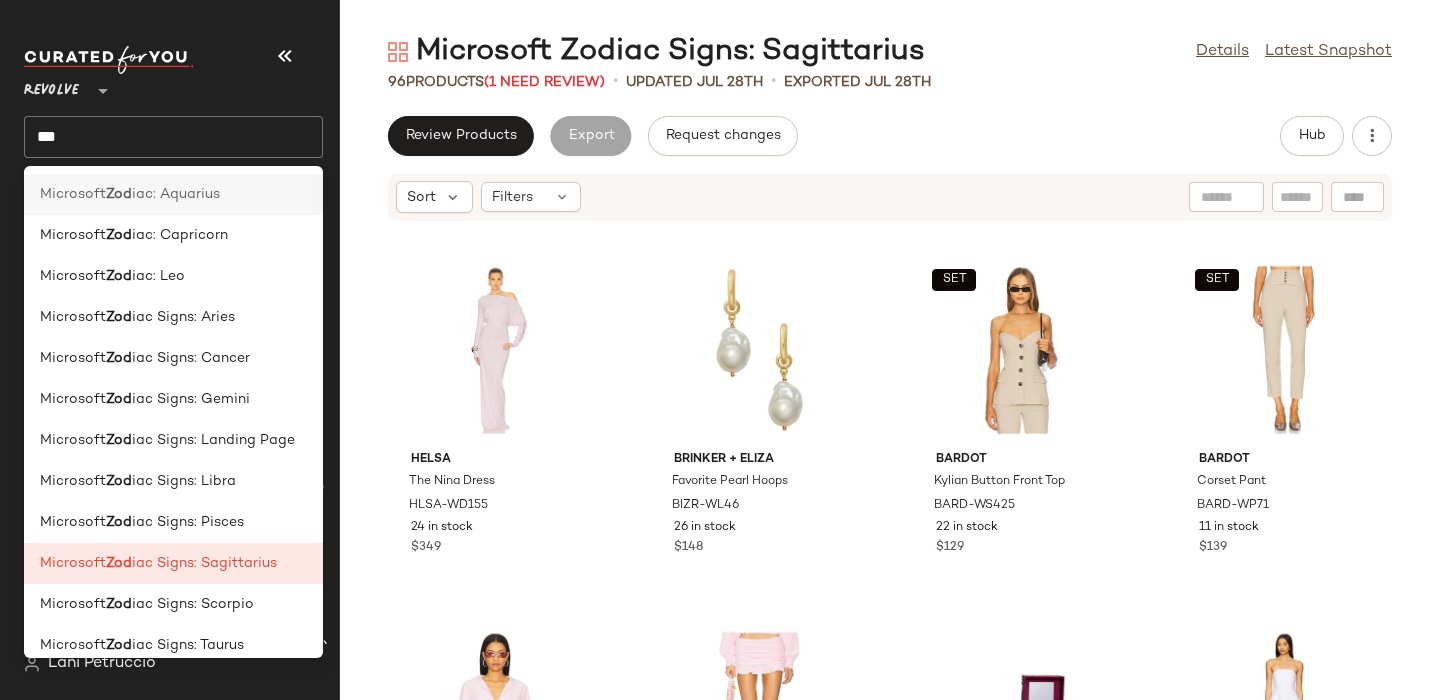 click on "Microsoft" at bounding box center (73, 194) 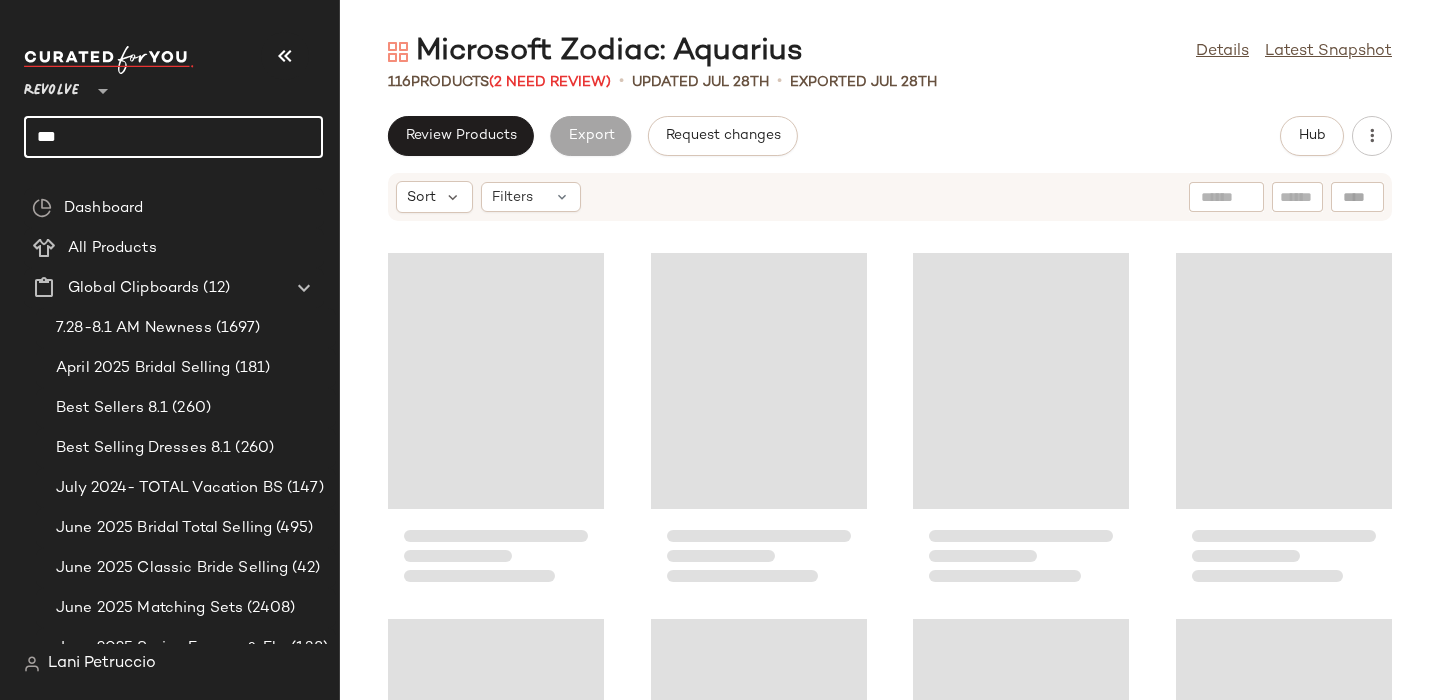 click on "***" 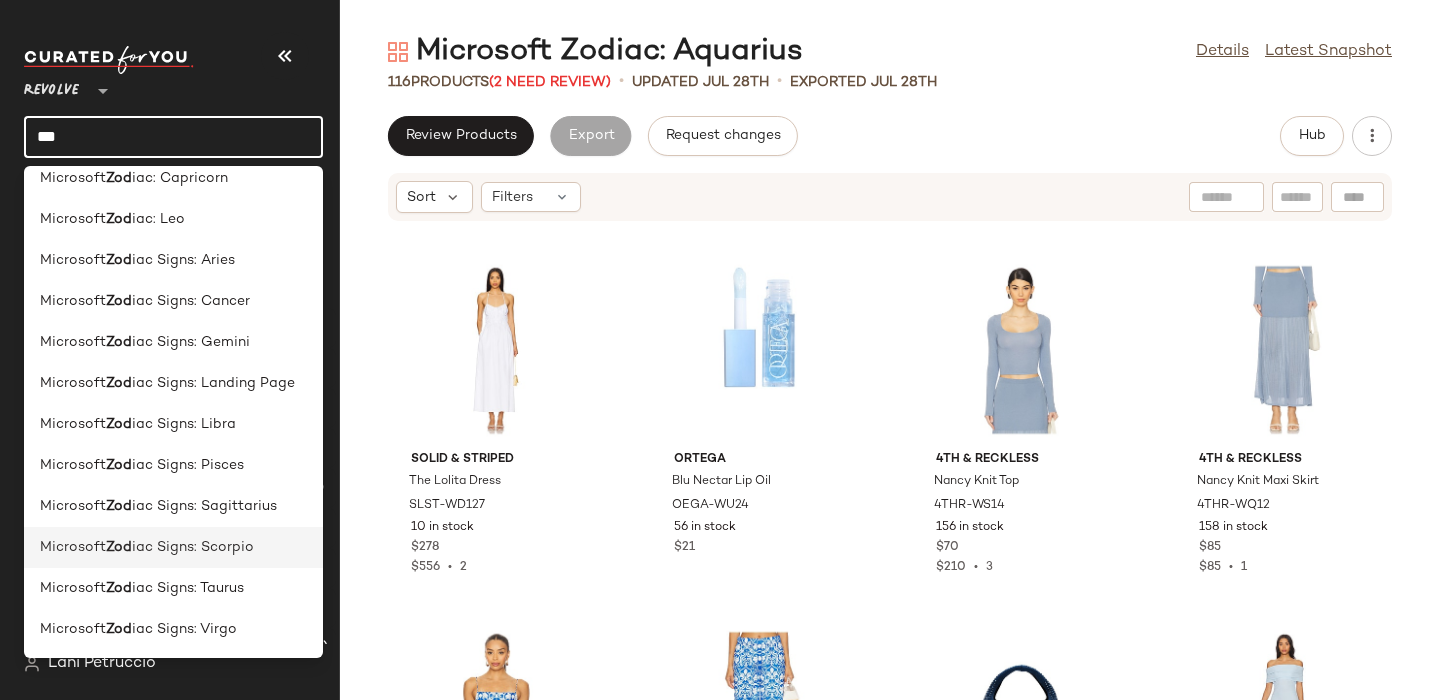 scroll, scrollTop: 0, scrollLeft: 0, axis: both 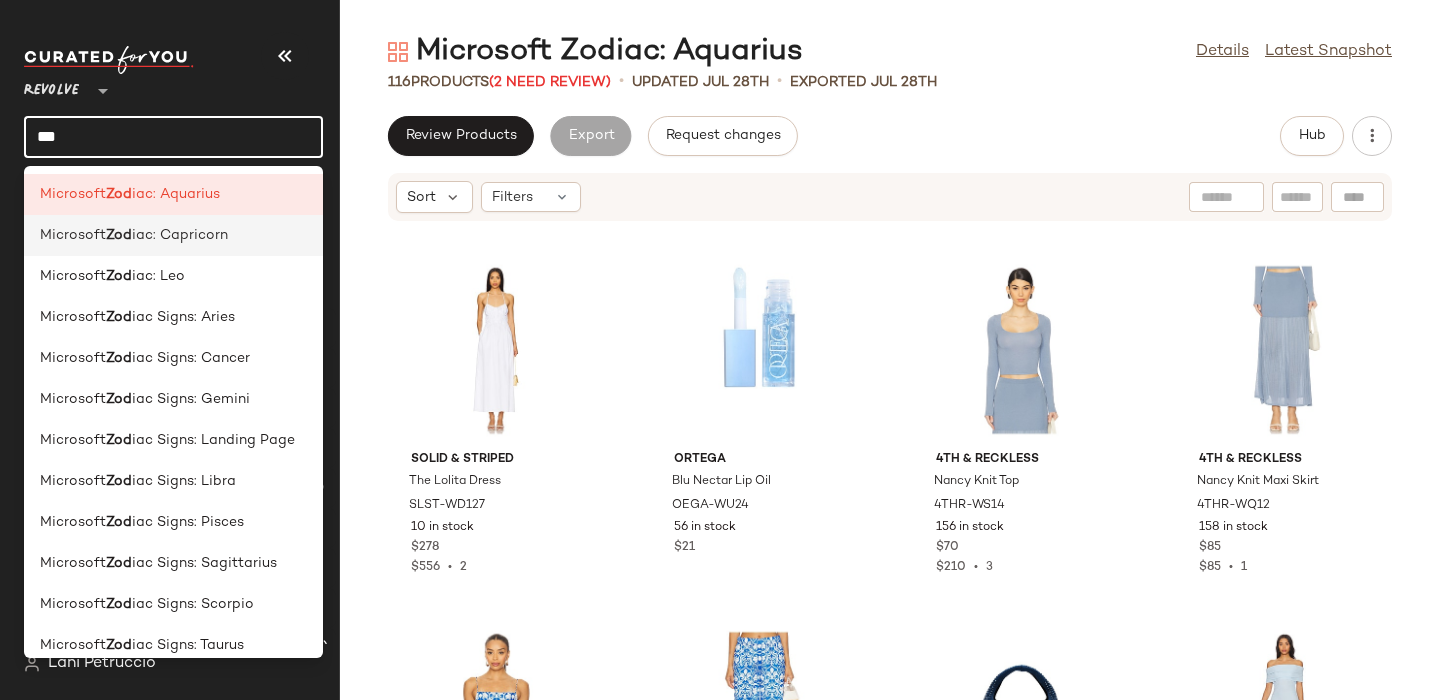 click on "Microsoft" at bounding box center (73, 235) 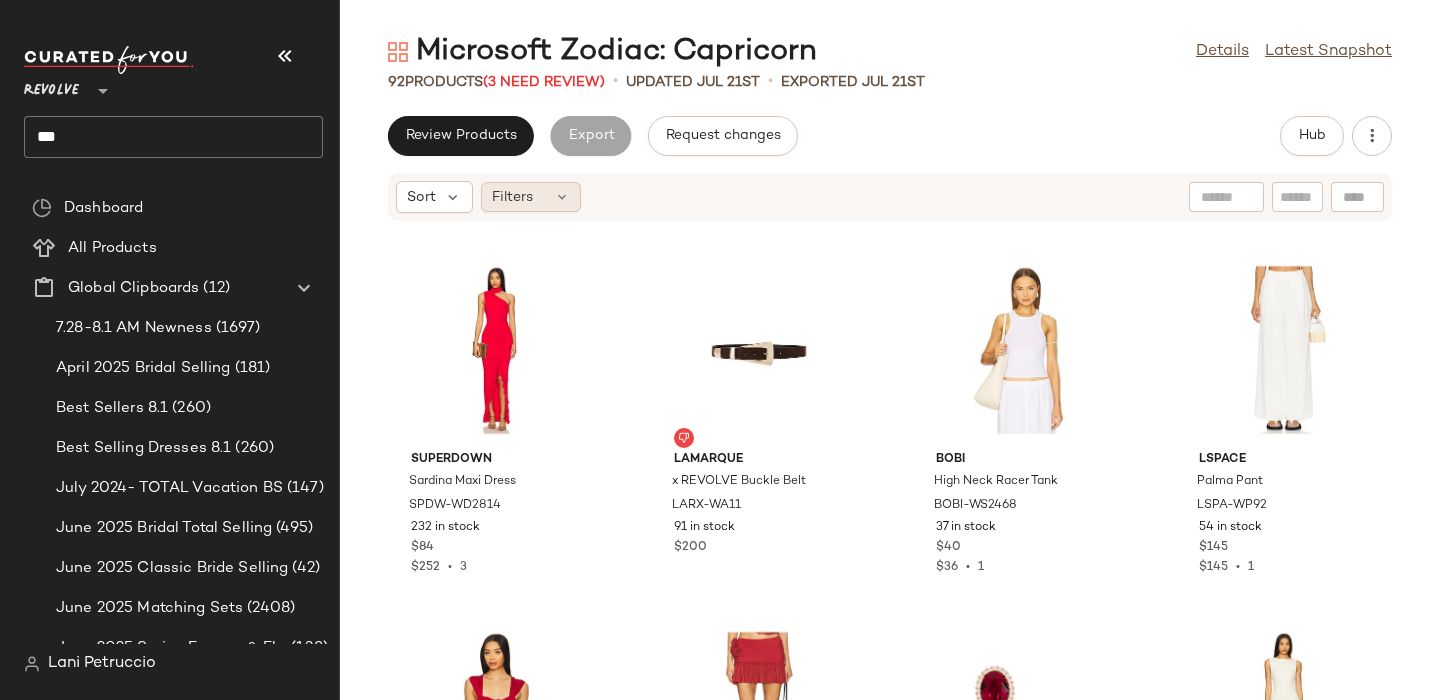 click on "Filters" at bounding box center [512, 197] 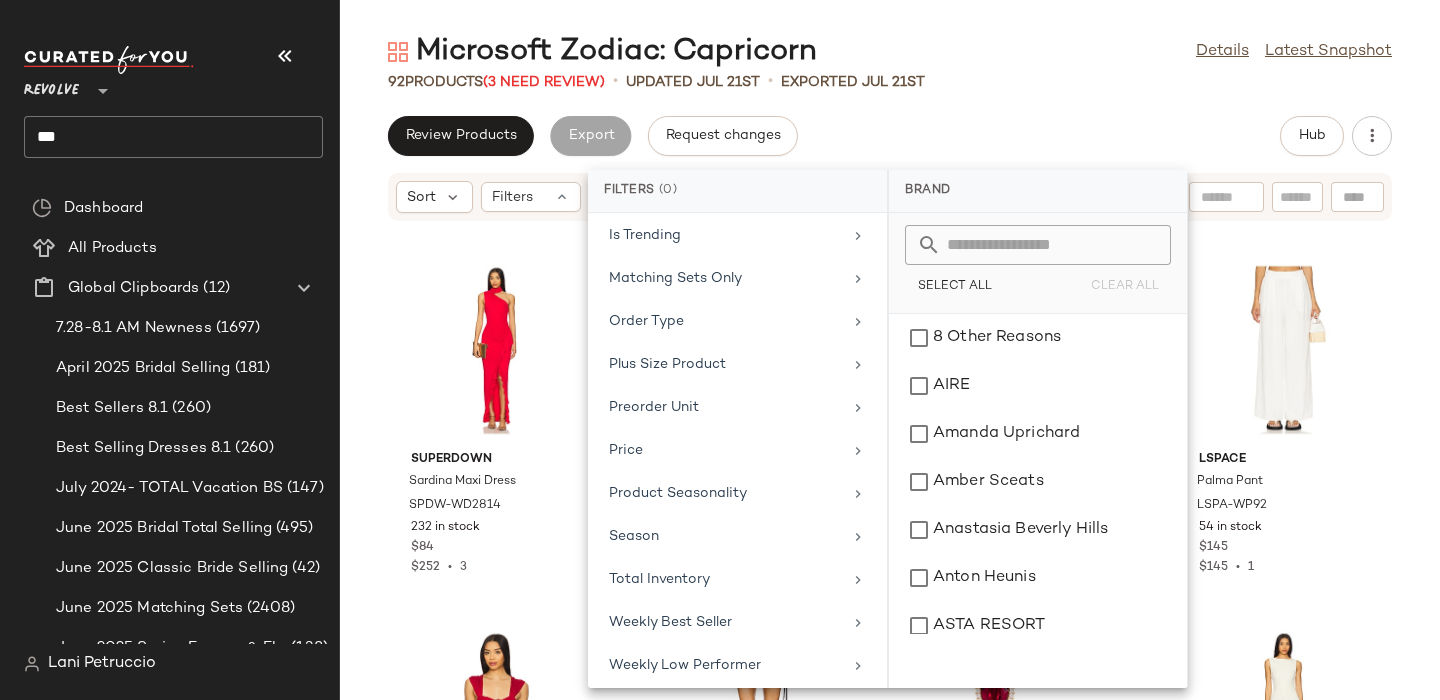 scroll, scrollTop: 917, scrollLeft: 0, axis: vertical 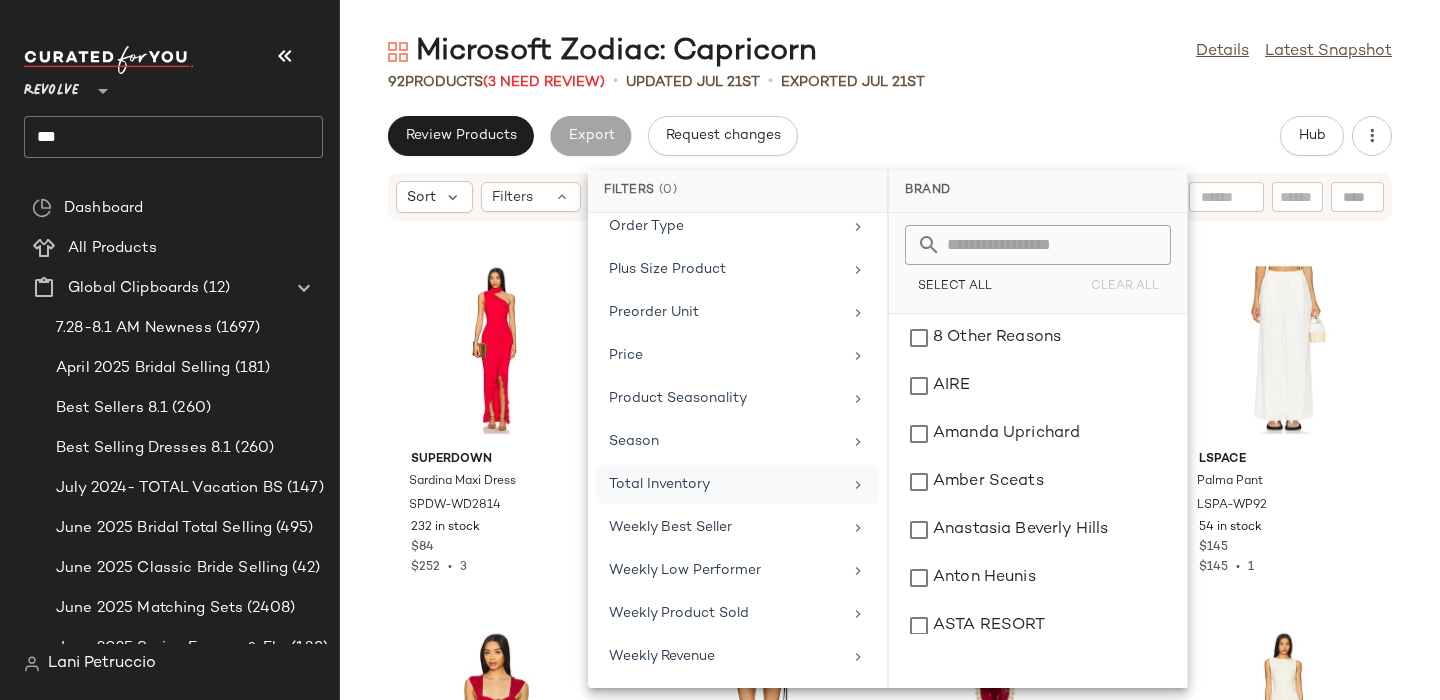 click on "Total Inventory" at bounding box center (725, 484) 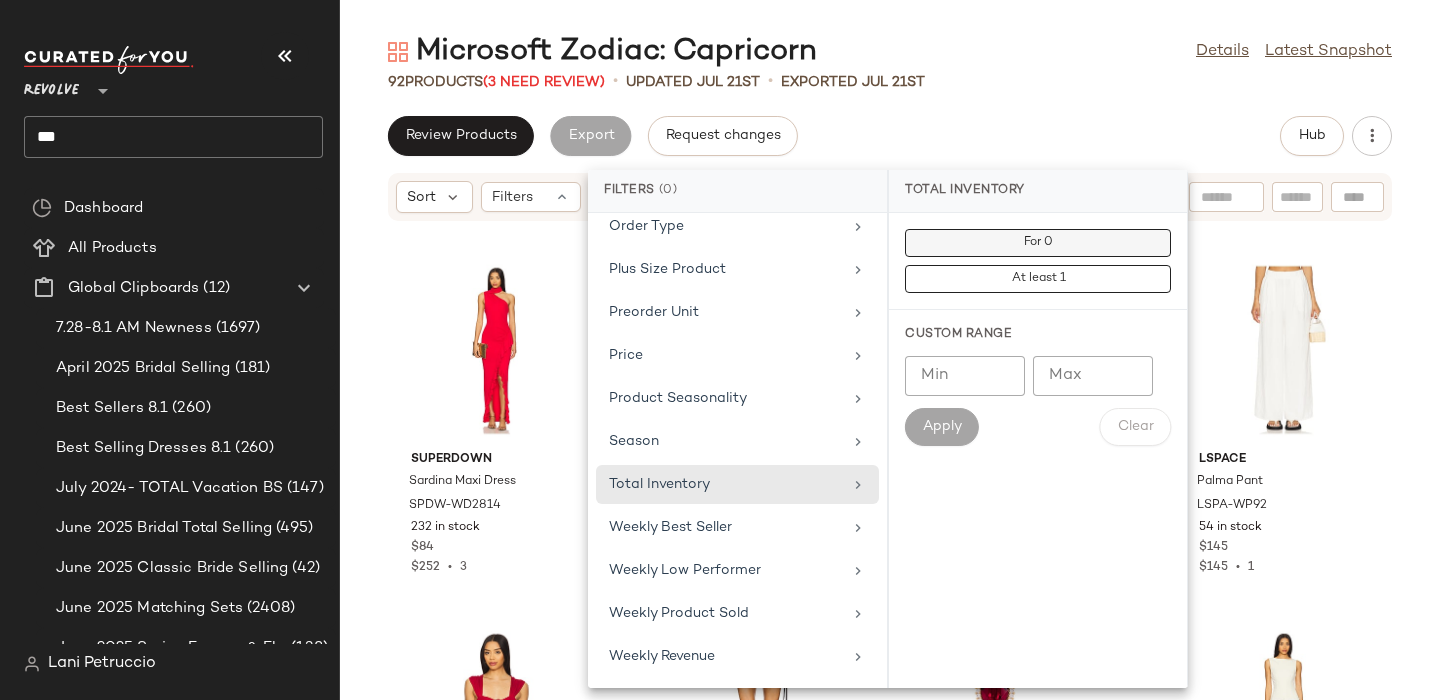 click on "For 0" 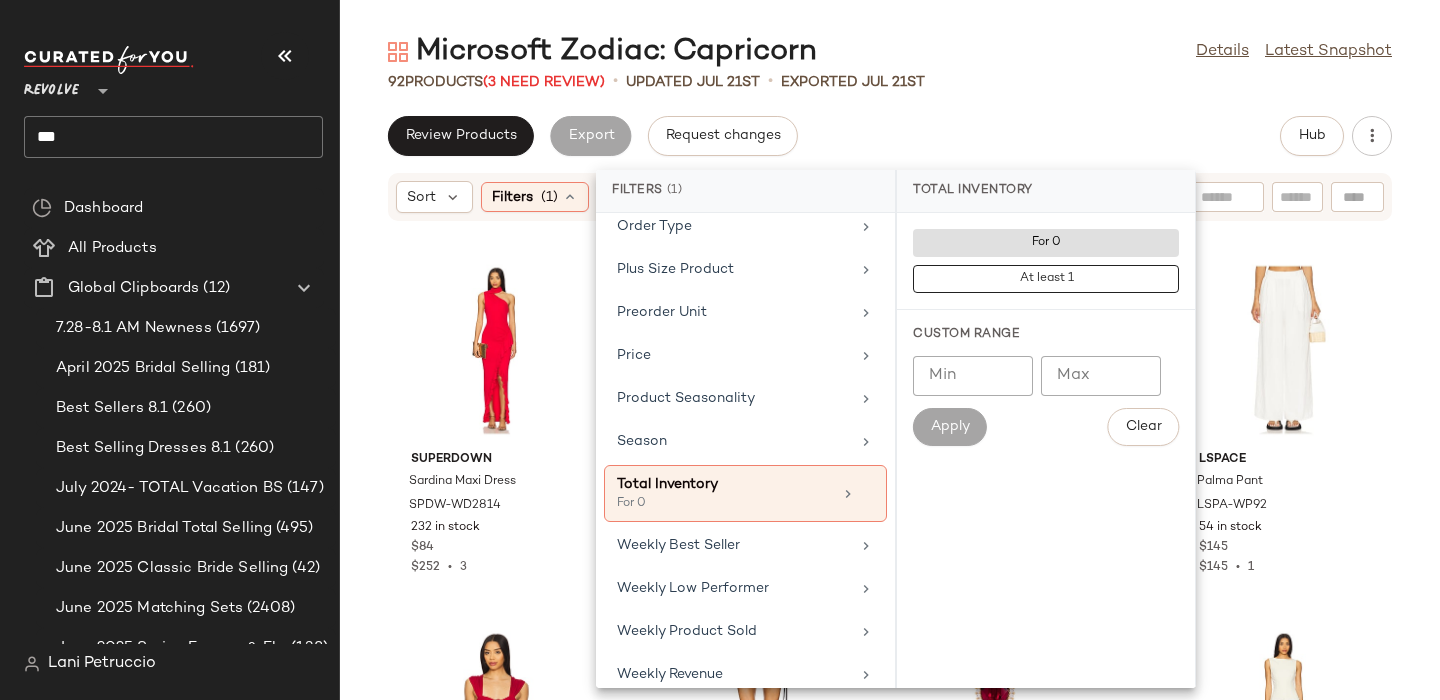 click on "Review Products   Export   Request changes   Hub" 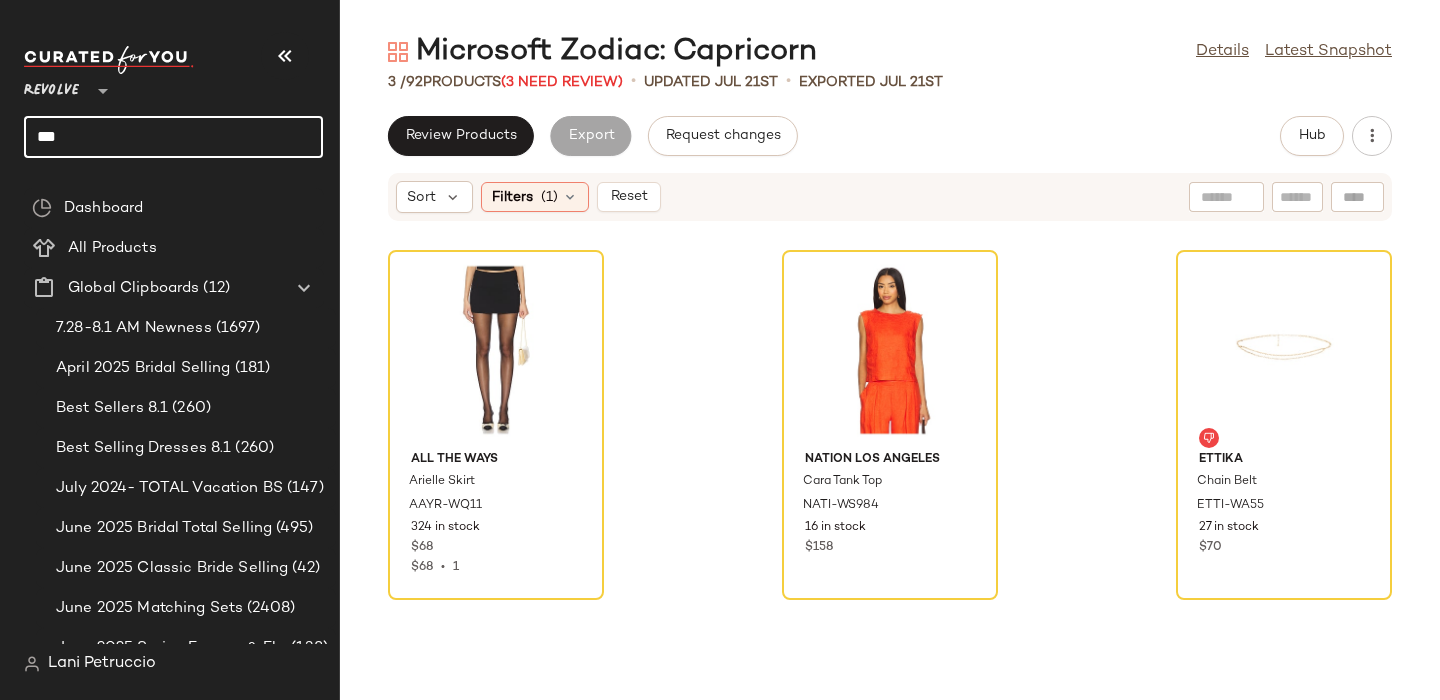 click on "***" 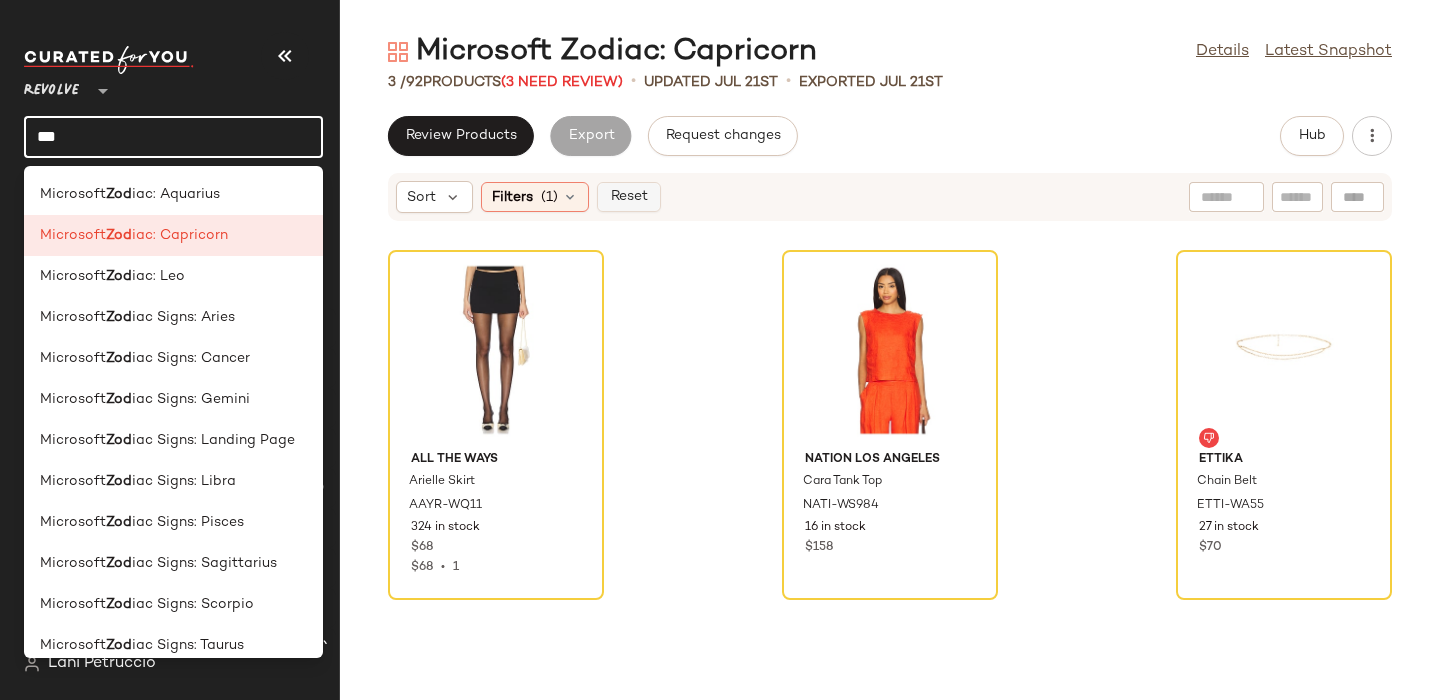 click on "Reset" 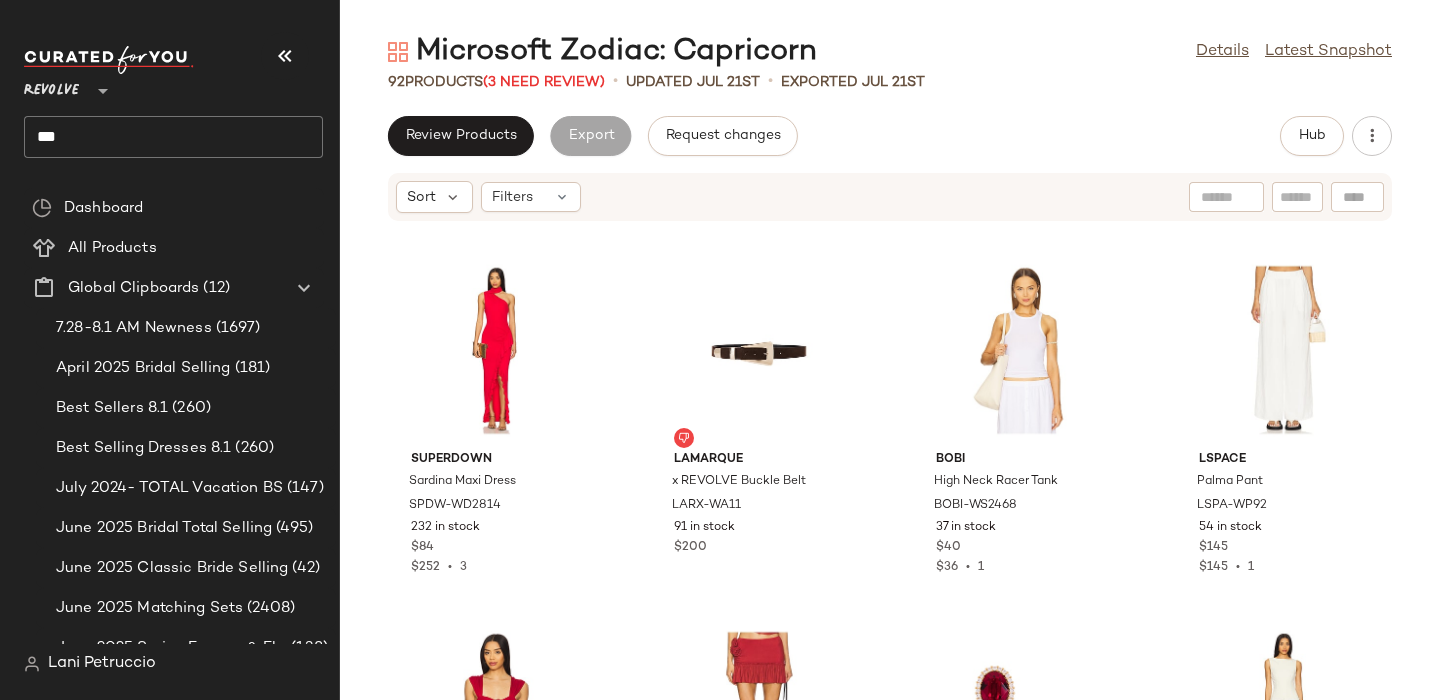 click on "***" 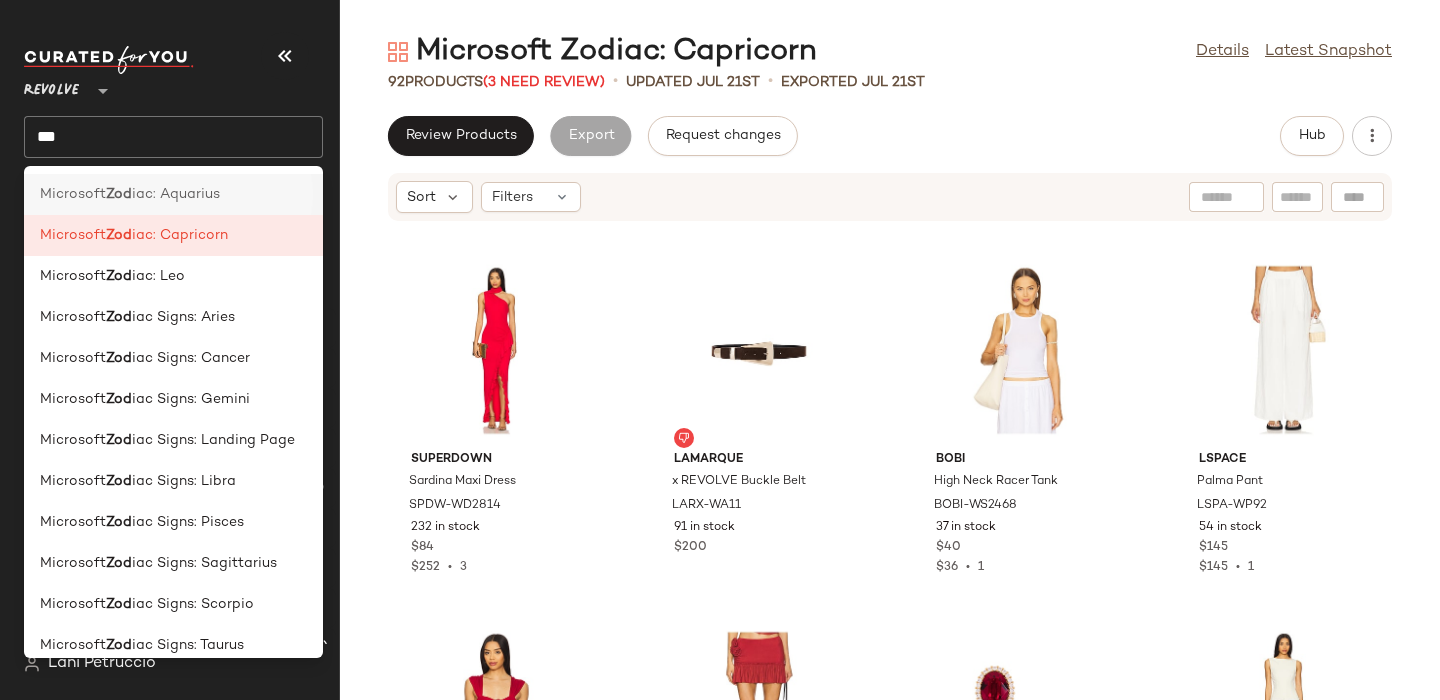 click on "Microsoft" at bounding box center (73, 194) 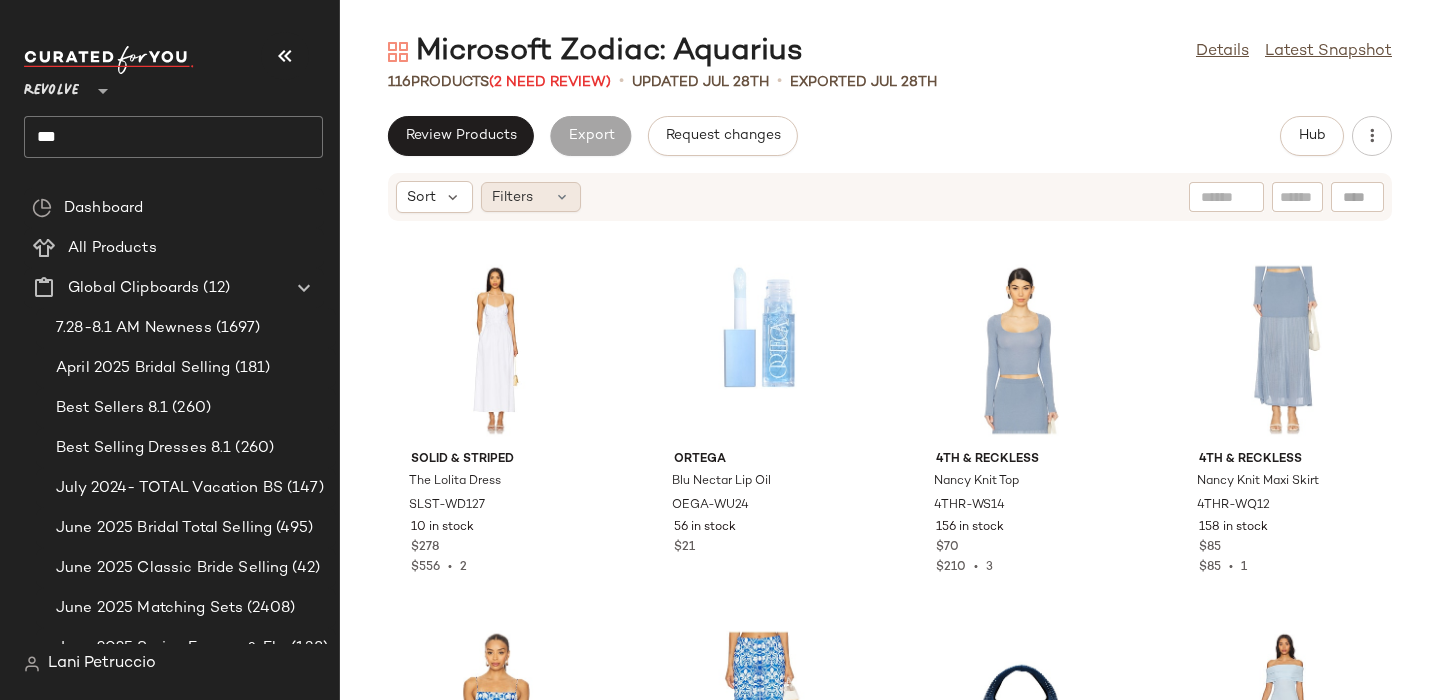 click on "Filters" 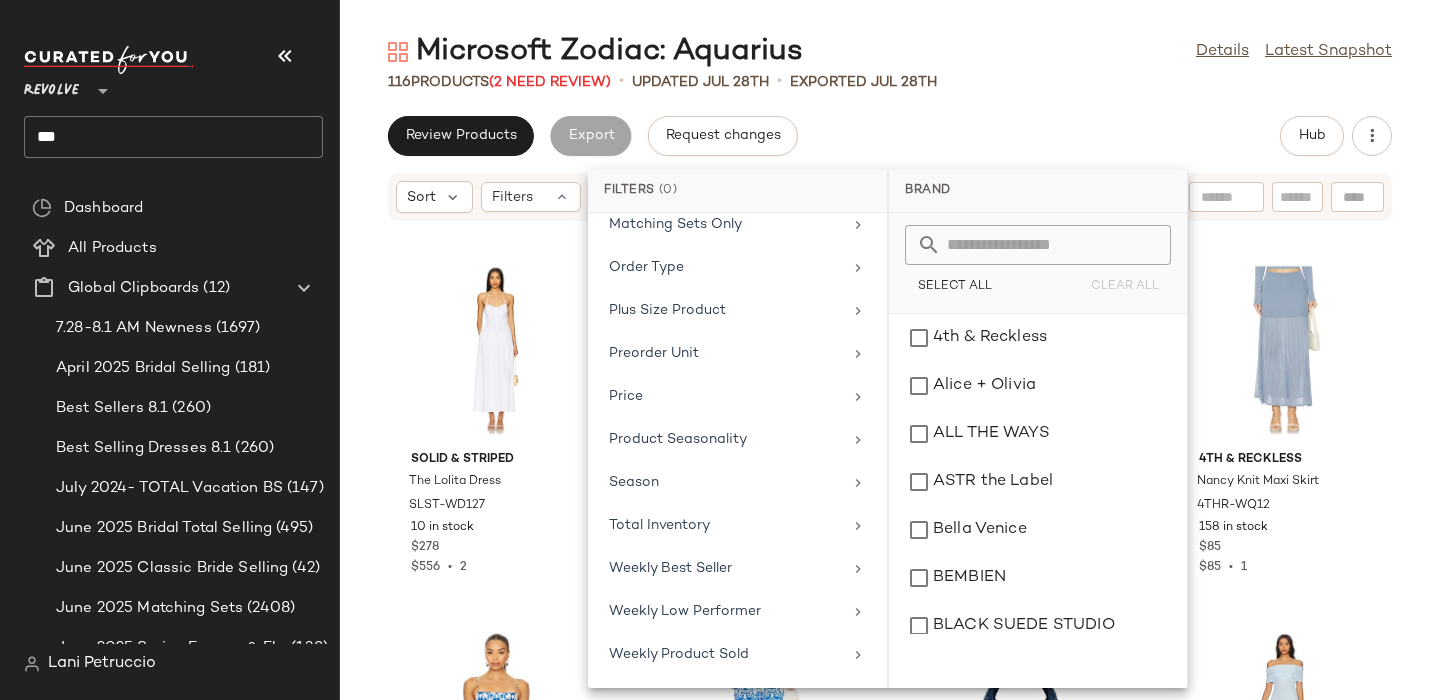 scroll, scrollTop: 917, scrollLeft: 0, axis: vertical 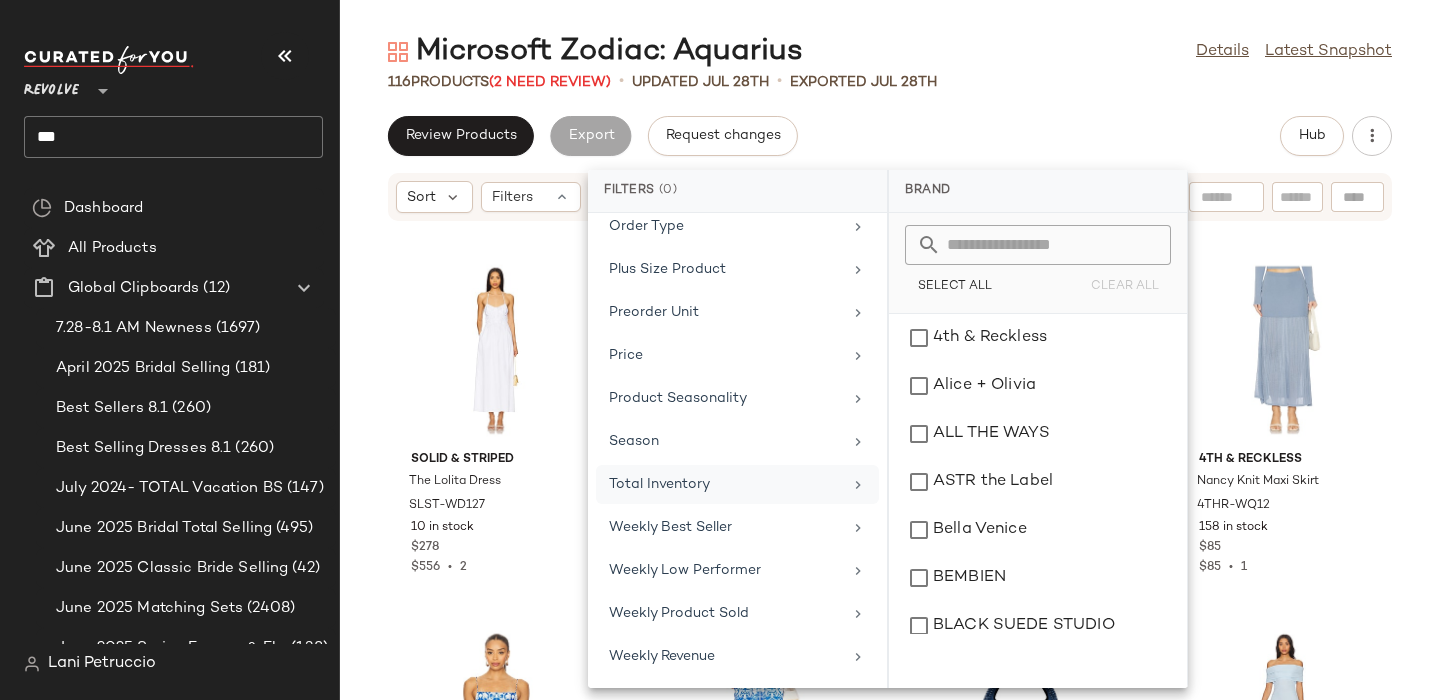 click on "Total Inventory" at bounding box center [725, 484] 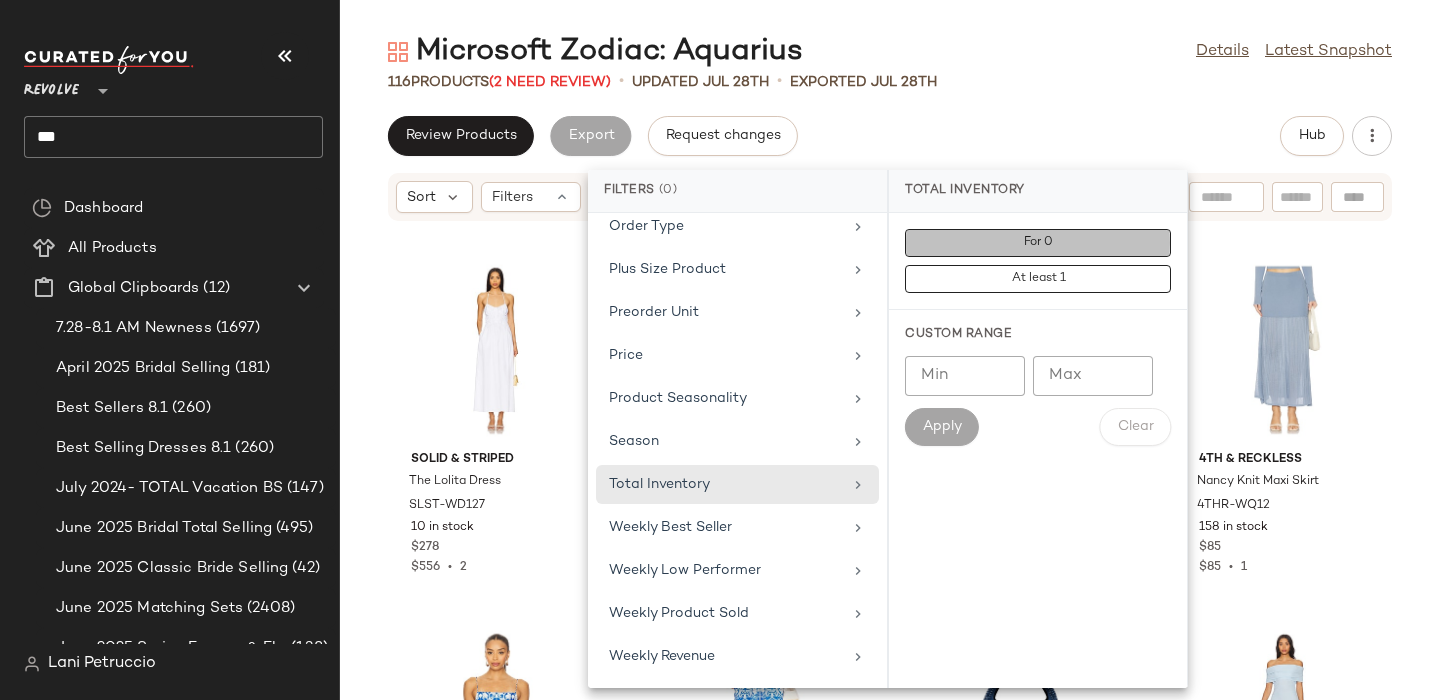 click on "For 0" 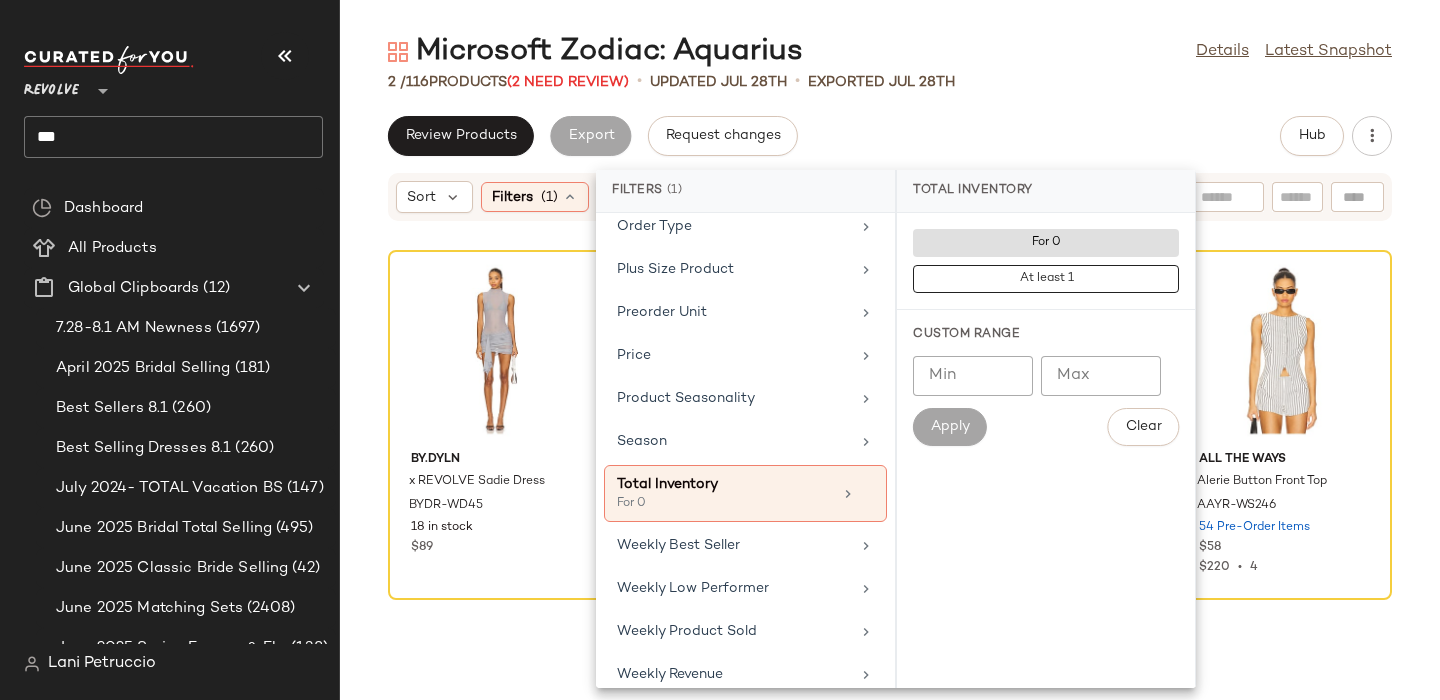 click on "Microsoft Zodiac: Aquarius  Details   Latest Snapshot  2 /  116   Products   (2 Need Review)   •   updated Jul 28th  •  Exported Jul 28th  Review Products   Export   Request changes   Hub  Sort  Filters  (1)   Reset  BY.DYLN x REVOLVE Sadie Dress BYDR-WD45 18 in stock $89 ALL THE WAYS Alerie Button Front Top AAYR-WS246 54 Pre-Order Items $58 $220  •  4" 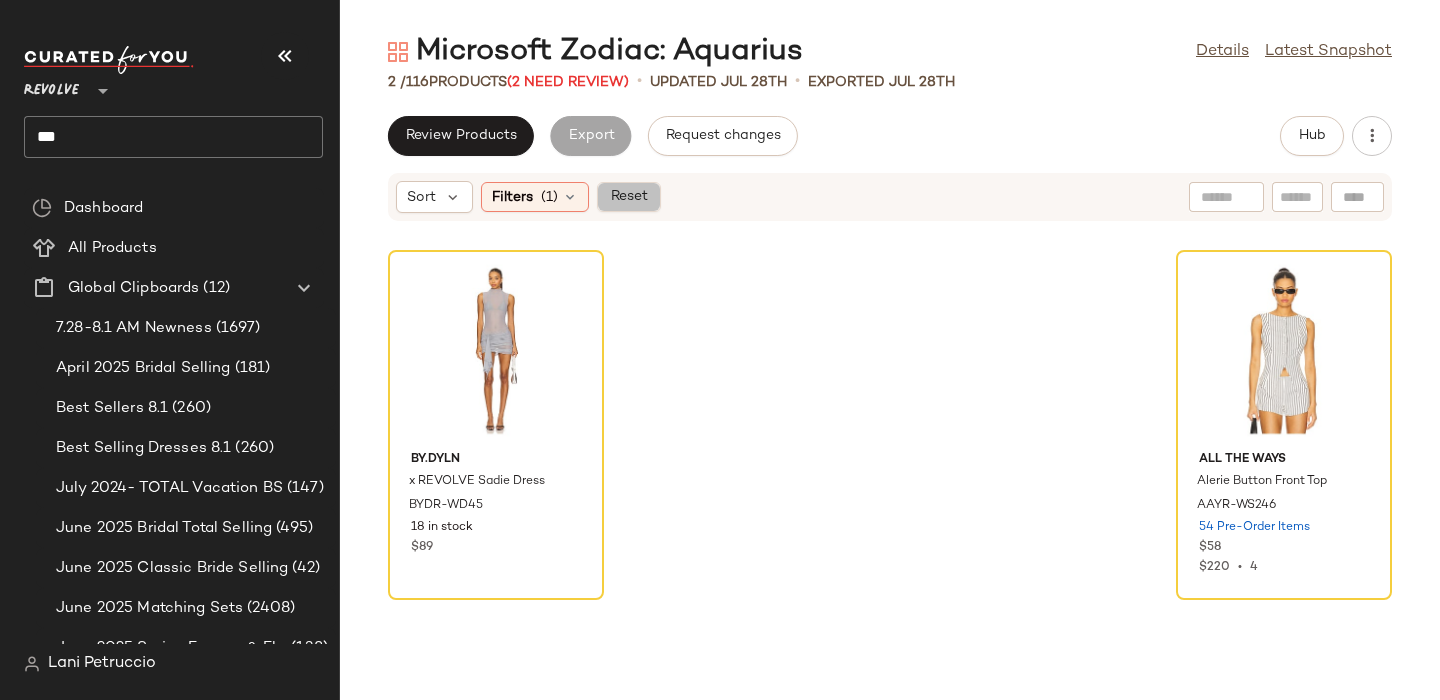 click on "Reset" 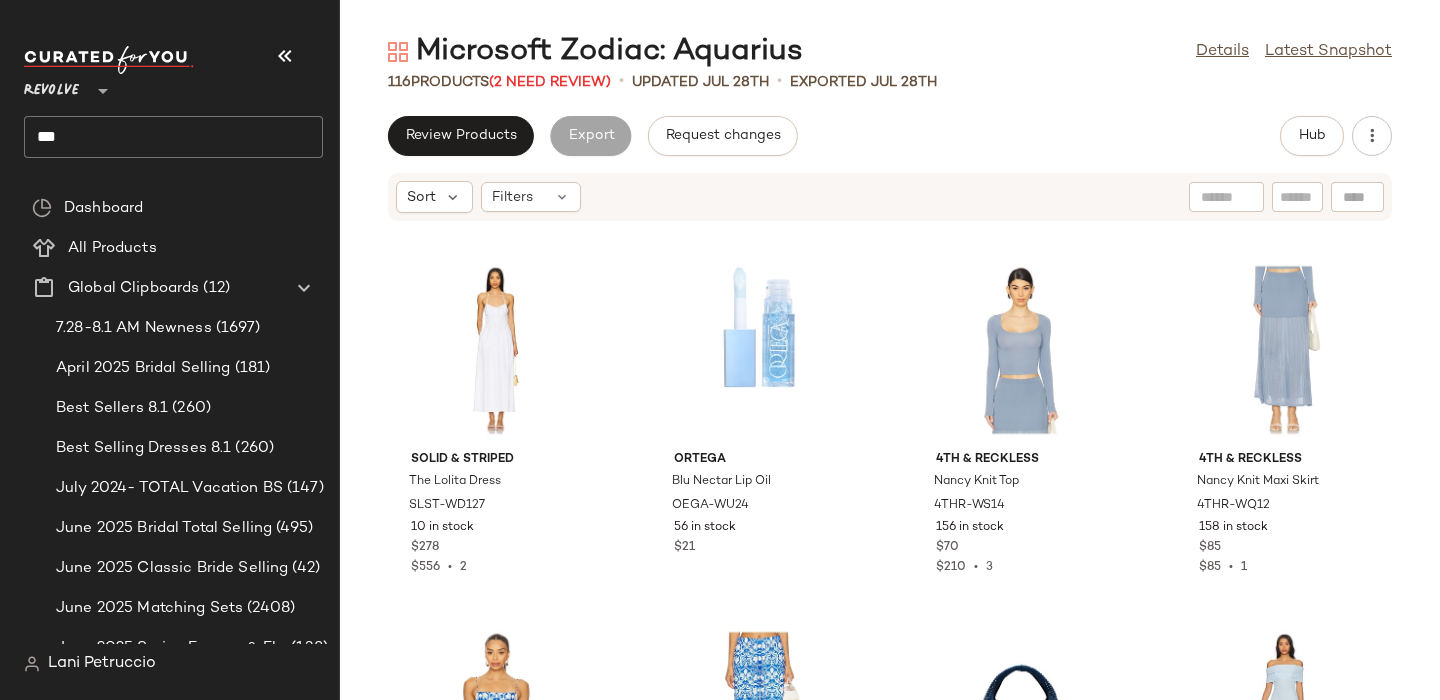 click on "***" 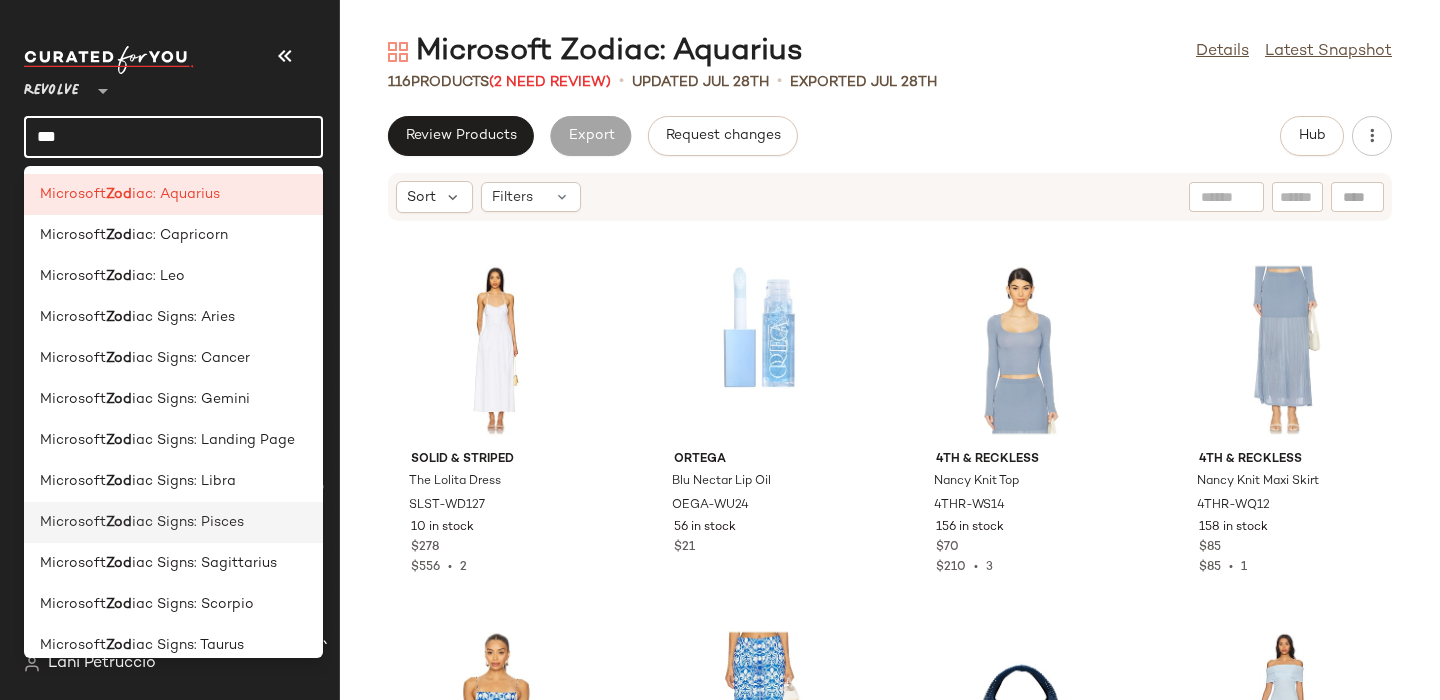 scroll, scrollTop: 57, scrollLeft: 0, axis: vertical 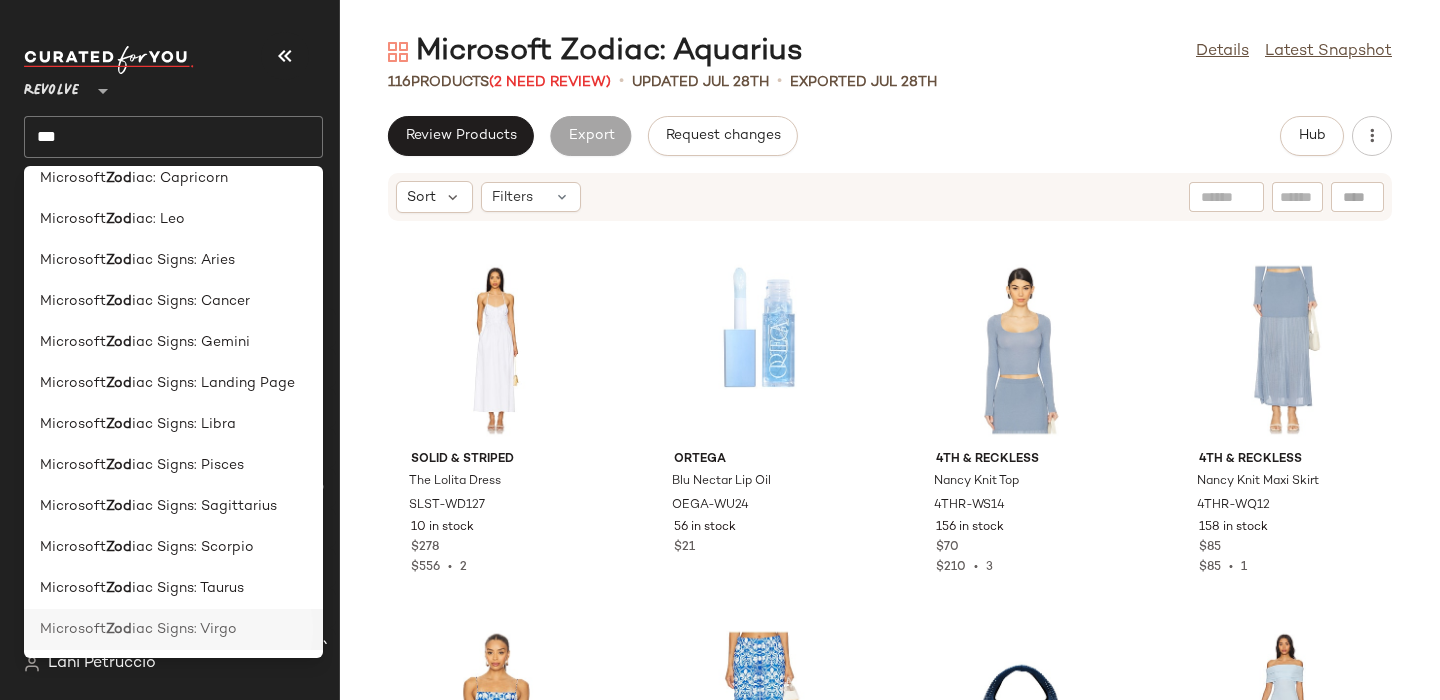 click on "Zod" at bounding box center (119, 629) 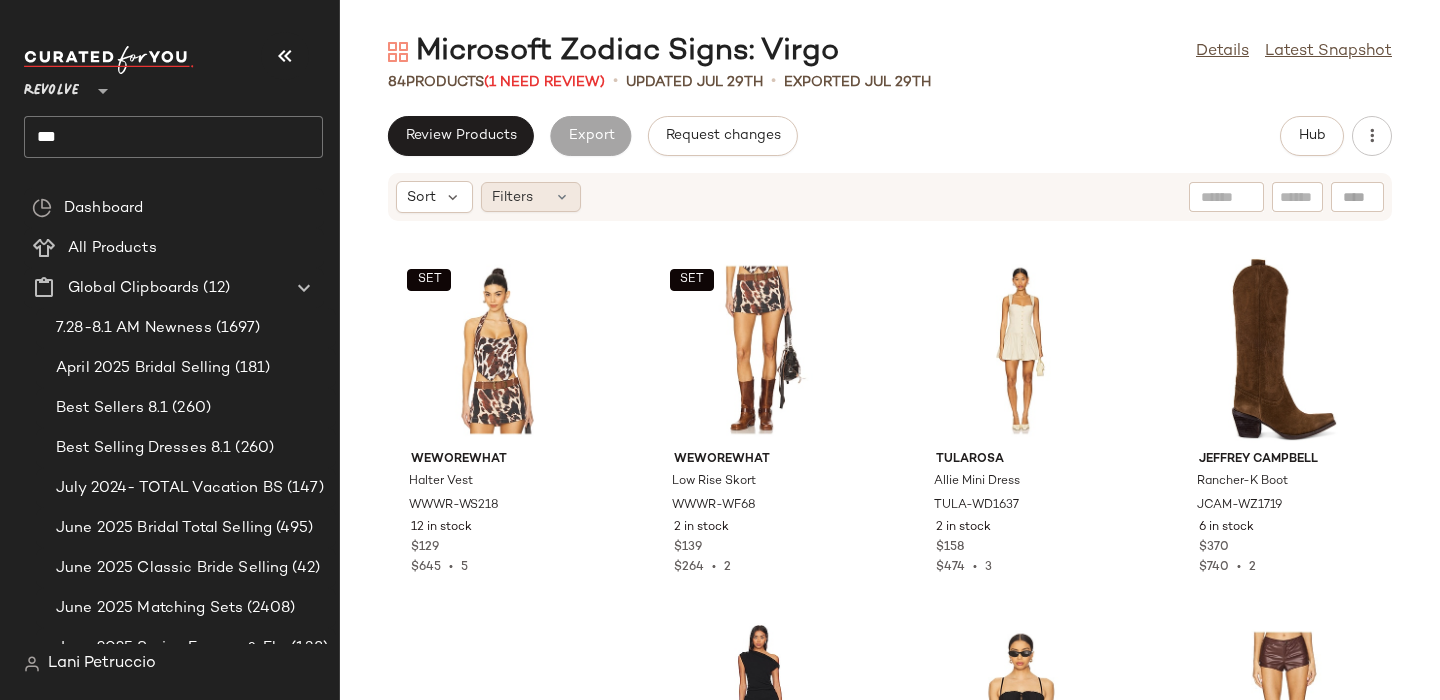 click at bounding box center (562, 197) 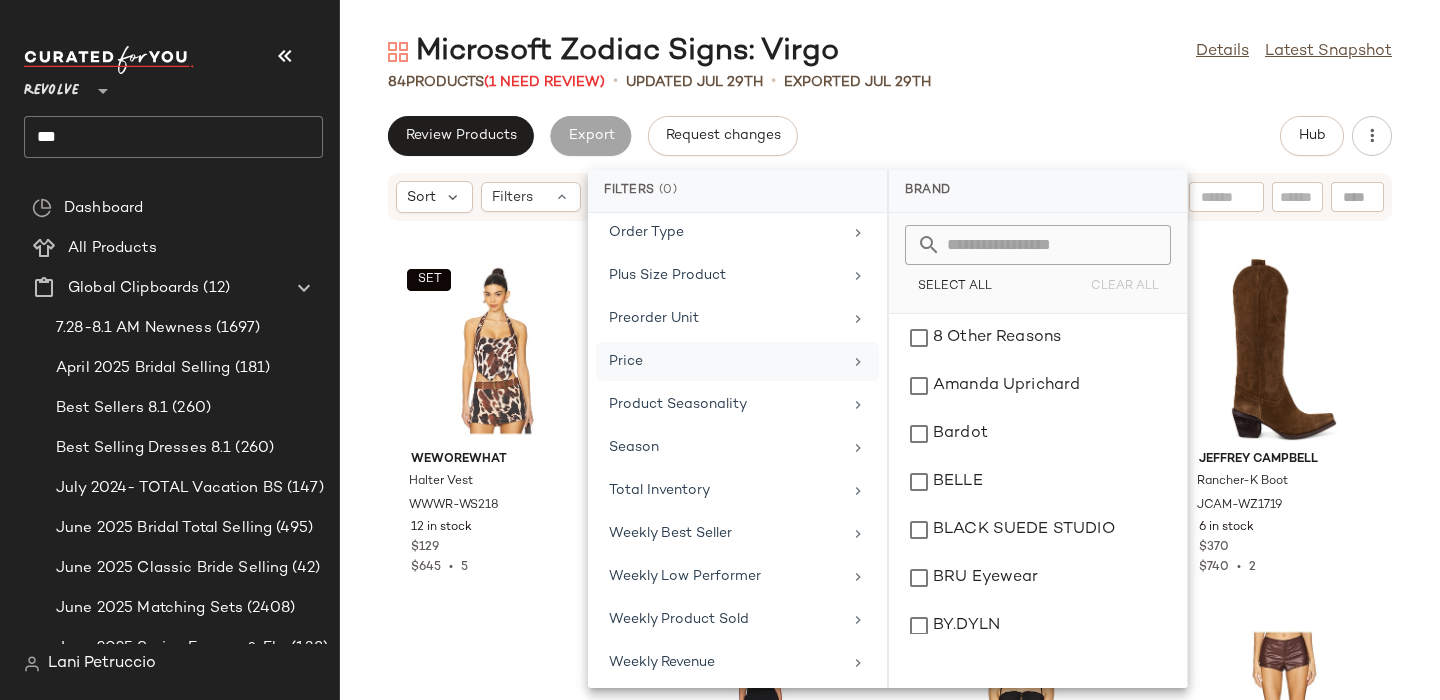 scroll, scrollTop: 917, scrollLeft: 0, axis: vertical 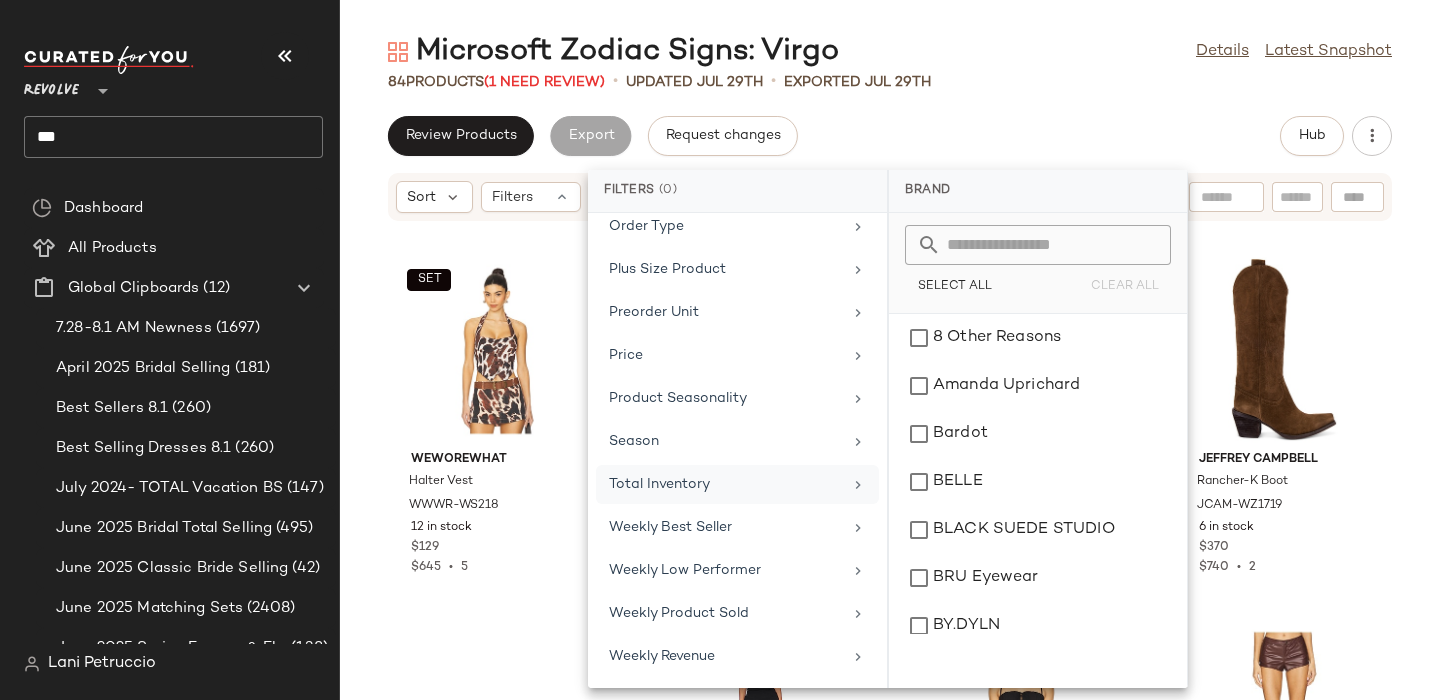 click on "Total Inventory" at bounding box center [725, 484] 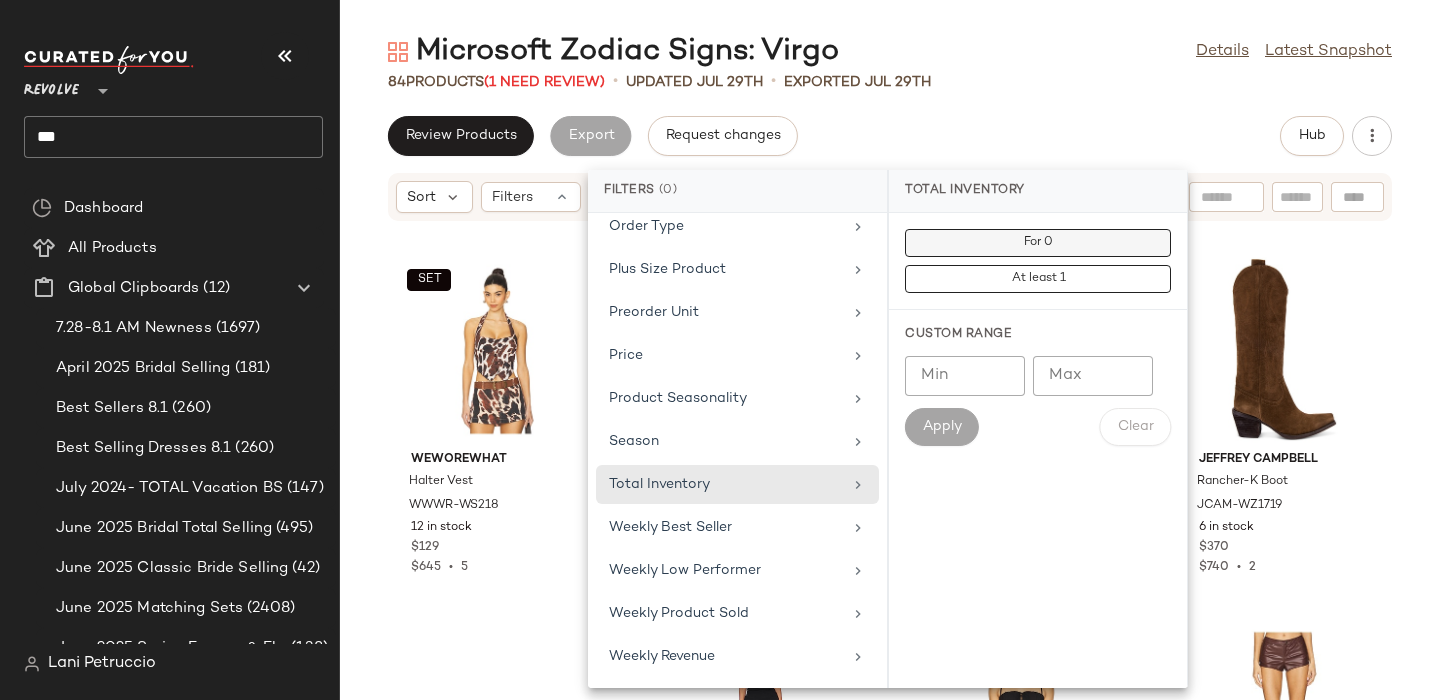 click on "For 0" 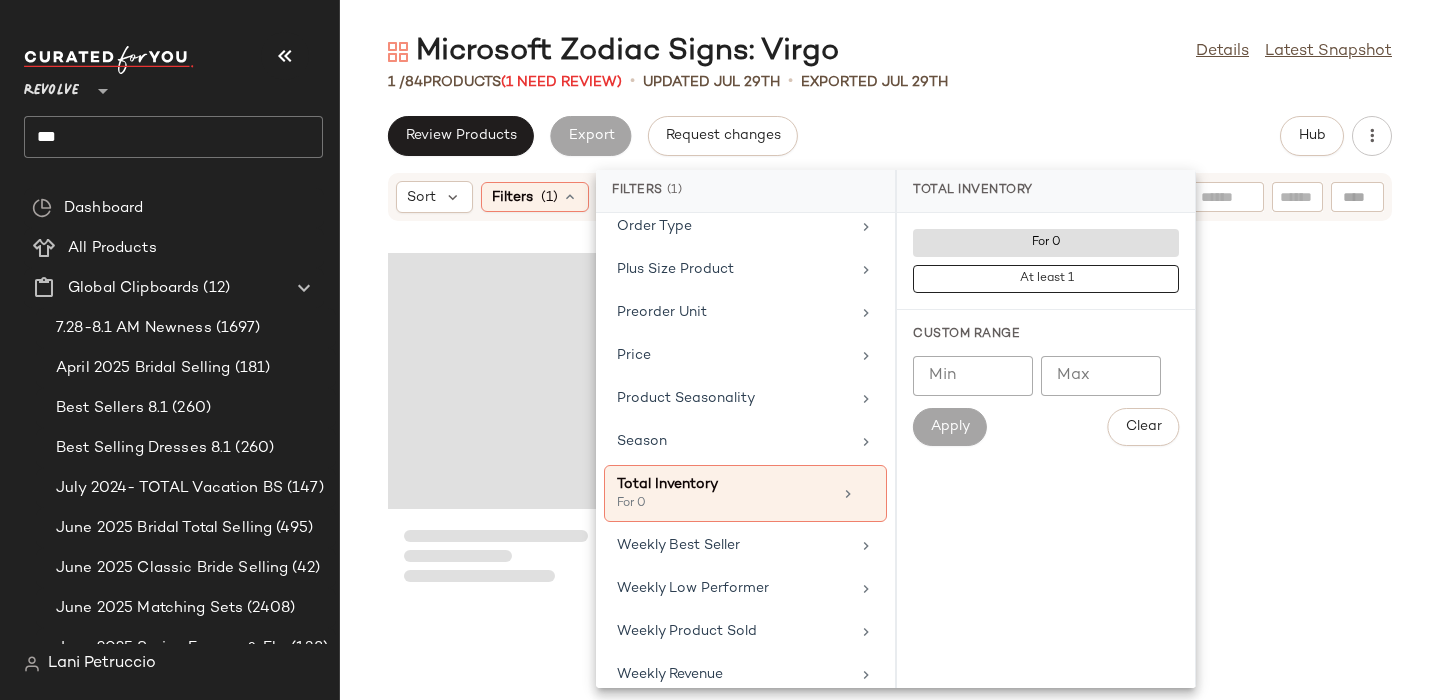 click on "Review Products   Export   Request changes   Hub" 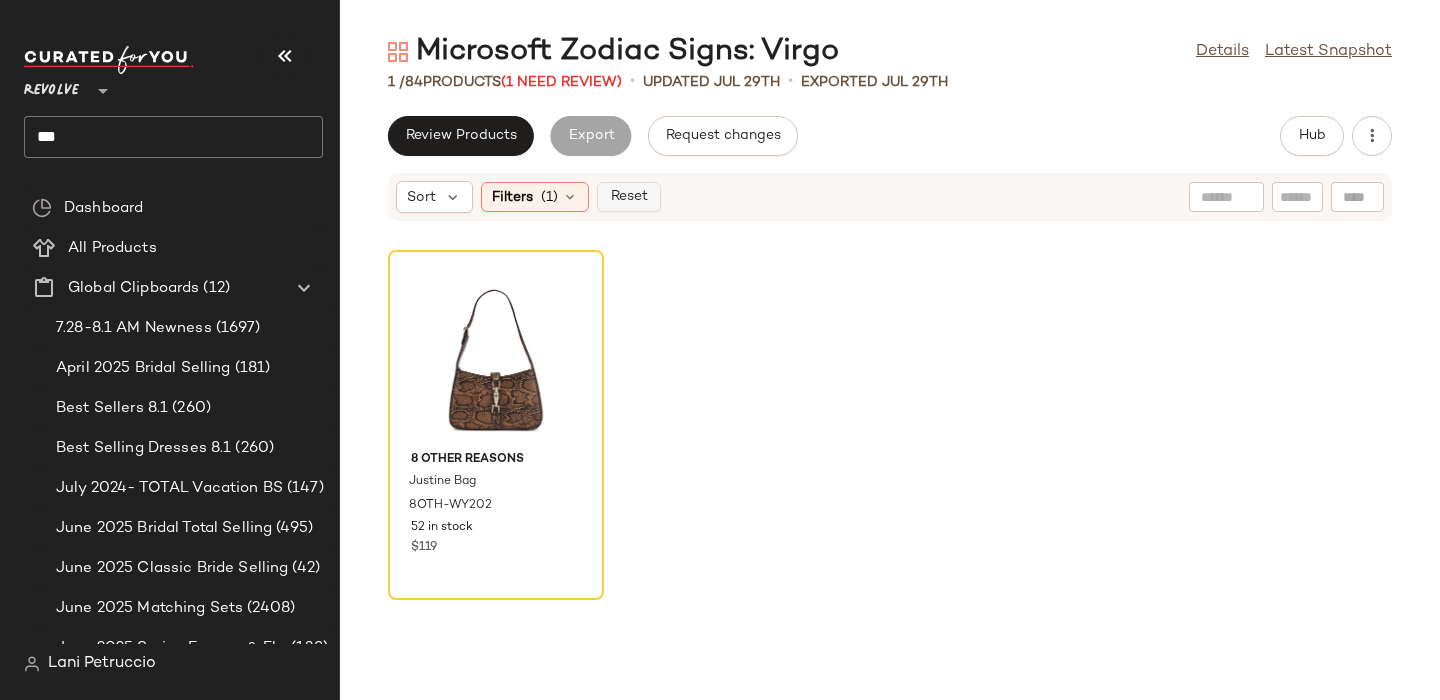 click on "Reset" 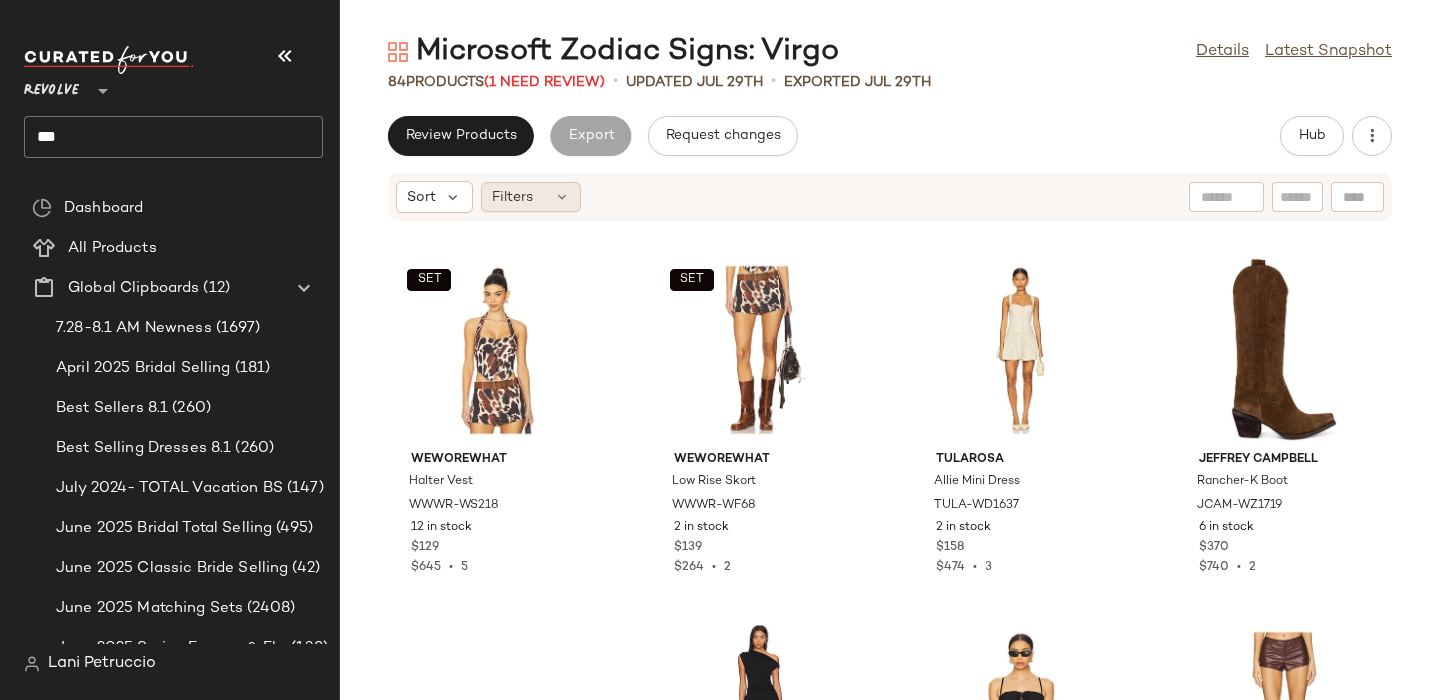 click on "Filters" at bounding box center (512, 197) 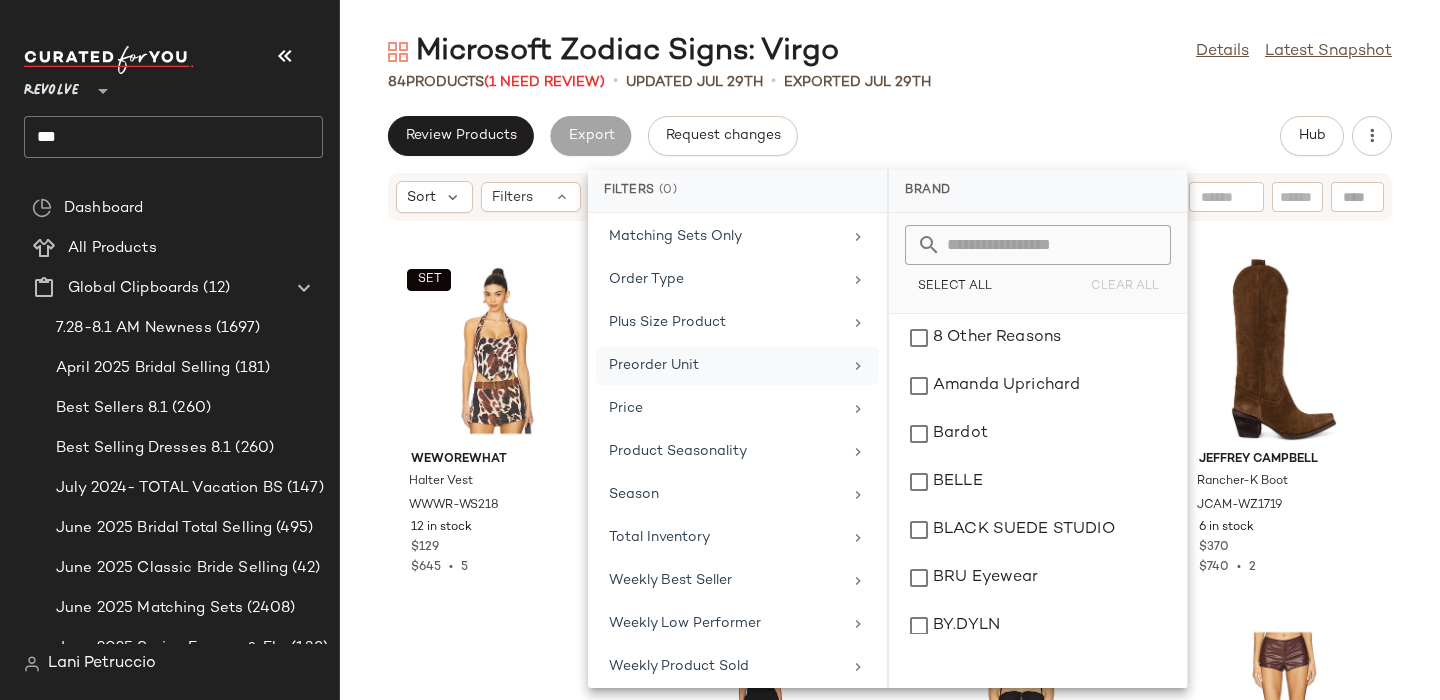 scroll, scrollTop: 917, scrollLeft: 0, axis: vertical 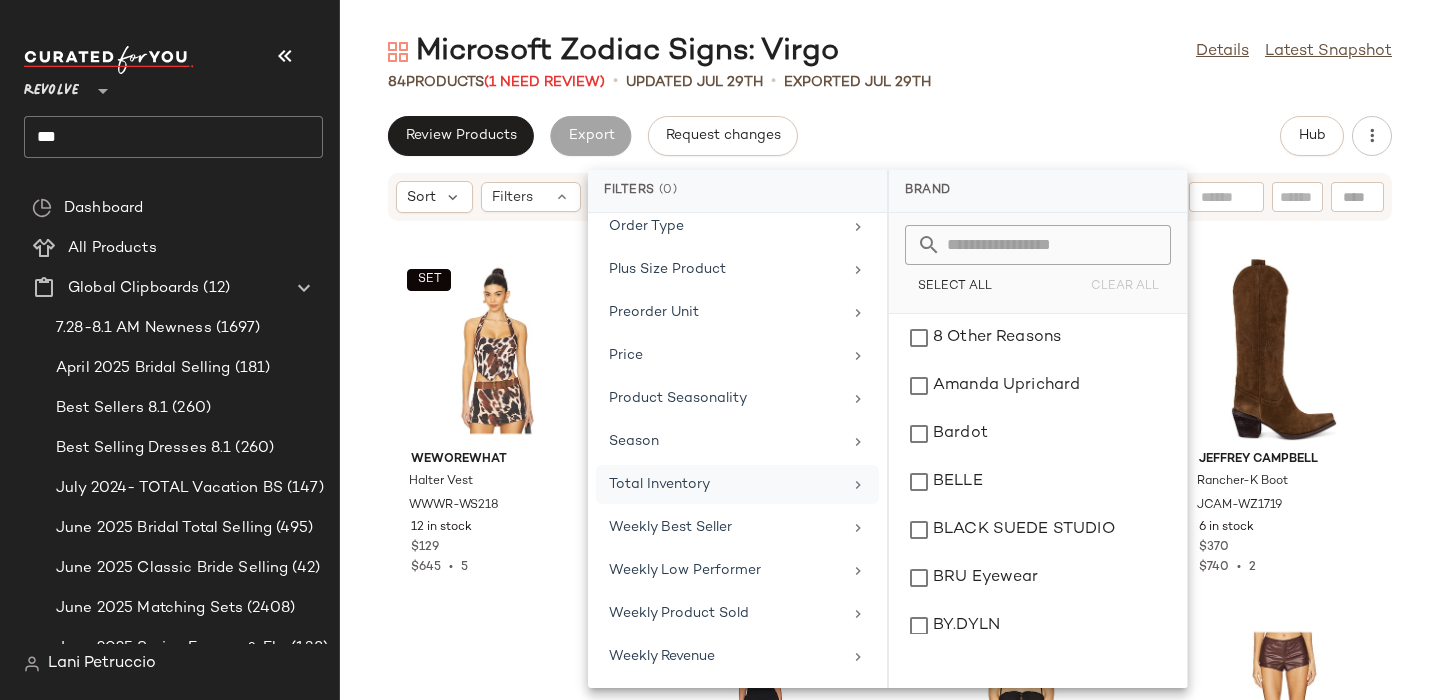 click on "Total Inventory" at bounding box center [725, 484] 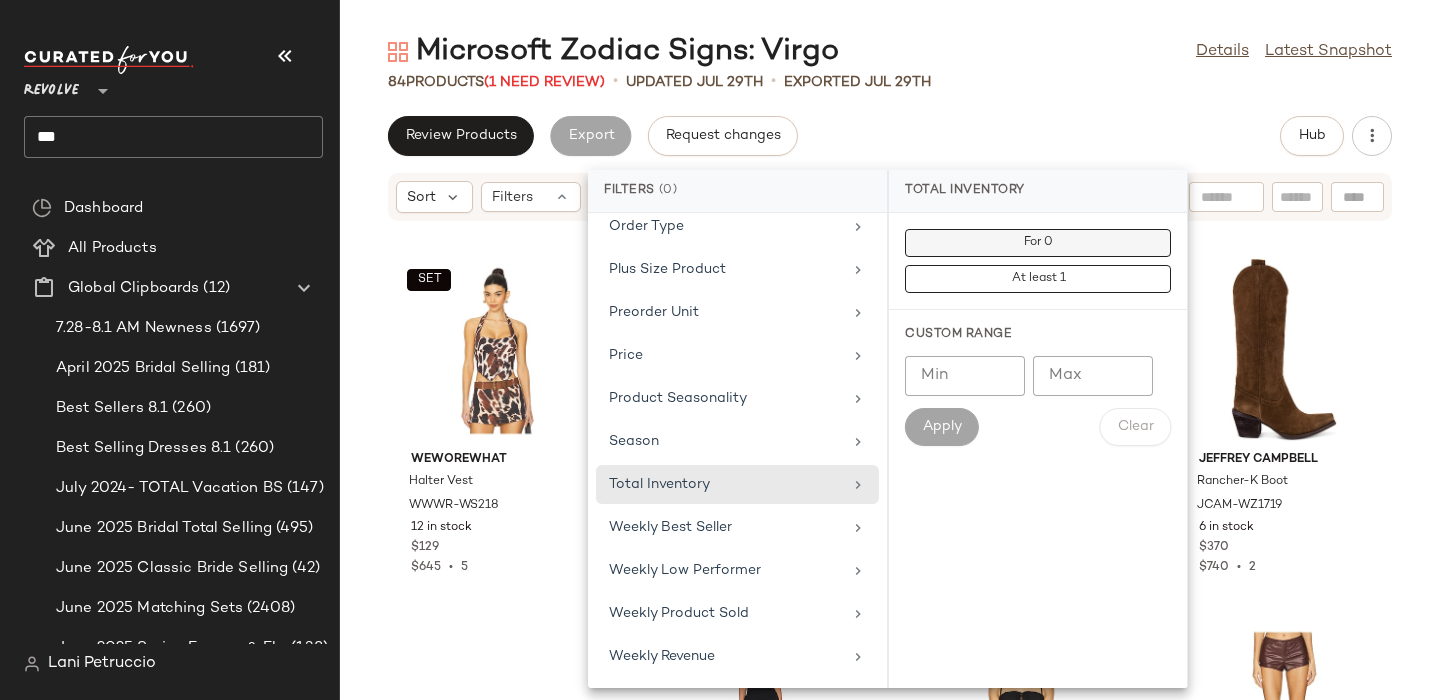 click on "For 0" 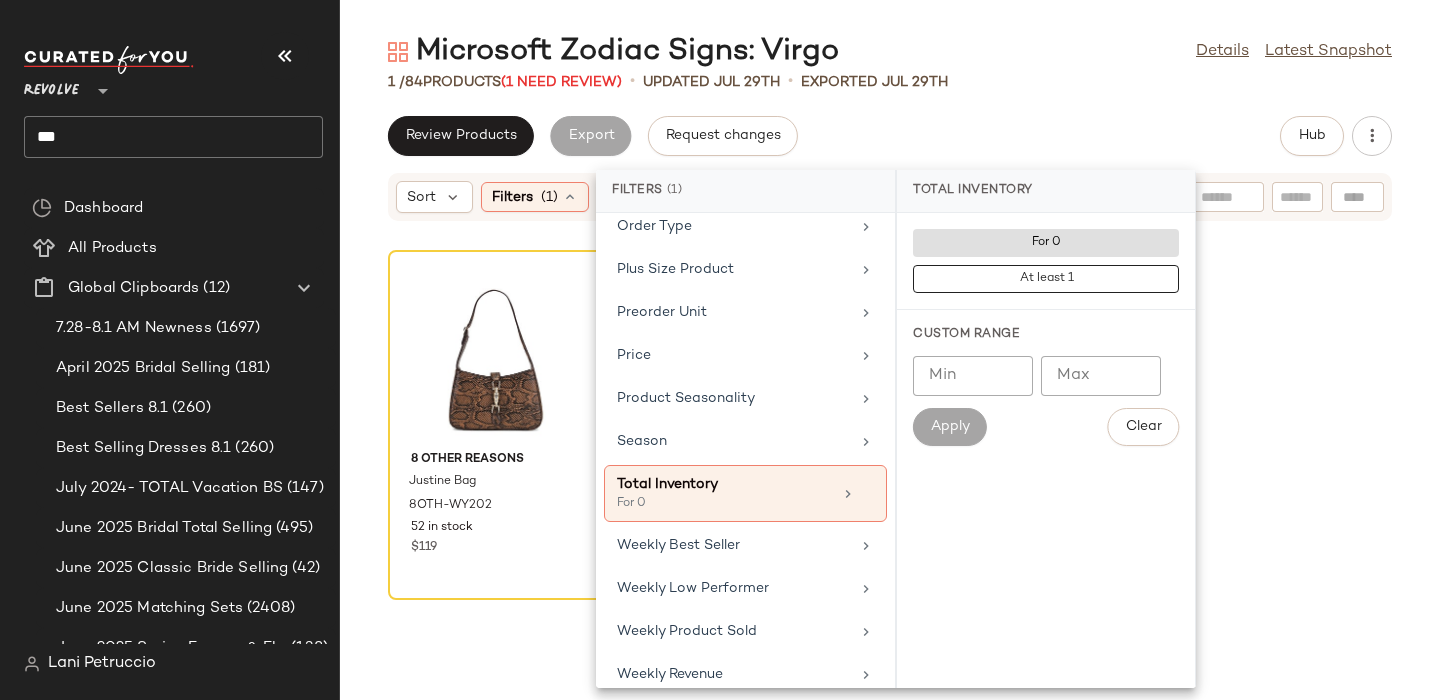click on "Review Products   Export   Request changes   Hub" 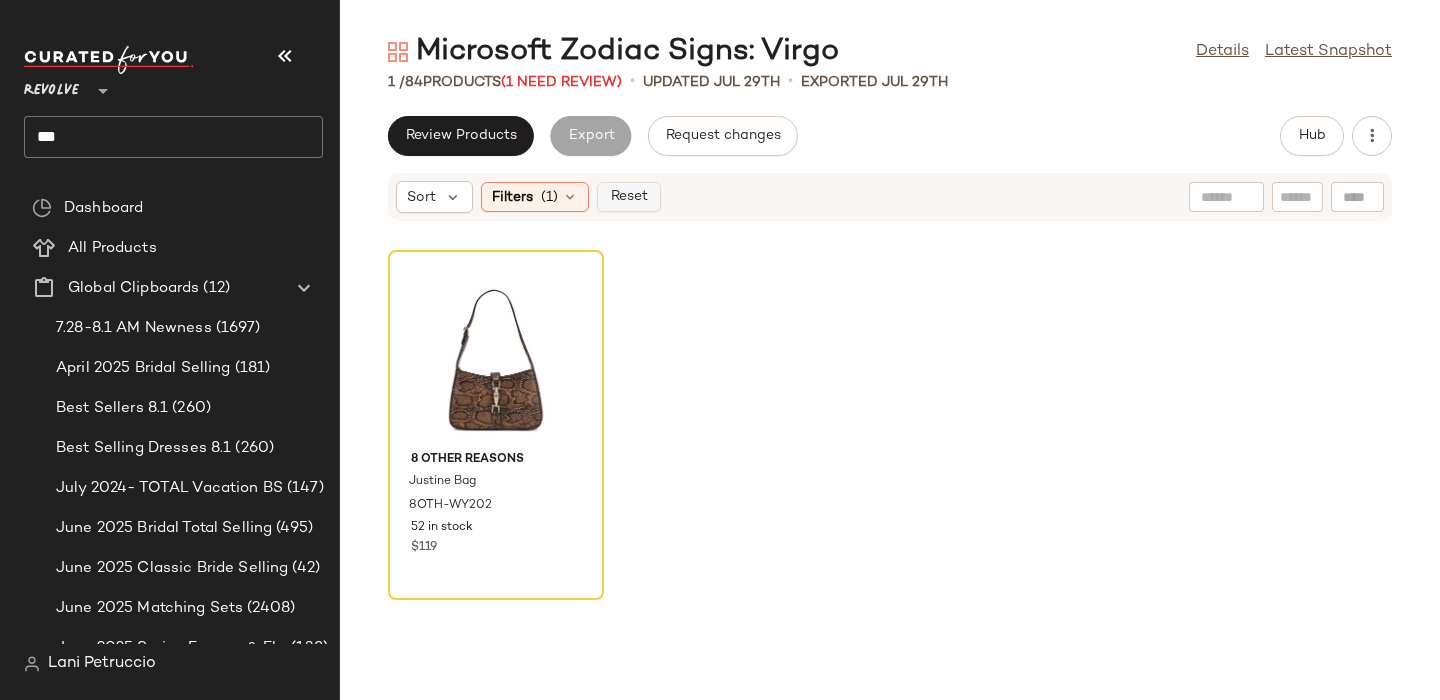 click on "Reset" 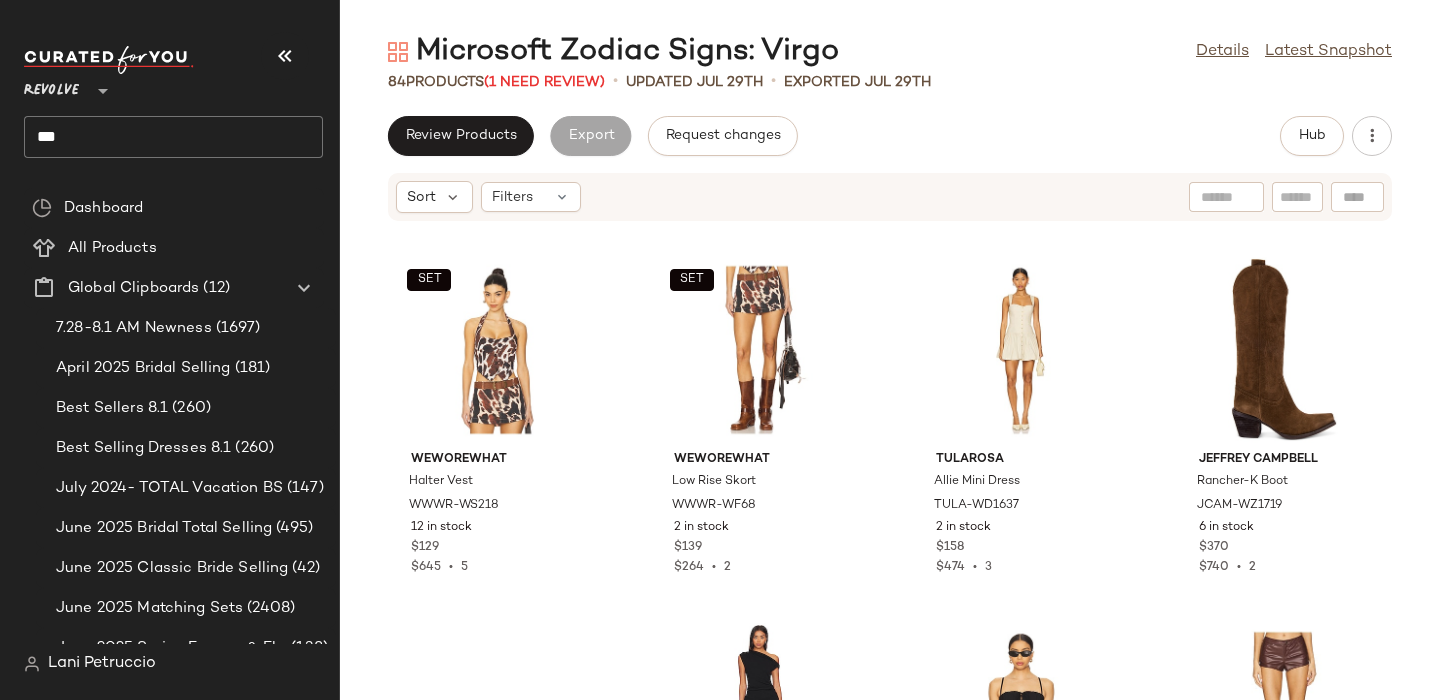 click on "***" 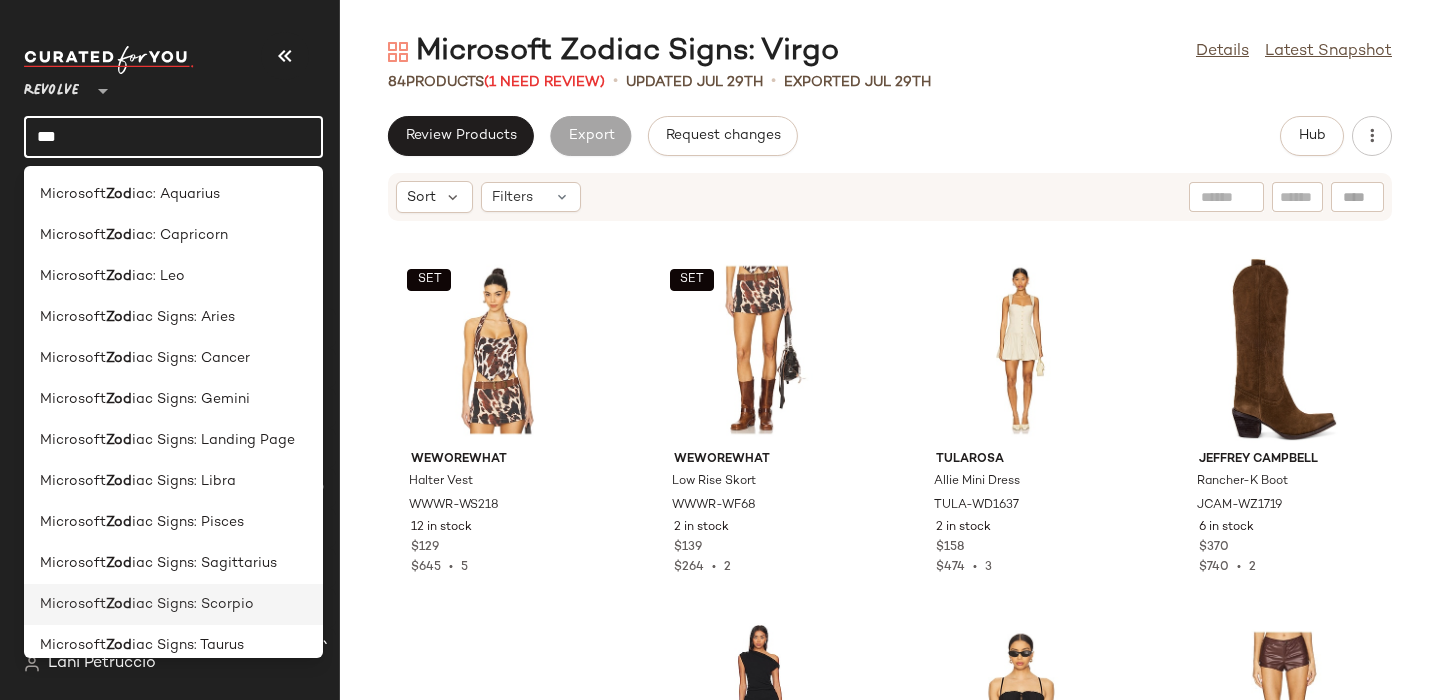 click on "iac Signs: Scorpio" at bounding box center (193, 604) 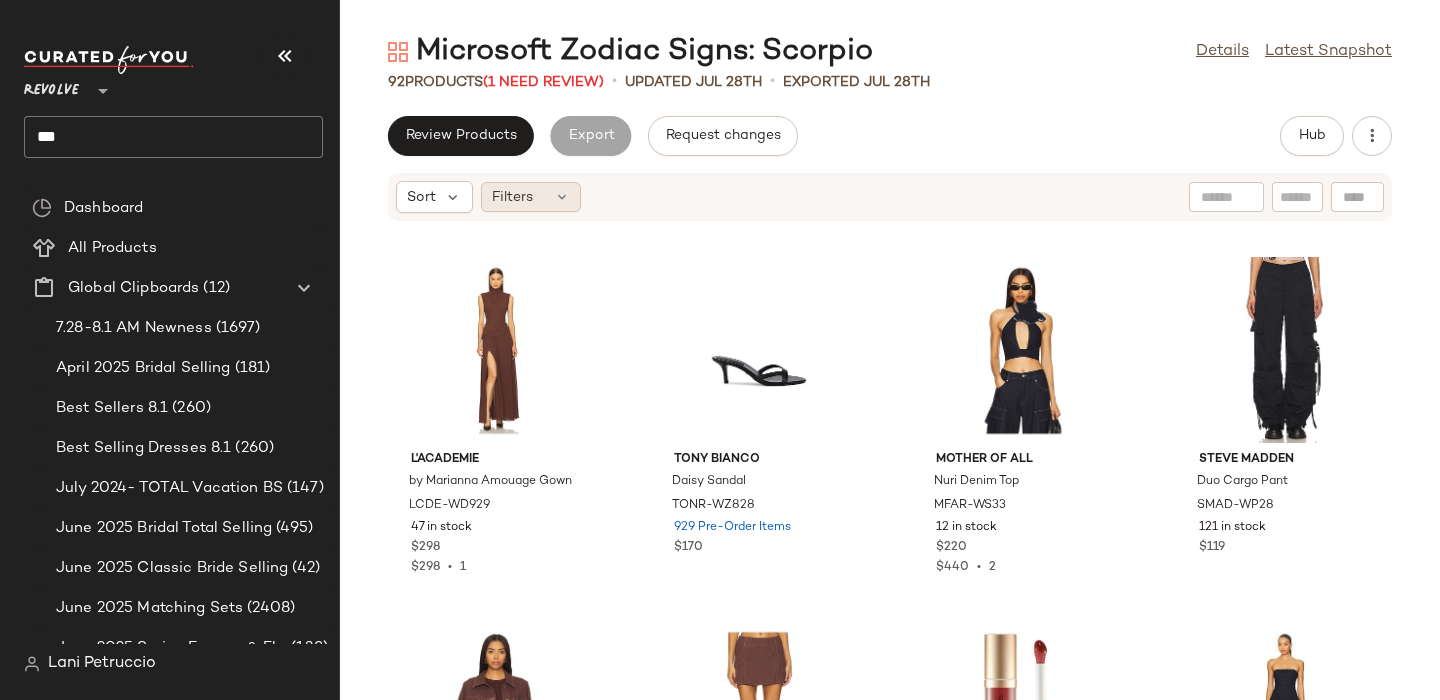 click on "Filters" 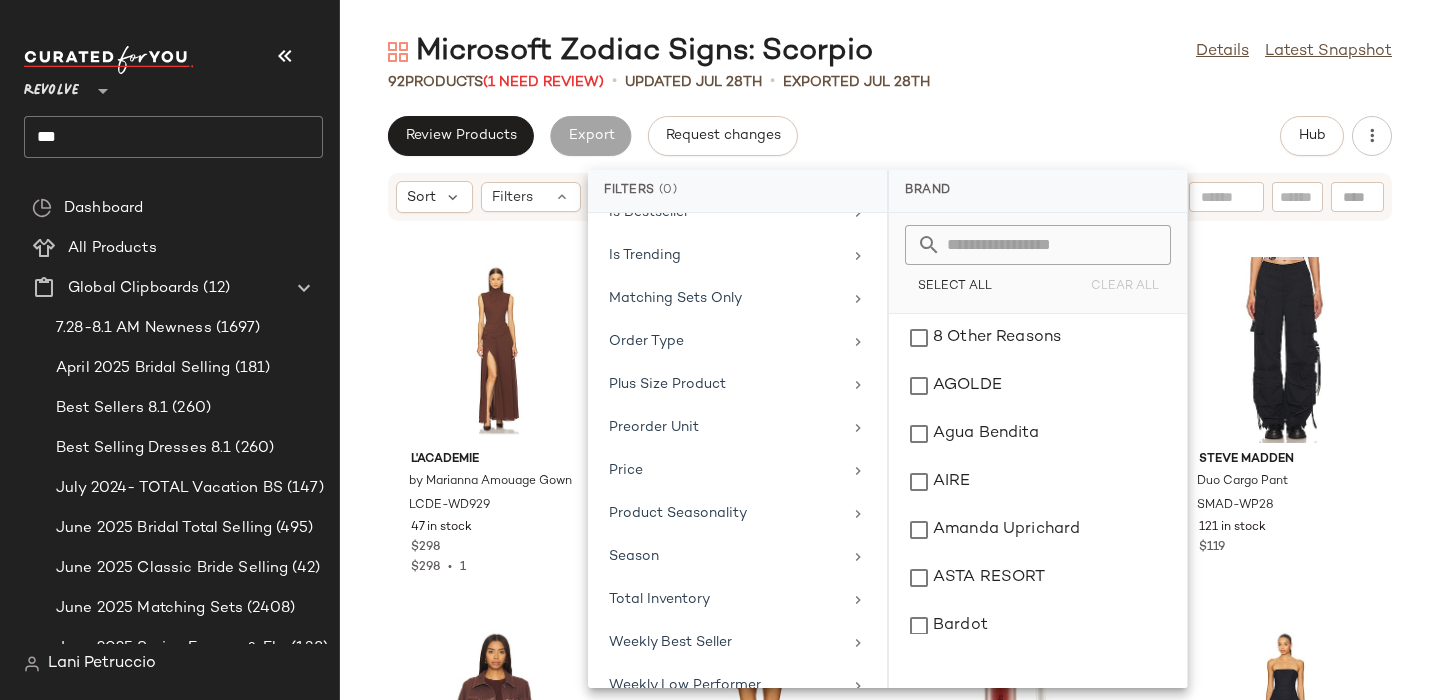 scroll, scrollTop: 917, scrollLeft: 0, axis: vertical 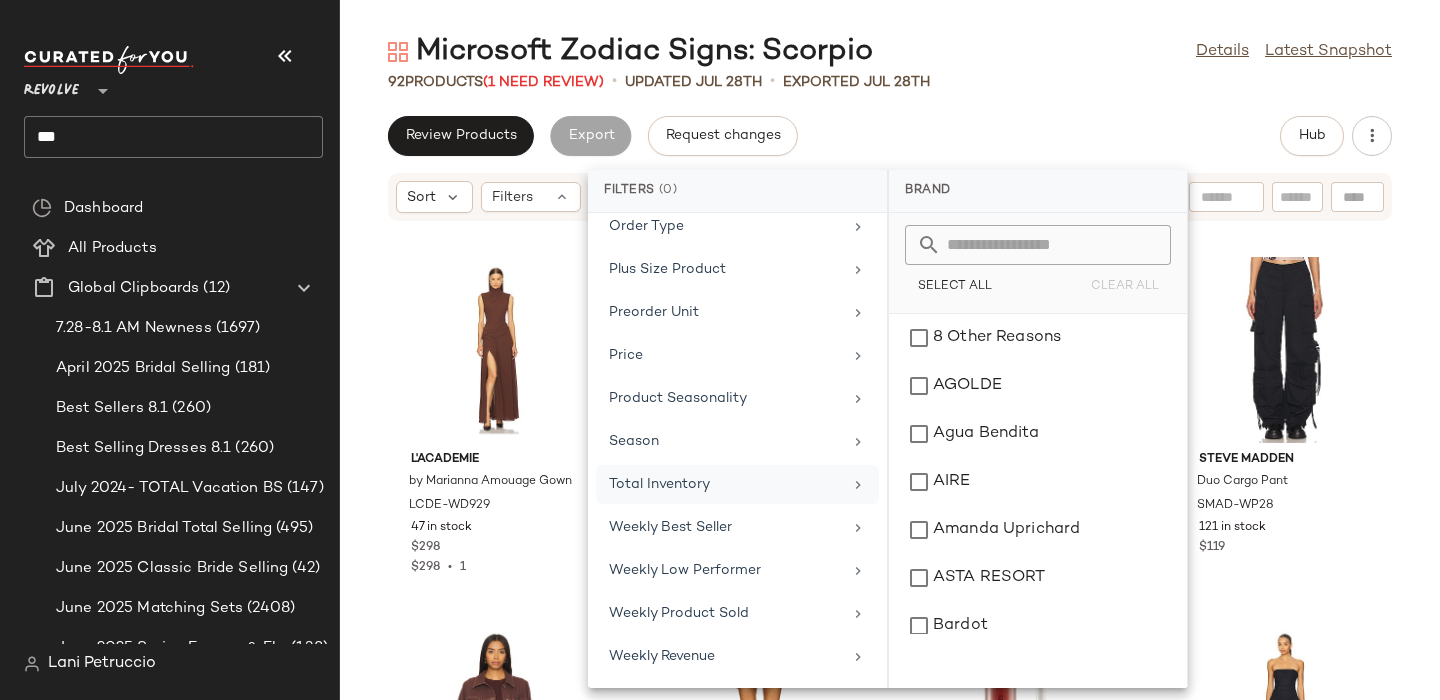 click on "Total Inventory" at bounding box center (725, 484) 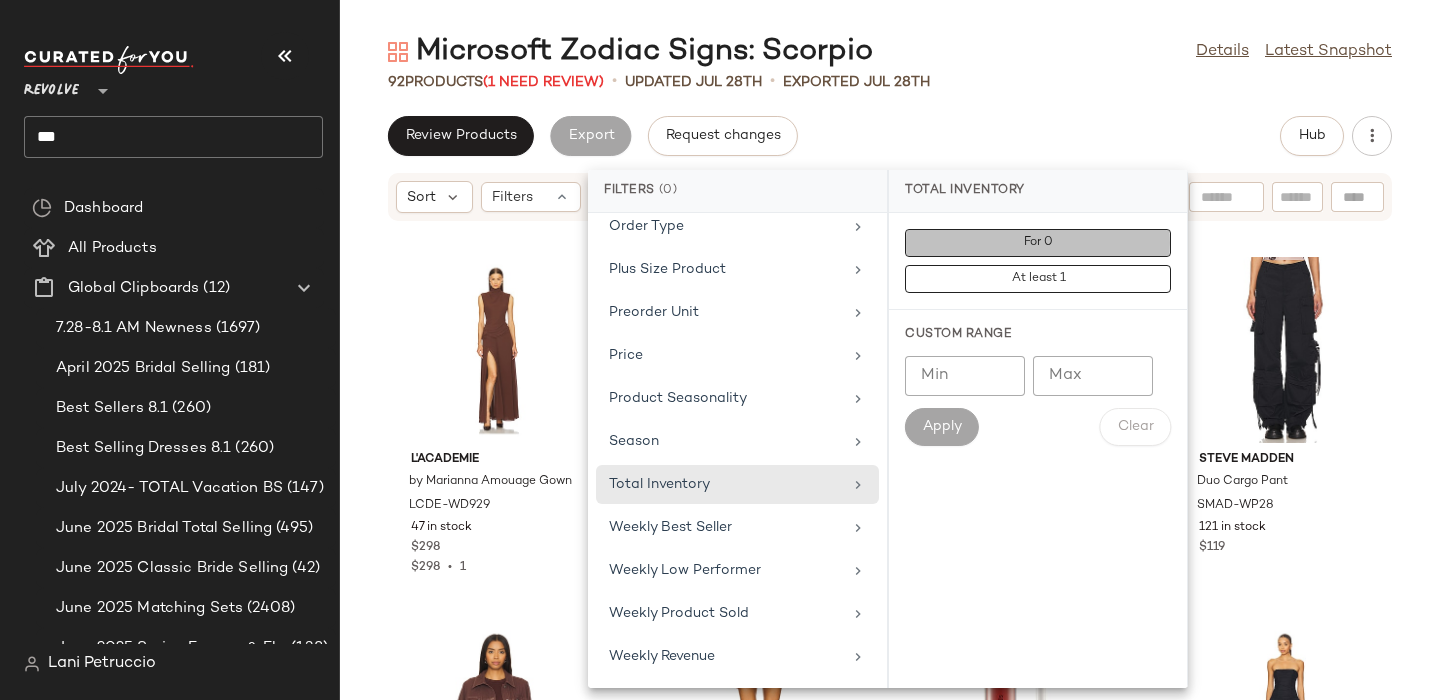 click on "For 0" 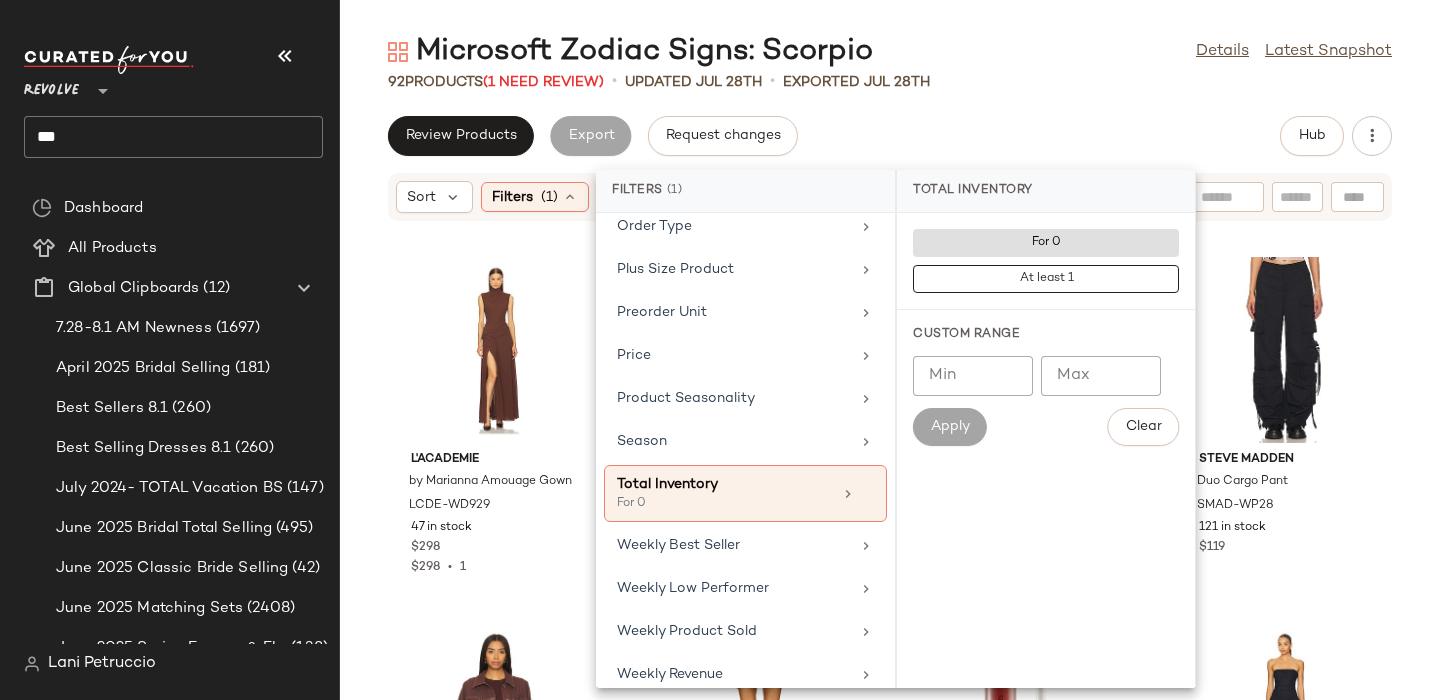 click on "Microsoft Zodiac Signs: Scorpio  Details   Latest Snapshot" 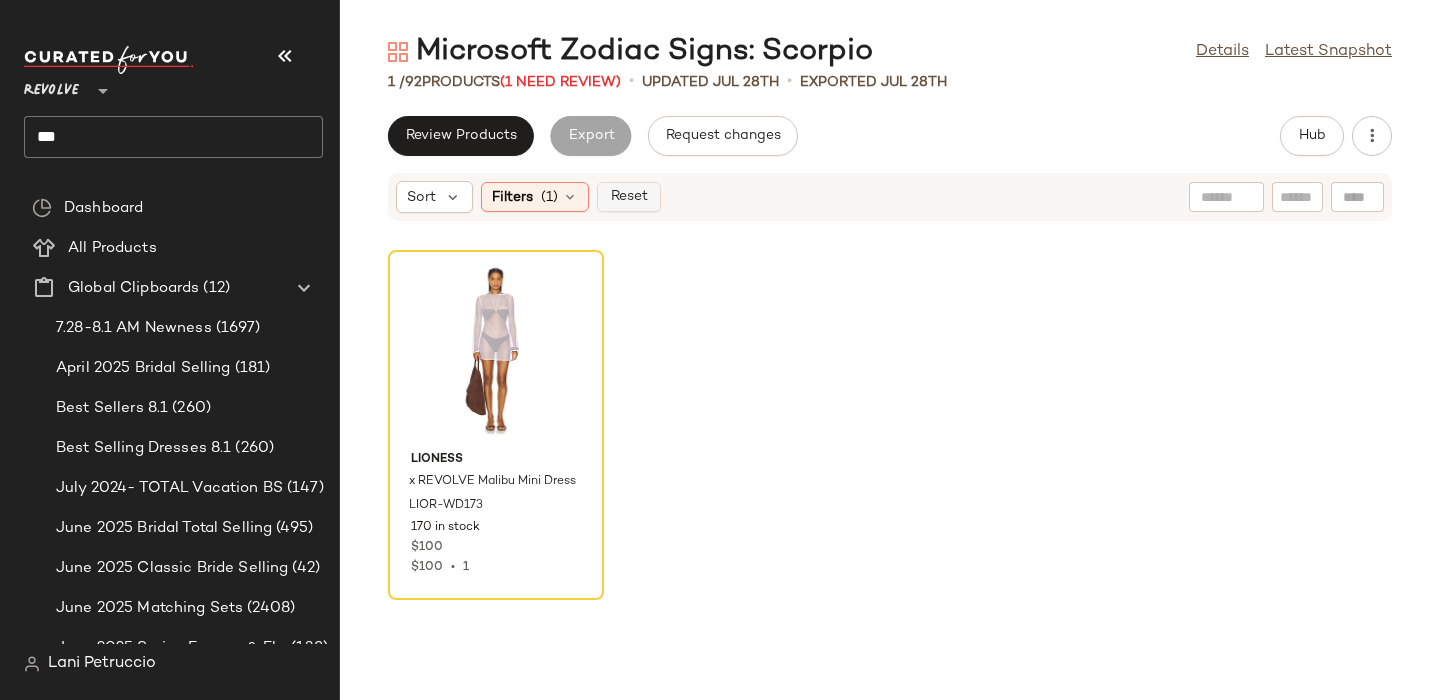 click on "Reset" 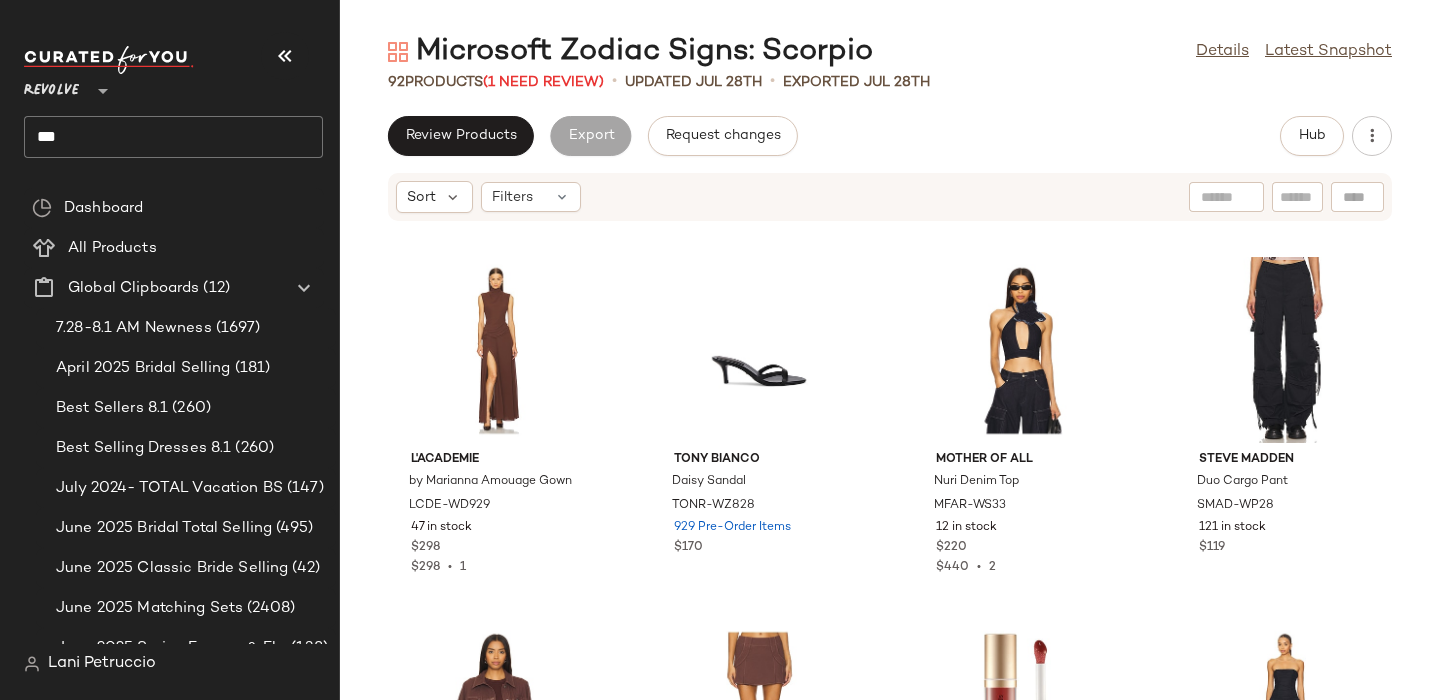 click on "***" 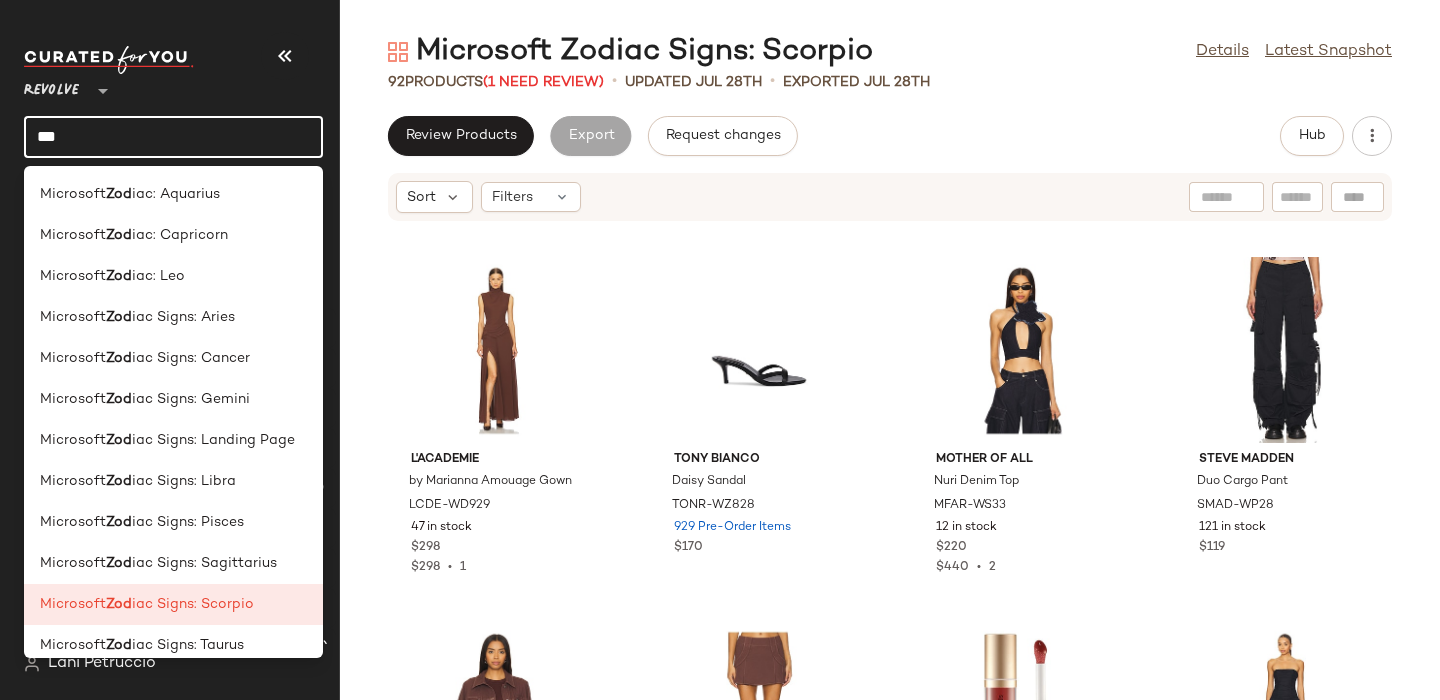 click on "***" 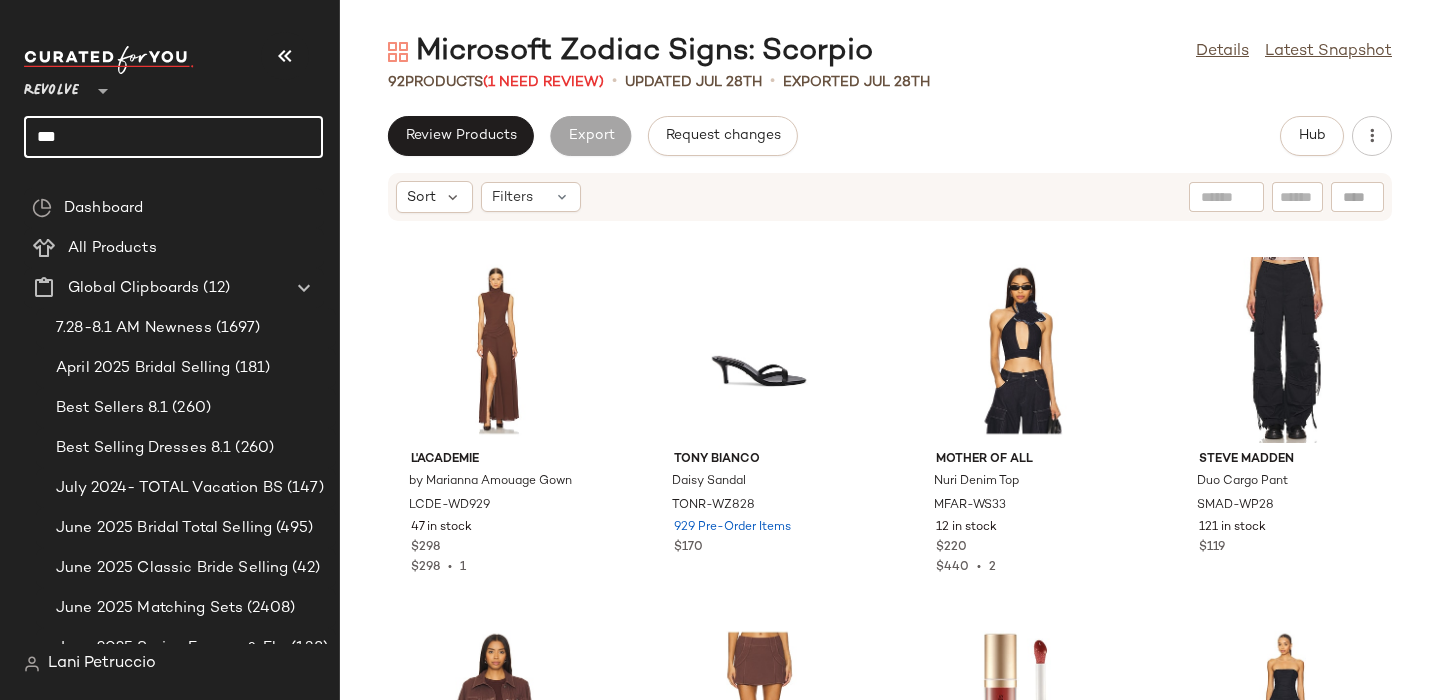 click on "***" 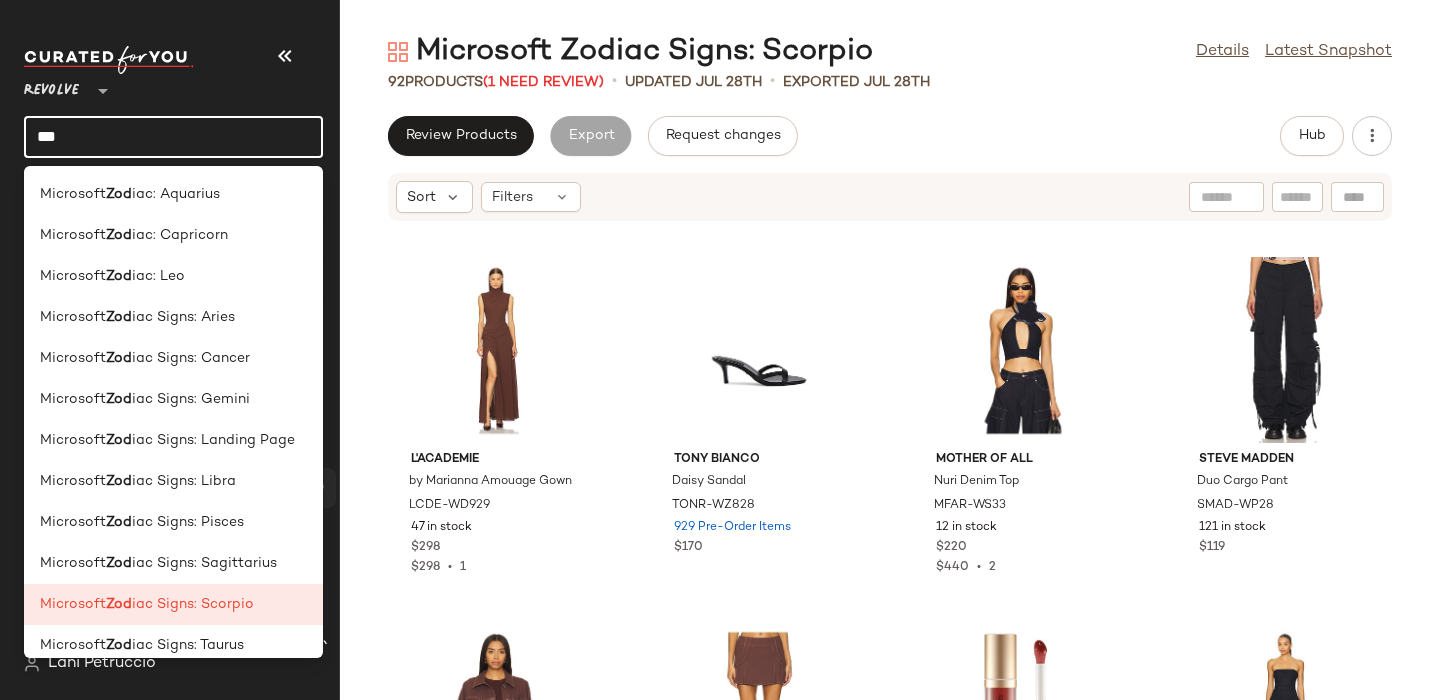 click on "iac Signs: Libra" at bounding box center (184, 481) 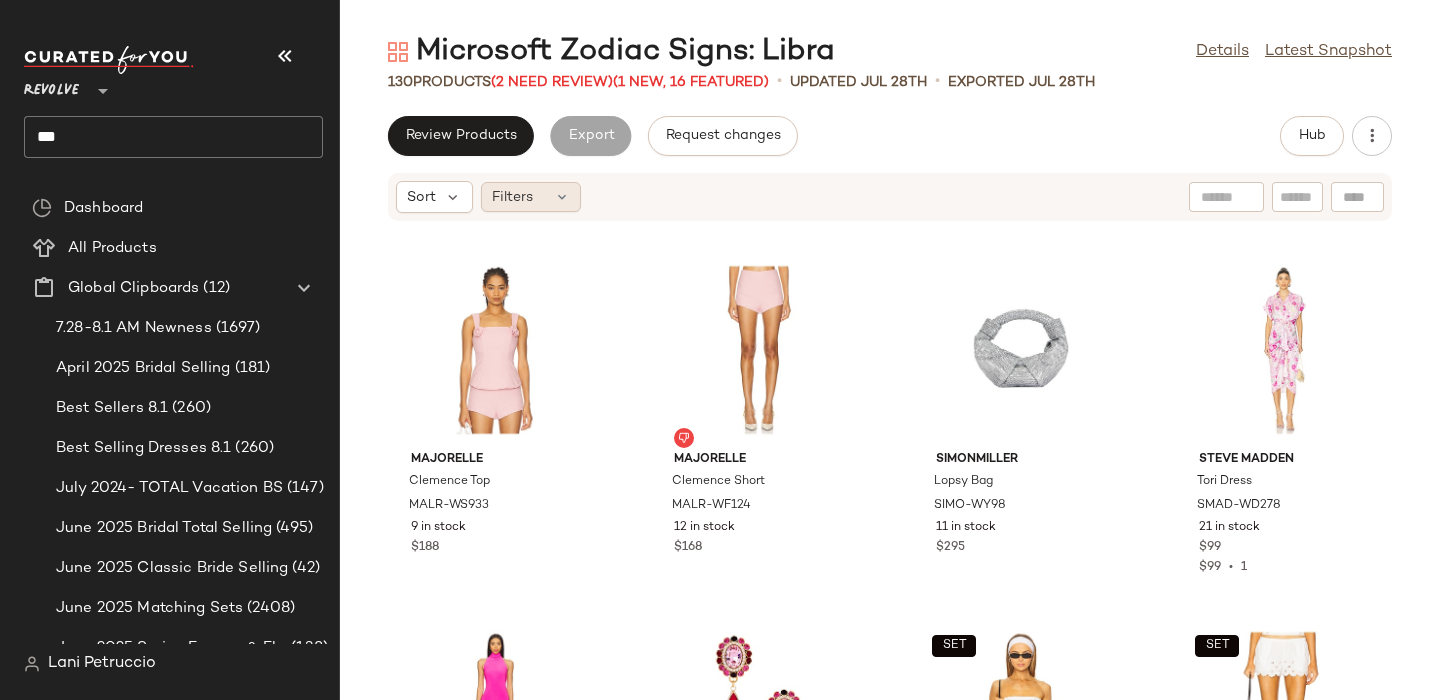 click on "Filters" 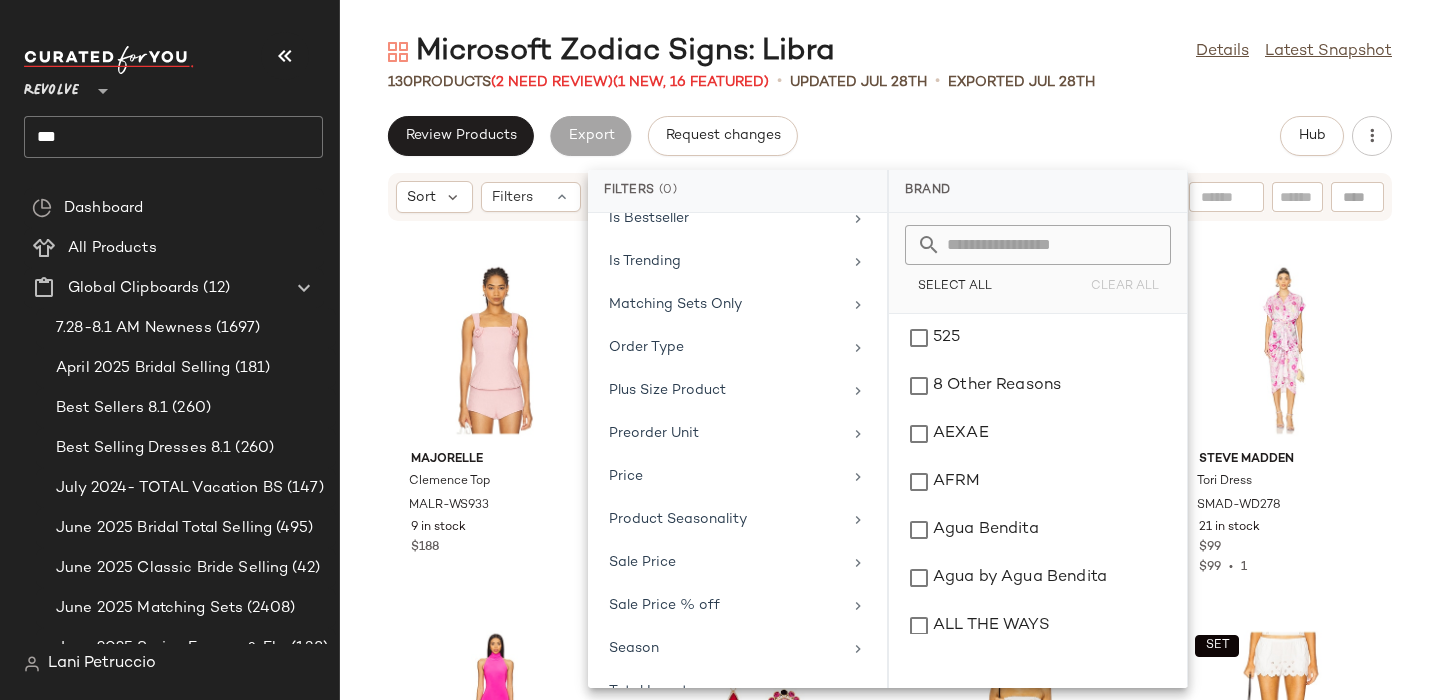scroll, scrollTop: 809, scrollLeft: 0, axis: vertical 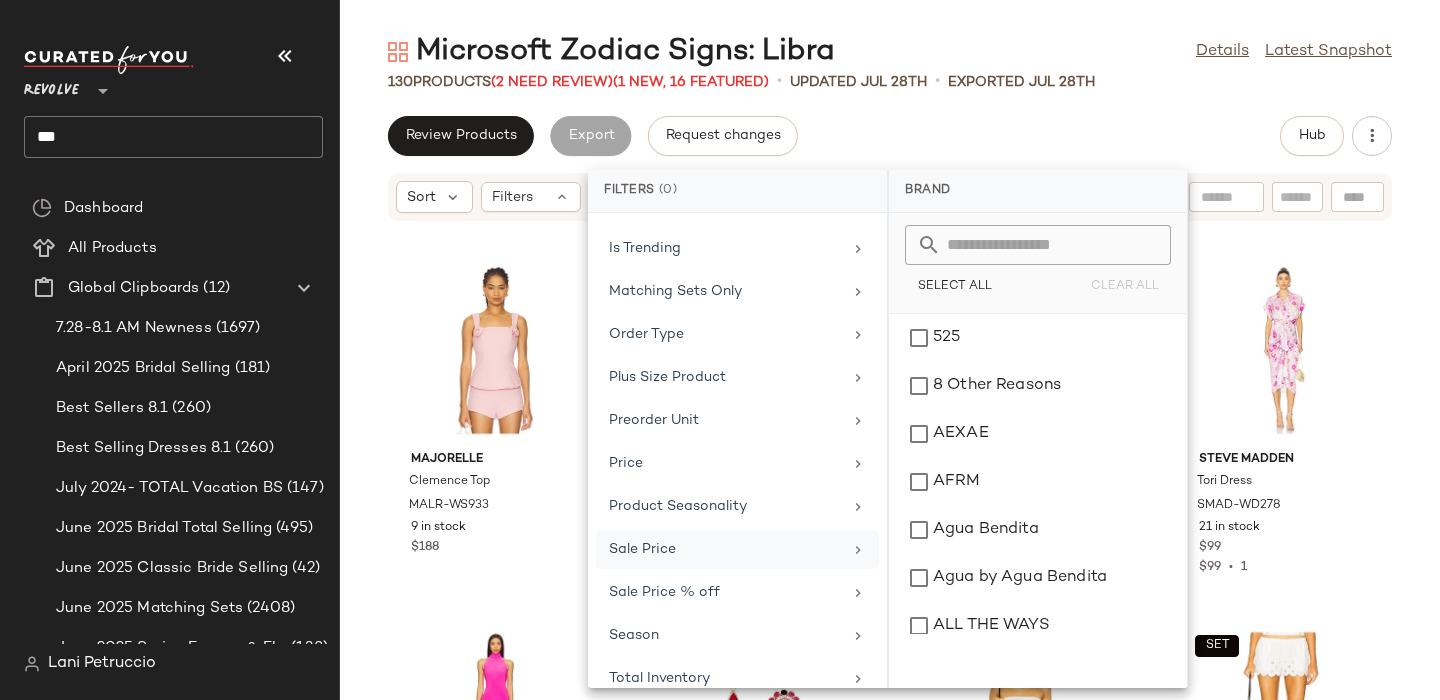 click on "Sale Price" 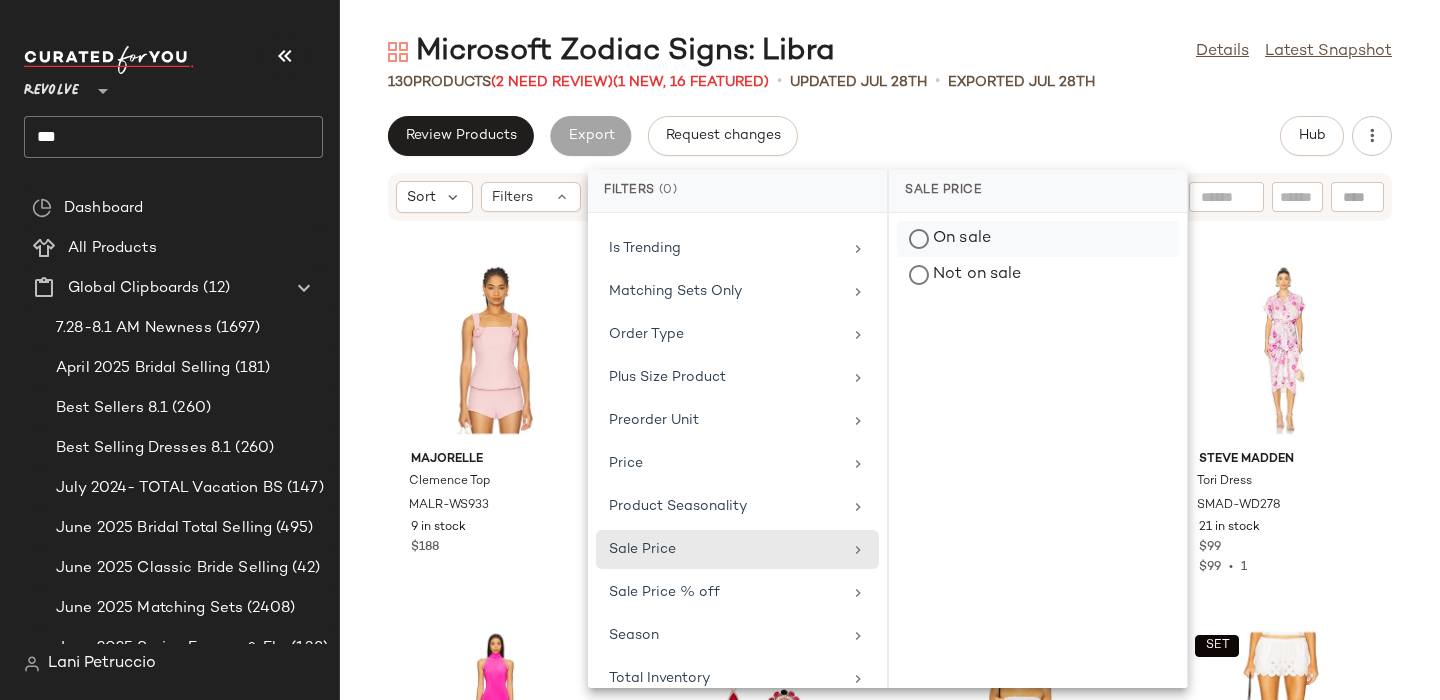 click on "On sale" 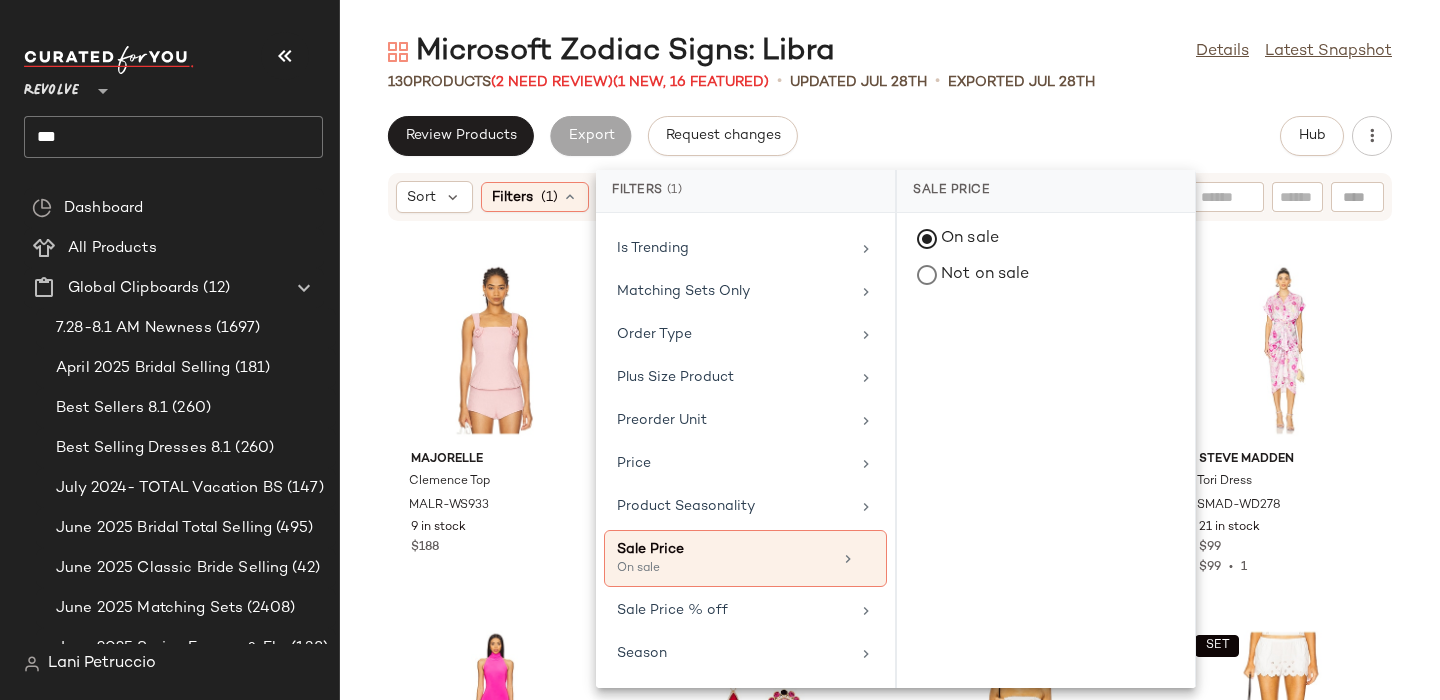 click on "Review Products   Export   Request changes   Hub" 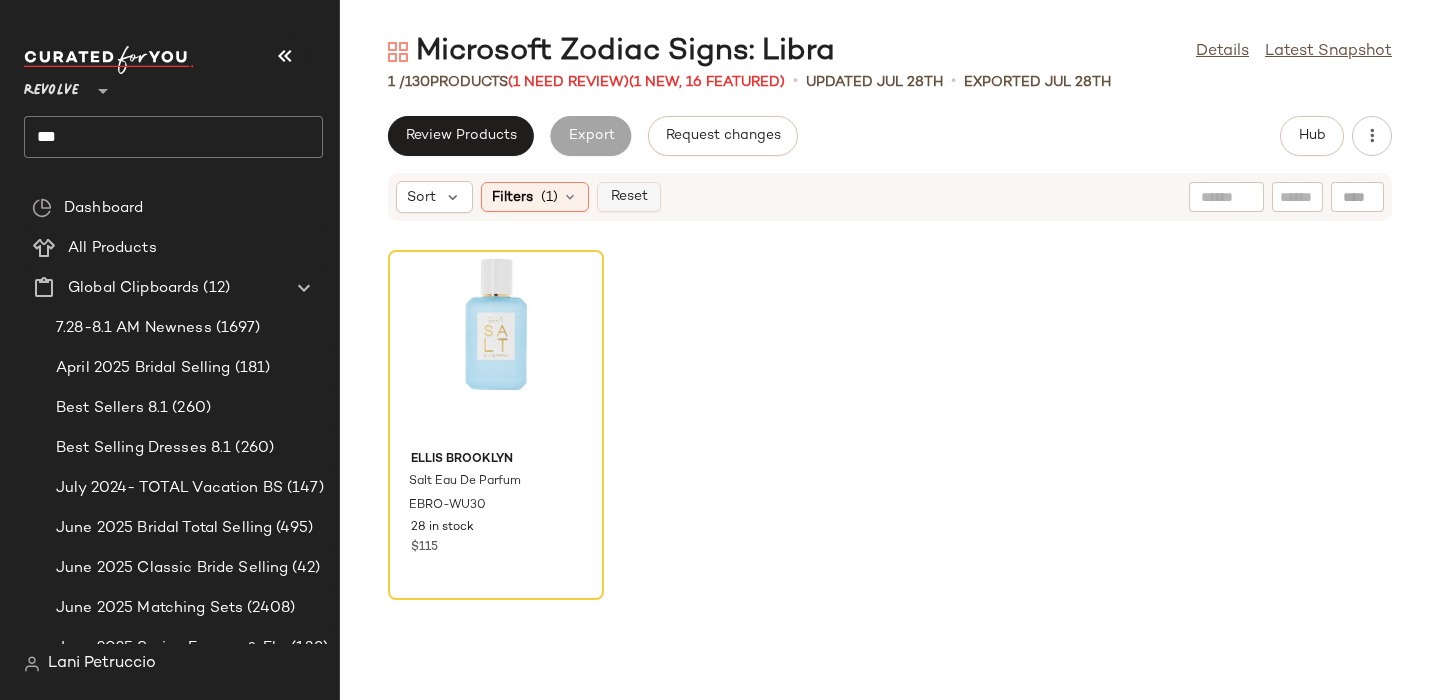click on "Reset" 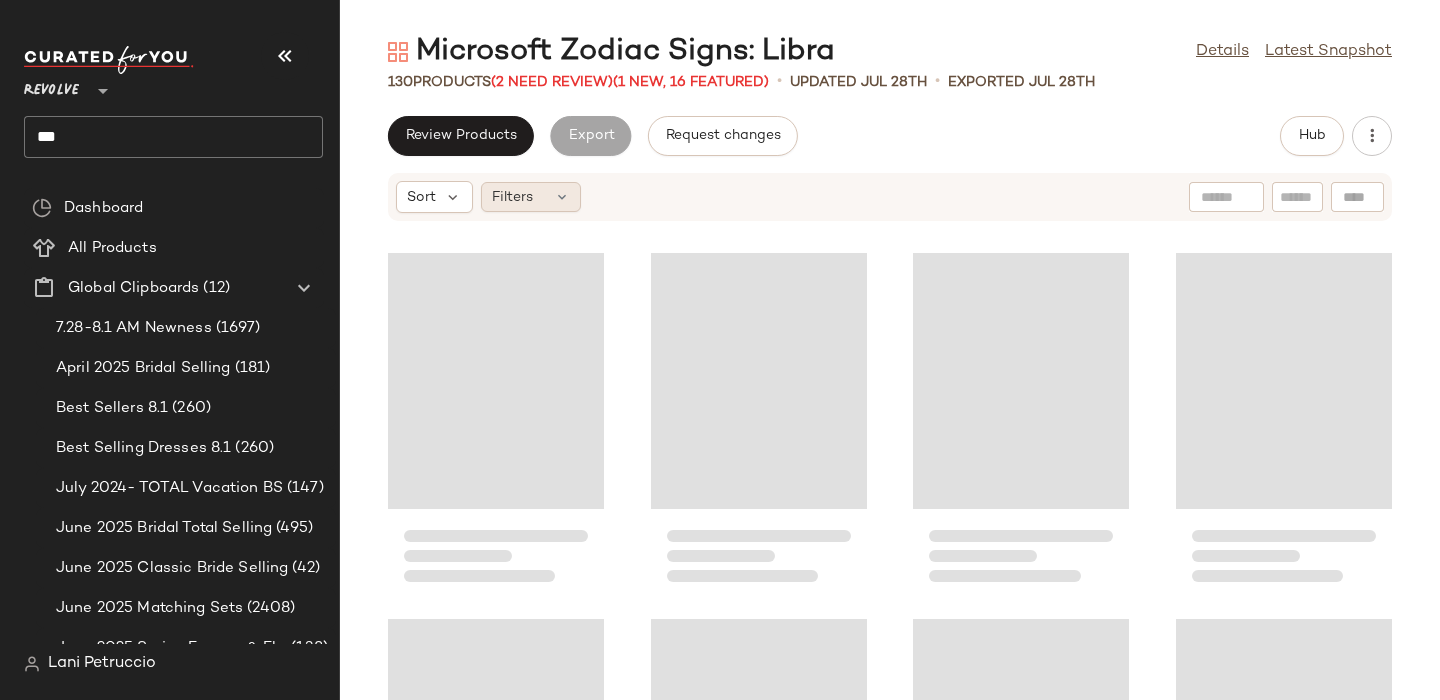 click on "Filters" at bounding box center [512, 197] 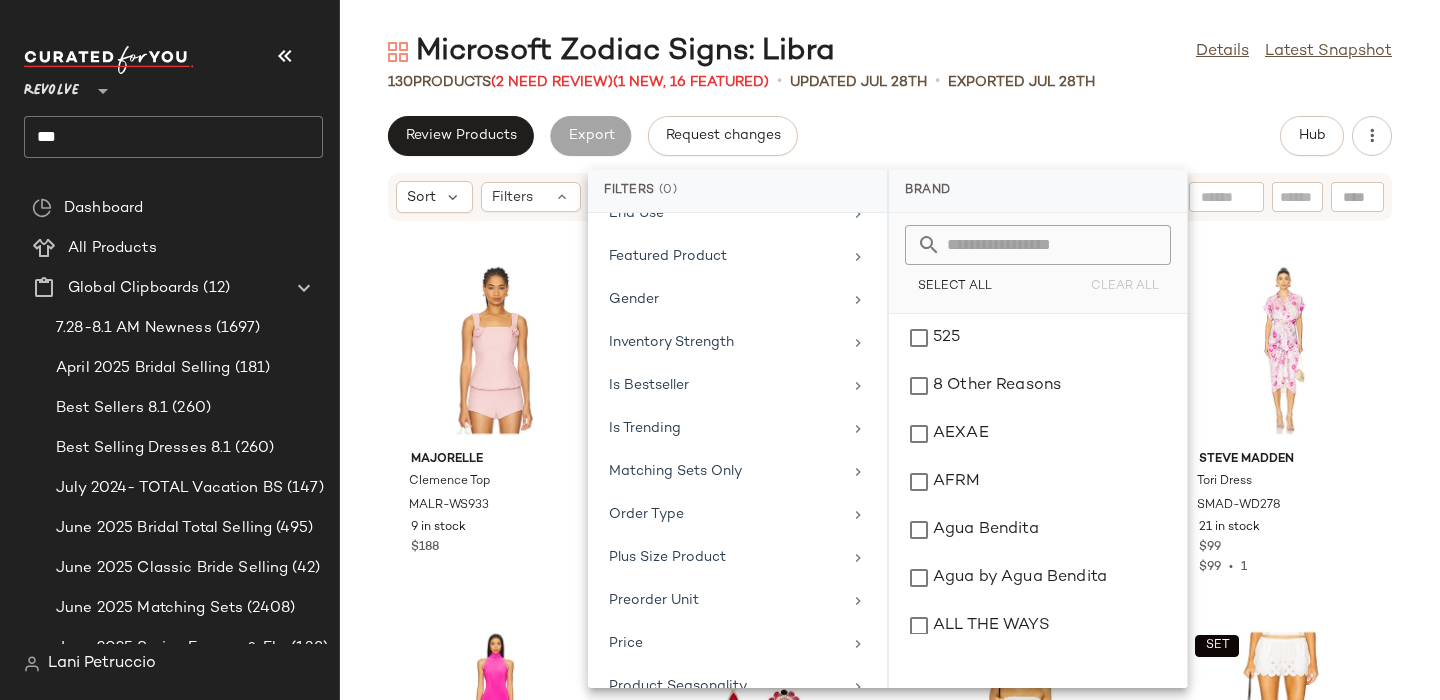 scroll, scrollTop: 1003, scrollLeft: 0, axis: vertical 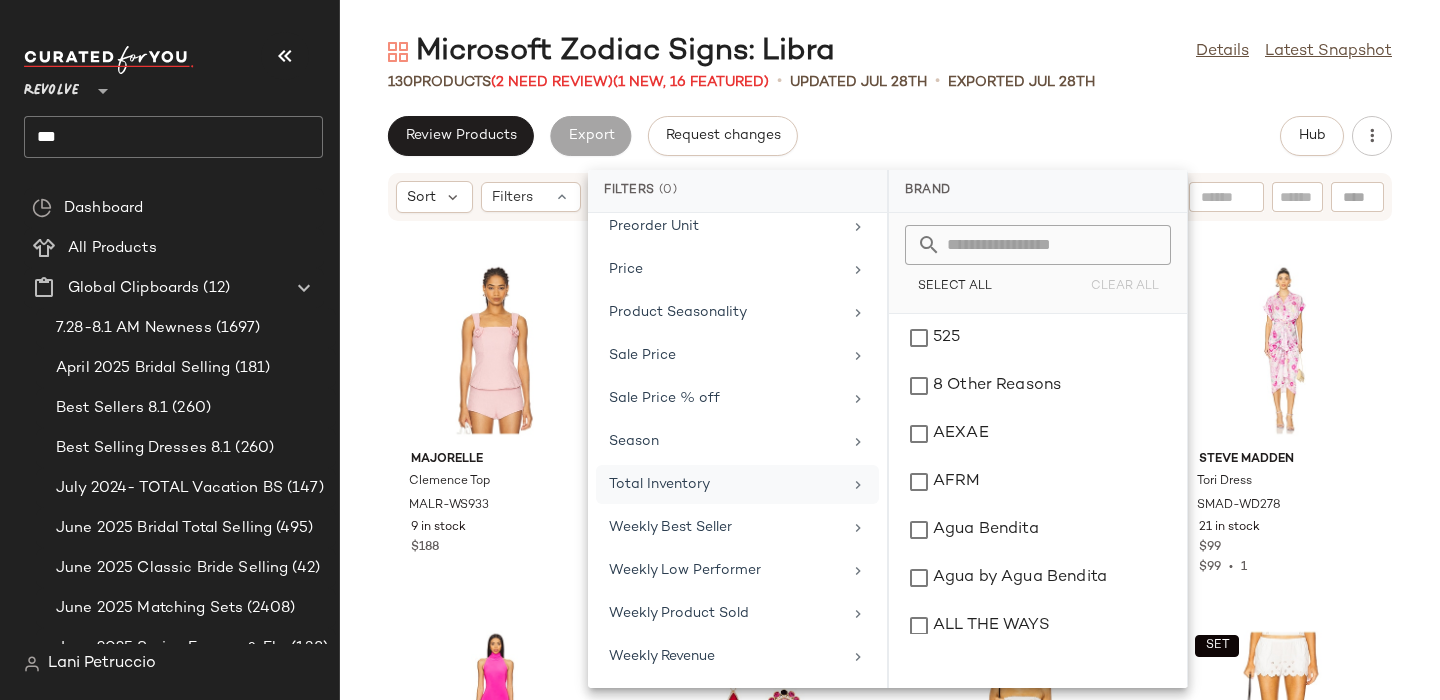 click on "Total Inventory" at bounding box center [725, 484] 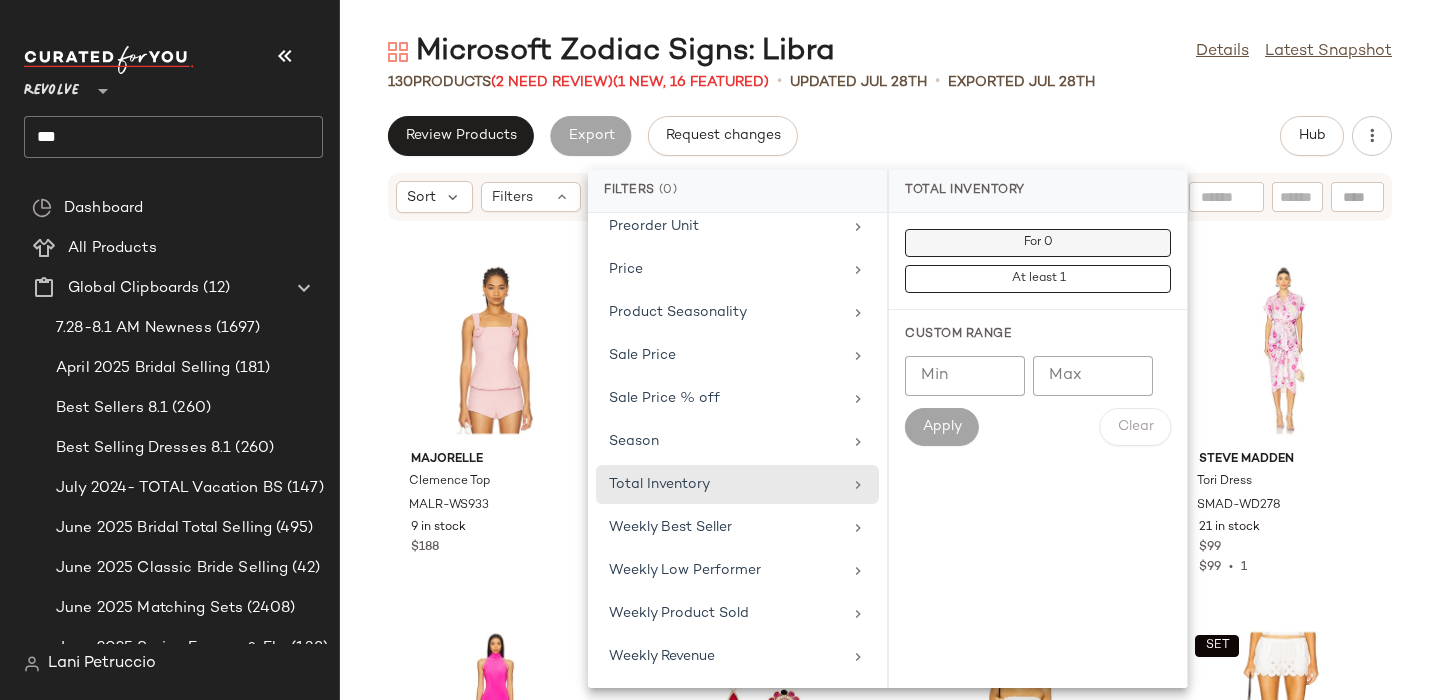 click on "For 0" 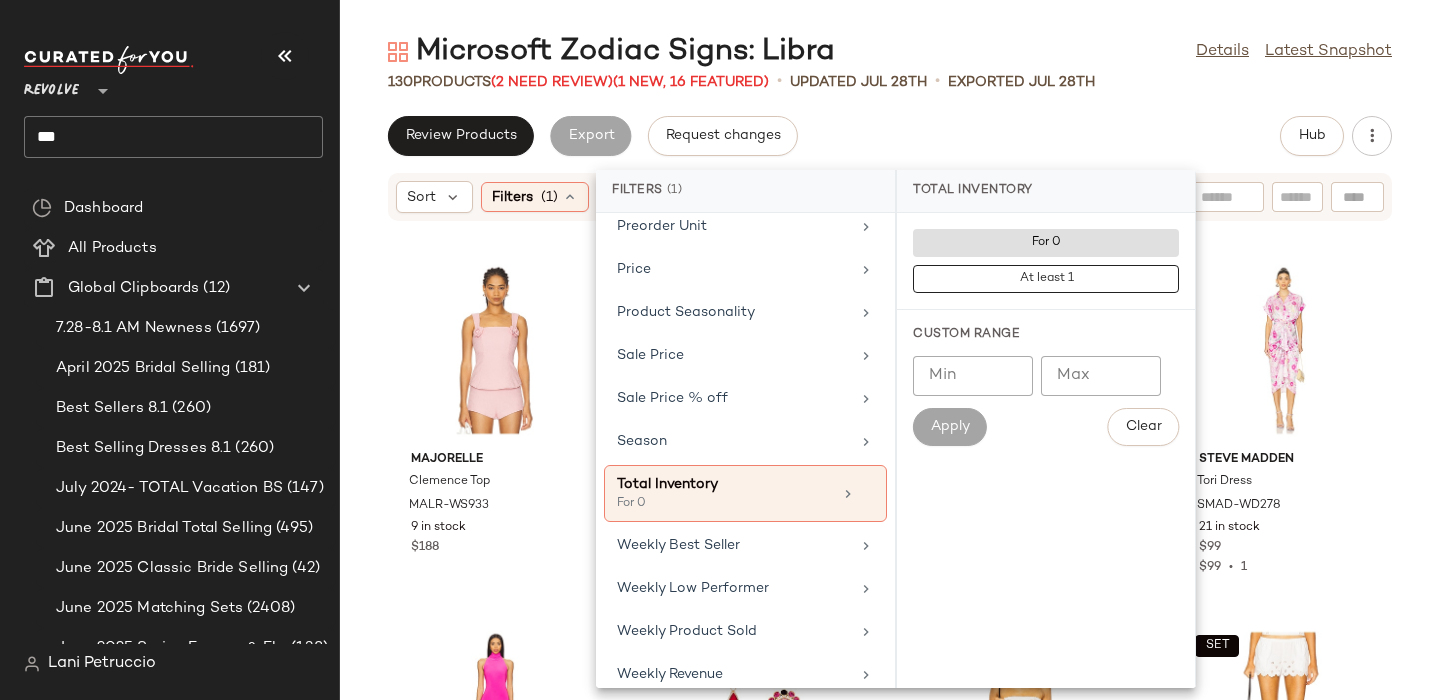 click on "Review Products   Export   Request changes   Hub" 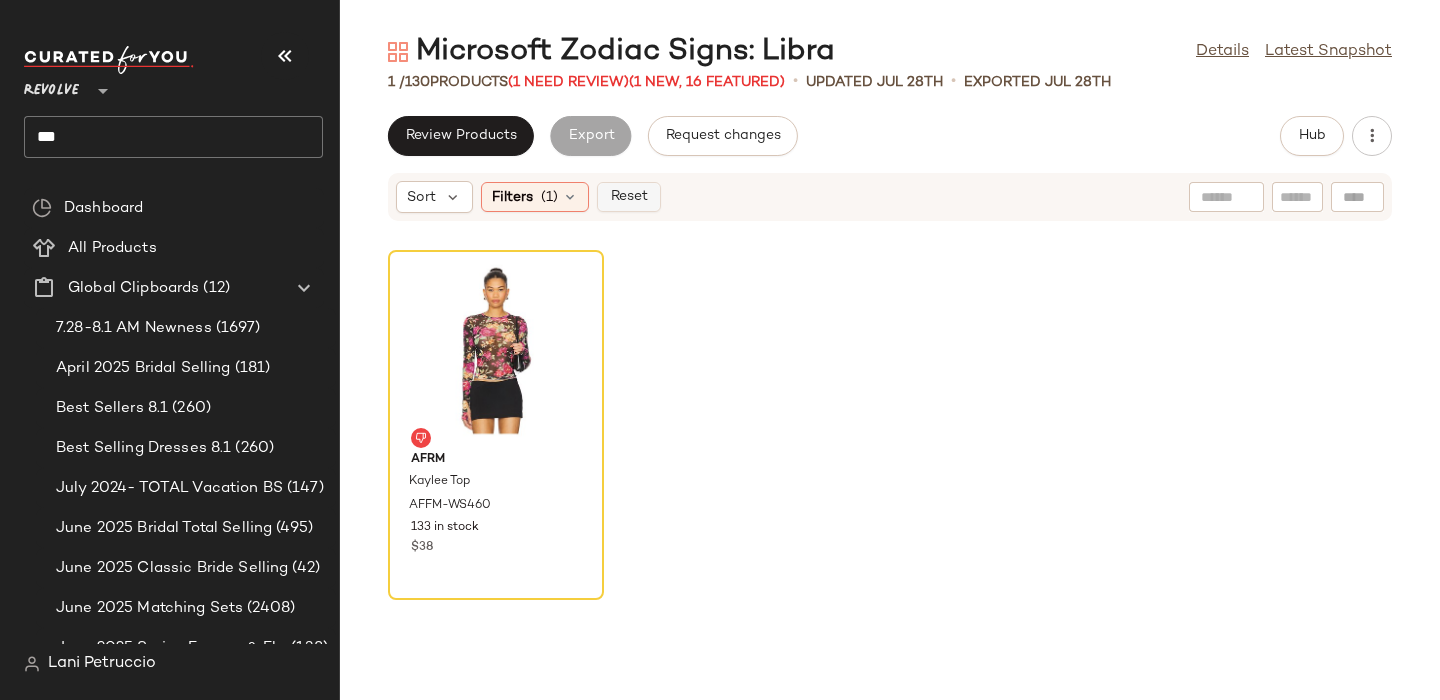 click on "Reset" 